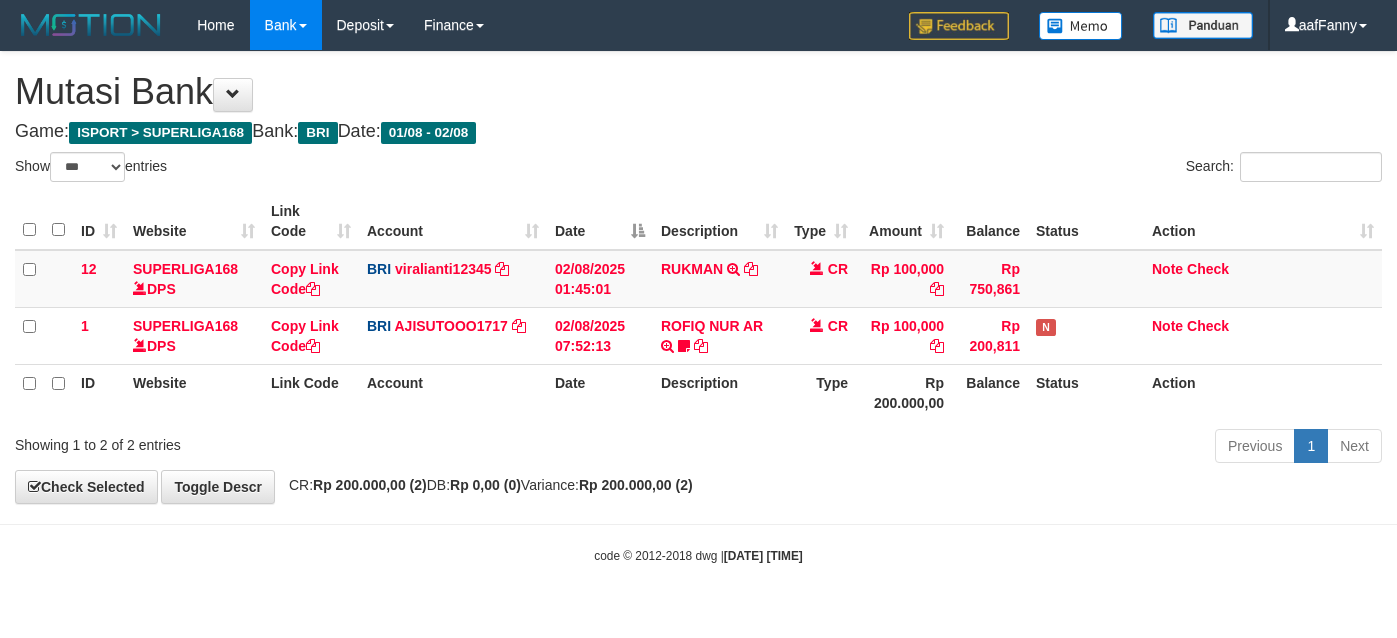 select on "***" 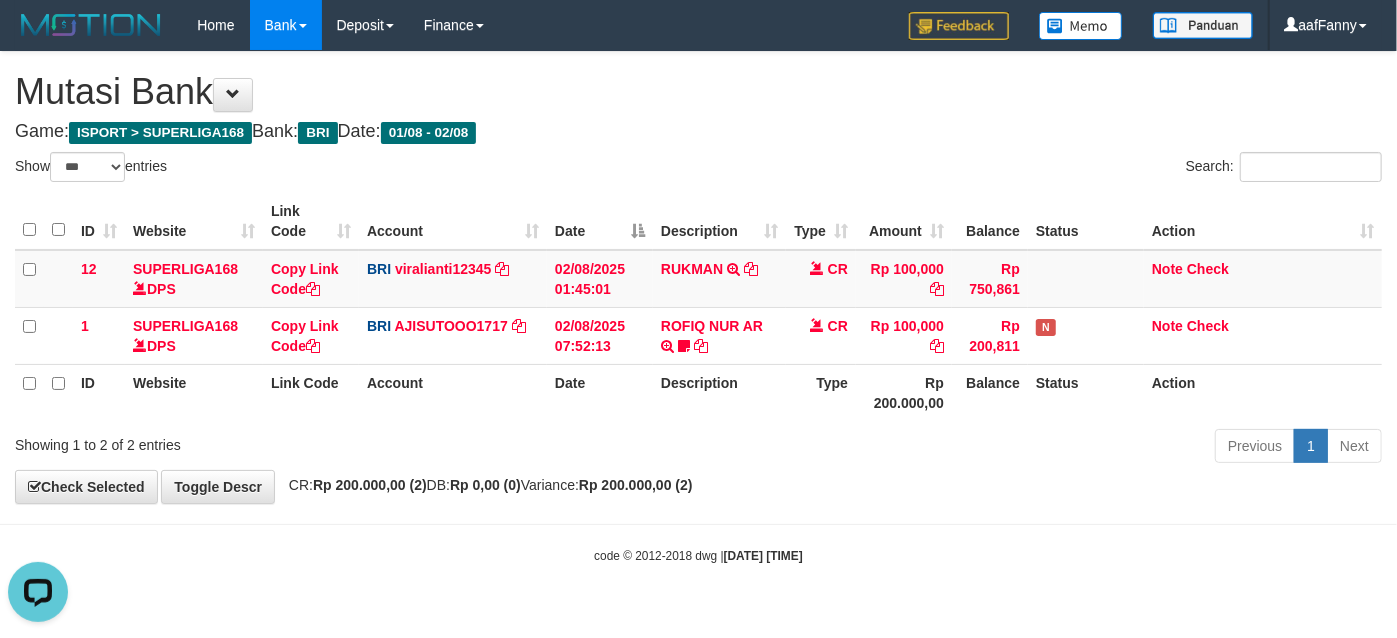 scroll, scrollTop: 0, scrollLeft: 0, axis: both 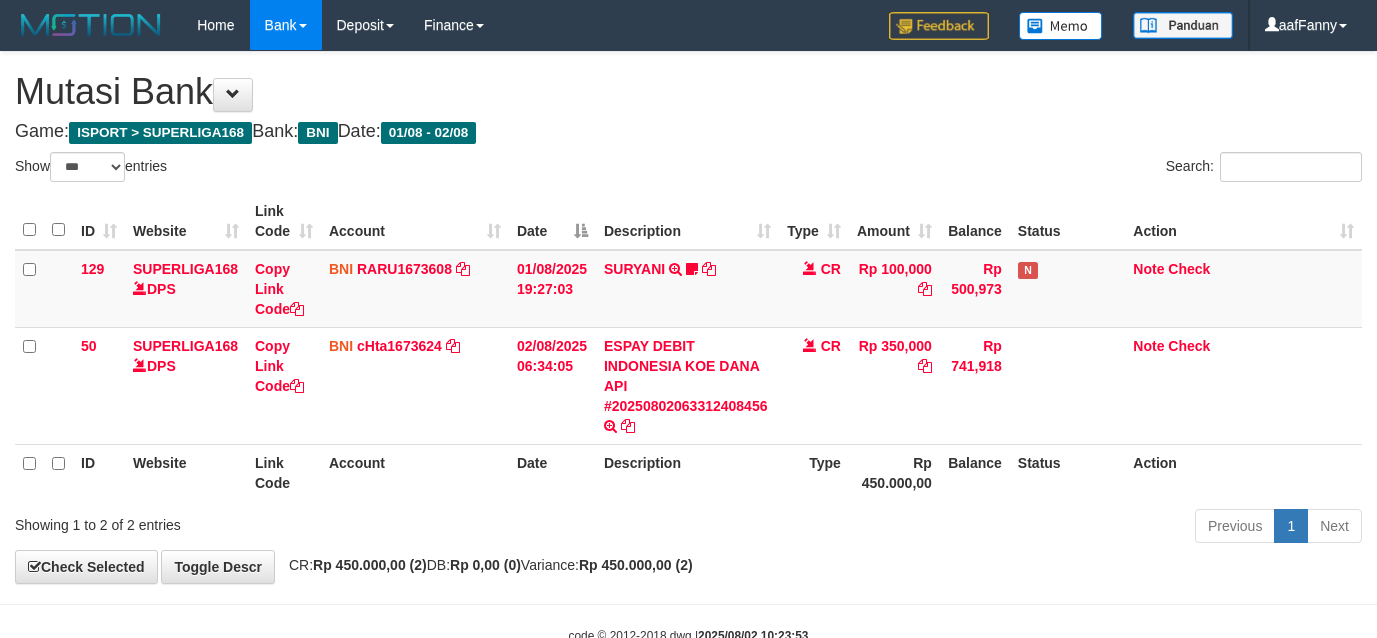 select on "***" 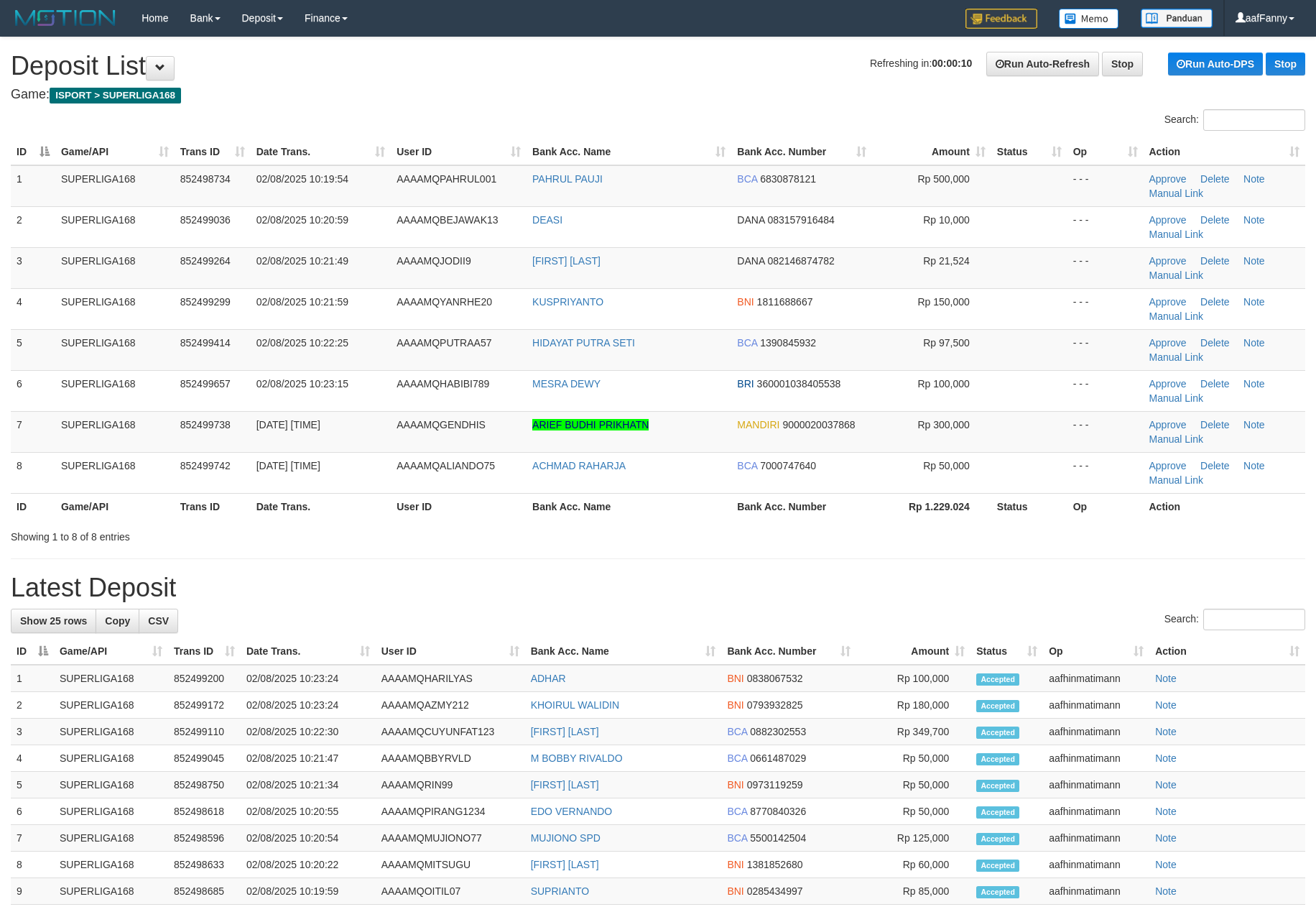 scroll, scrollTop: 0, scrollLeft: 0, axis: both 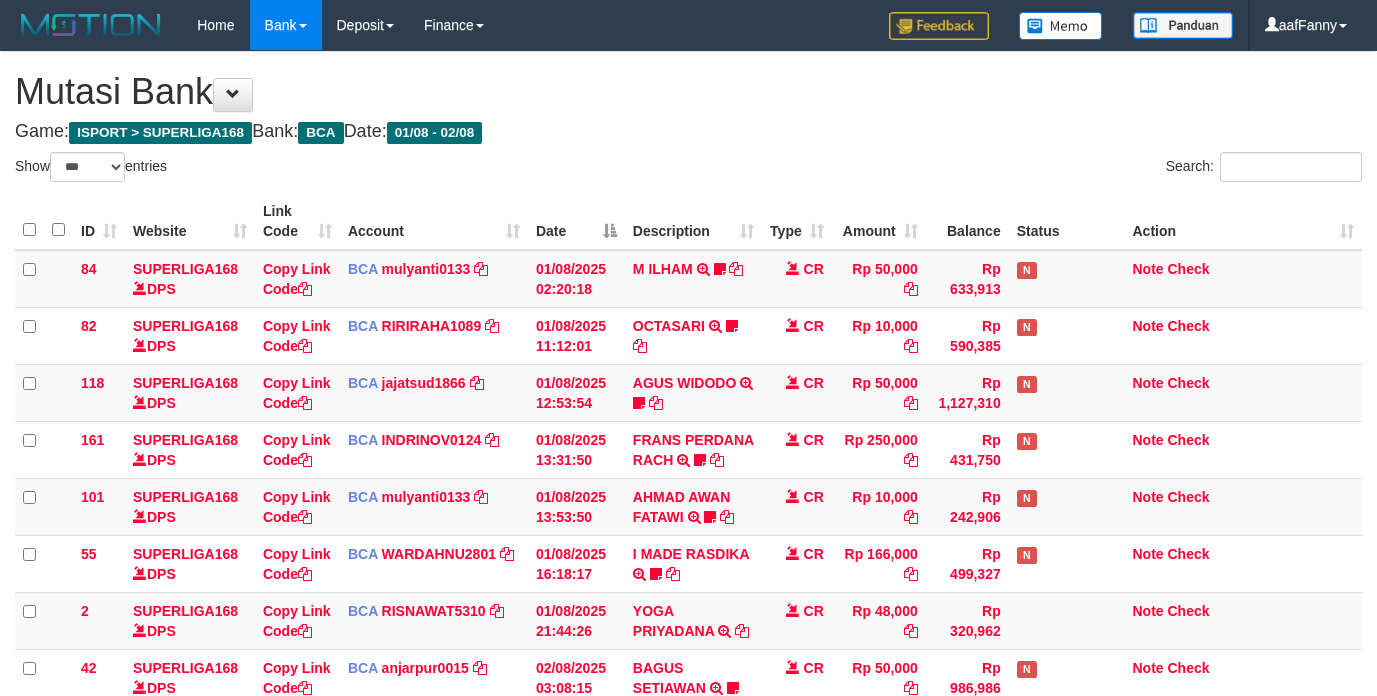 select on "***" 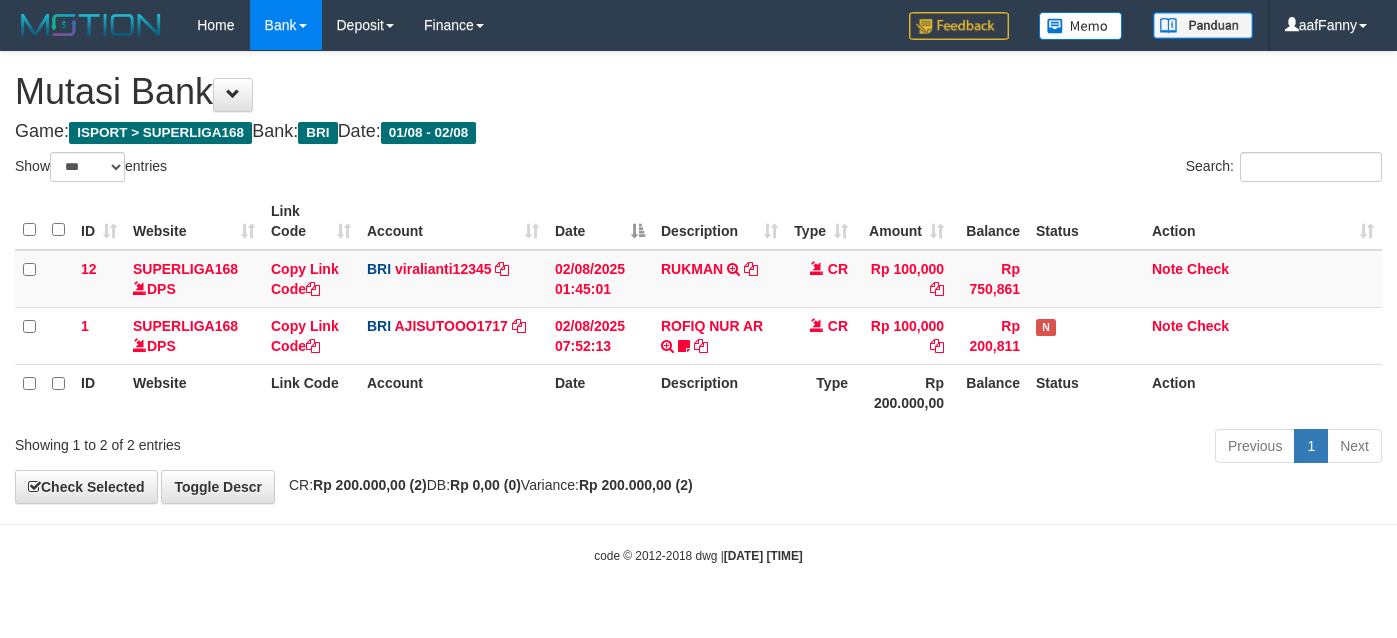 select on "***" 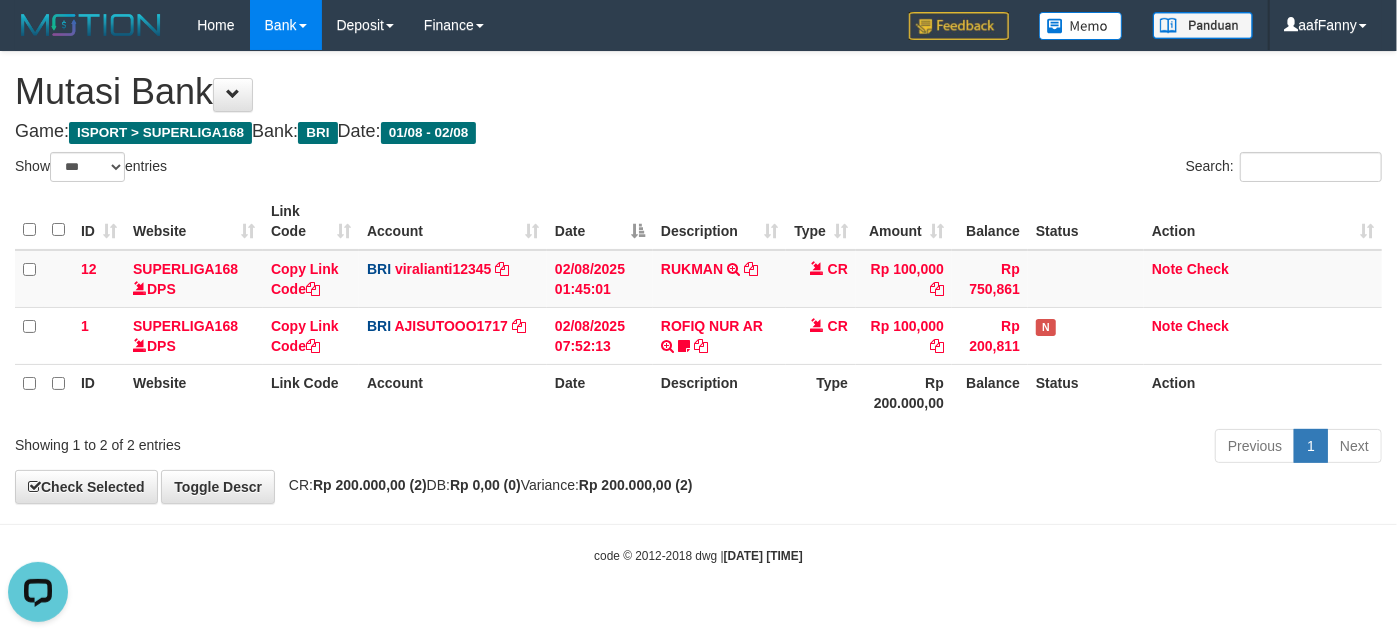 scroll, scrollTop: 0, scrollLeft: 0, axis: both 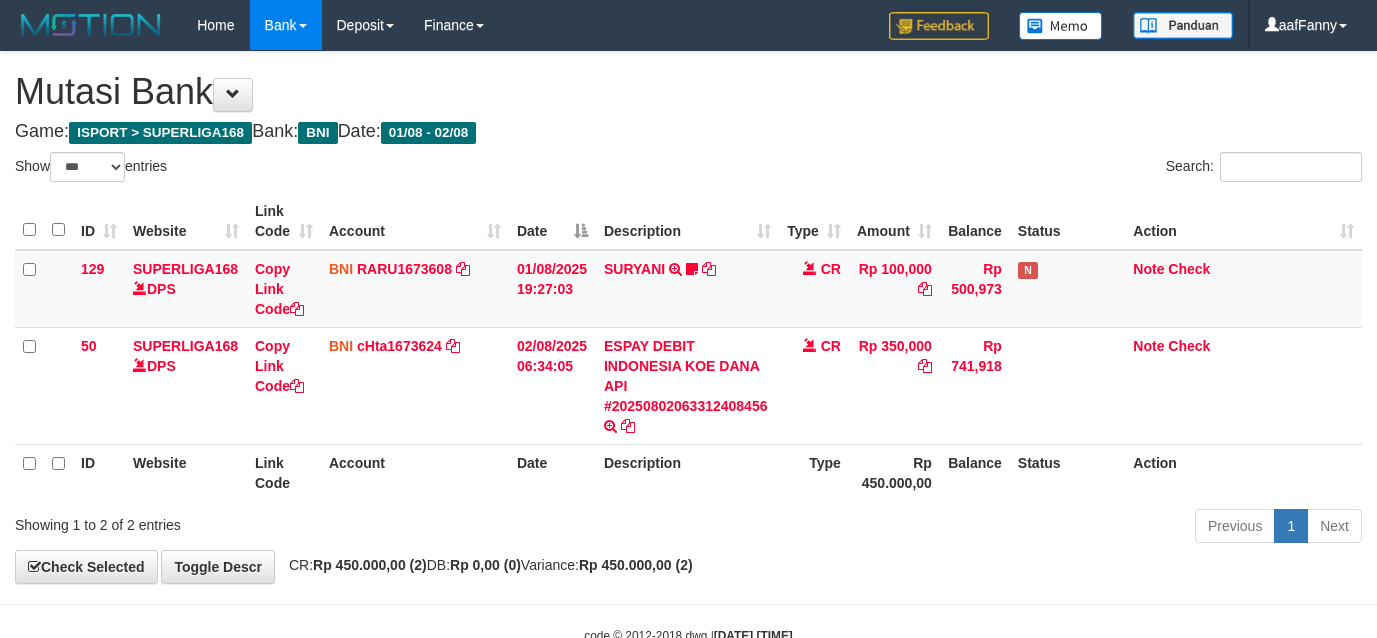 select on "***" 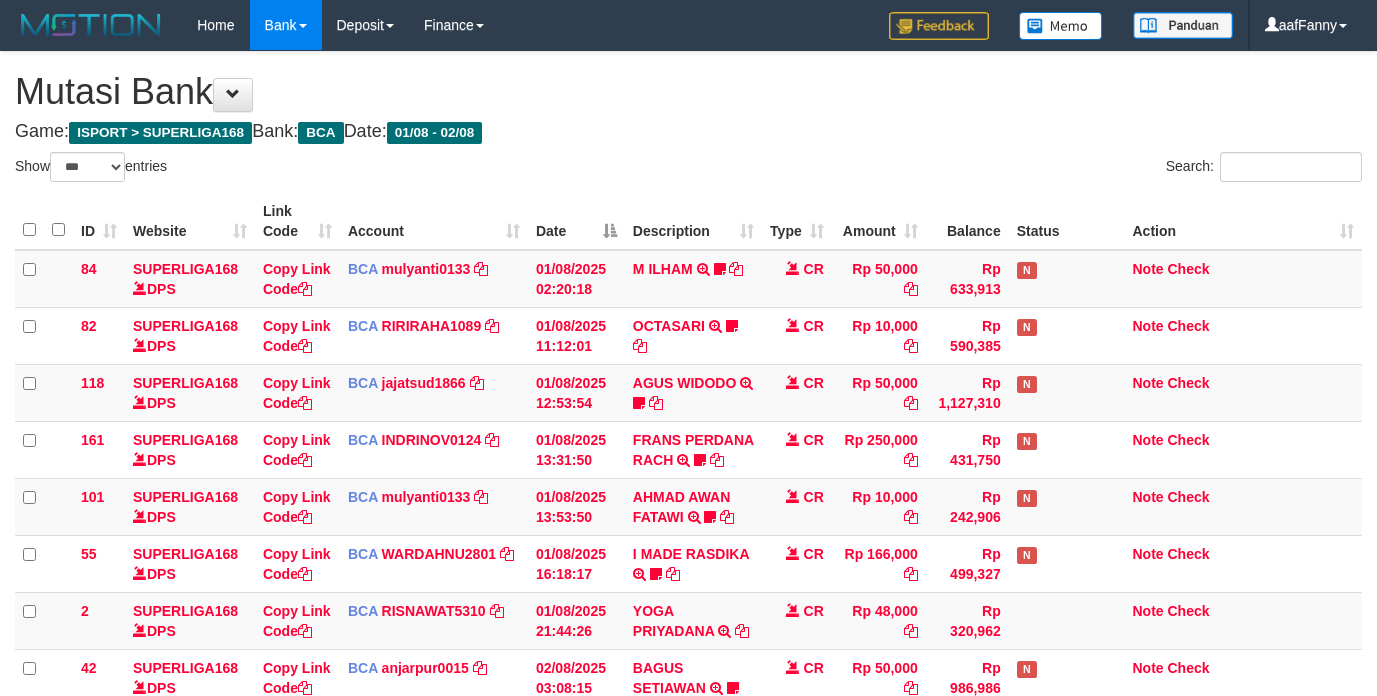 select on "***" 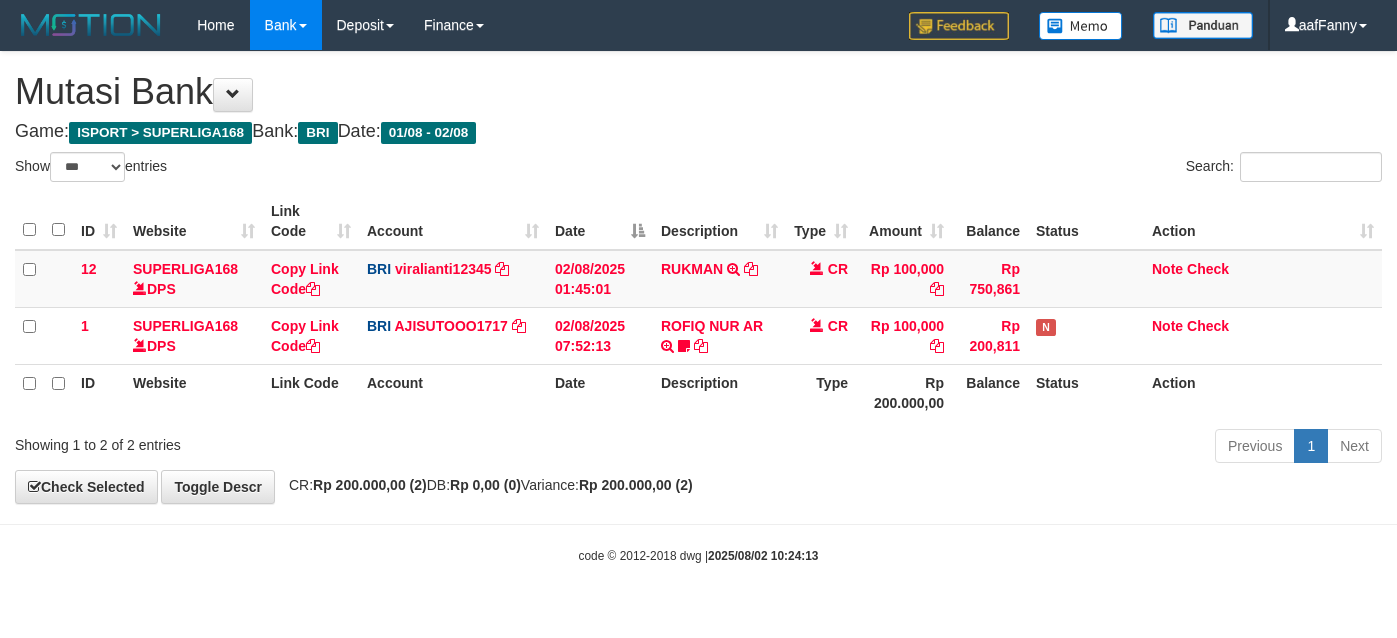 select on "***" 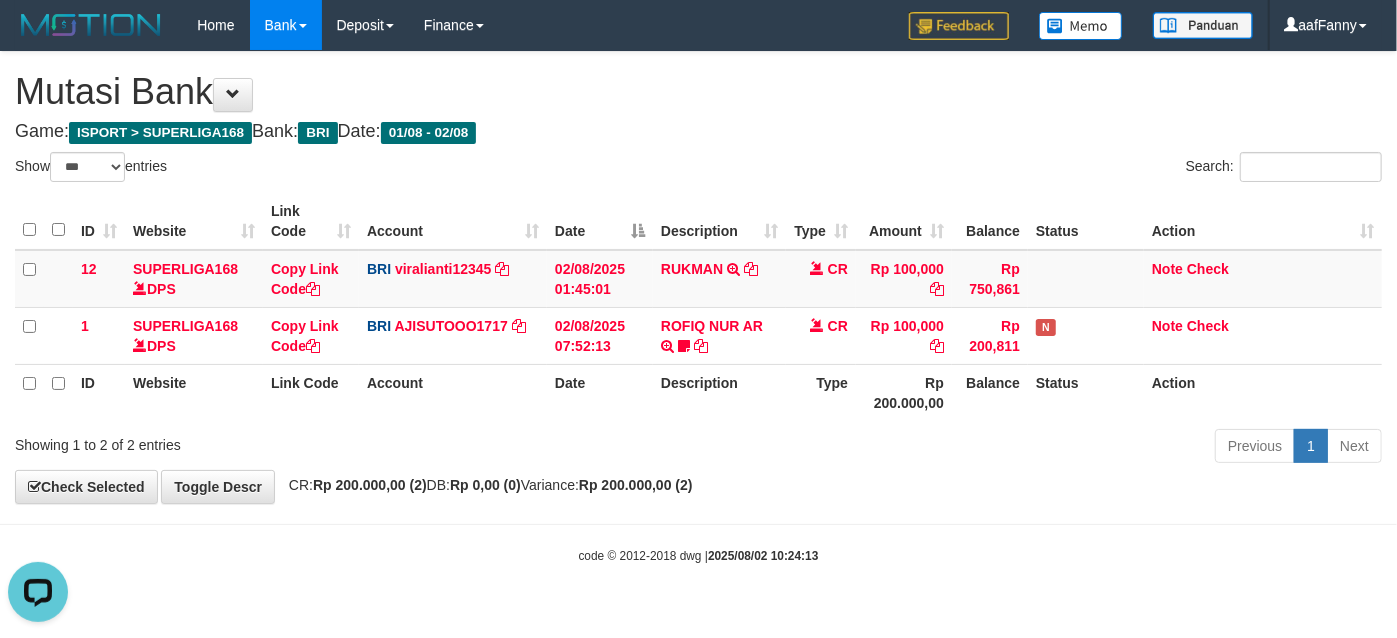 scroll, scrollTop: 0, scrollLeft: 0, axis: both 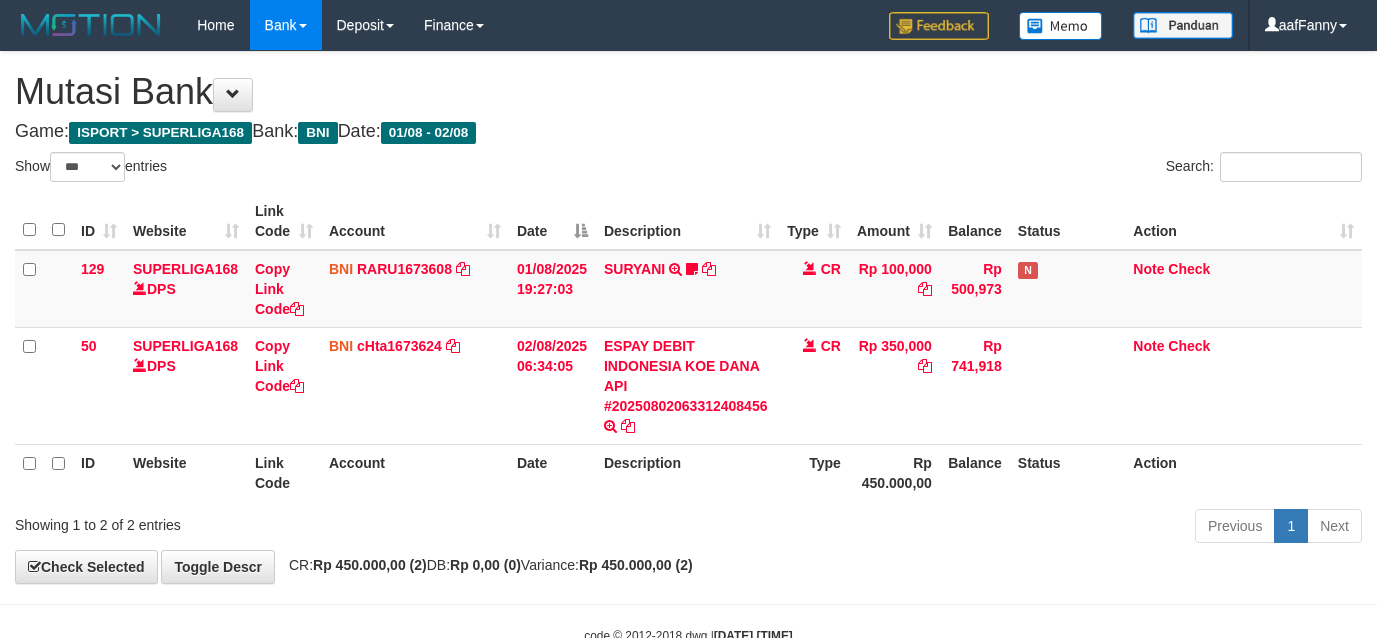 select on "***" 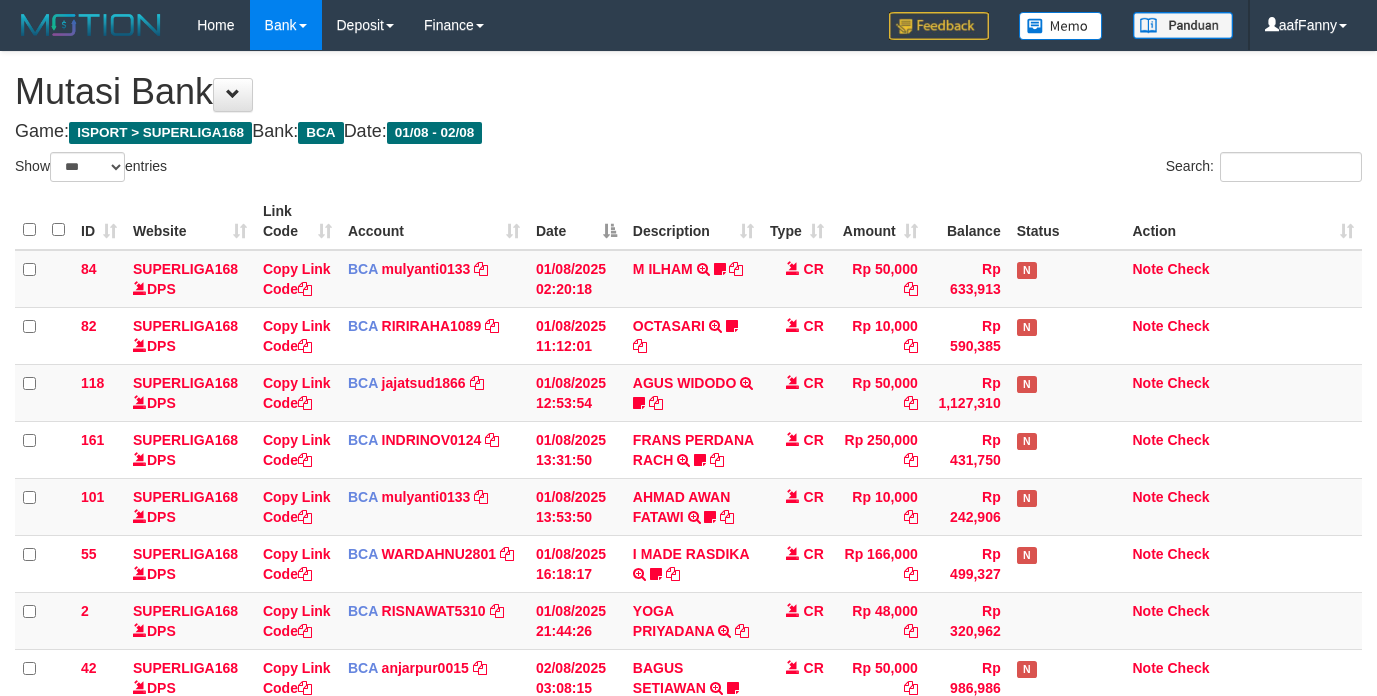 select on "***" 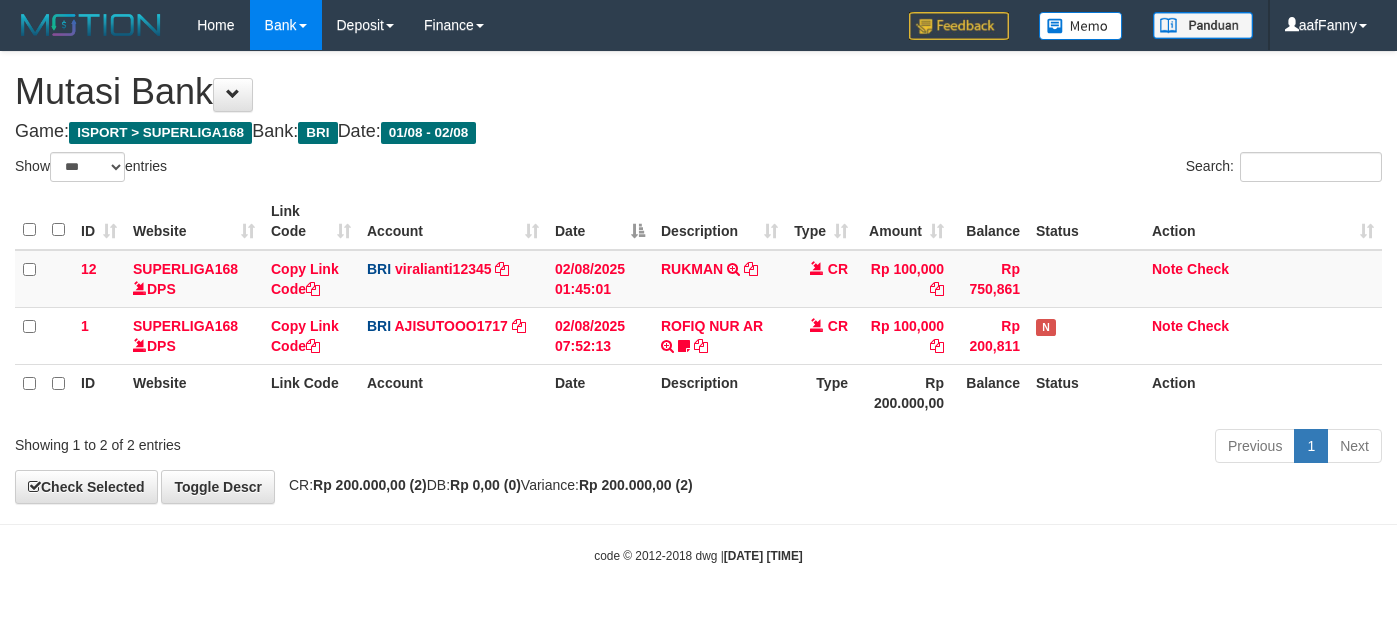 select on "***" 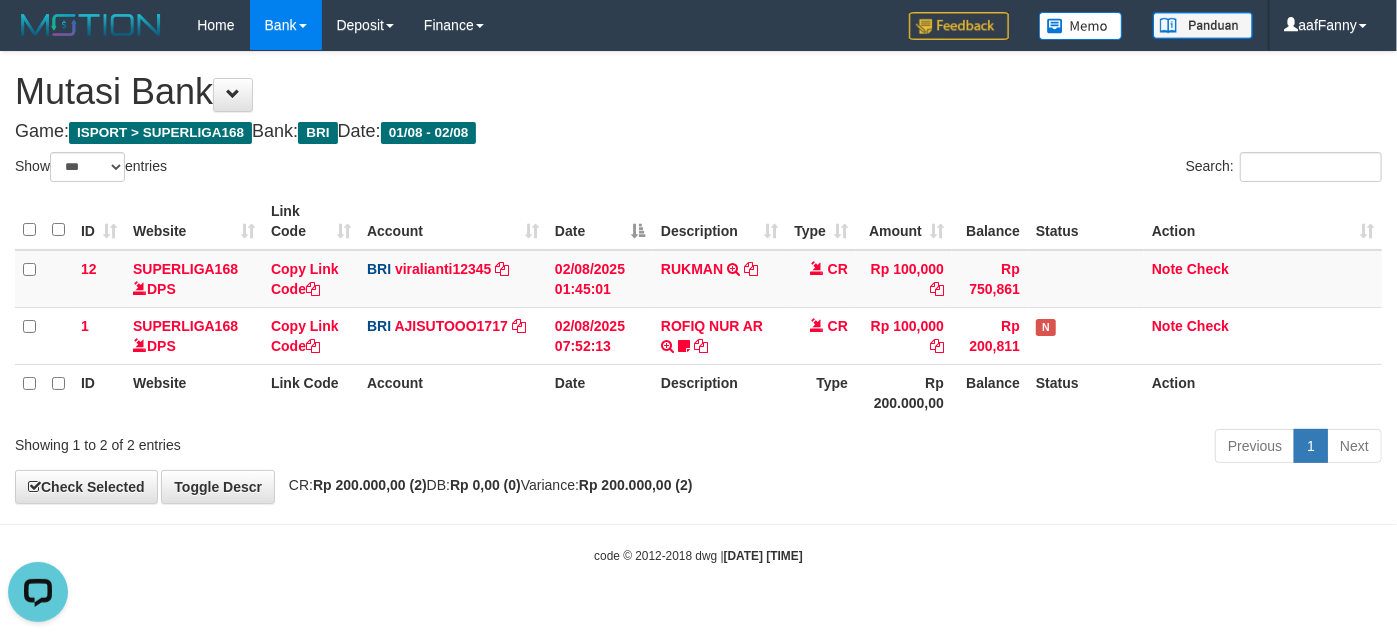 scroll, scrollTop: 0, scrollLeft: 0, axis: both 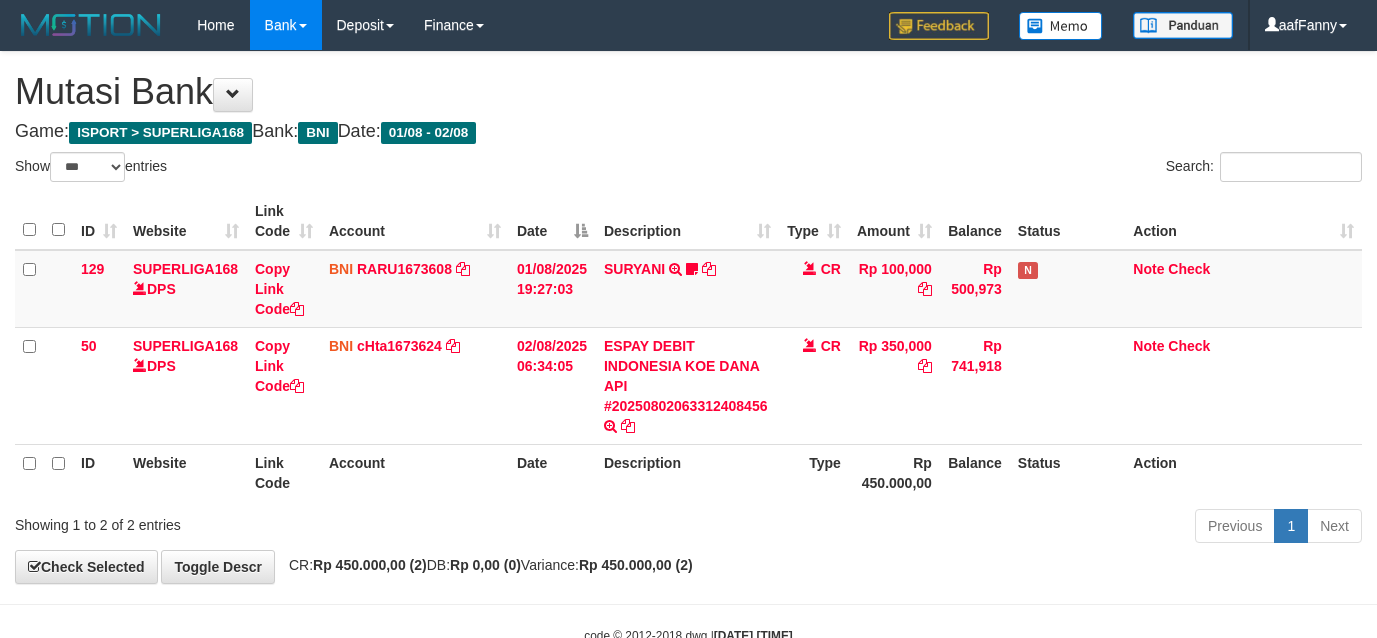 select on "***" 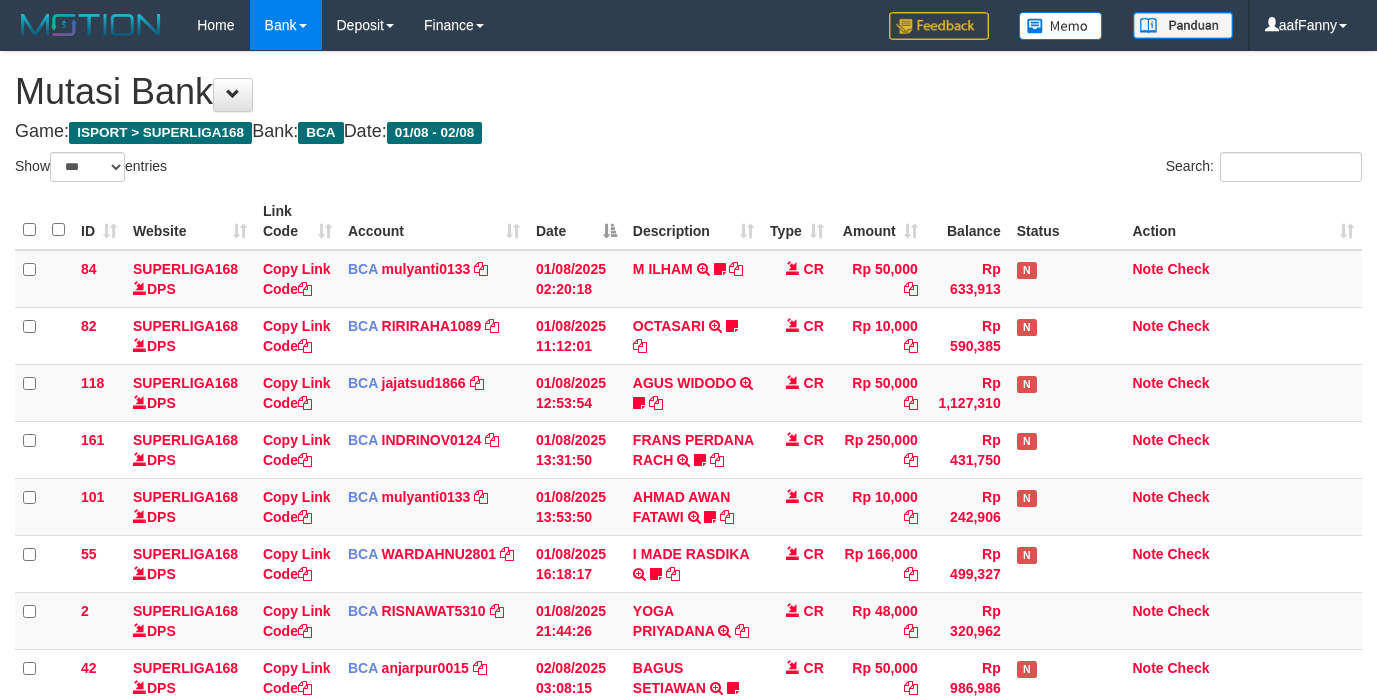 select on "***" 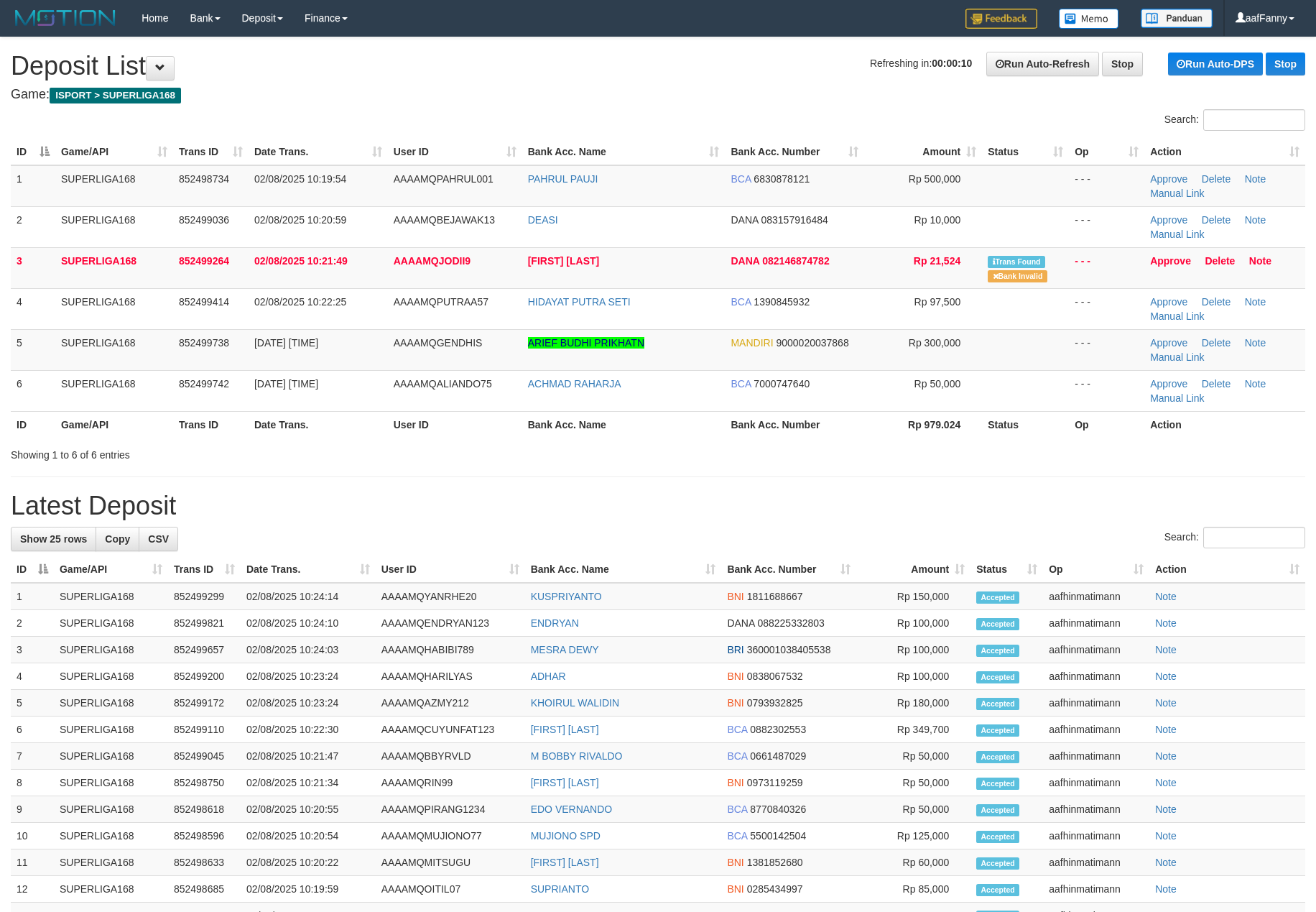 scroll, scrollTop: 0, scrollLeft: 0, axis: both 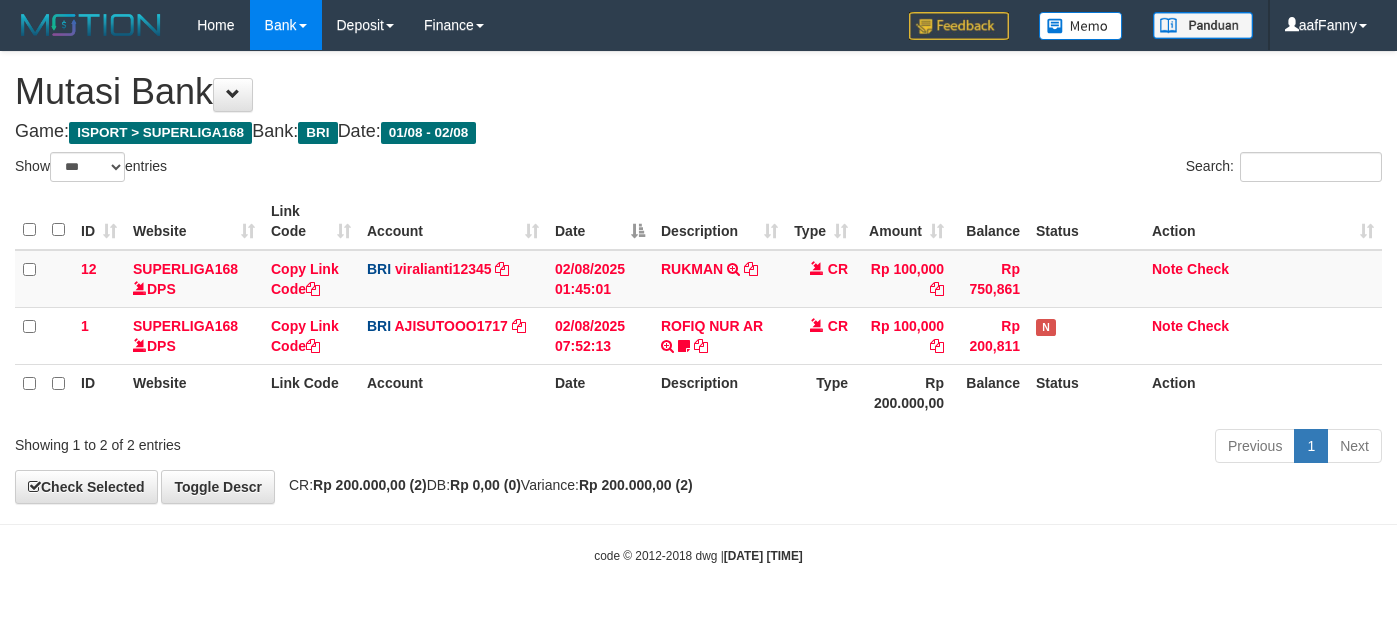 select on "***" 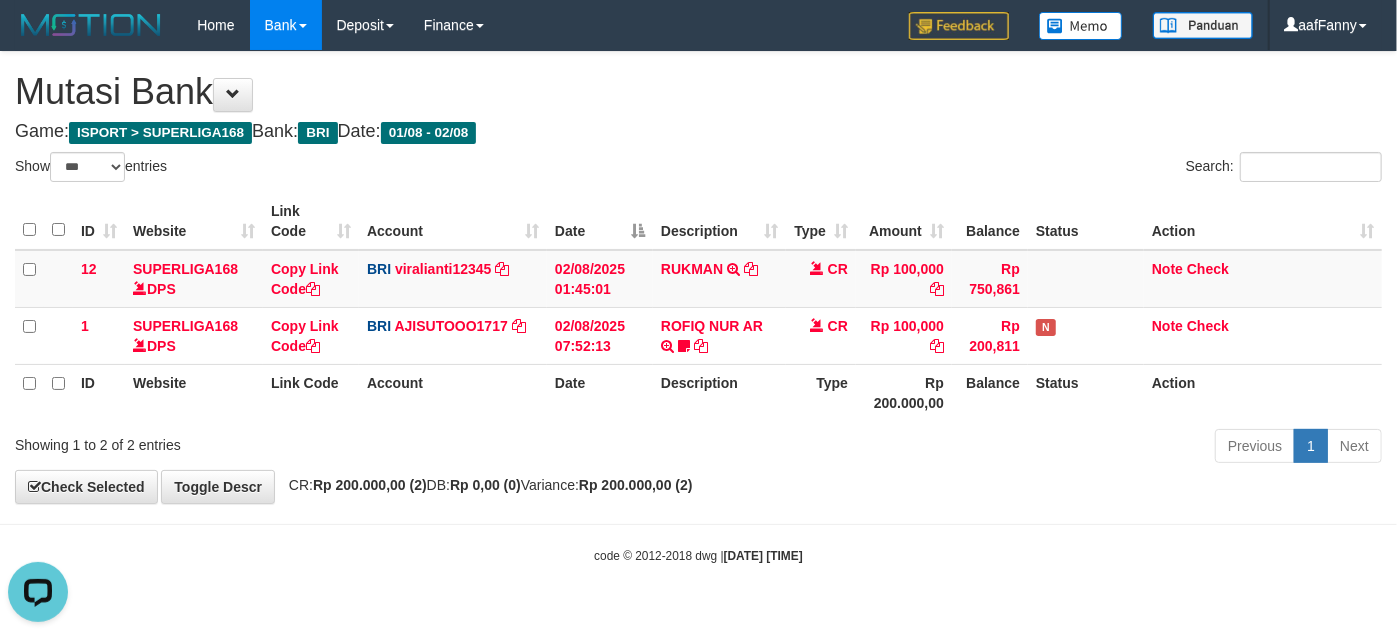 scroll, scrollTop: 0, scrollLeft: 0, axis: both 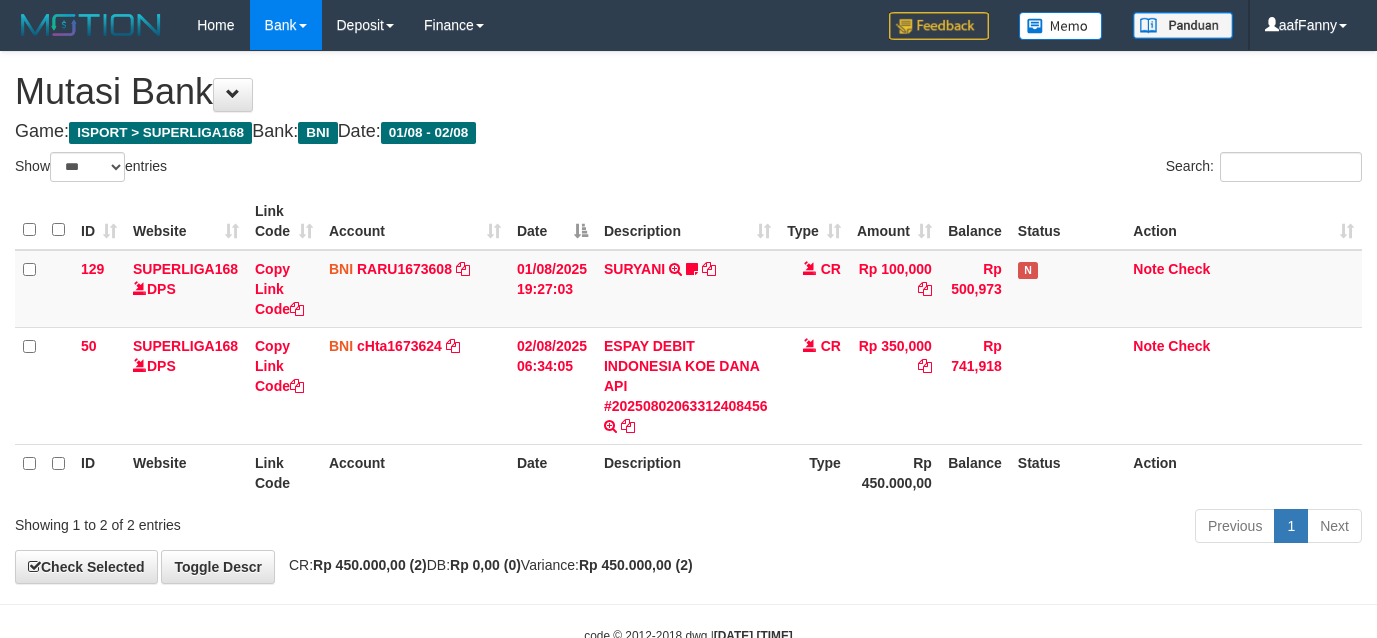 select on "***" 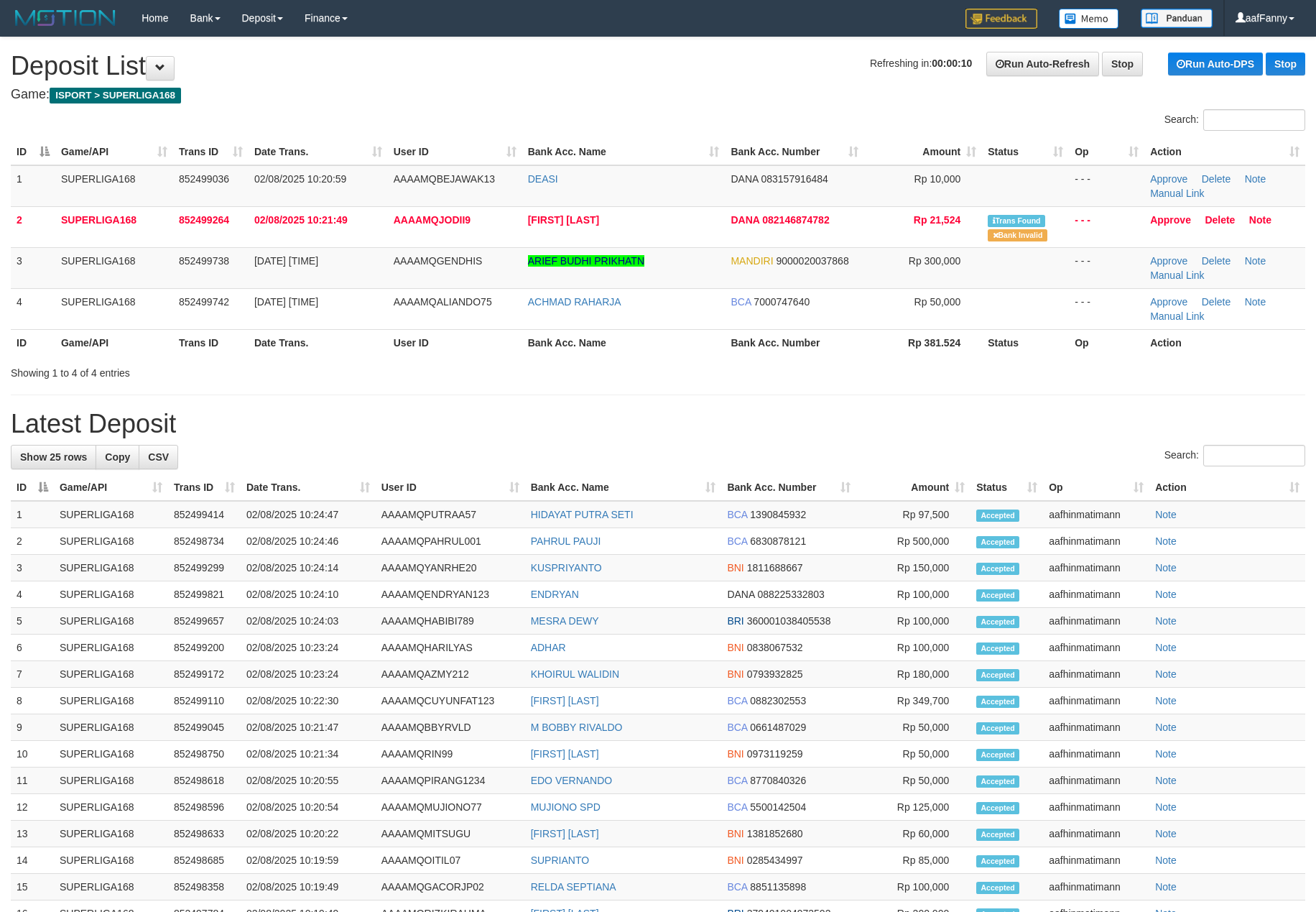 scroll, scrollTop: 0, scrollLeft: 0, axis: both 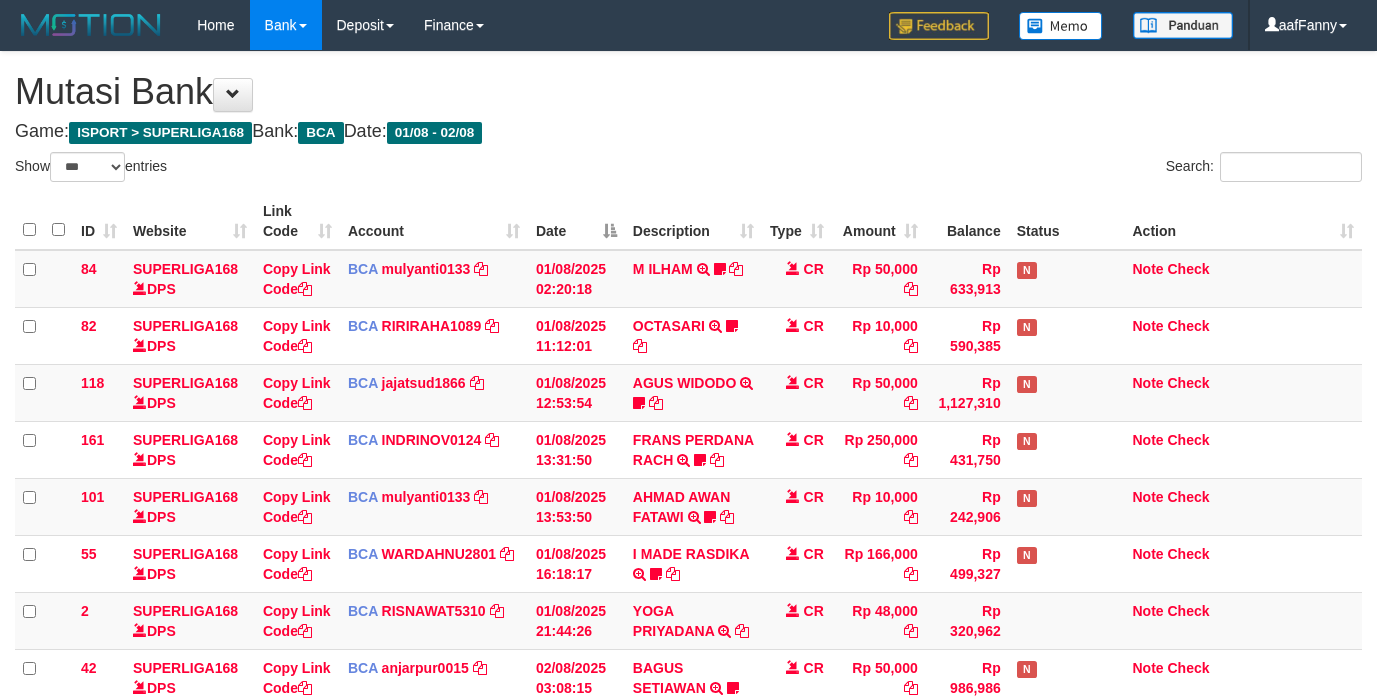 select on "***" 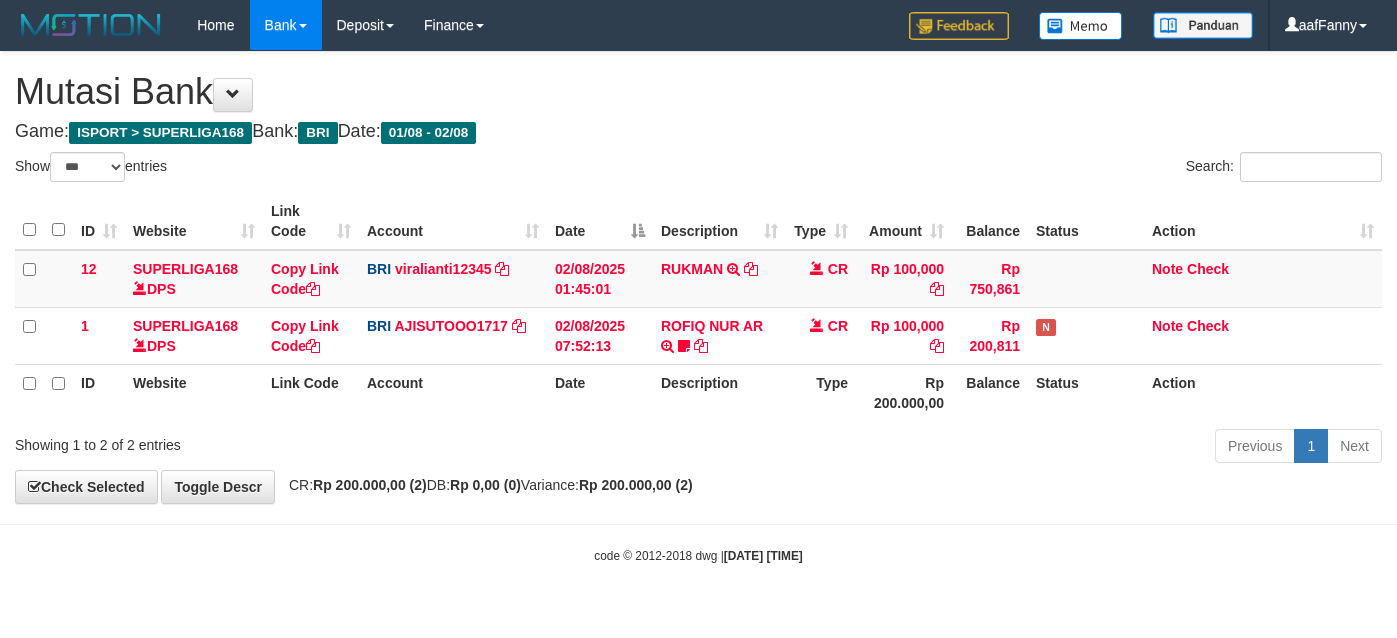 select on "***" 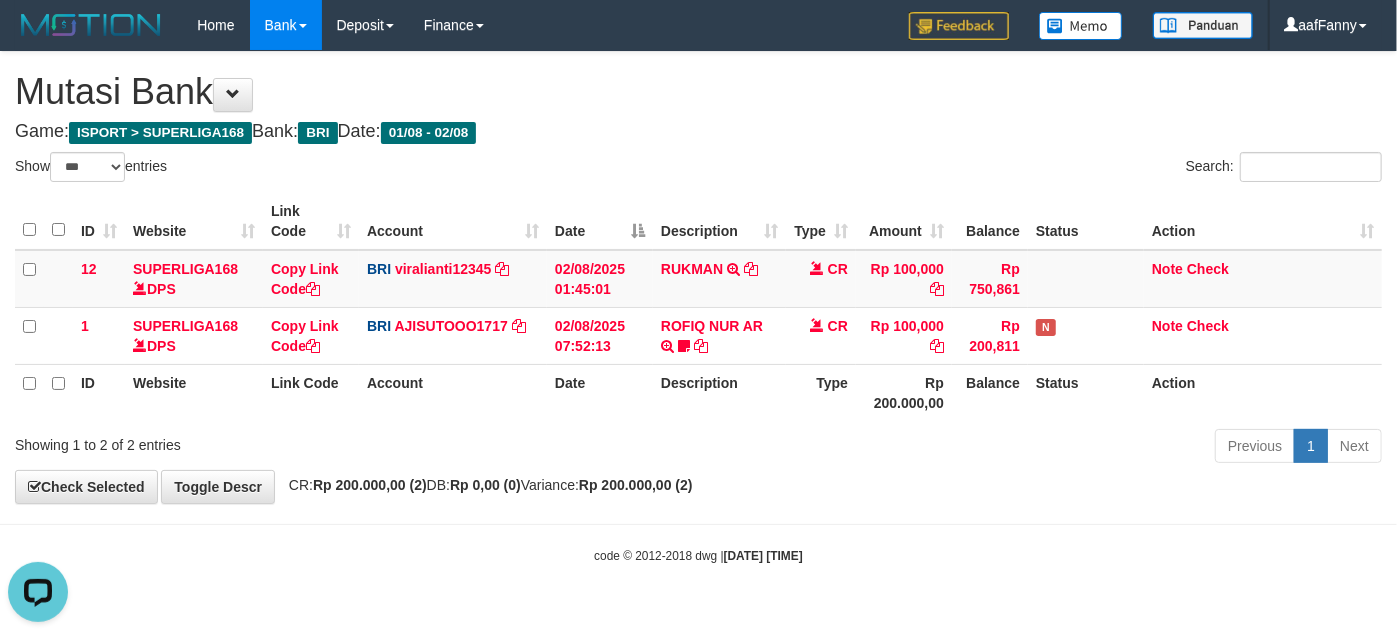 scroll, scrollTop: 0, scrollLeft: 0, axis: both 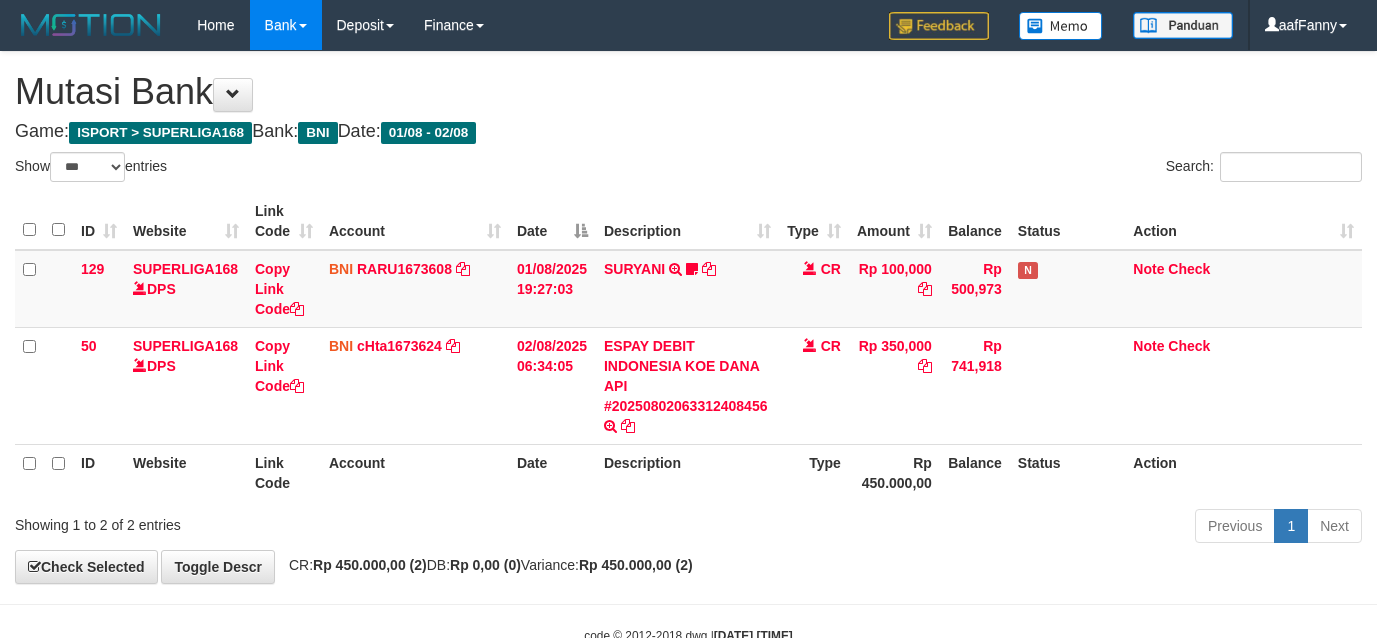 select on "***" 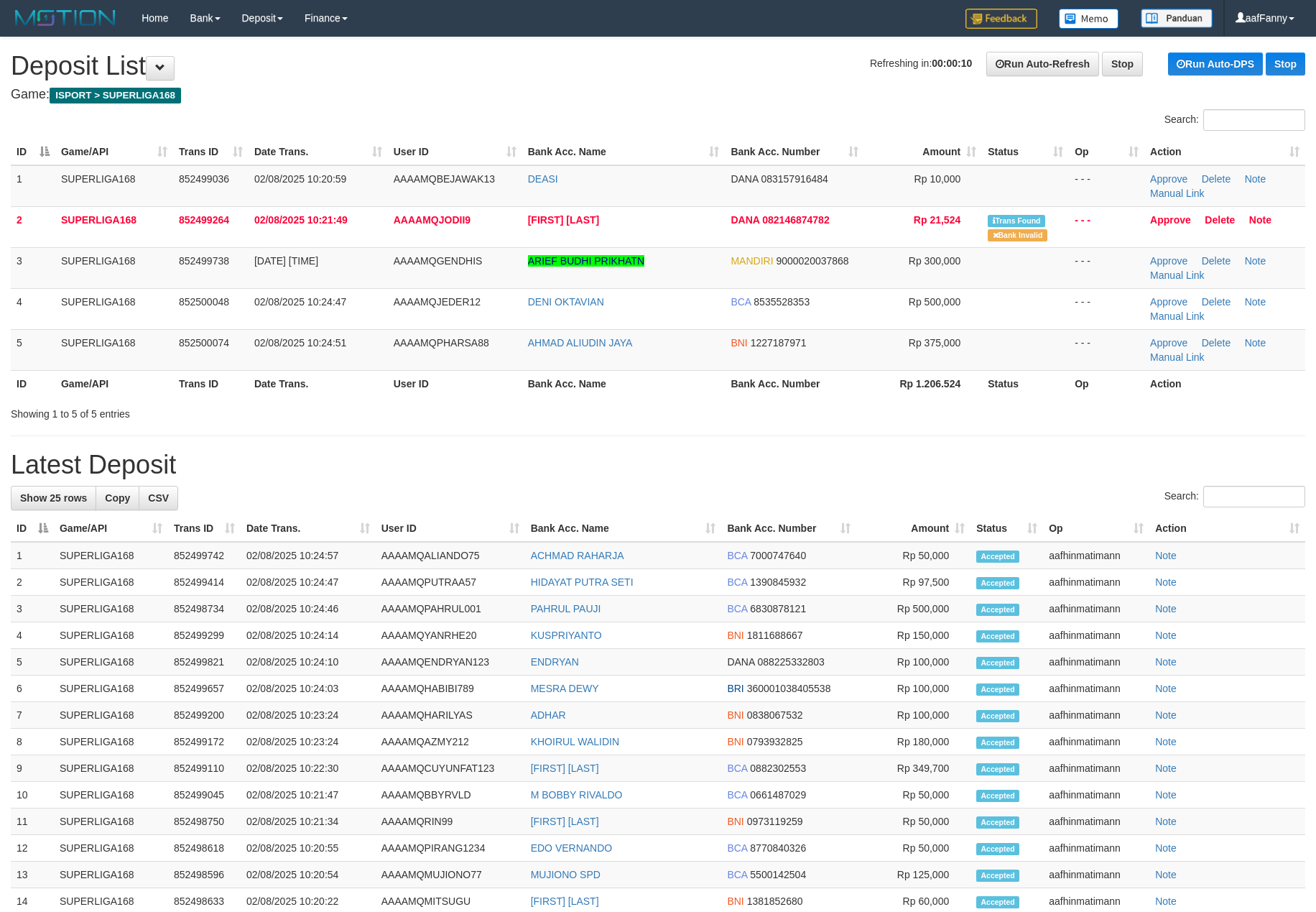 scroll, scrollTop: 0, scrollLeft: 0, axis: both 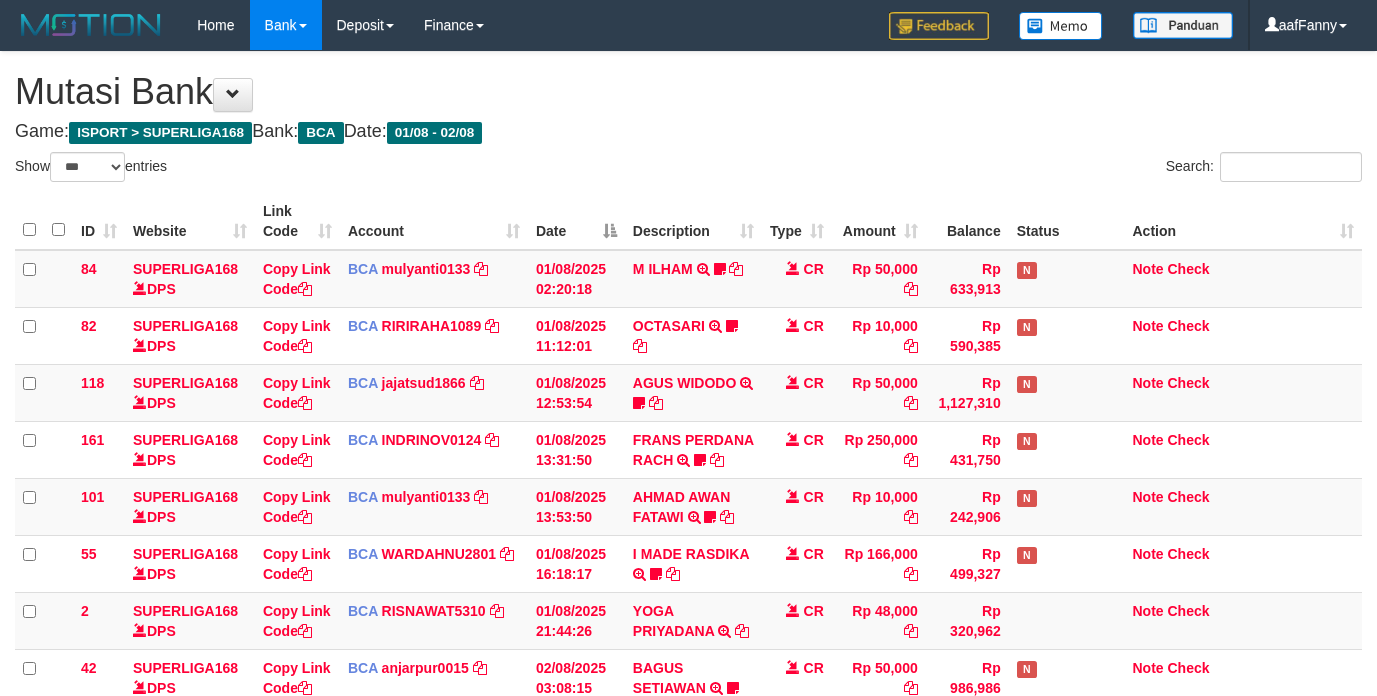 select on "***" 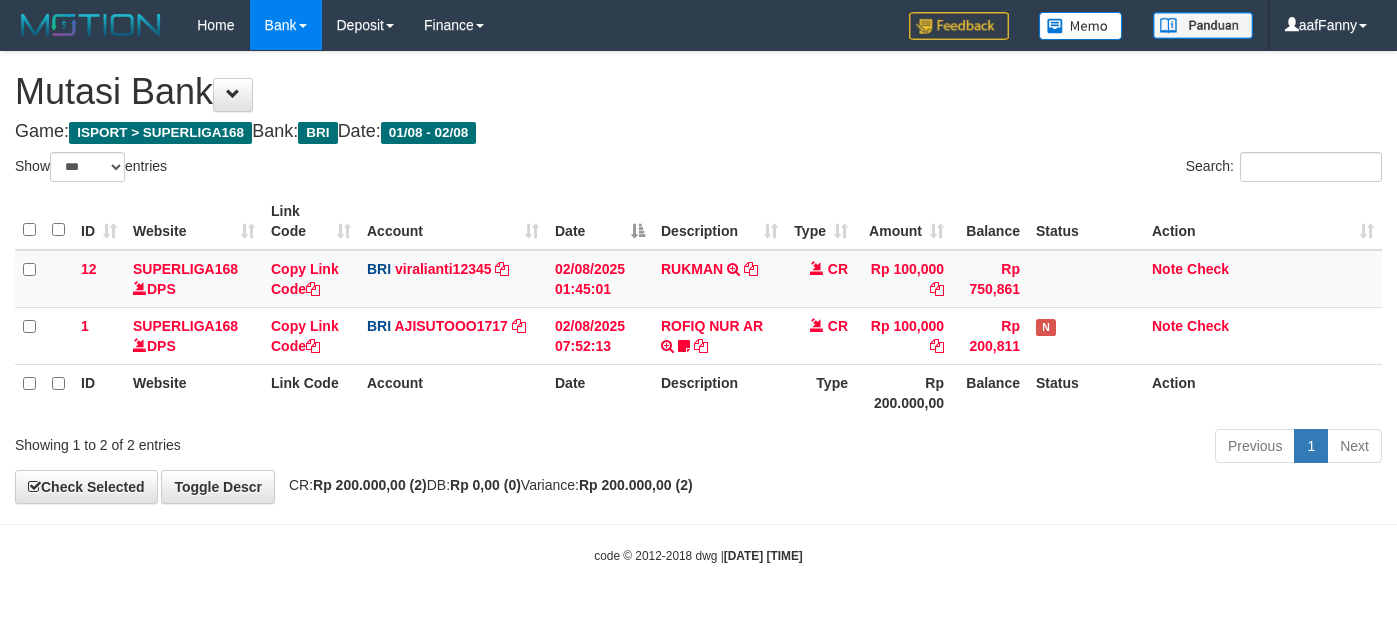 select on "***" 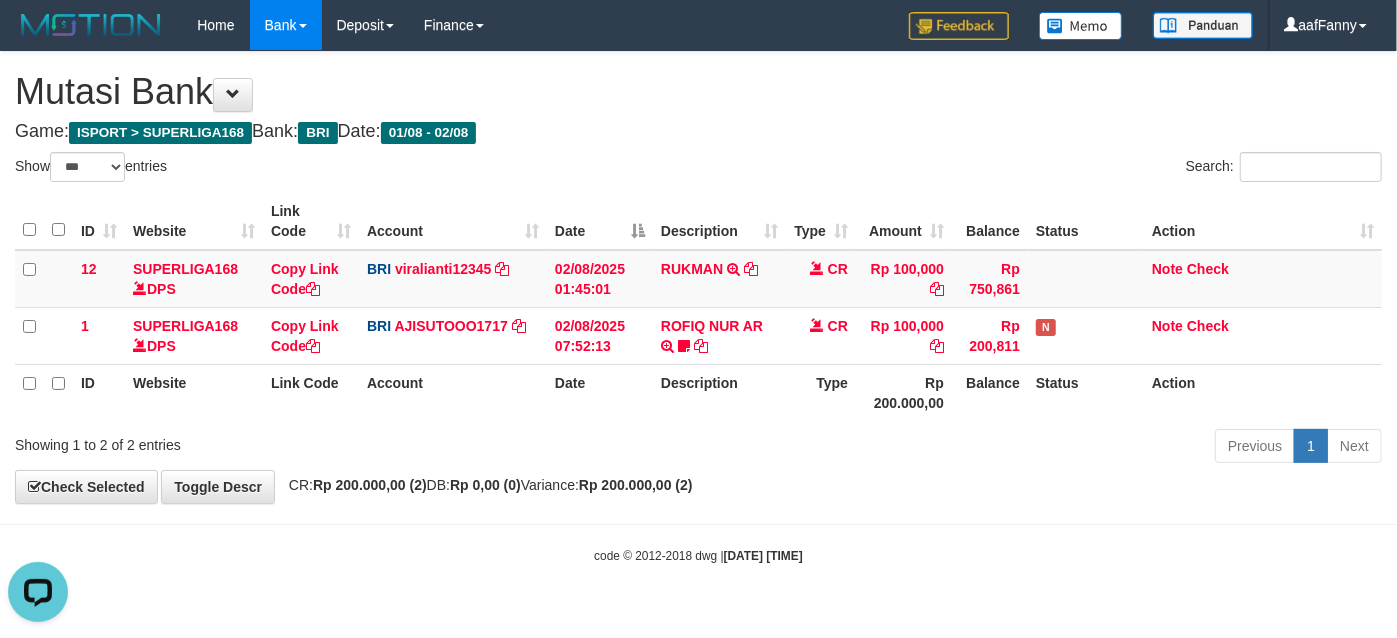 scroll, scrollTop: 0, scrollLeft: 0, axis: both 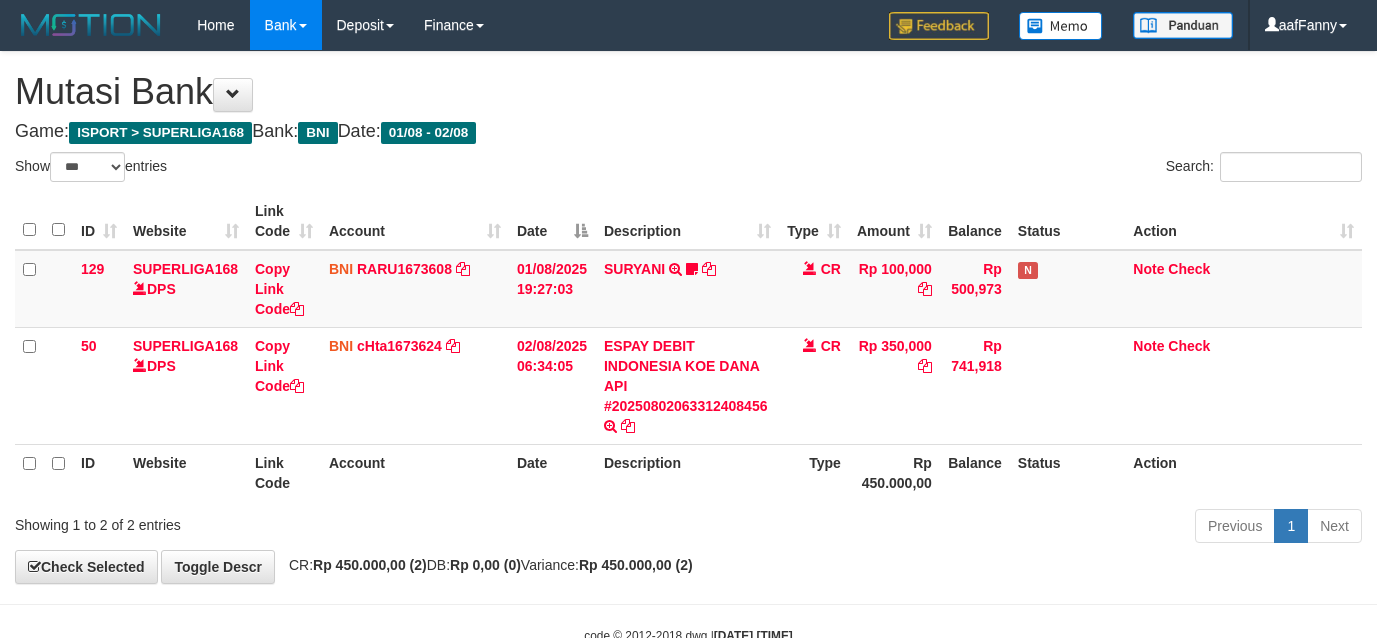 select on "***" 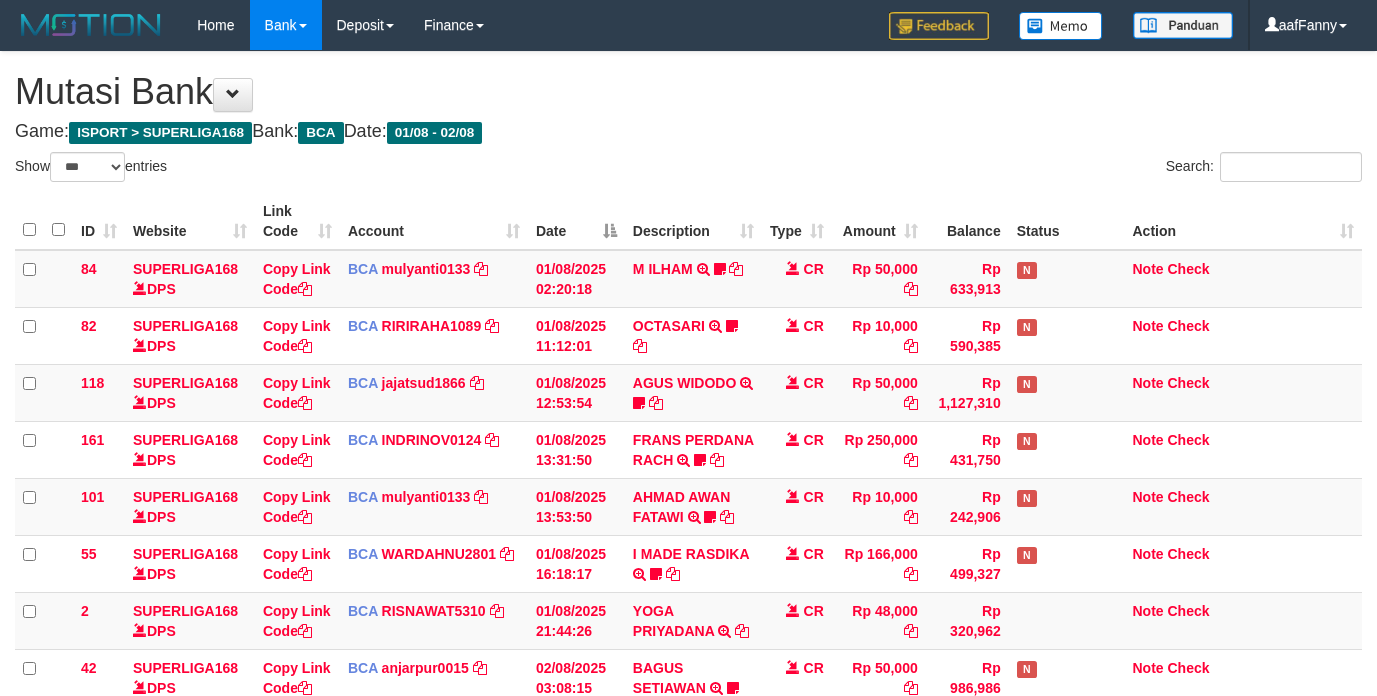 select on "***" 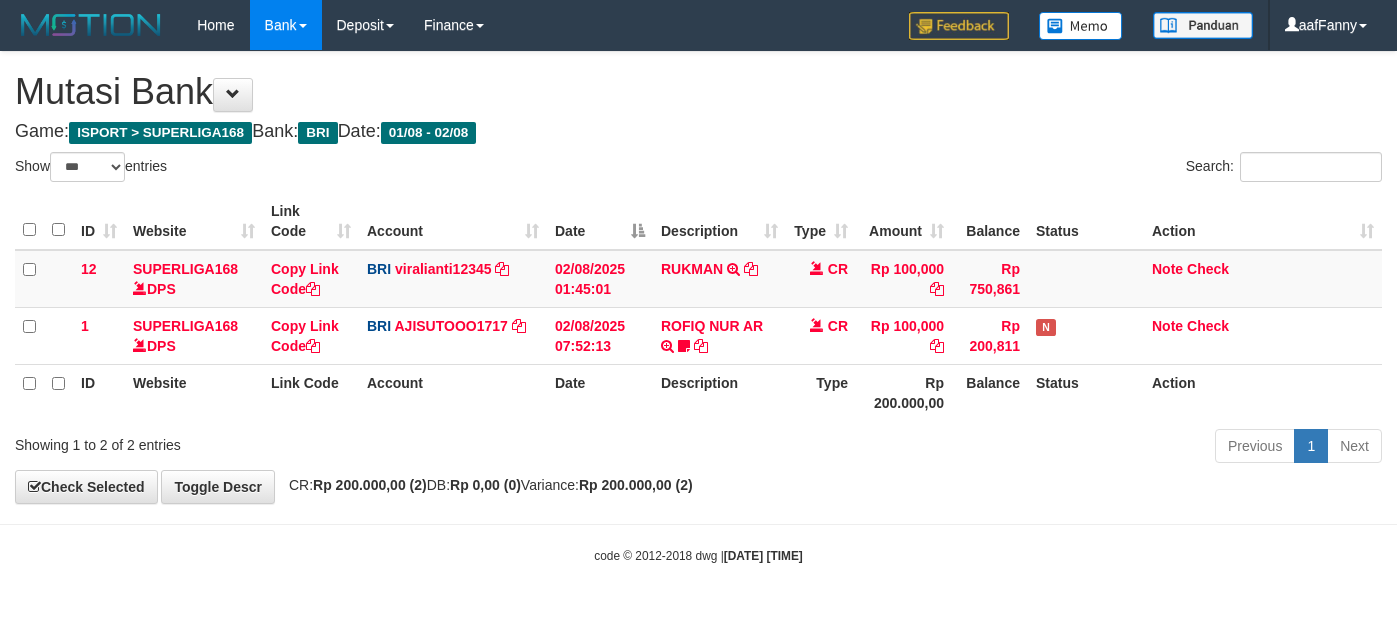 select on "***" 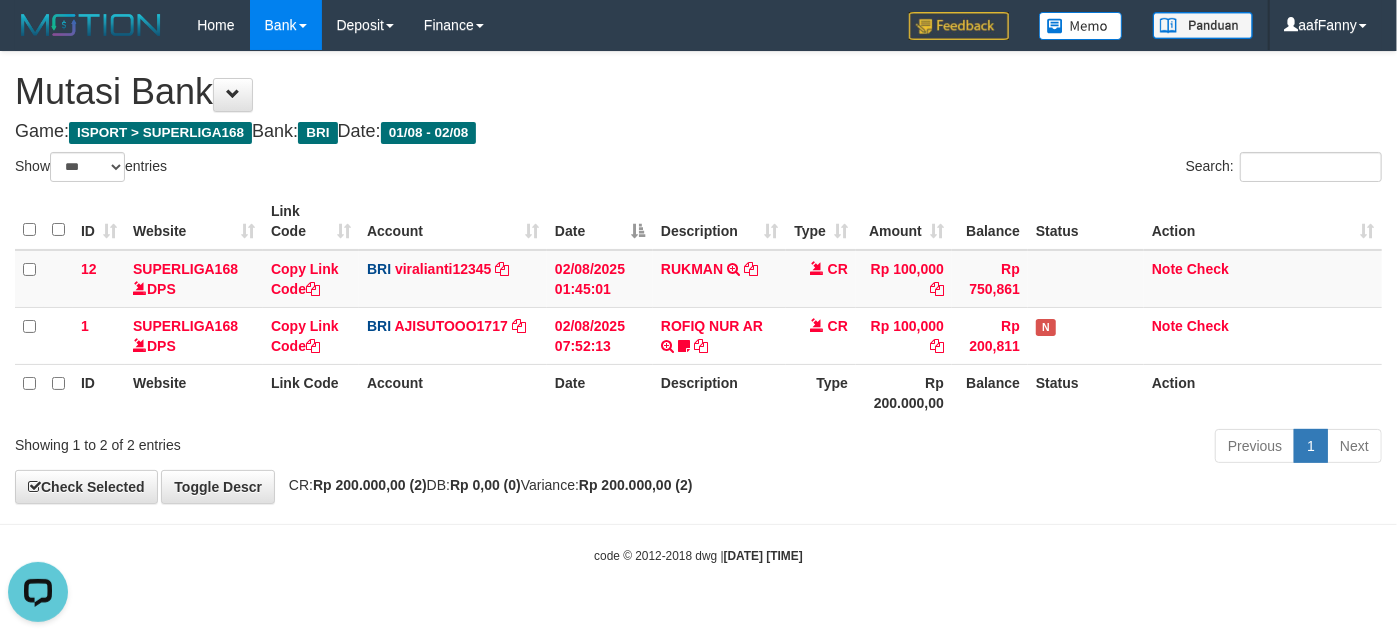 scroll, scrollTop: 0, scrollLeft: 0, axis: both 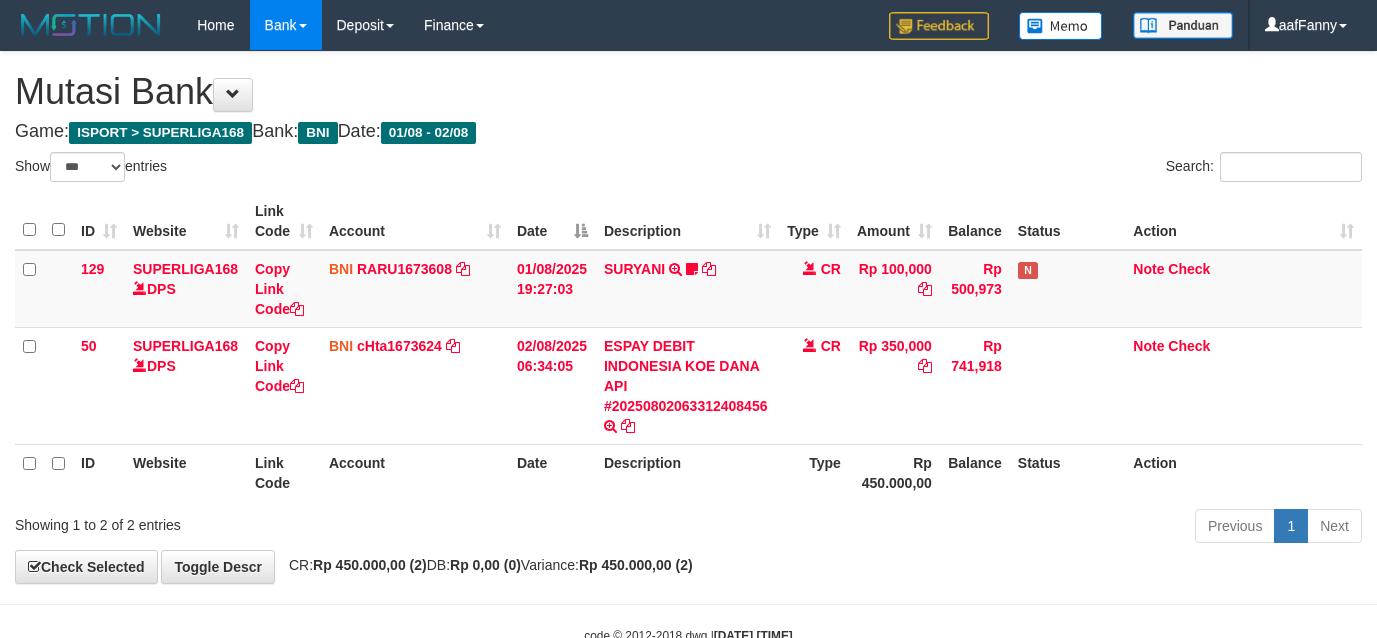 select on "***" 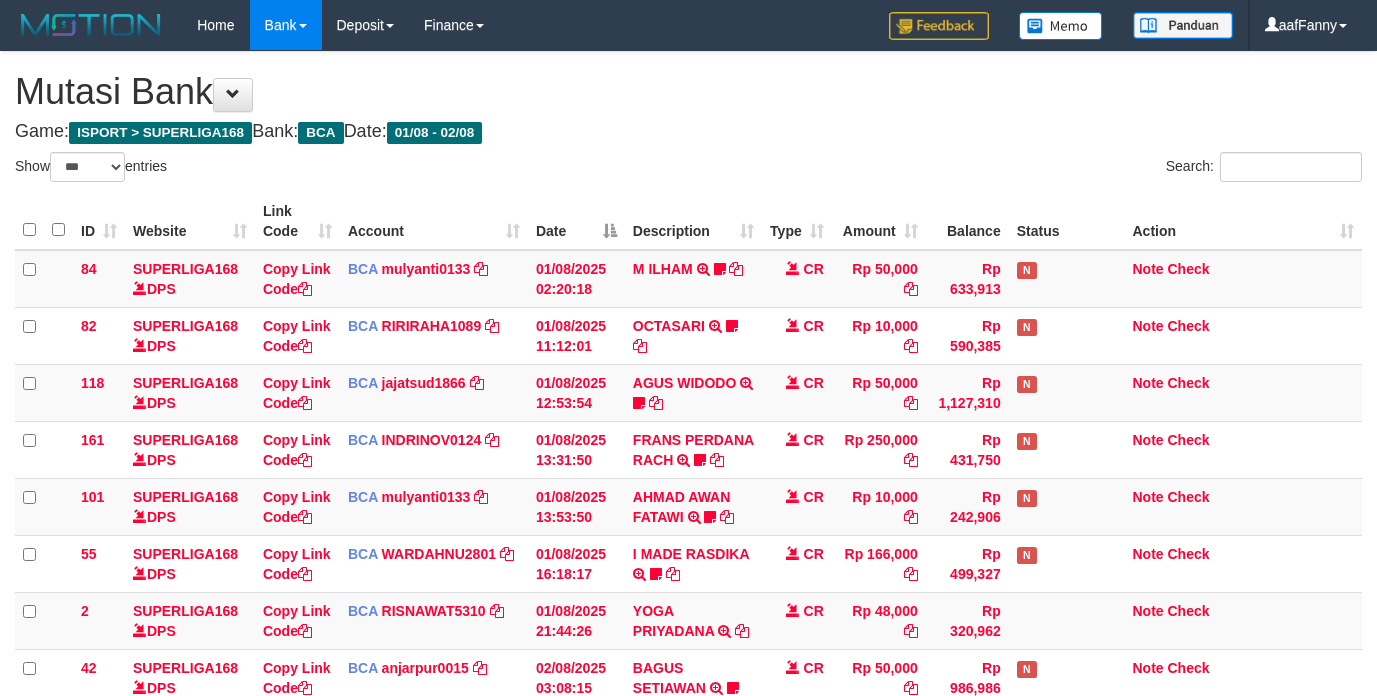 select on "***" 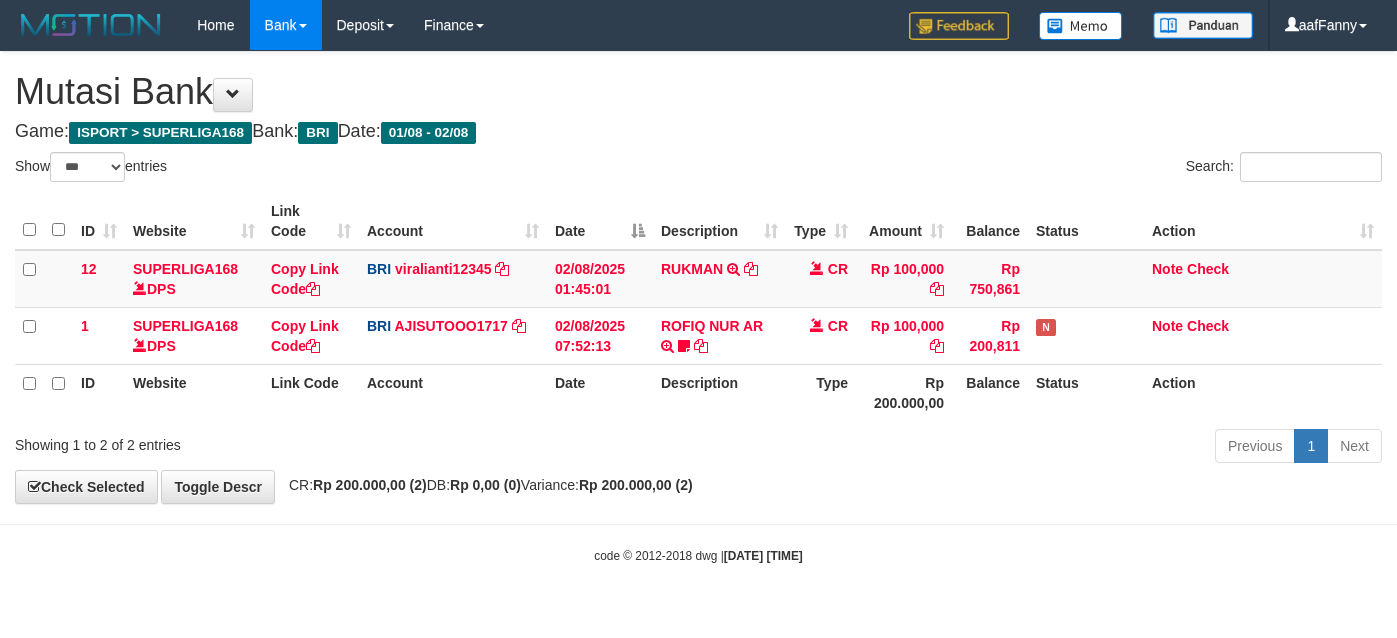 select on "***" 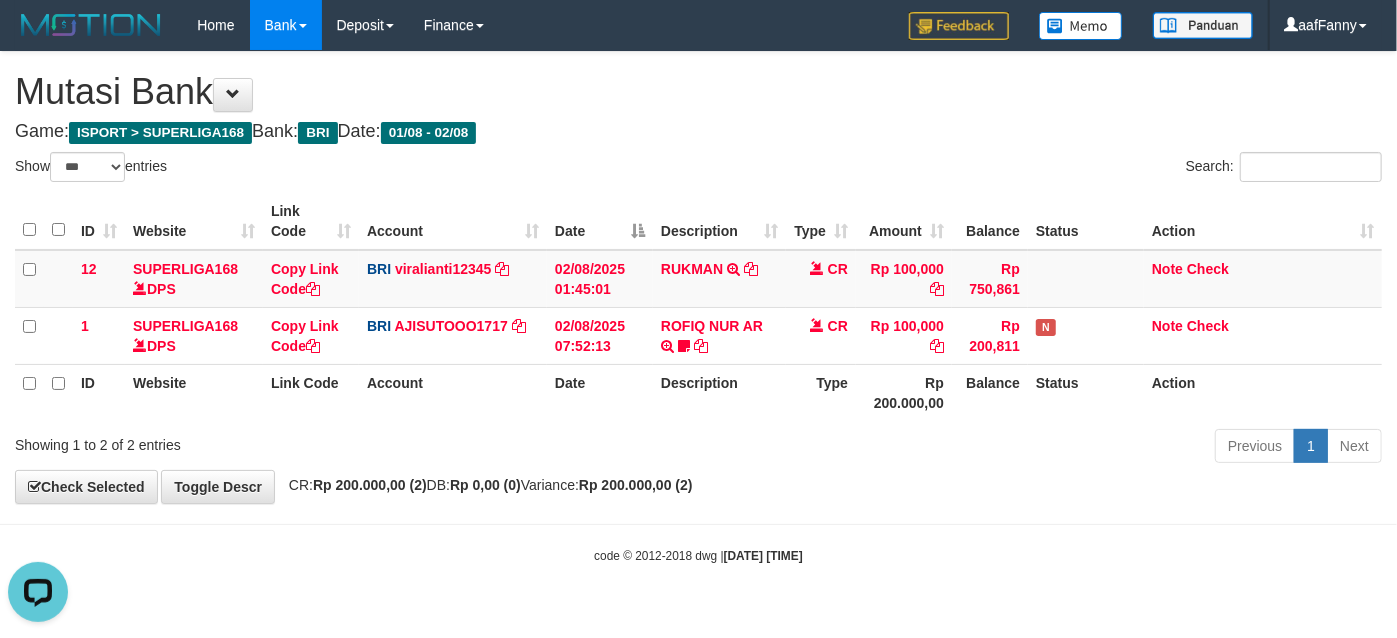 scroll, scrollTop: 0, scrollLeft: 0, axis: both 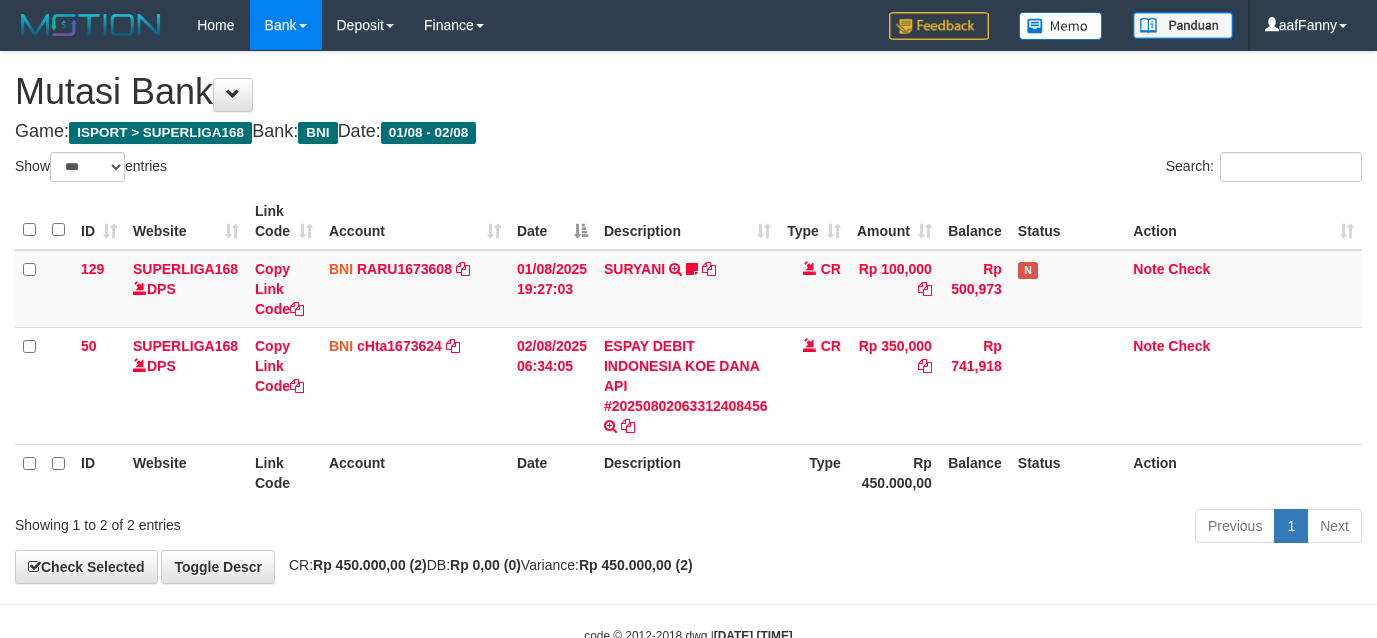 select on "***" 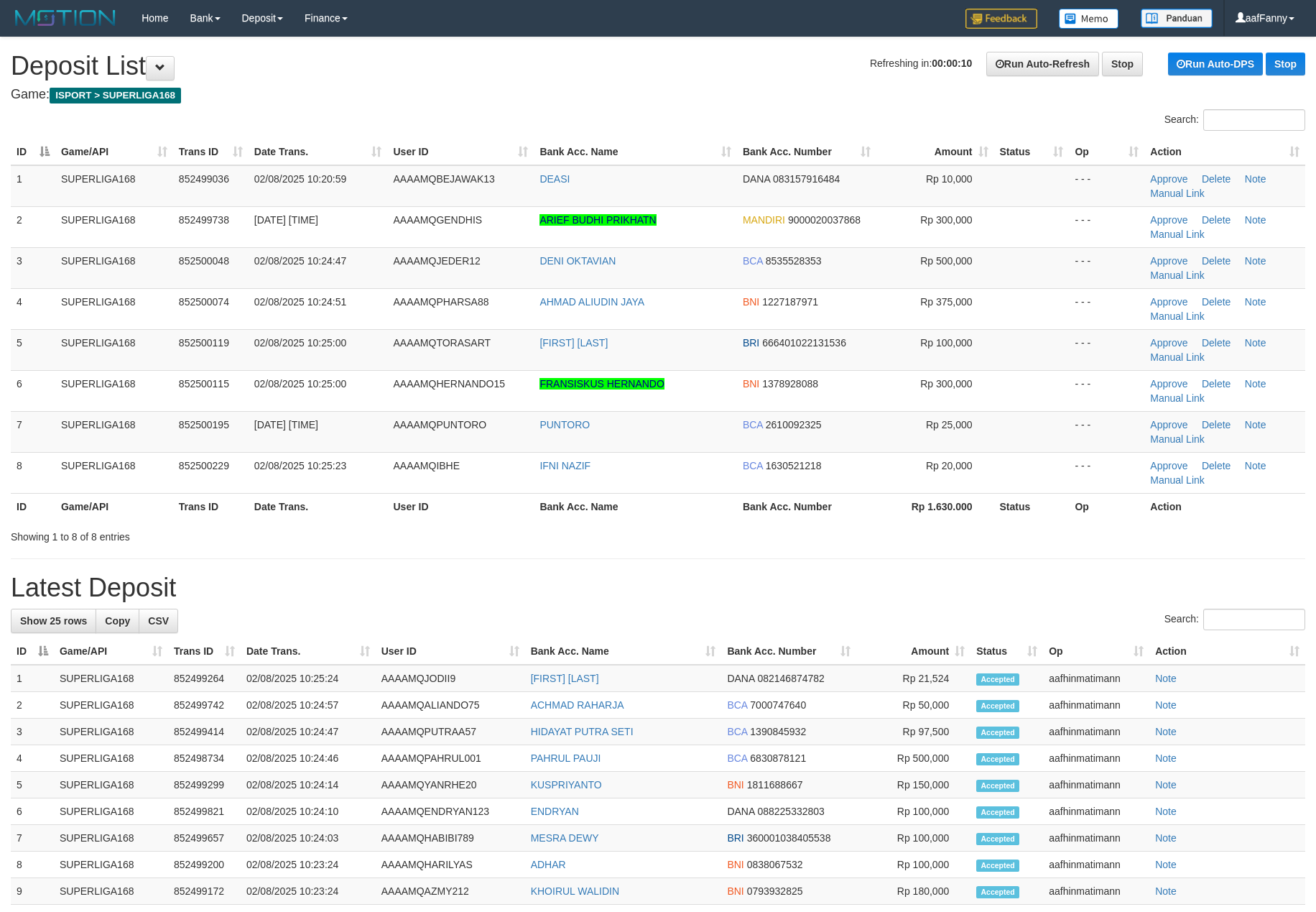 scroll, scrollTop: 0, scrollLeft: 0, axis: both 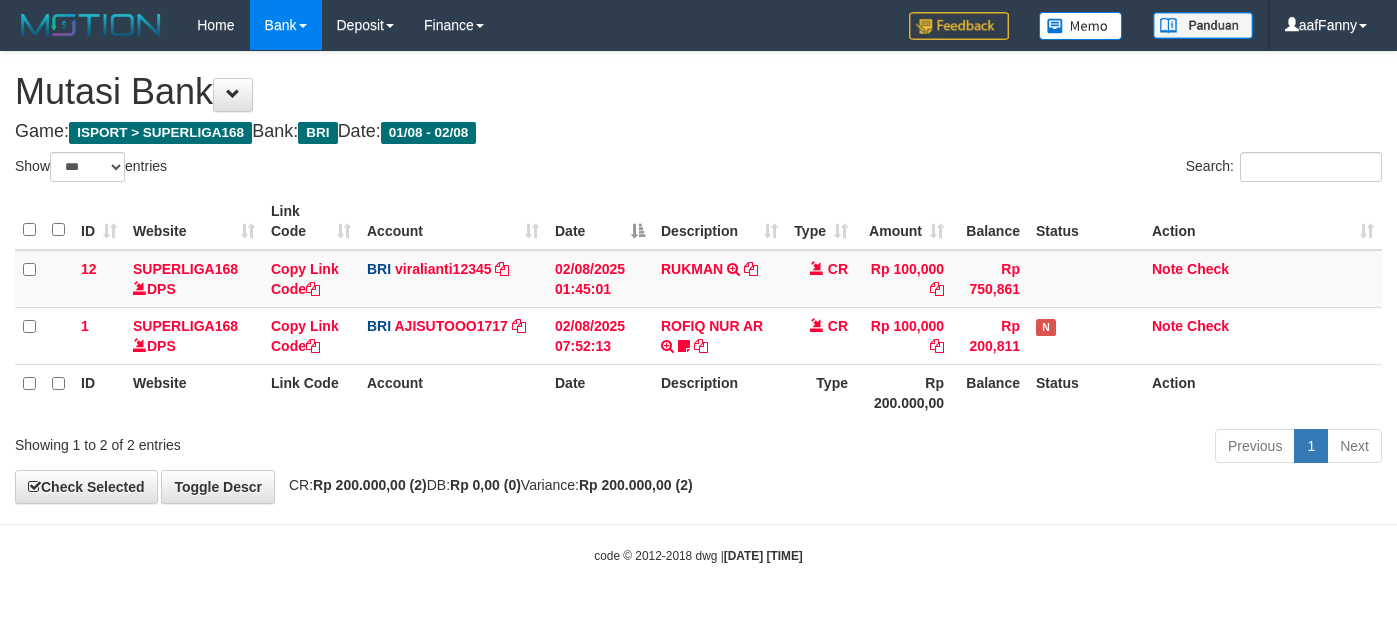 select on "***" 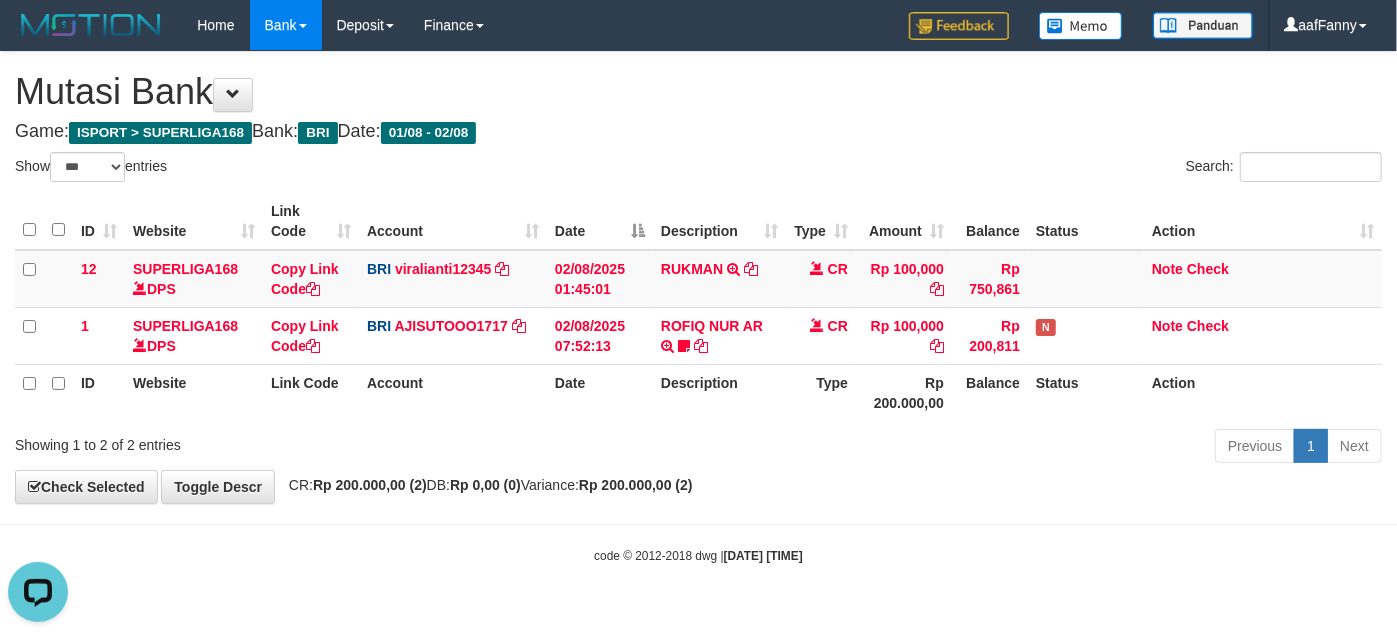 scroll, scrollTop: 0, scrollLeft: 0, axis: both 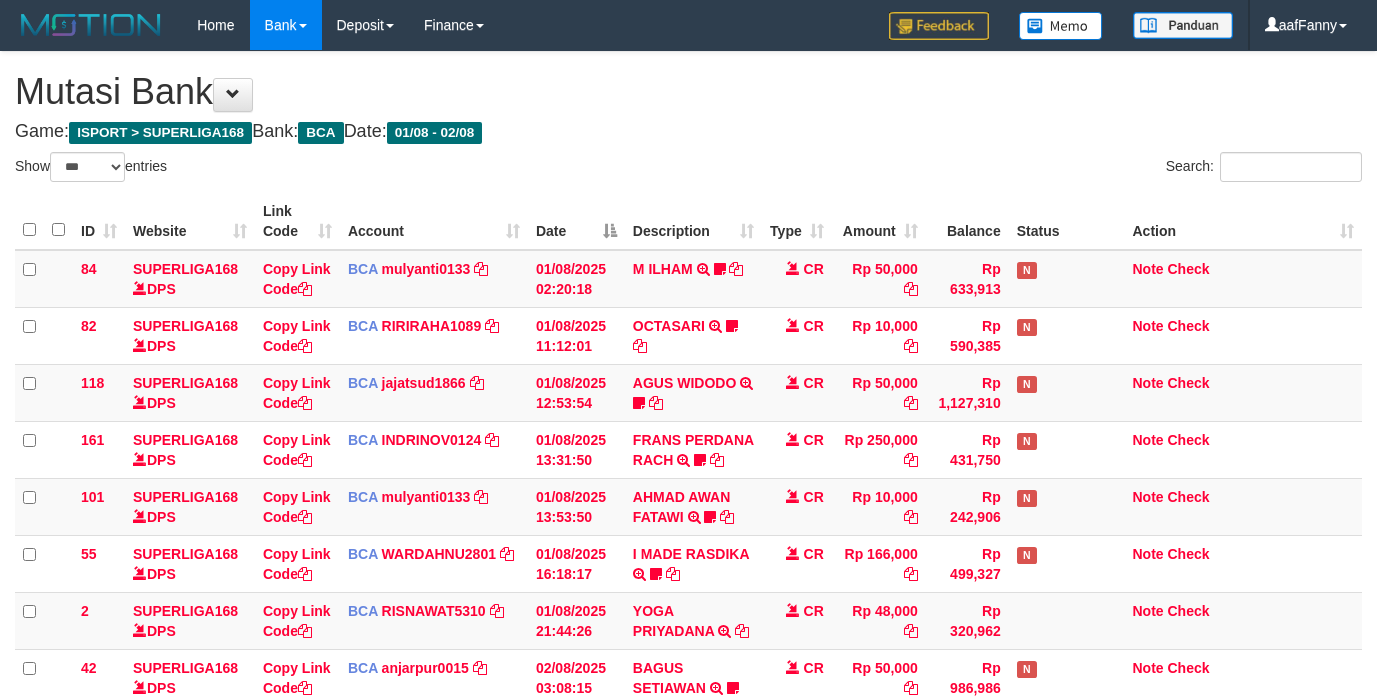 select on "***" 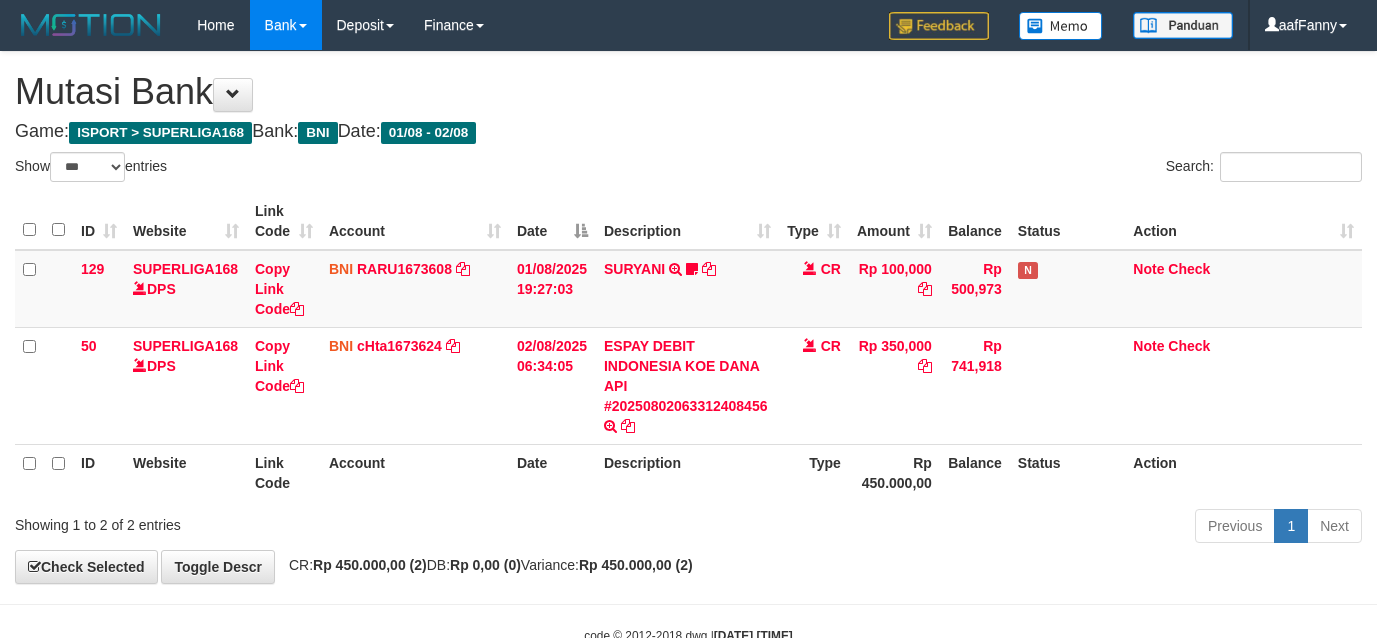 select on "***" 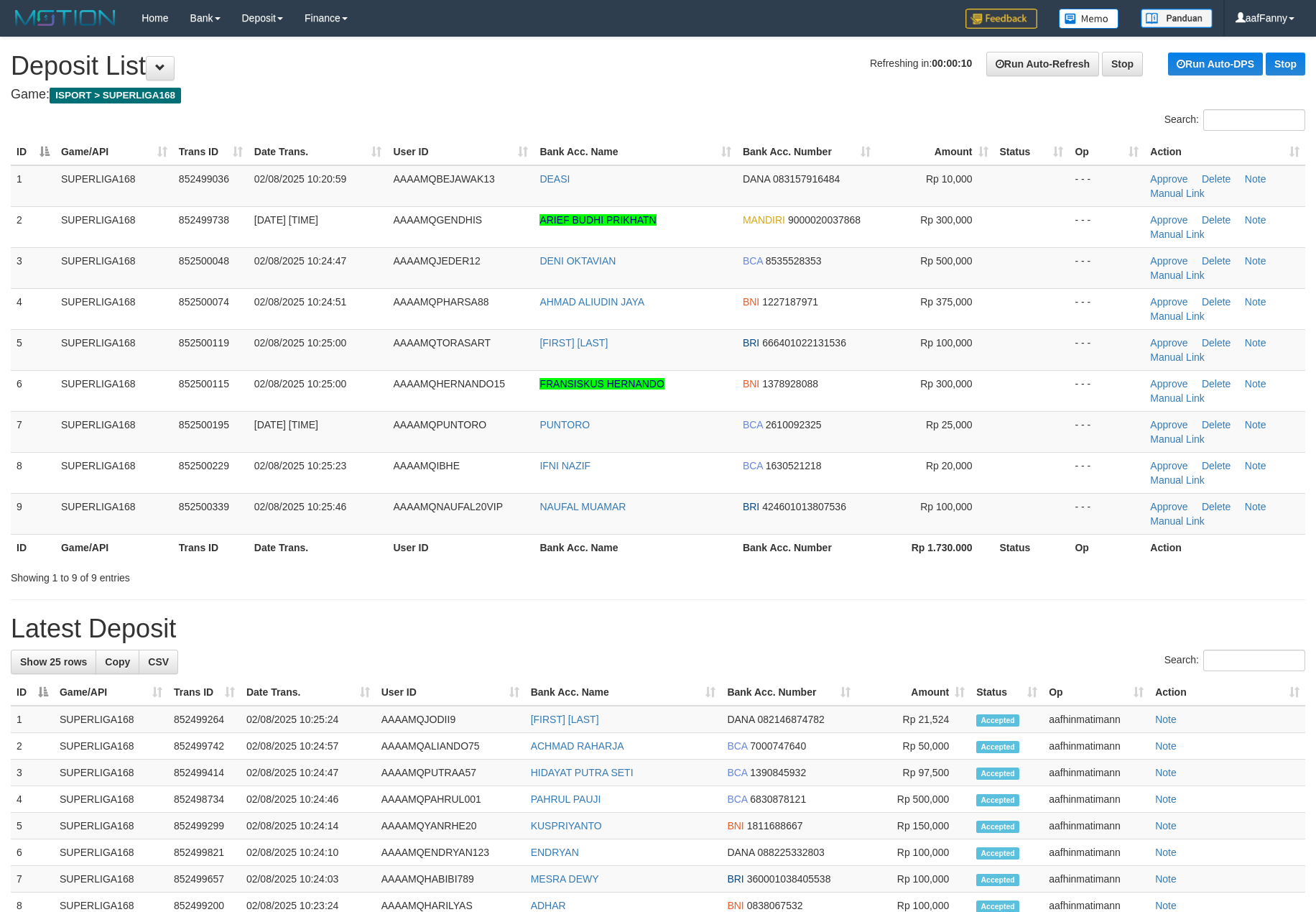 scroll, scrollTop: 0, scrollLeft: 0, axis: both 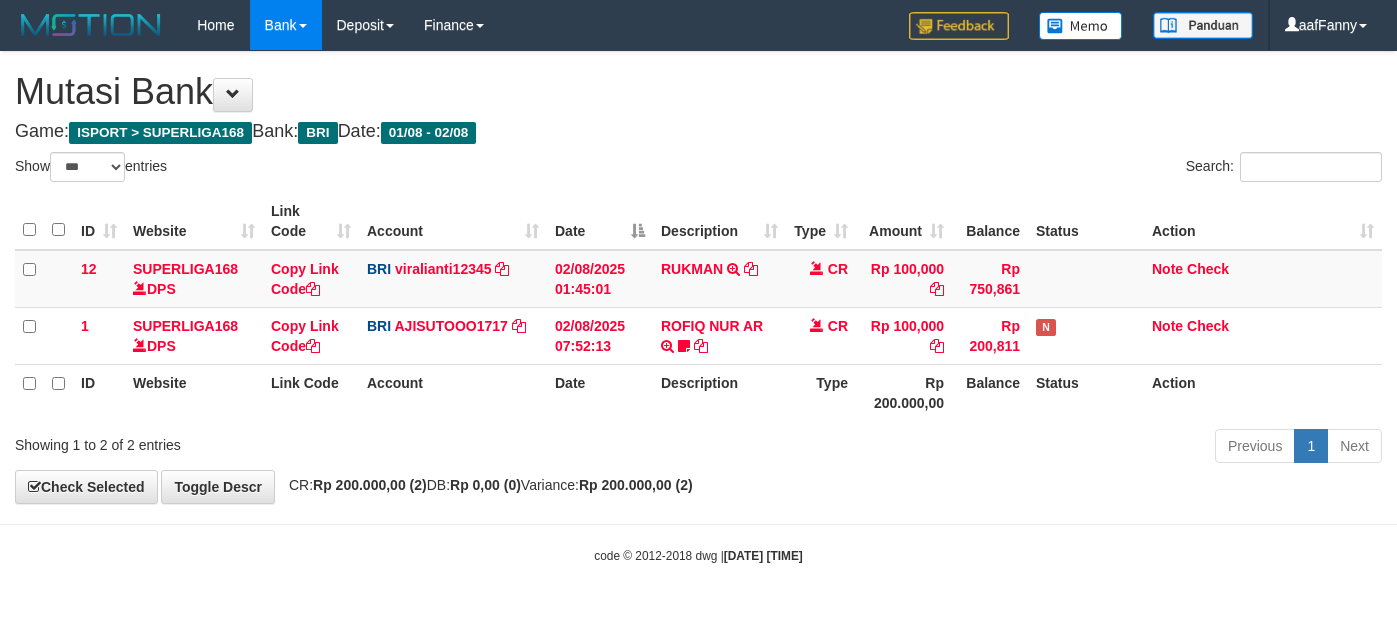 select on "***" 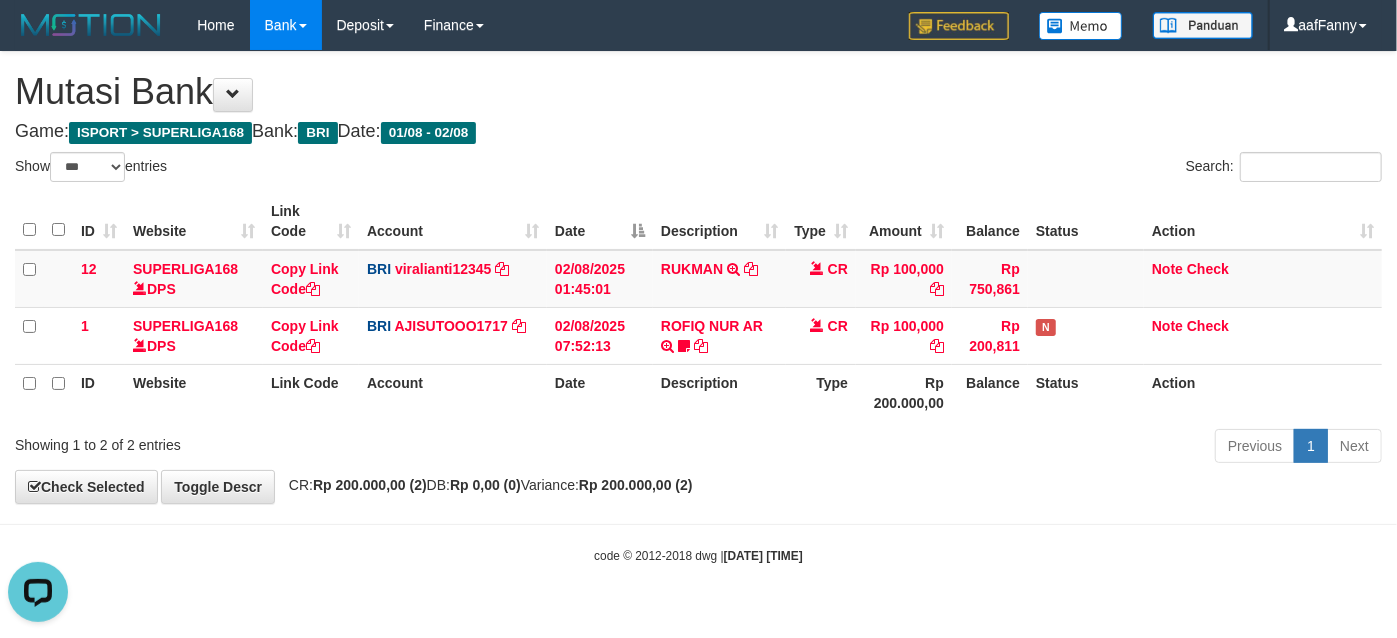 scroll, scrollTop: 0, scrollLeft: 0, axis: both 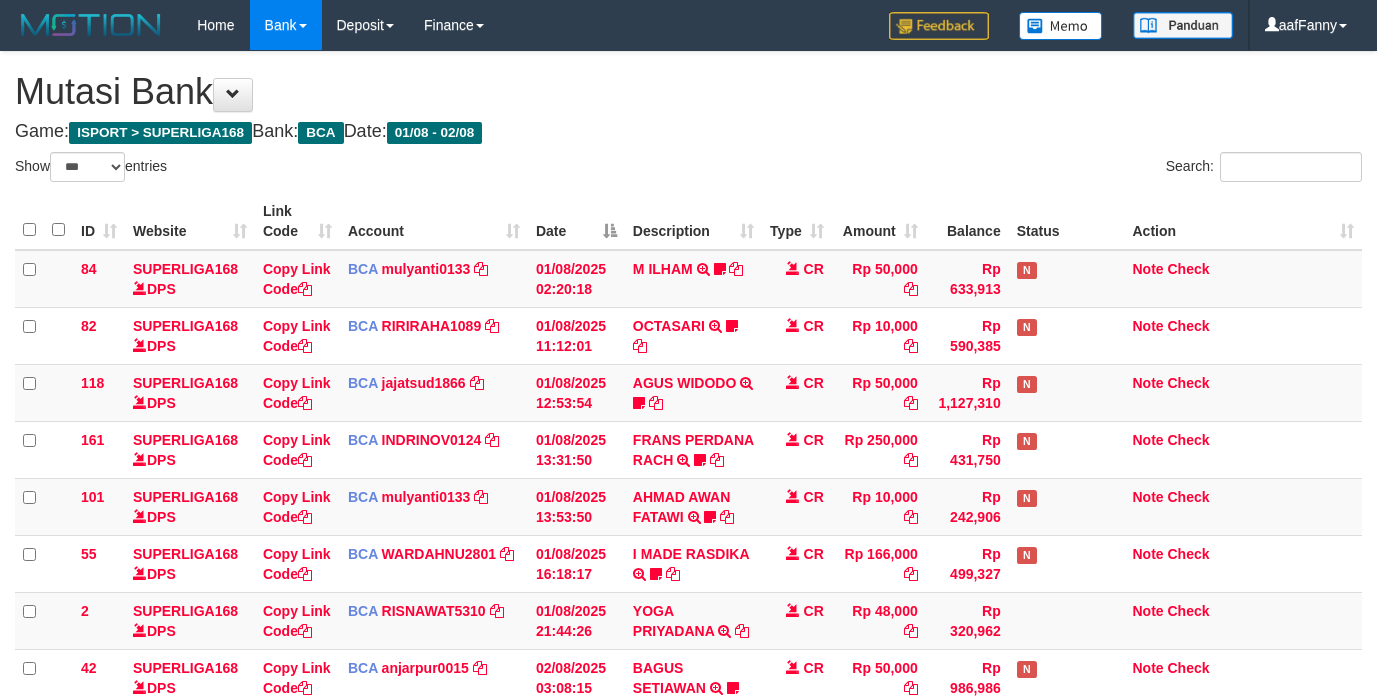 select on "***" 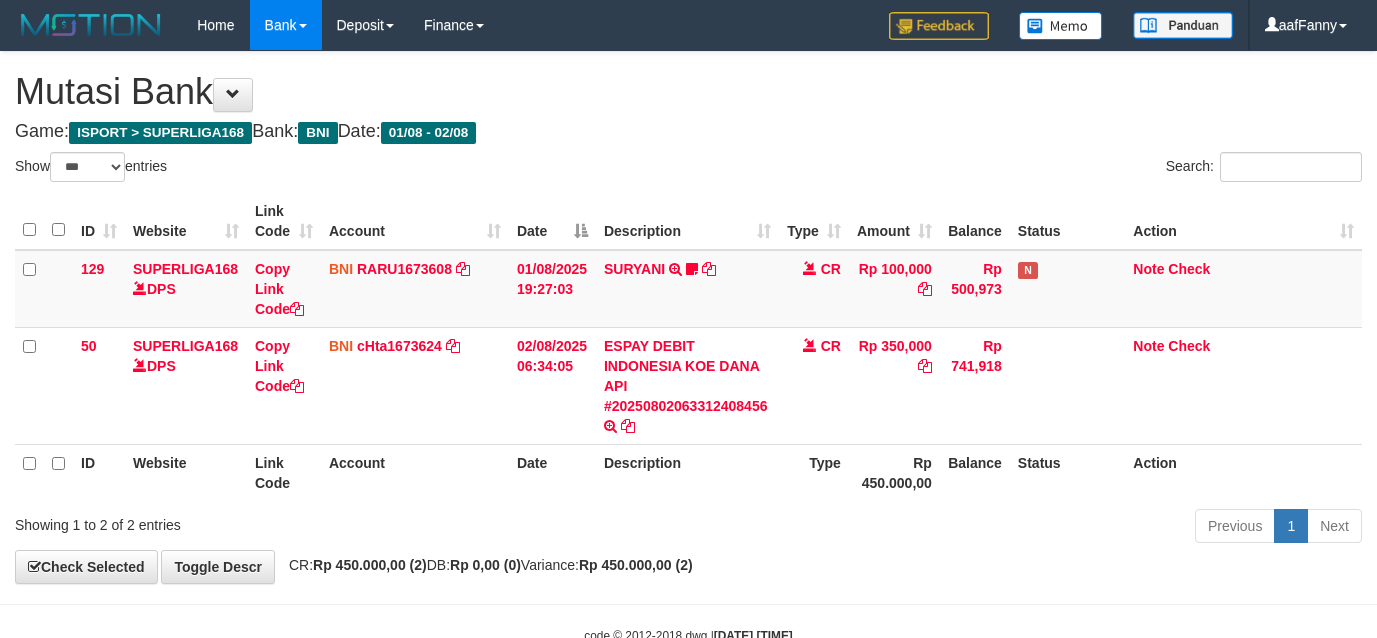 select on "***" 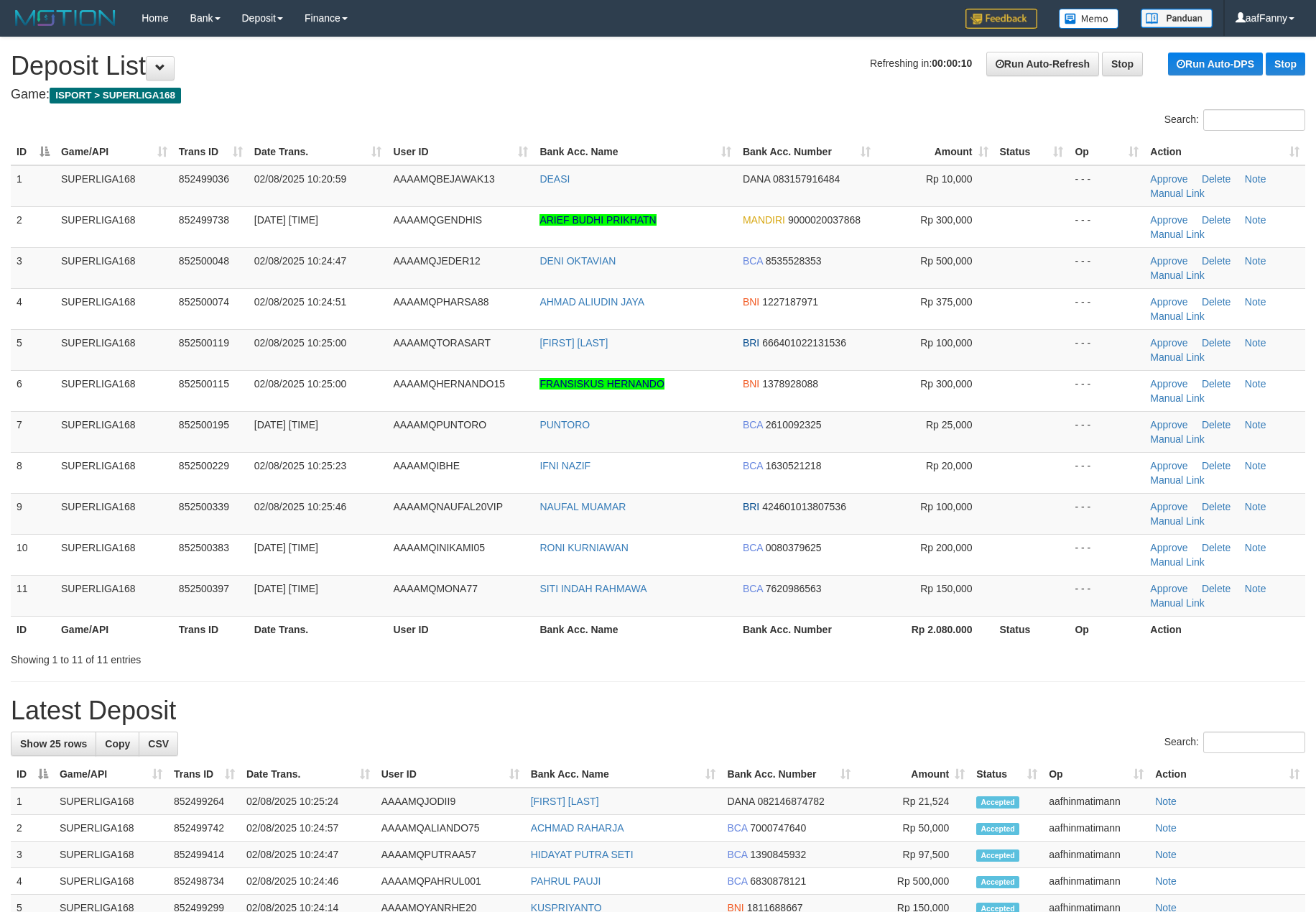 scroll, scrollTop: 0, scrollLeft: 0, axis: both 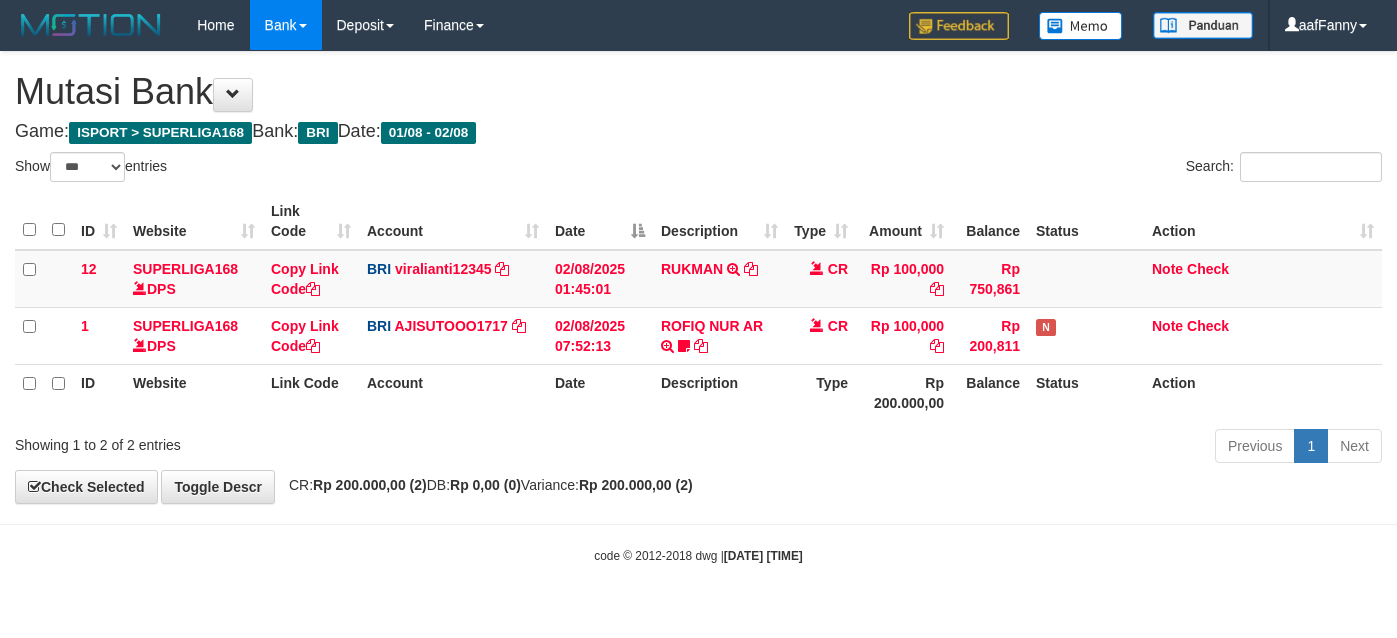 select on "***" 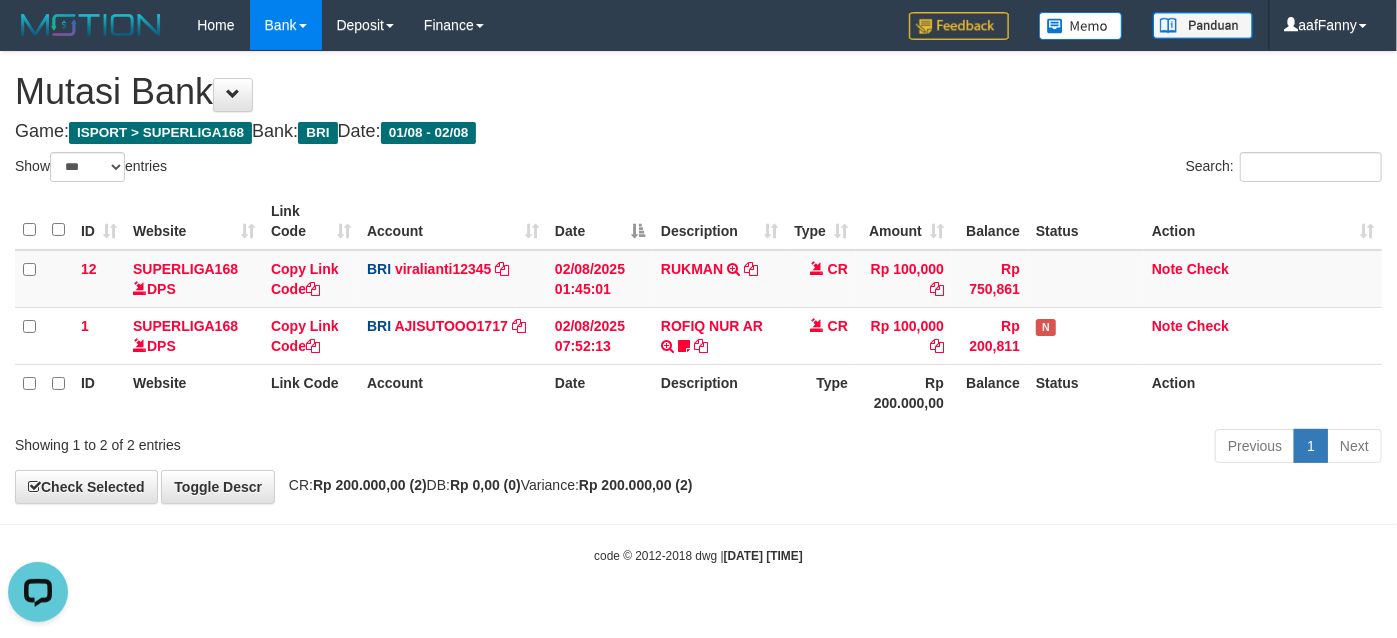 scroll, scrollTop: 0, scrollLeft: 0, axis: both 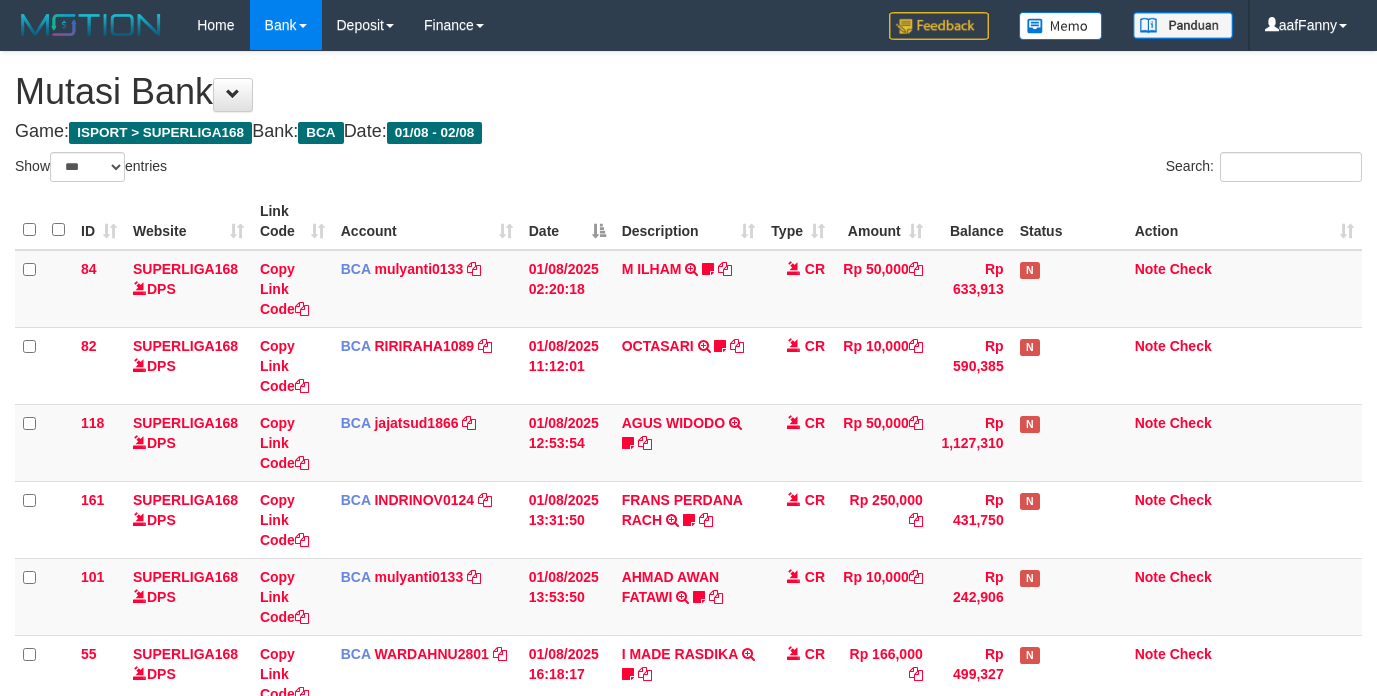 select on "***" 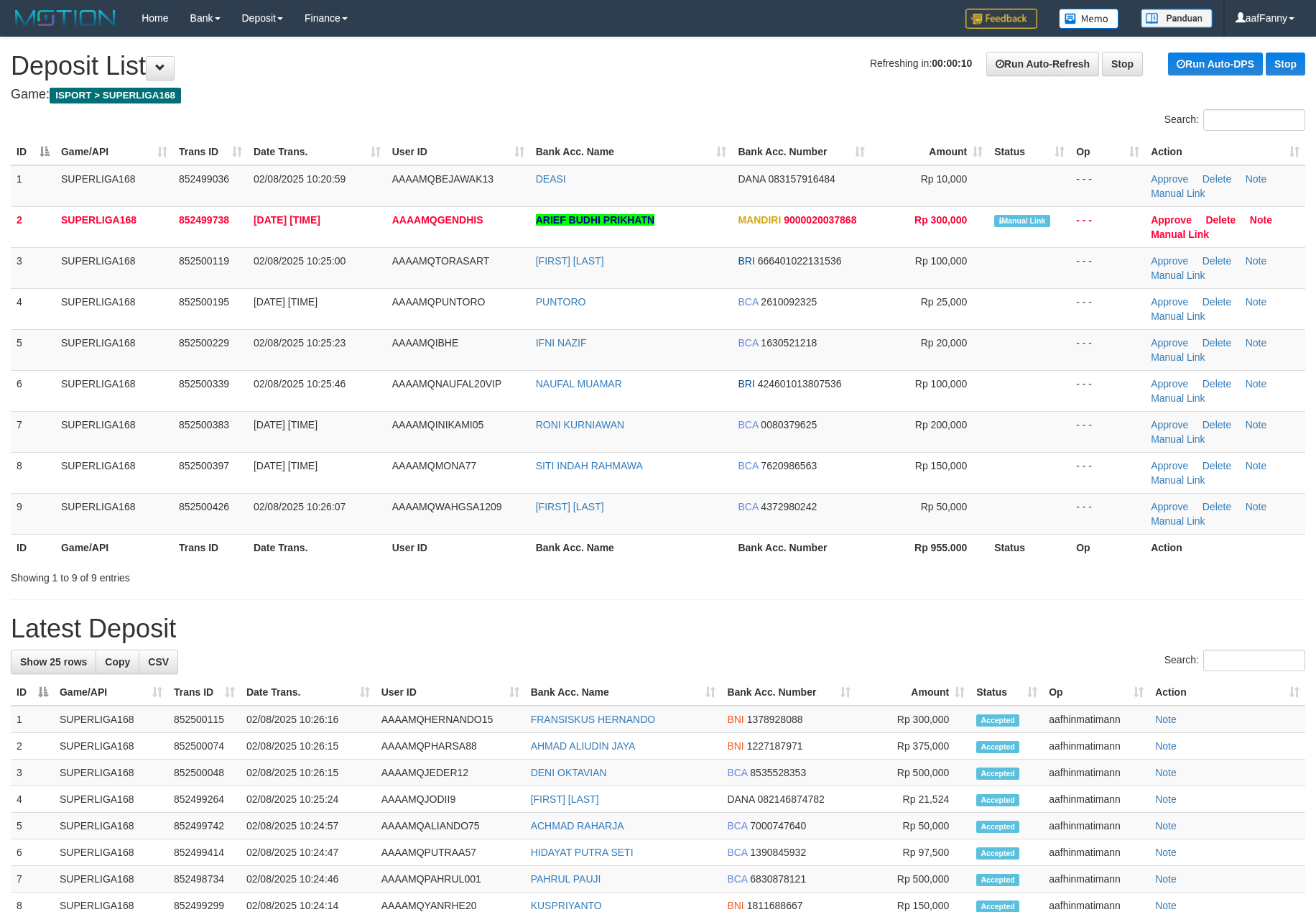 scroll, scrollTop: 0, scrollLeft: 0, axis: both 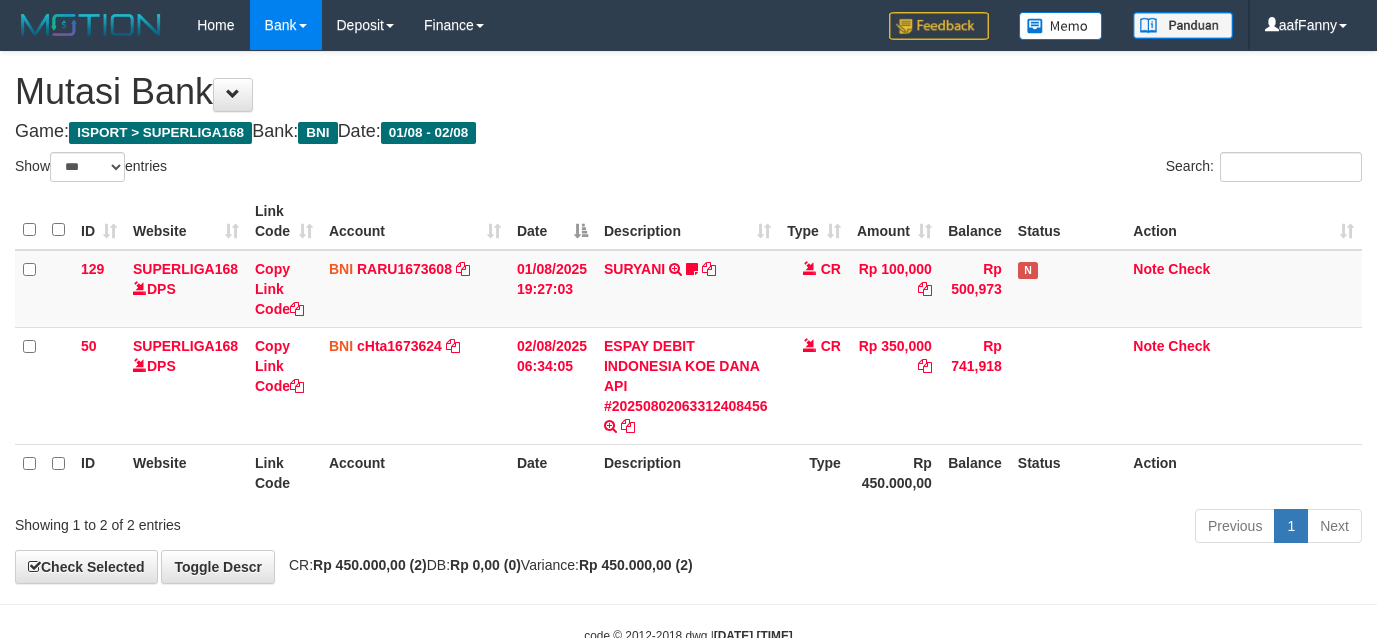 select on "***" 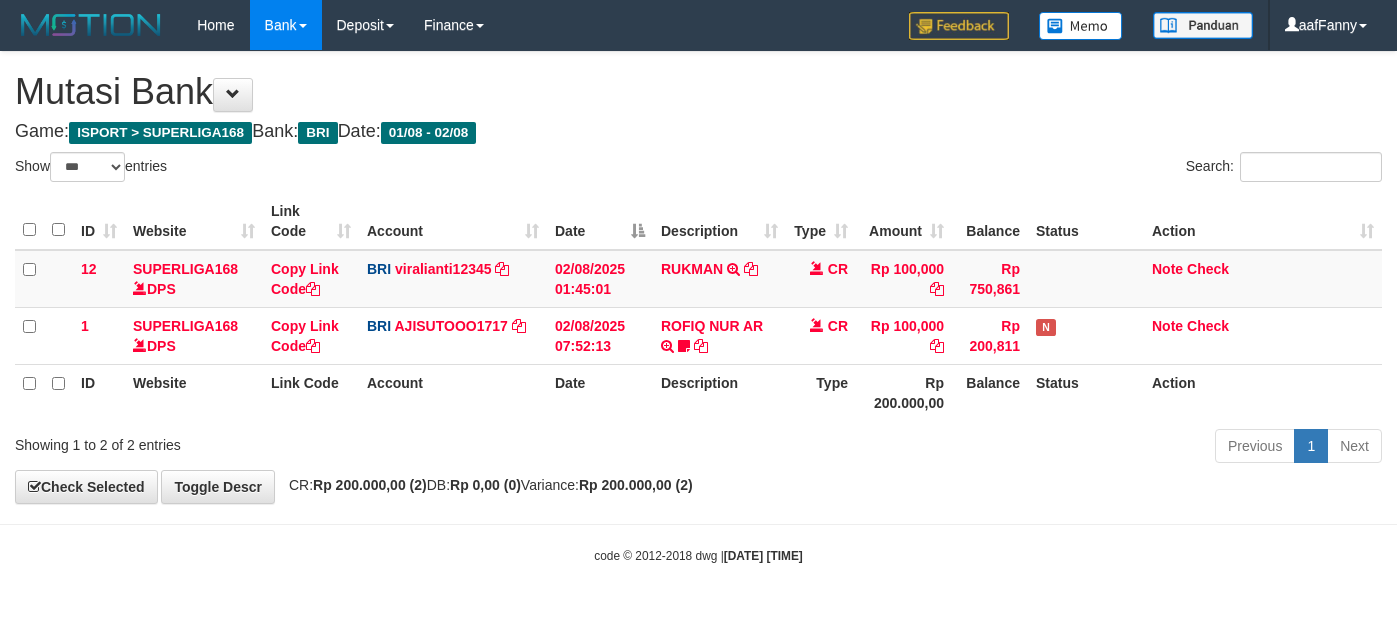 select on "***" 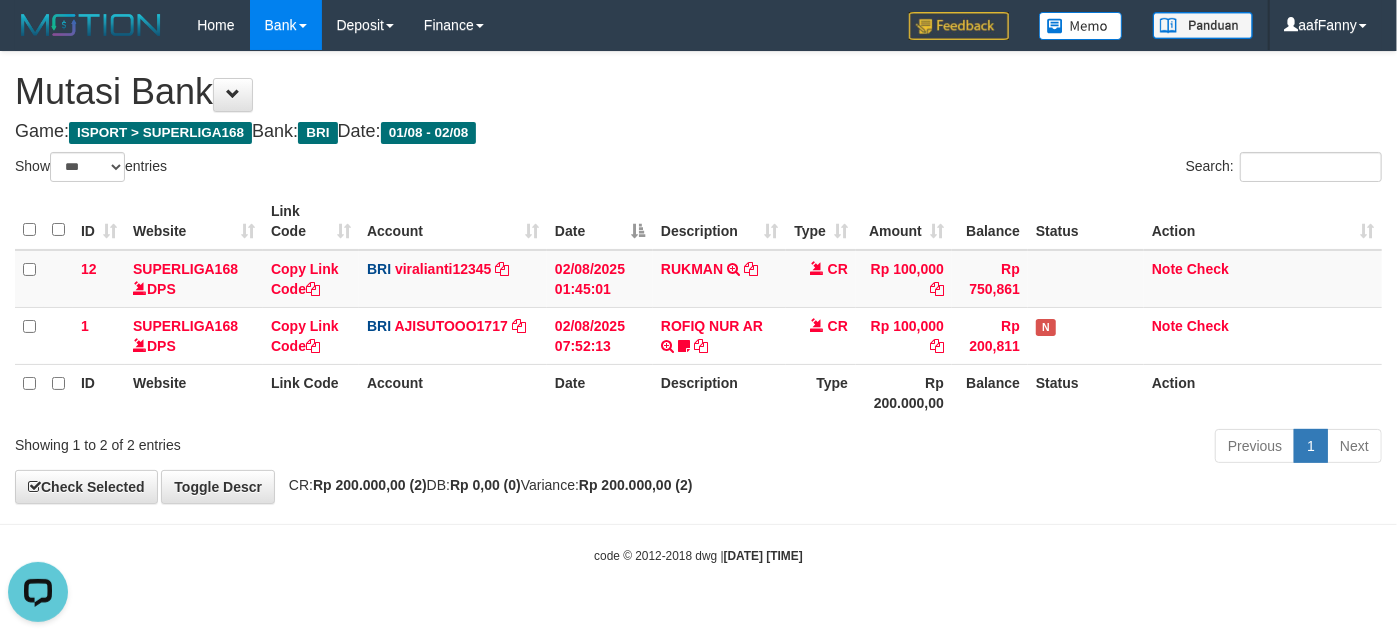scroll, scrollTop: 0, scrollLeft: 0, axis: both 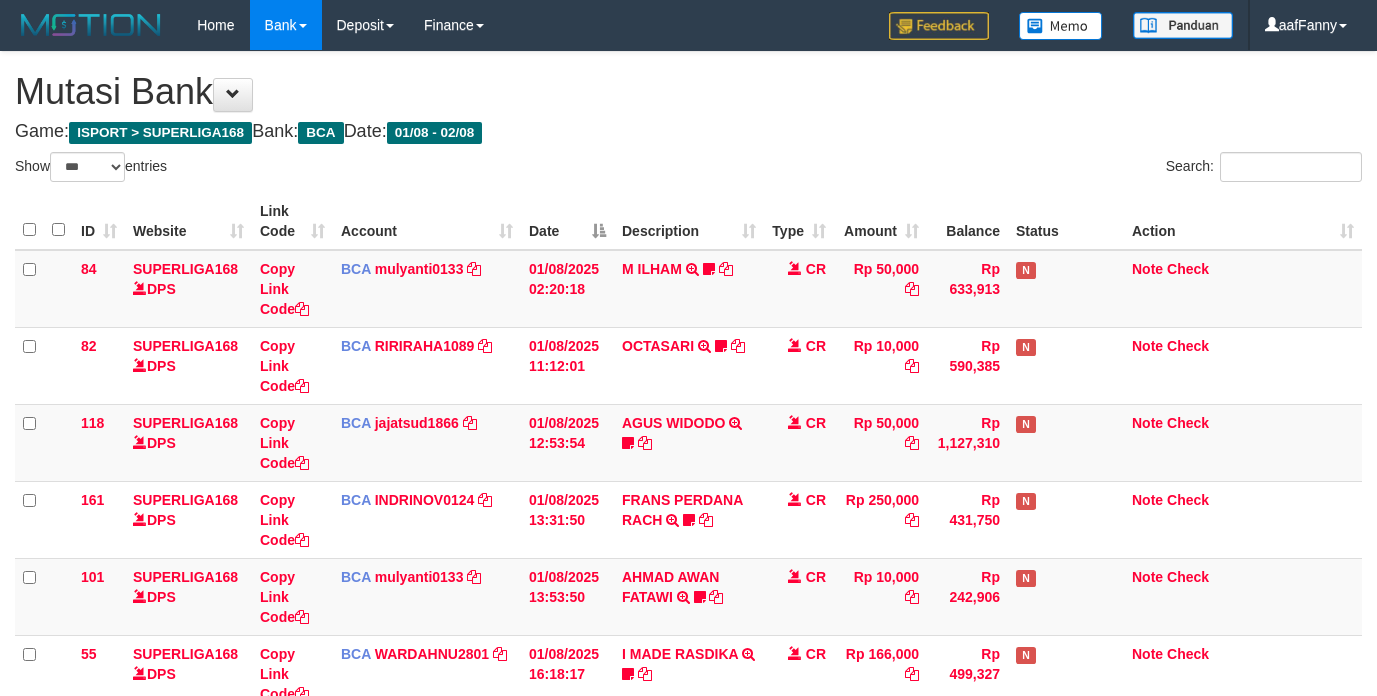select on "***" 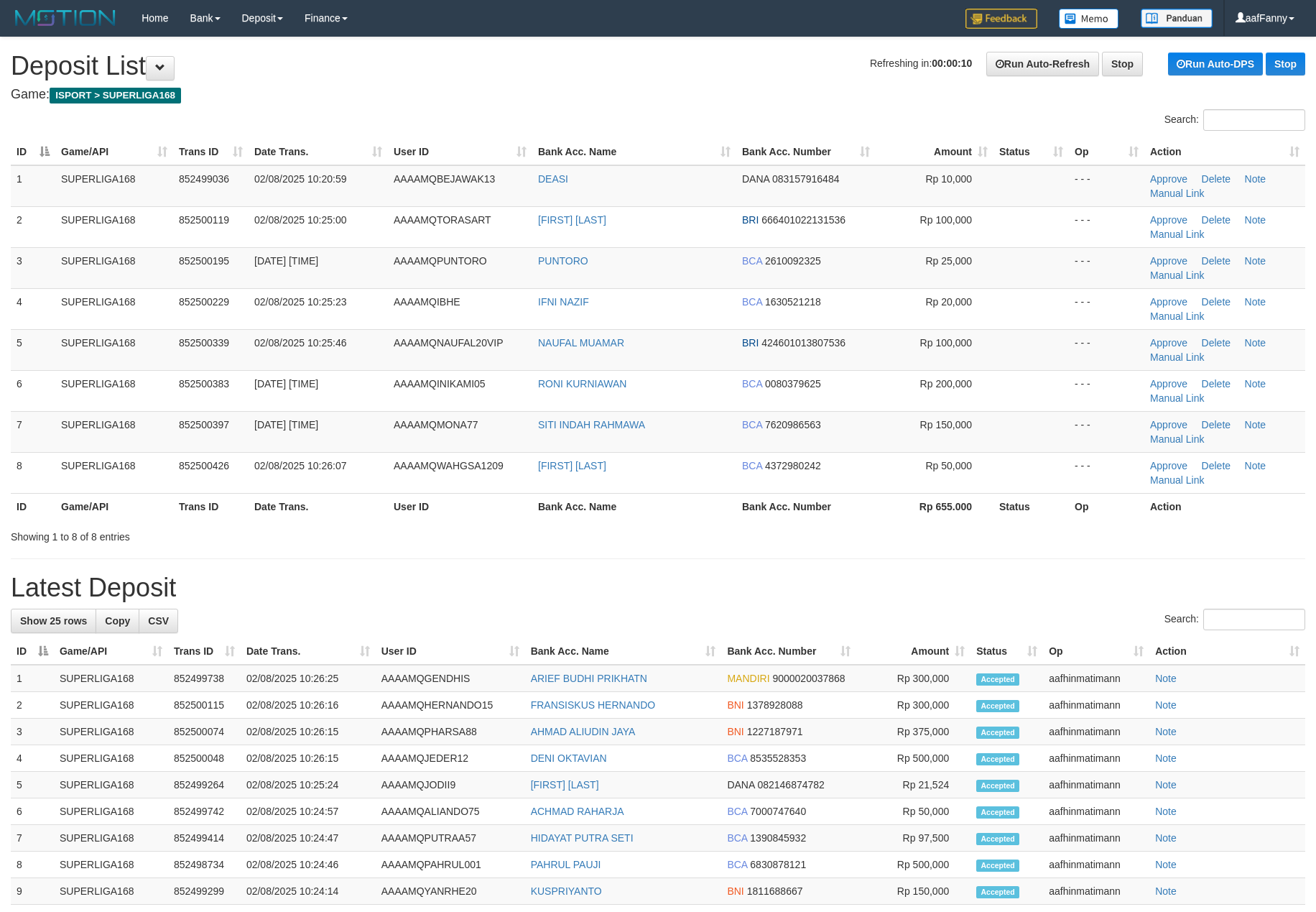 scroll, scrollTop: 0, scrollLeft: 0, axis: both 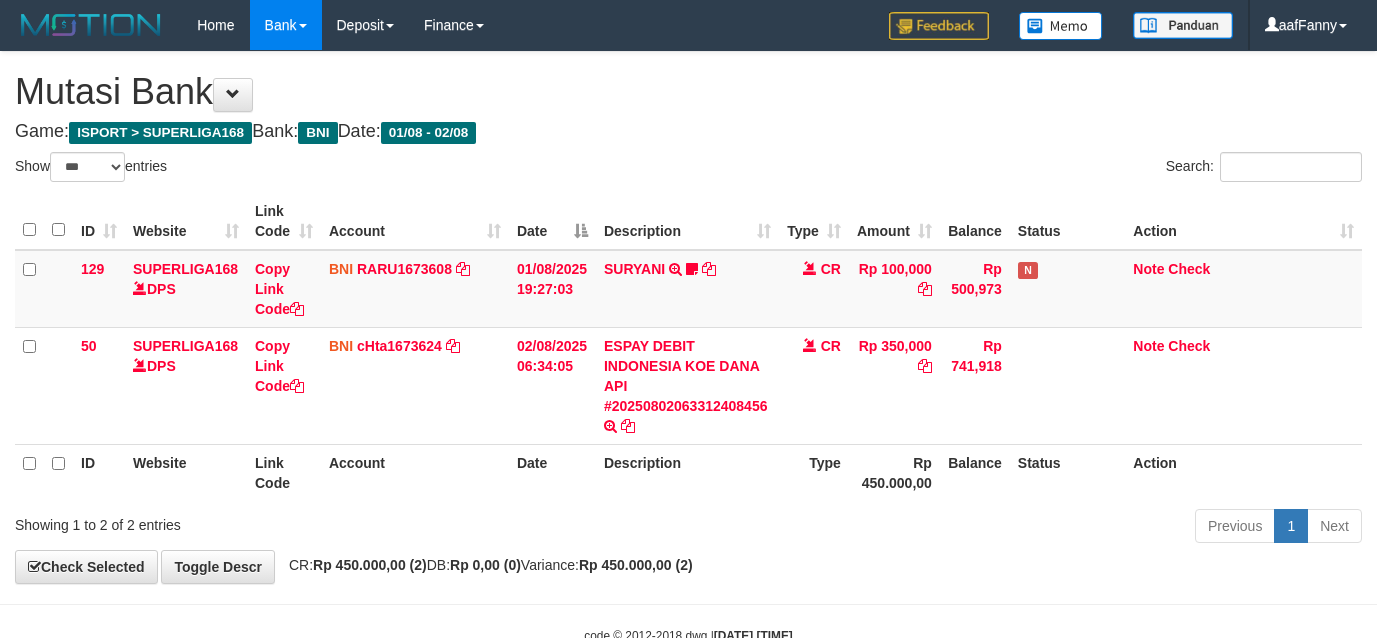 select on "***" 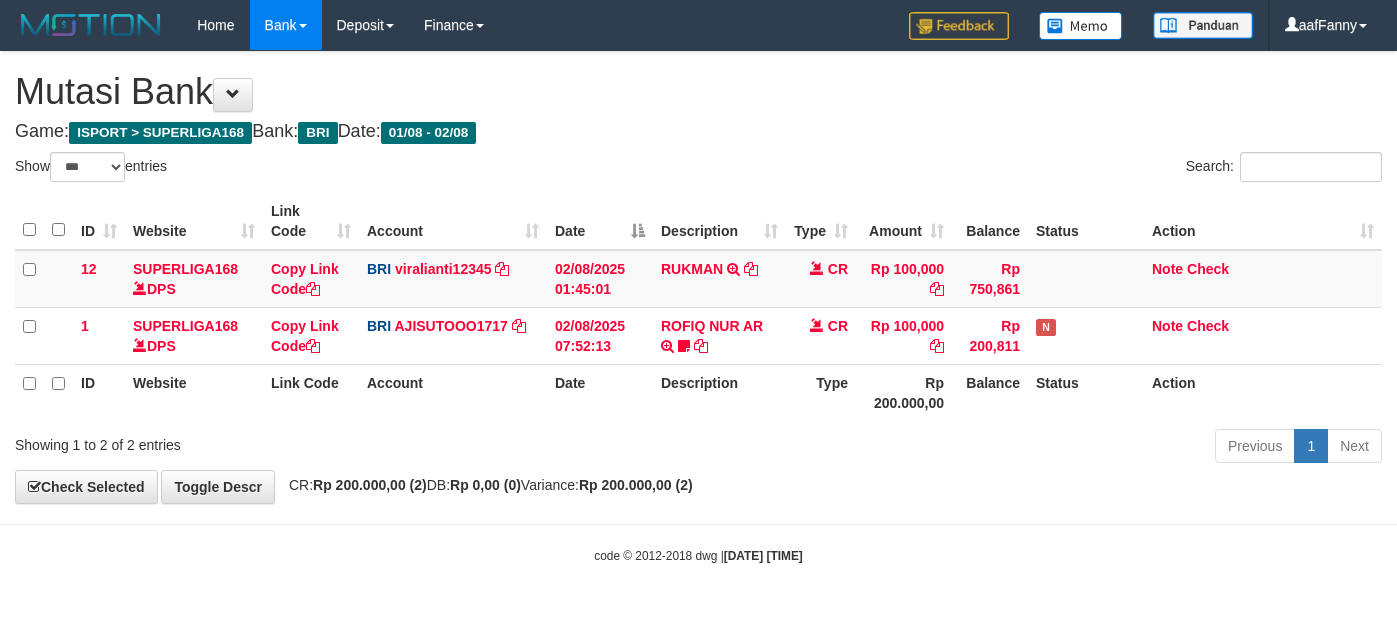select on "***" 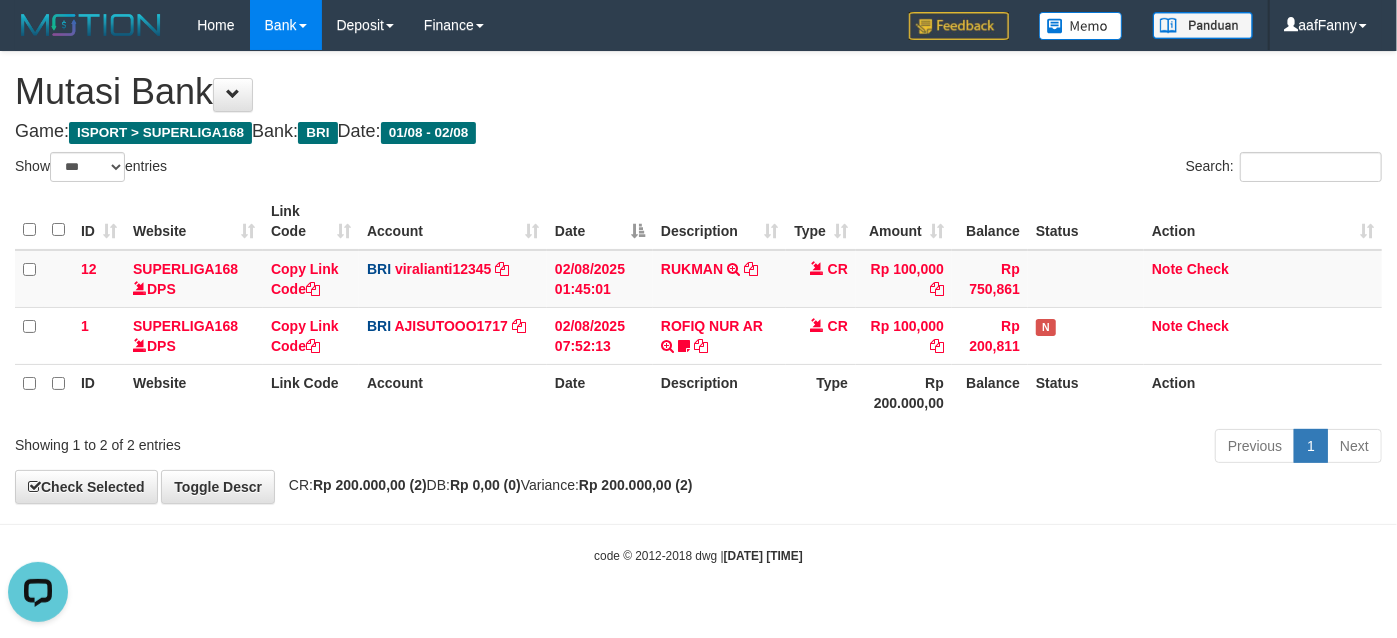 scroll, scrollTop: 0, scrollLeft: 0, axis: both 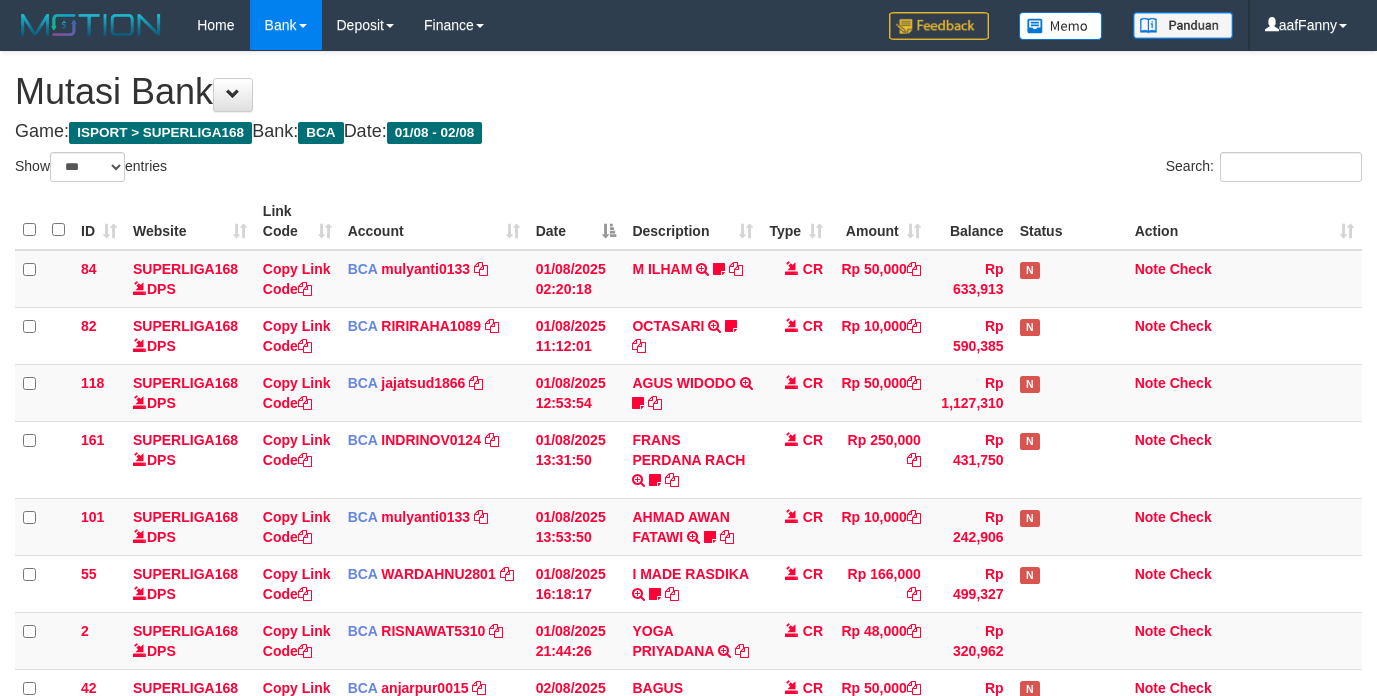 select on "***" 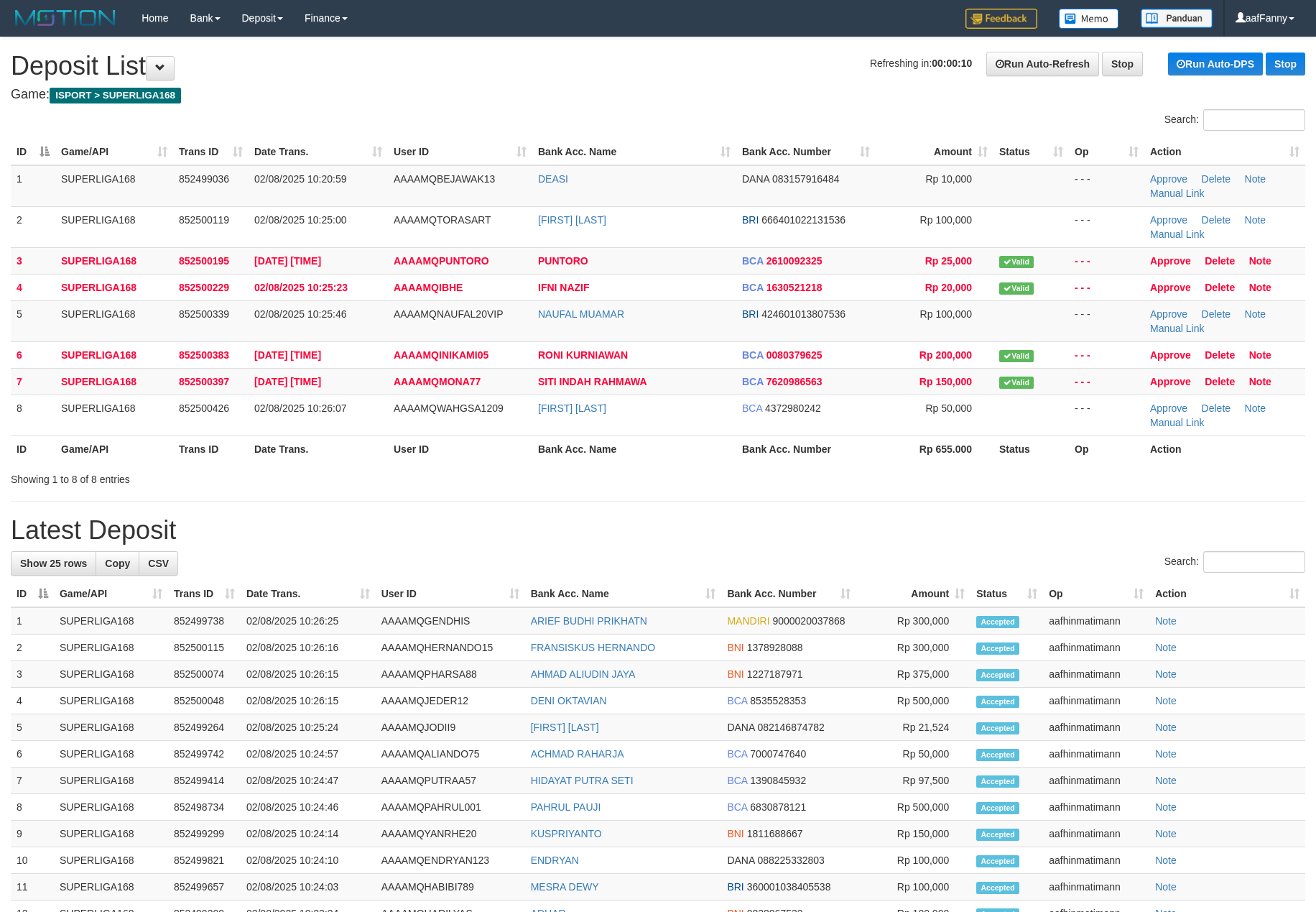 scroll, scrollTop: 0, scrollLeft: 0, axis: both 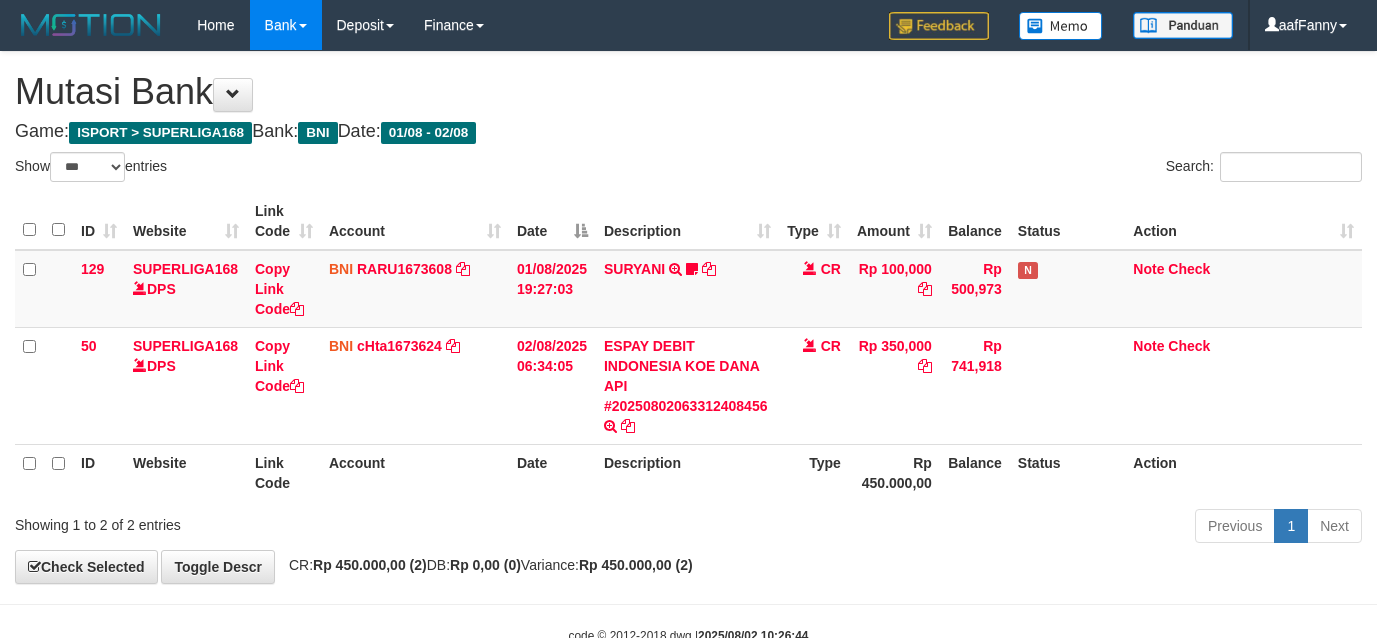 select on "***" 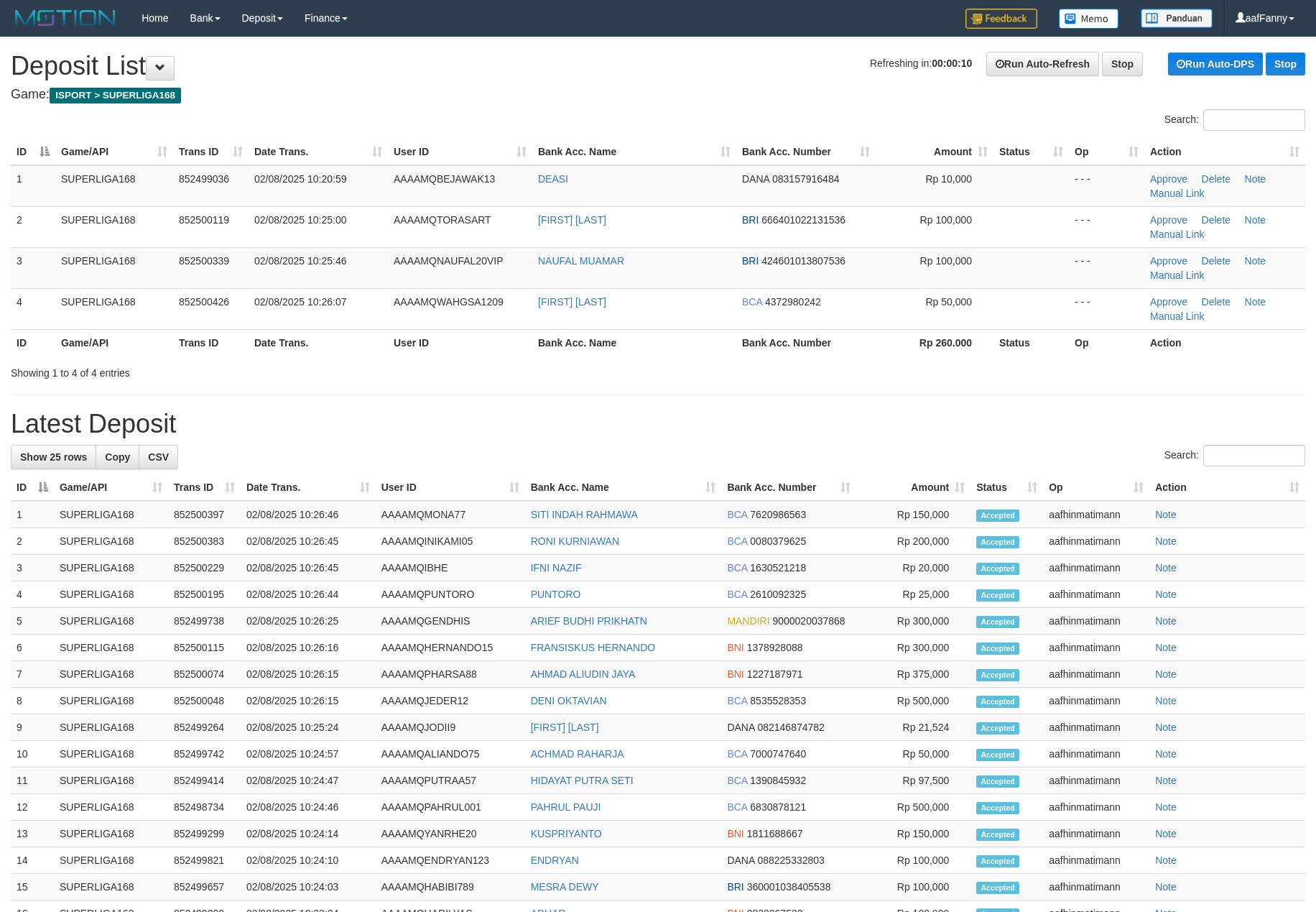 scroll, scrollTop: 0, scrollLeft: 0, axis: both 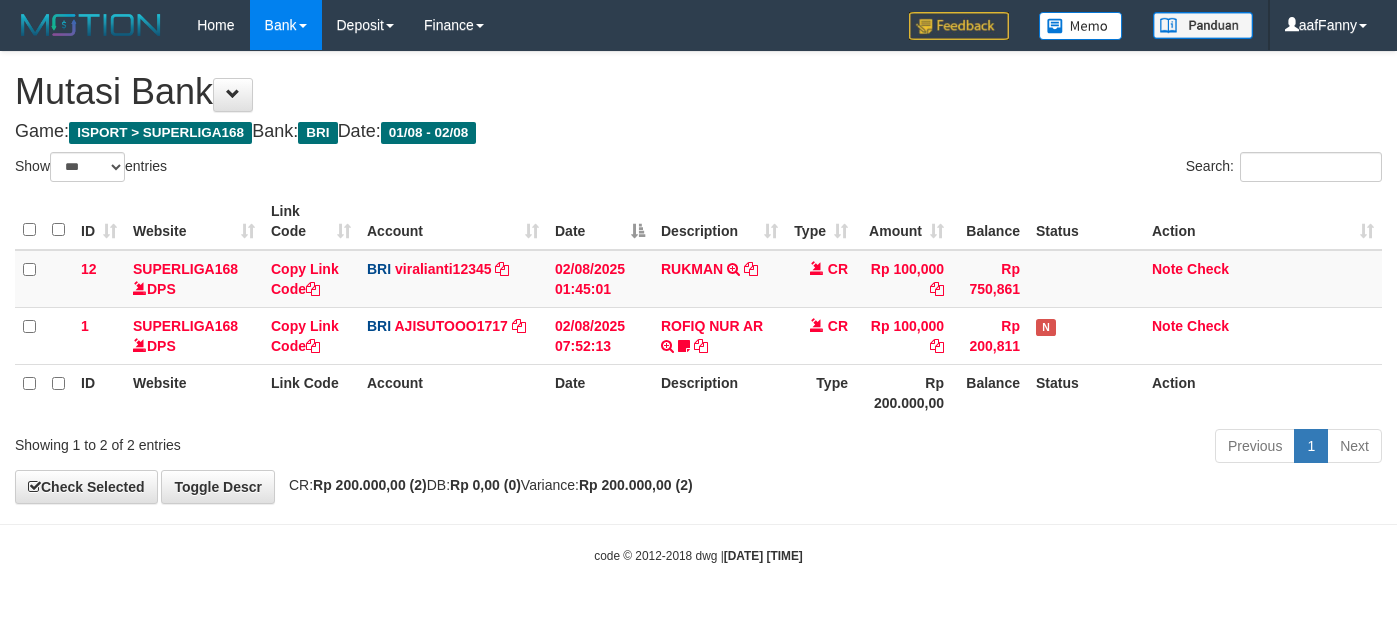 select on "***" 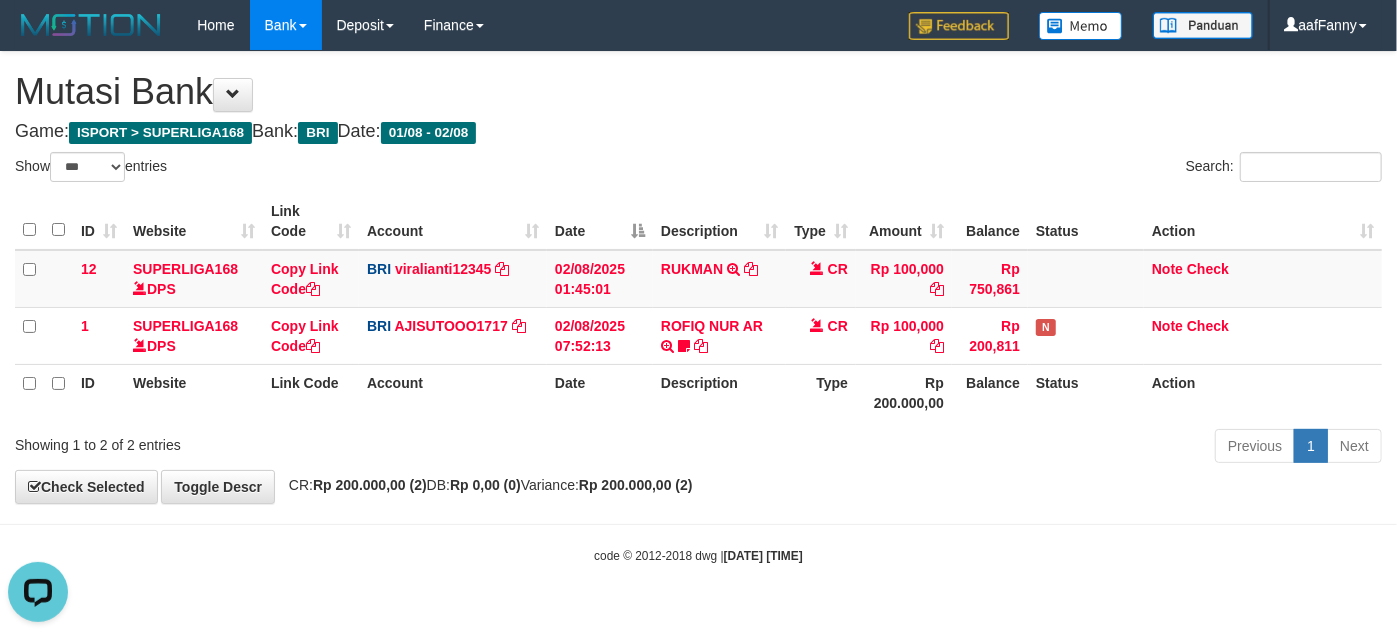 scroll, scrollTop: 0, scrollLeft: 0, axis: both 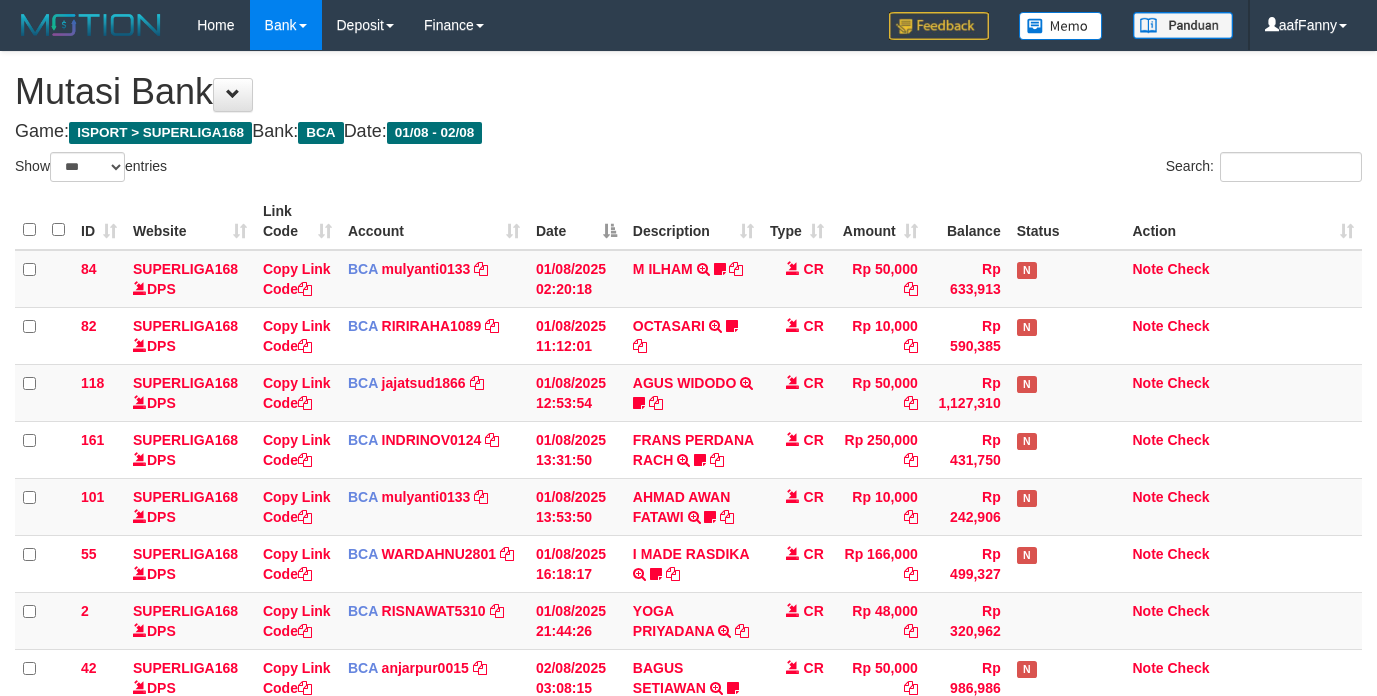select on "***" 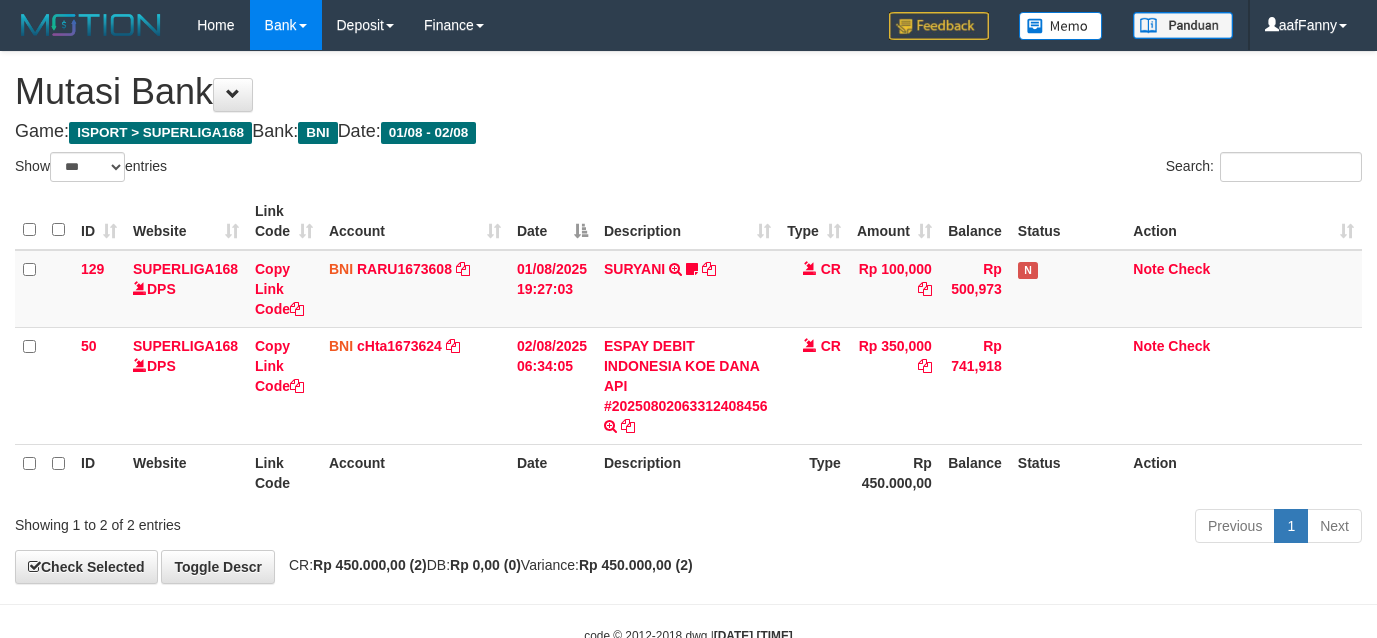 select on "***" 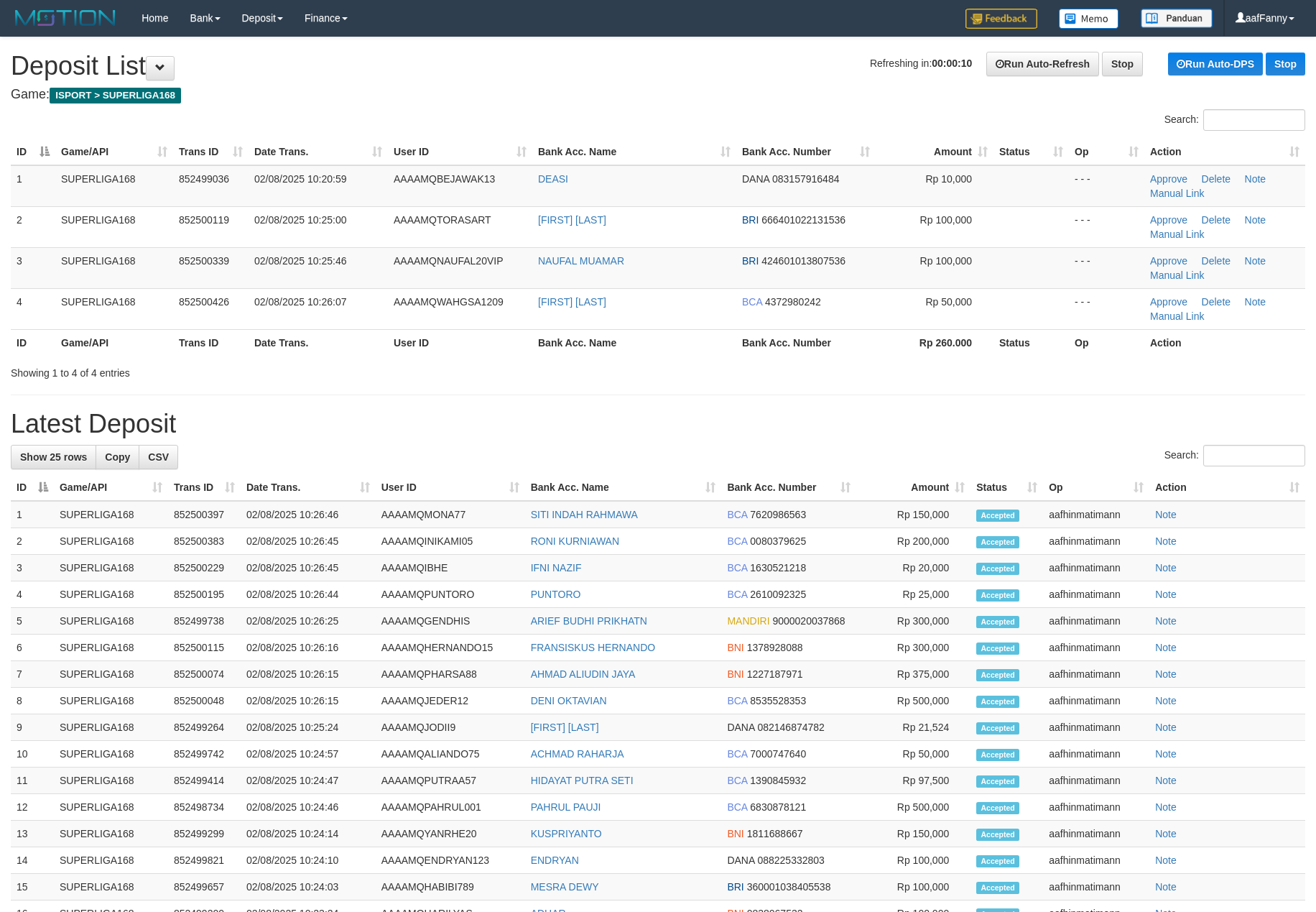 scroll, scrollTop: 0, scrollLeft: 0, axis: both 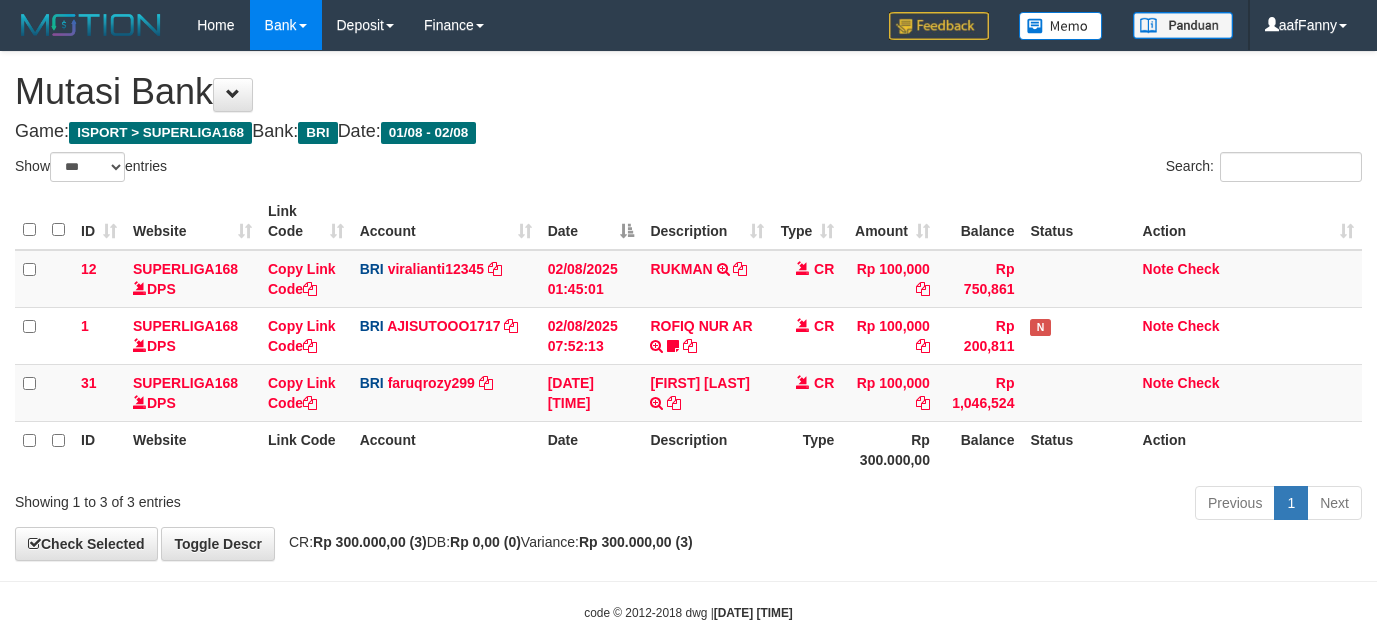 select on "***" 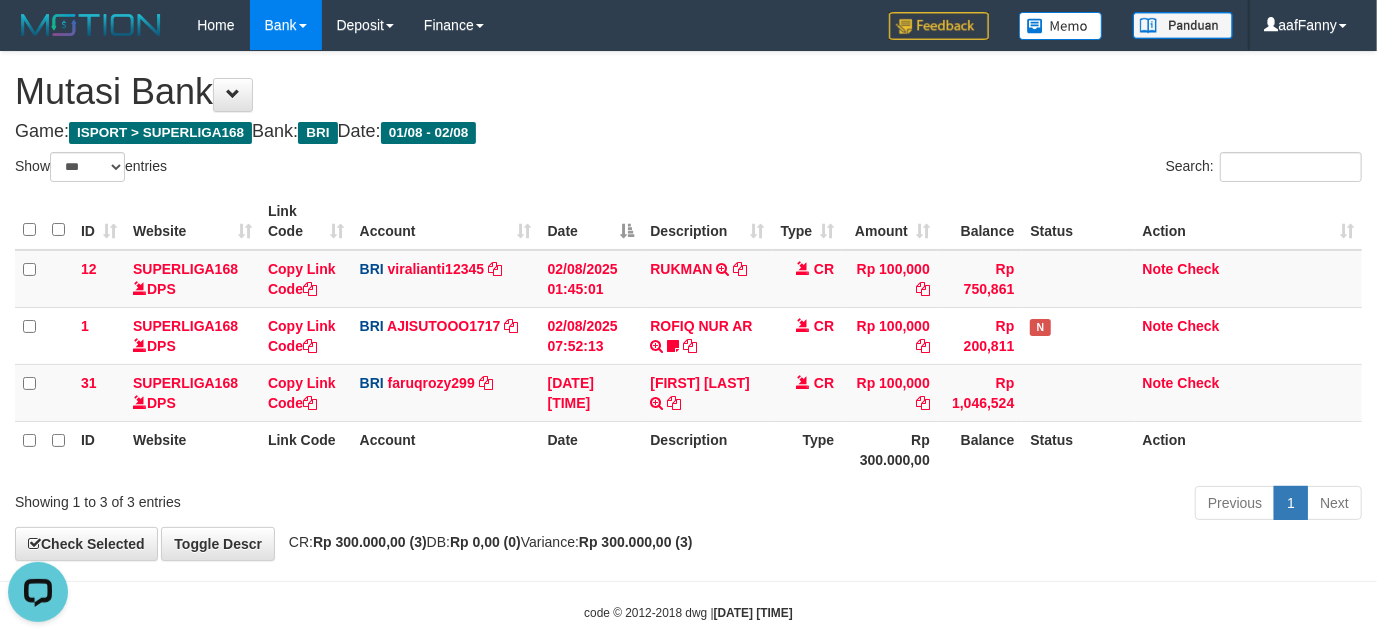 scroll, scrollTop: 0, scrollLeft: 0, axis: both 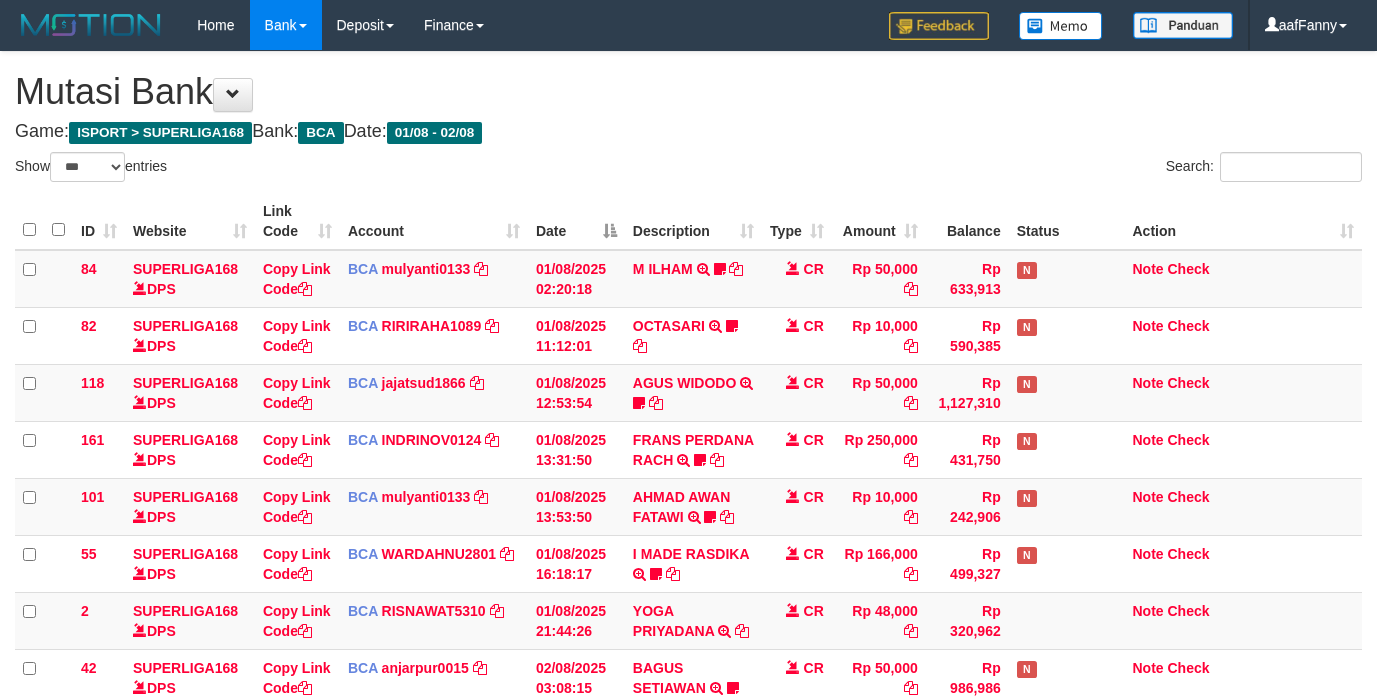 select on "***" 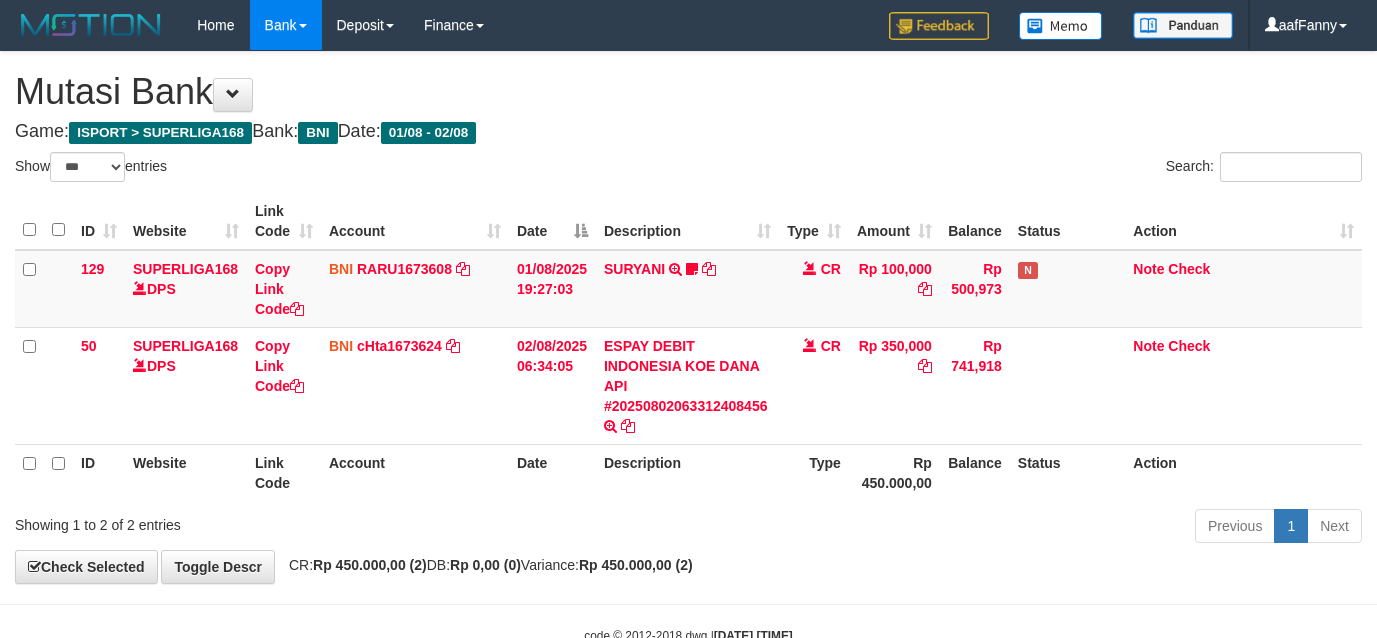 select on "***" 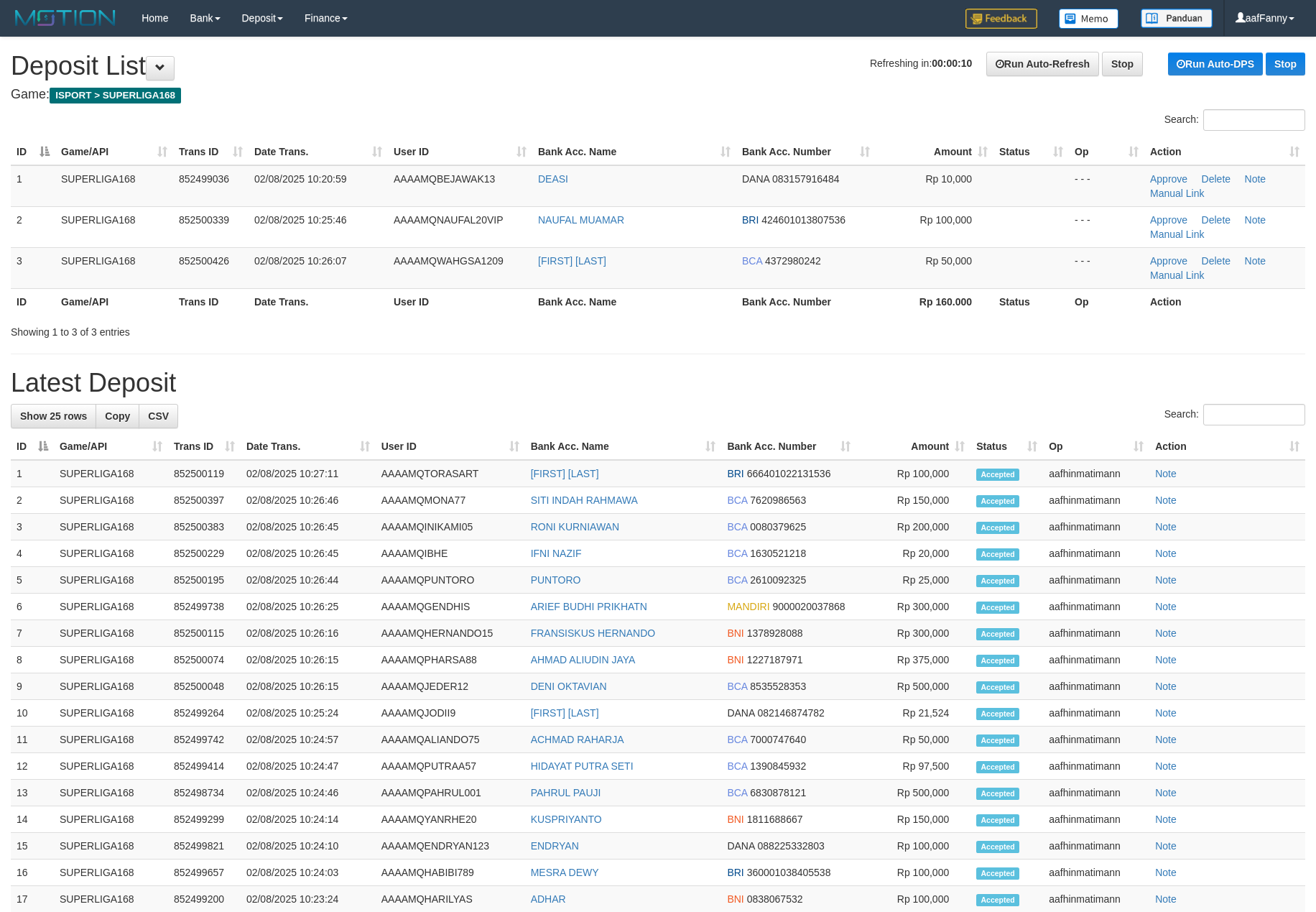 scroll, scrollTop: 0, scrollLeft: 0, axis: both 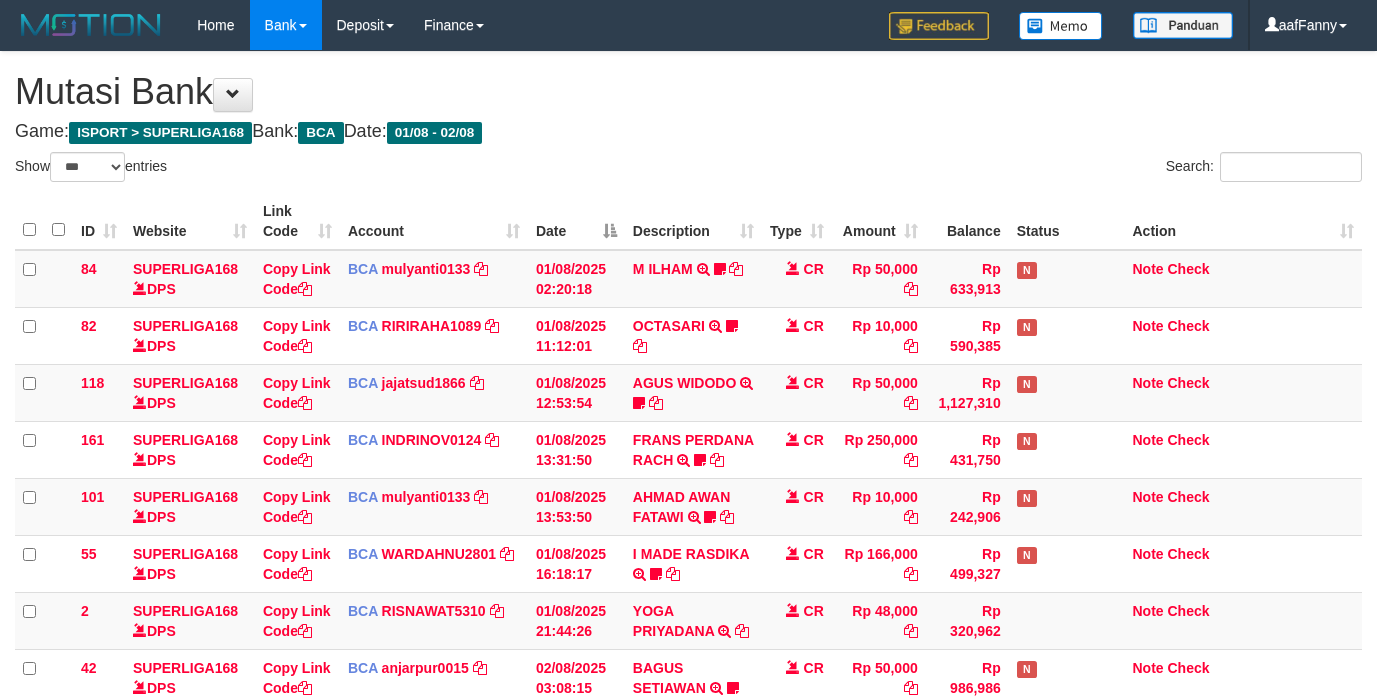 select on "***" 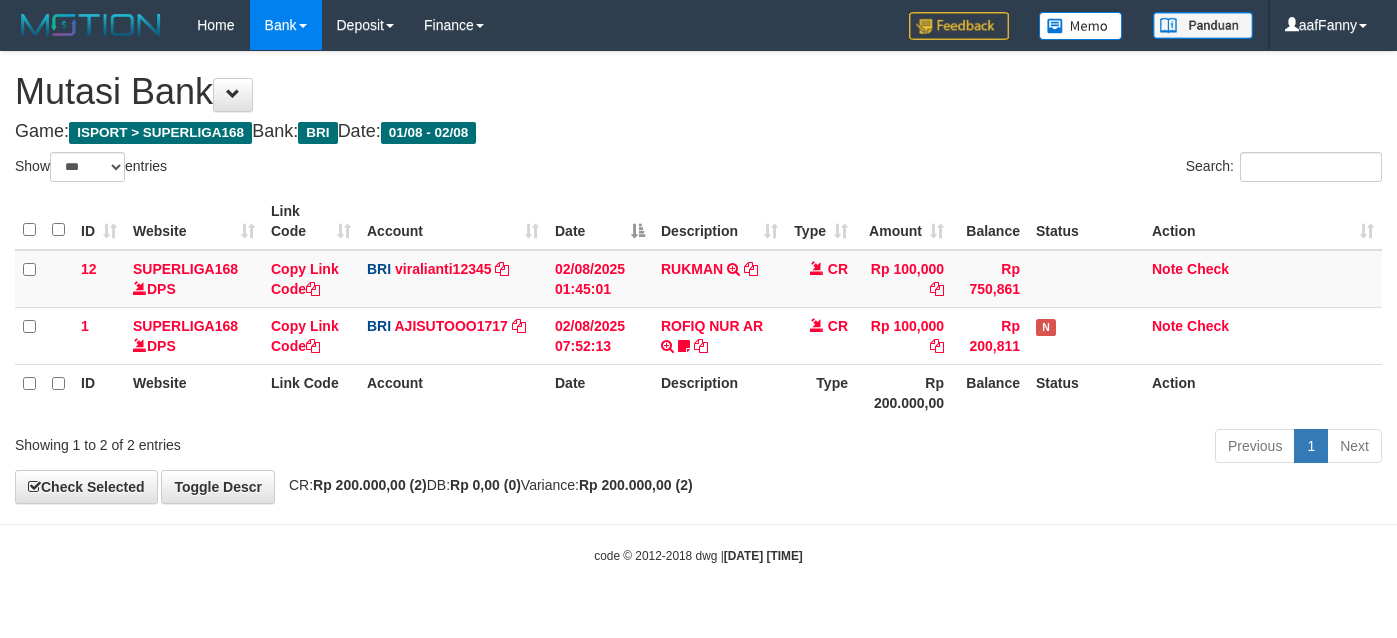 select on "***" 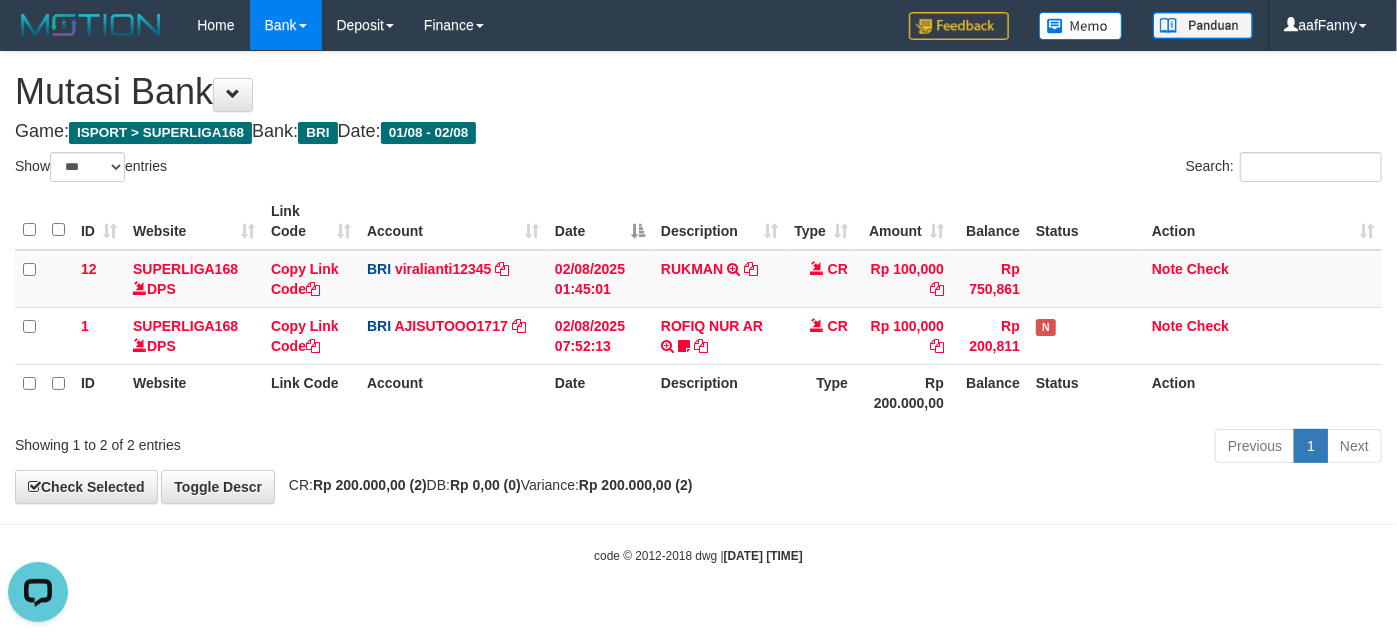 scroll, scrollTop: 0, scrollLeft: 0, axis: both 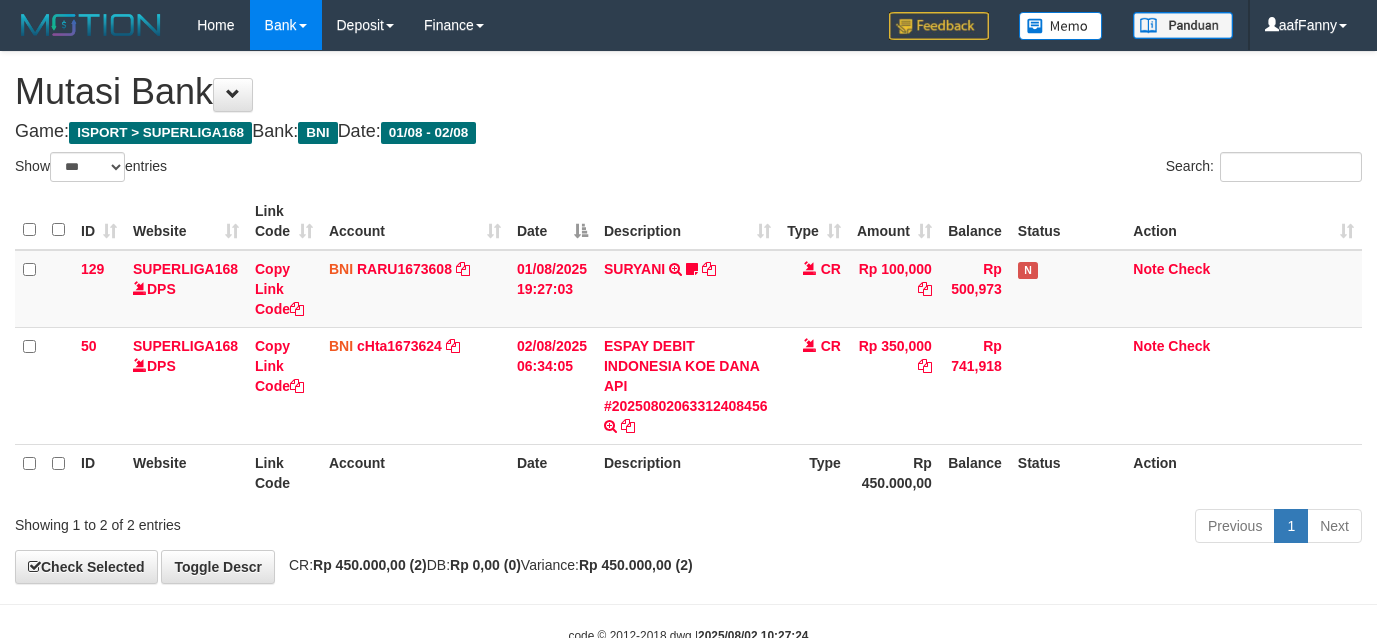 select on "***" 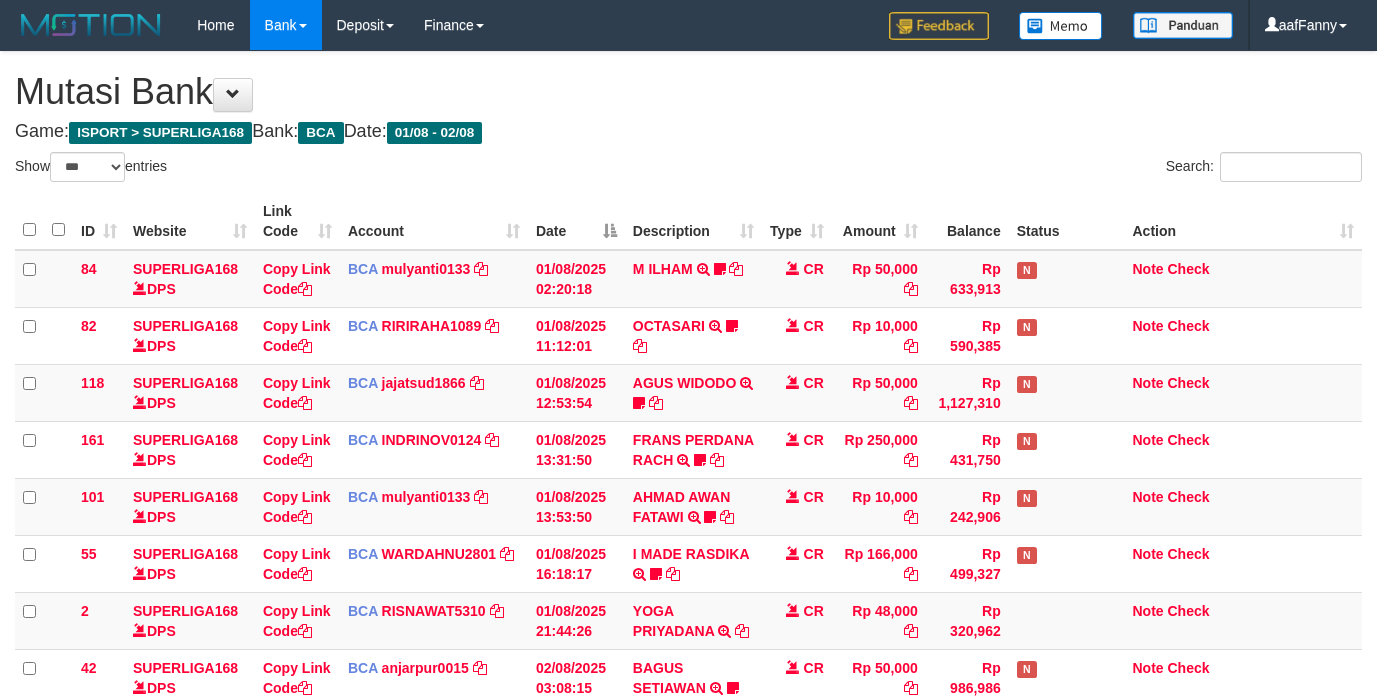 select on "***" 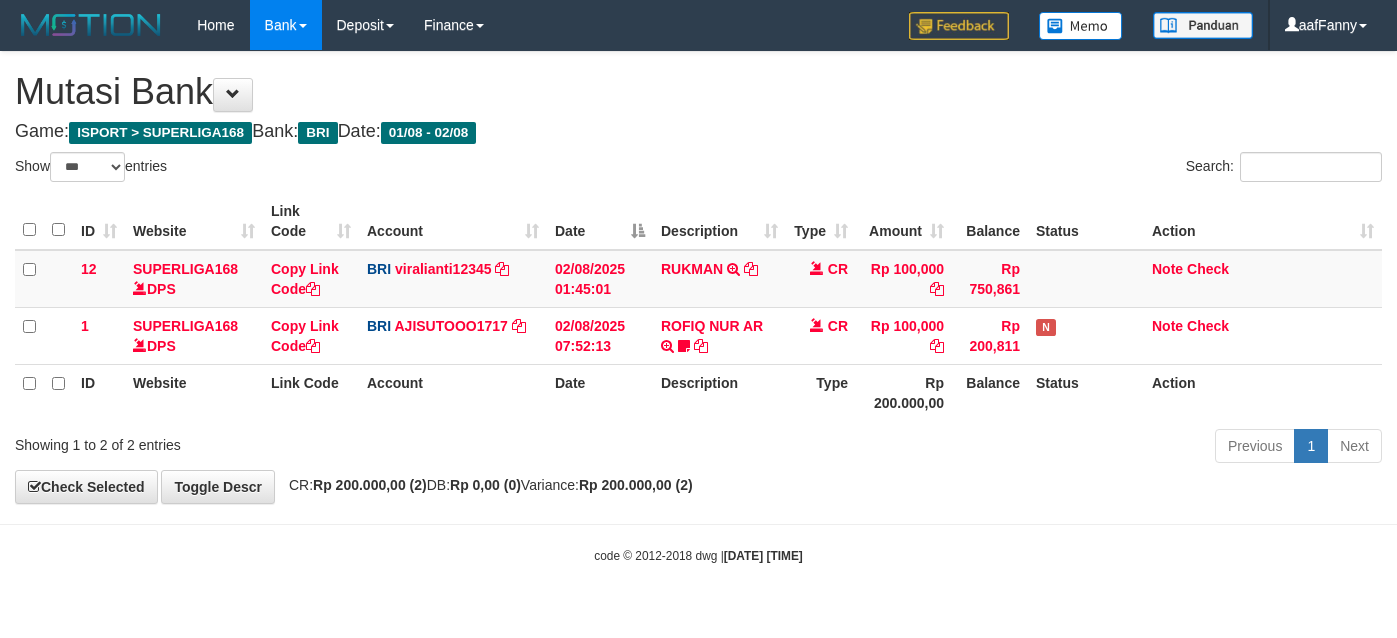 select on "***" 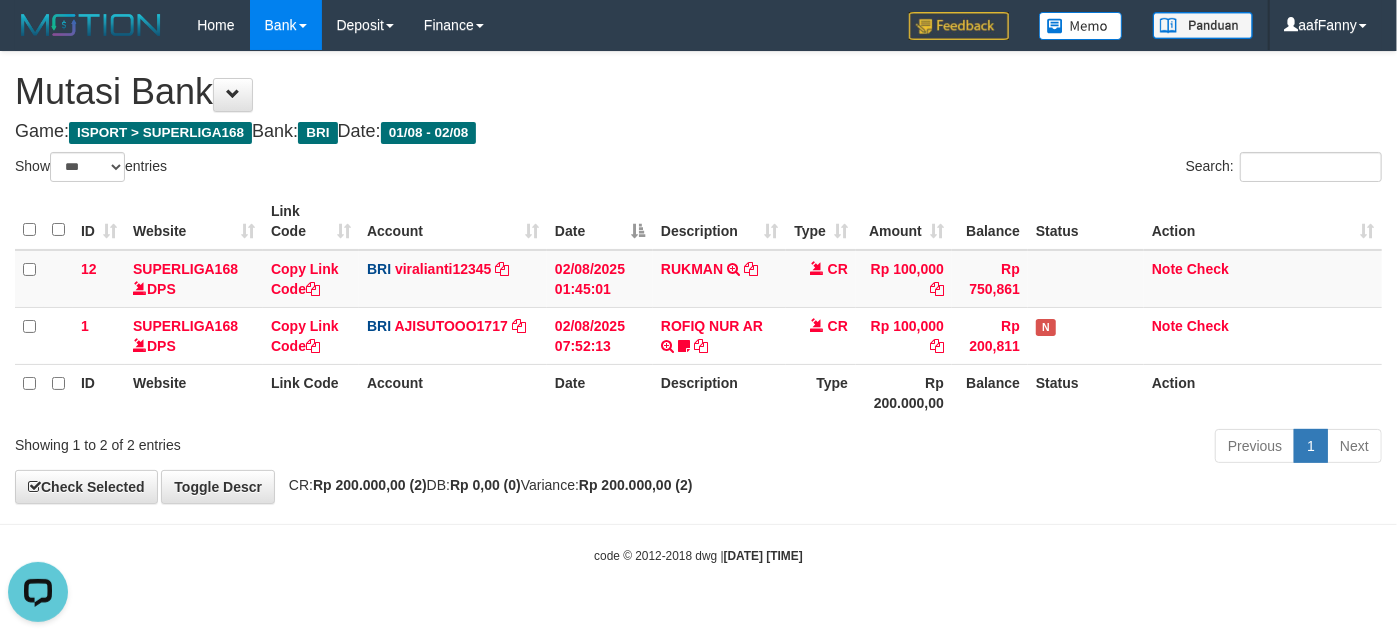 scroll, scrollTop: 0, scrollLeft: 0, axis: both 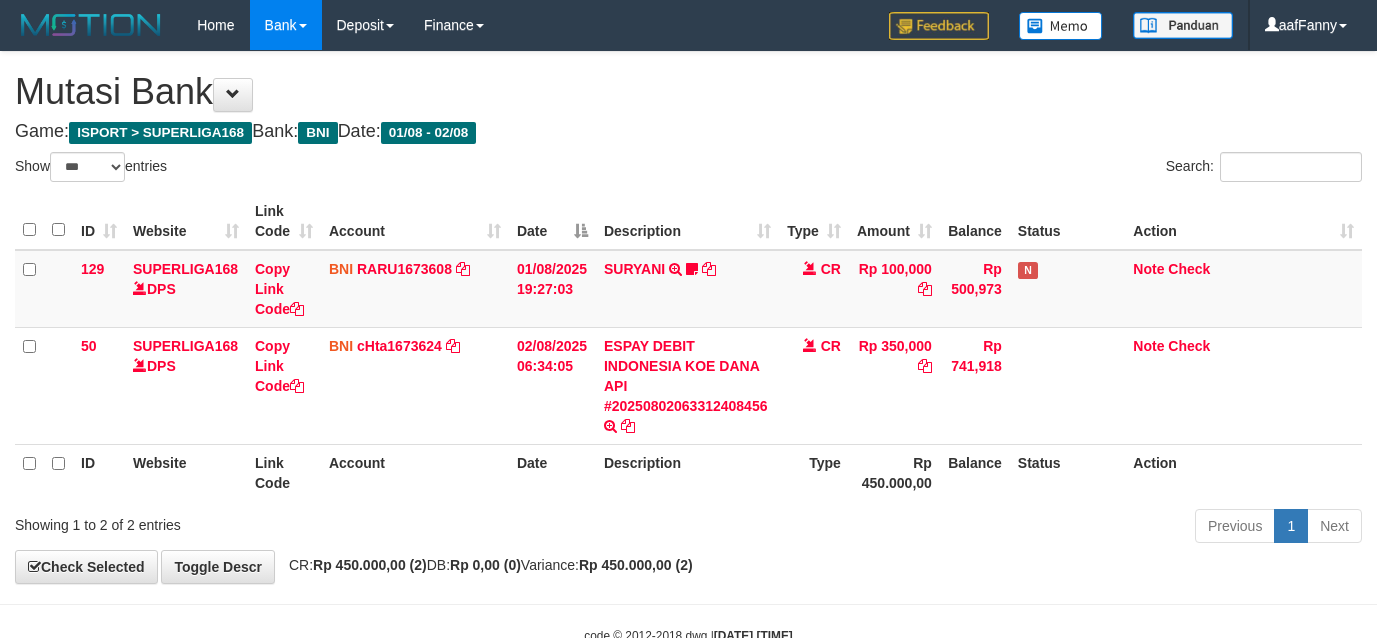 select on "***" 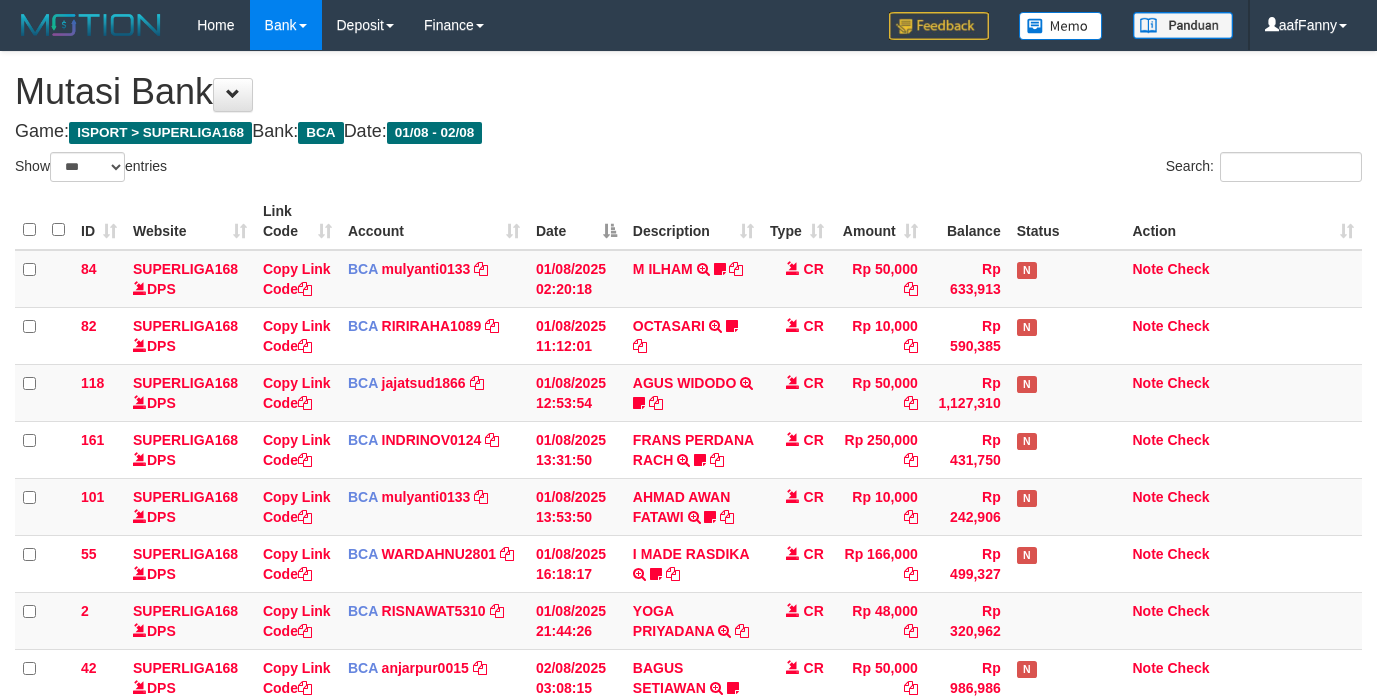 select on "***" 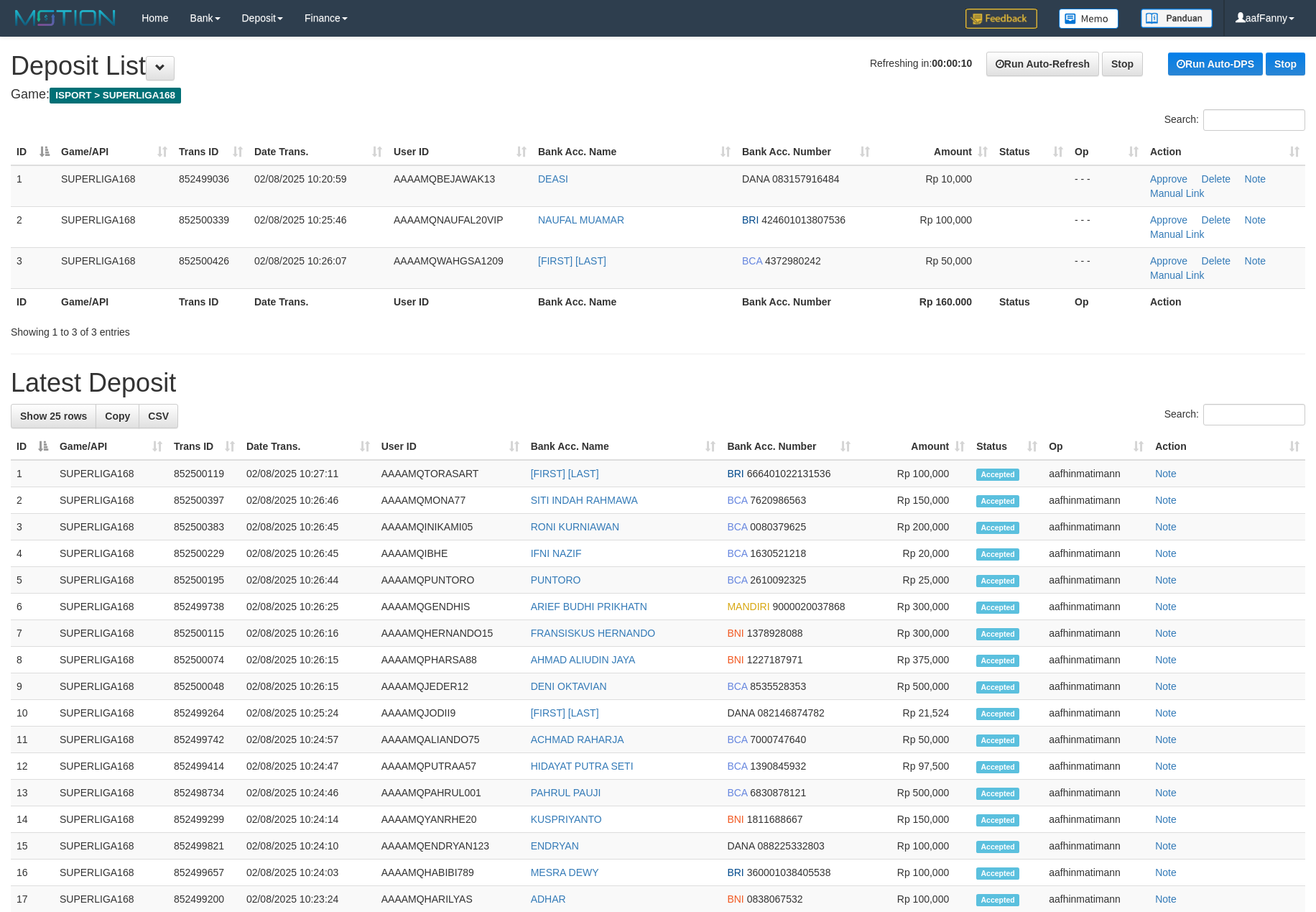 scroll, scrollTop: 0, scrollLeft: 0, axis: both 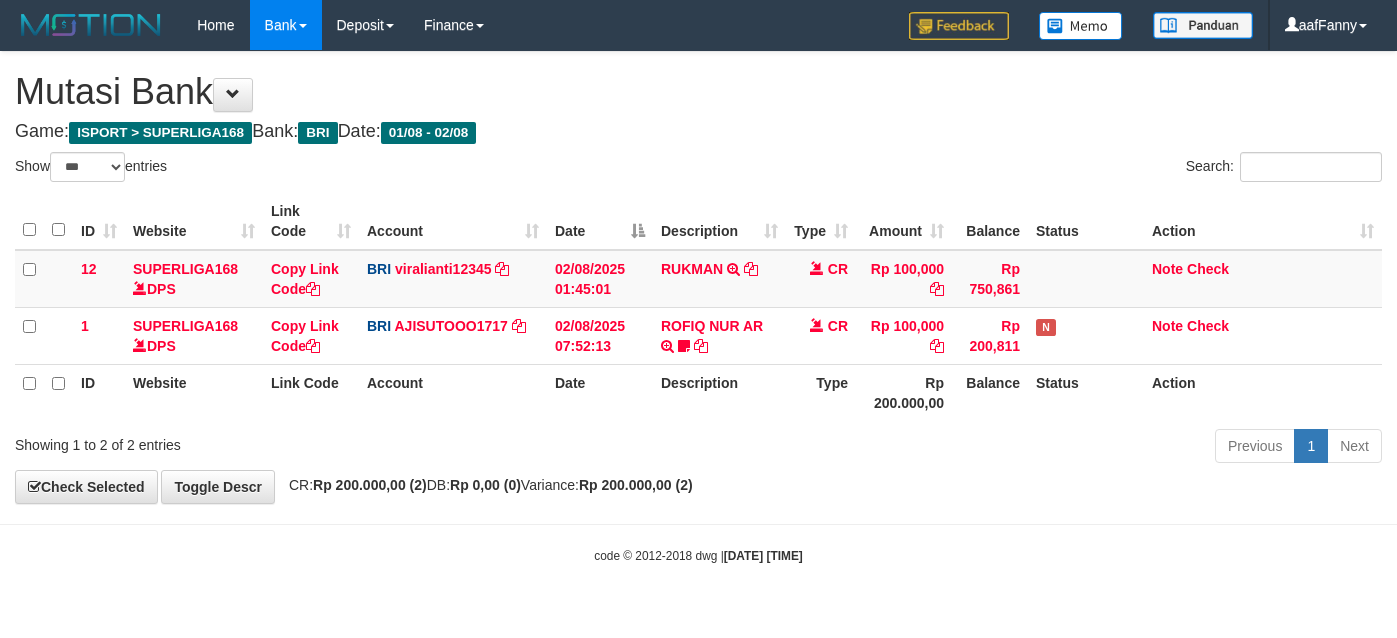 select on "***" 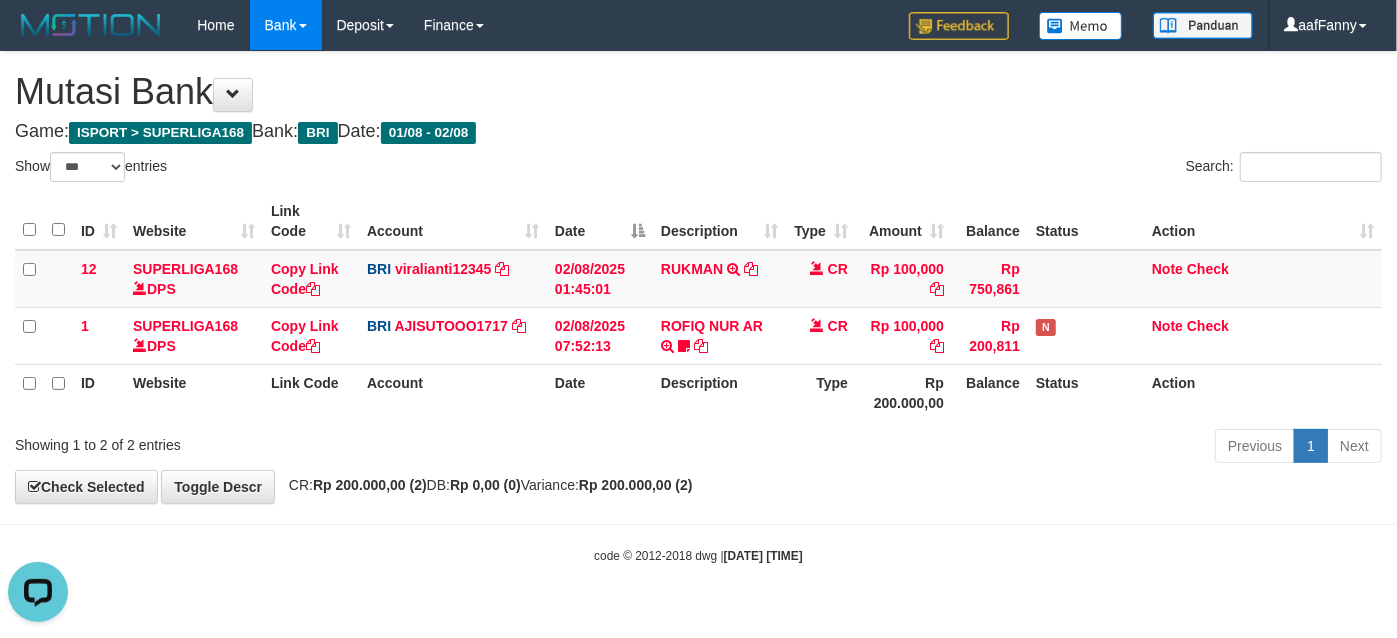 scroll, scrollTop: 0, scrollLeft: 0, axis: both 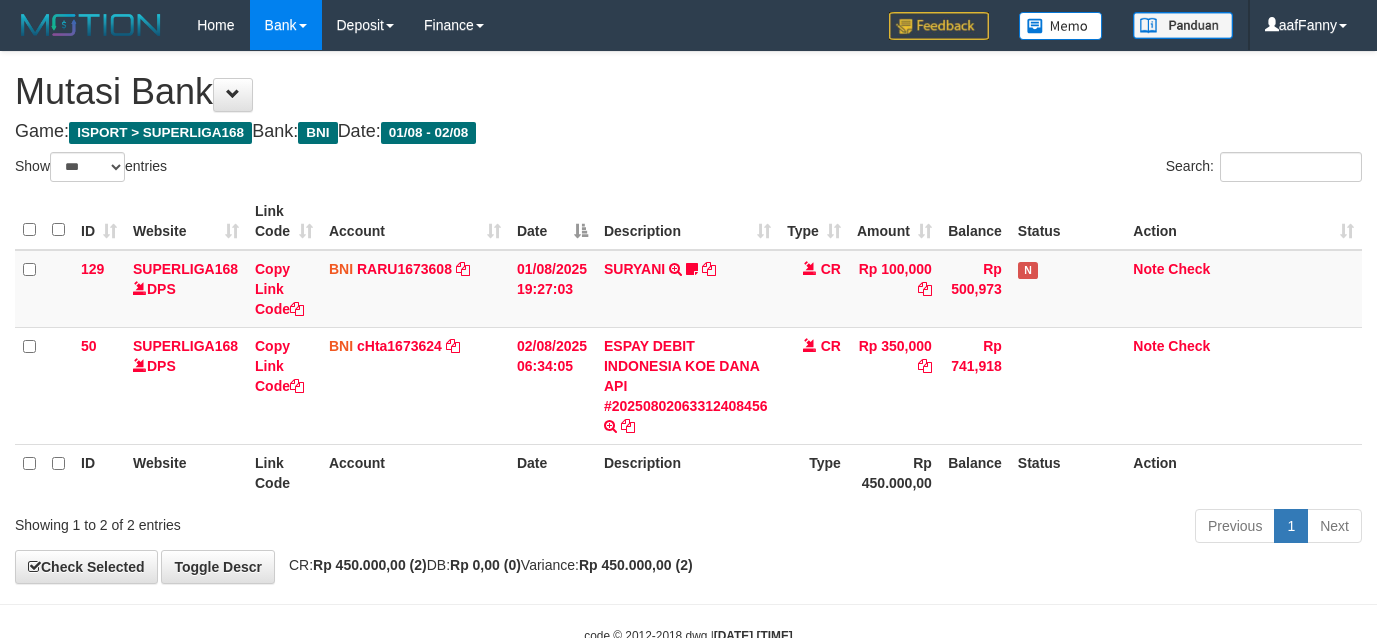 select on "***" 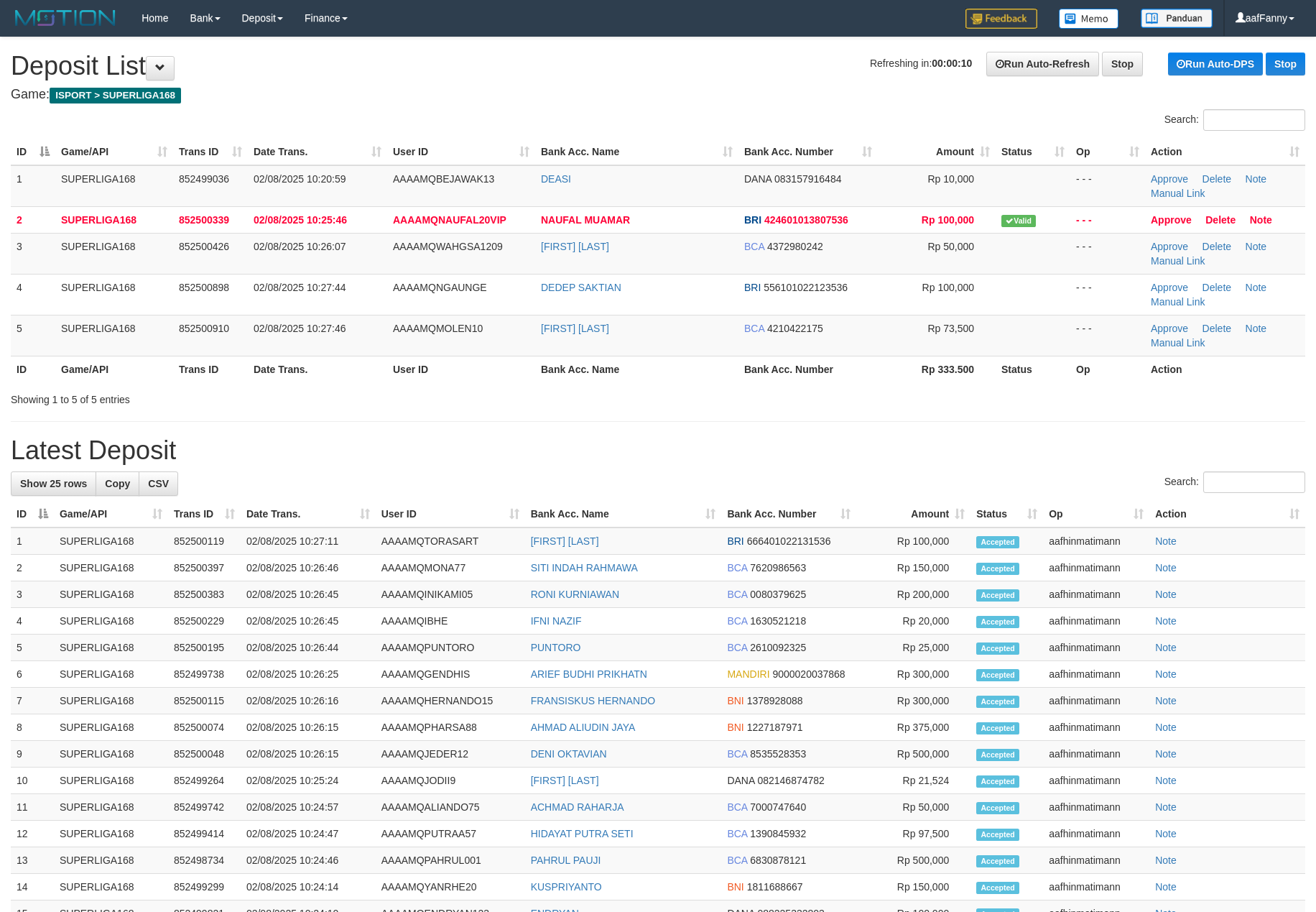 scroll, scrollTop: 0, scrollLeft: 0, axis: both 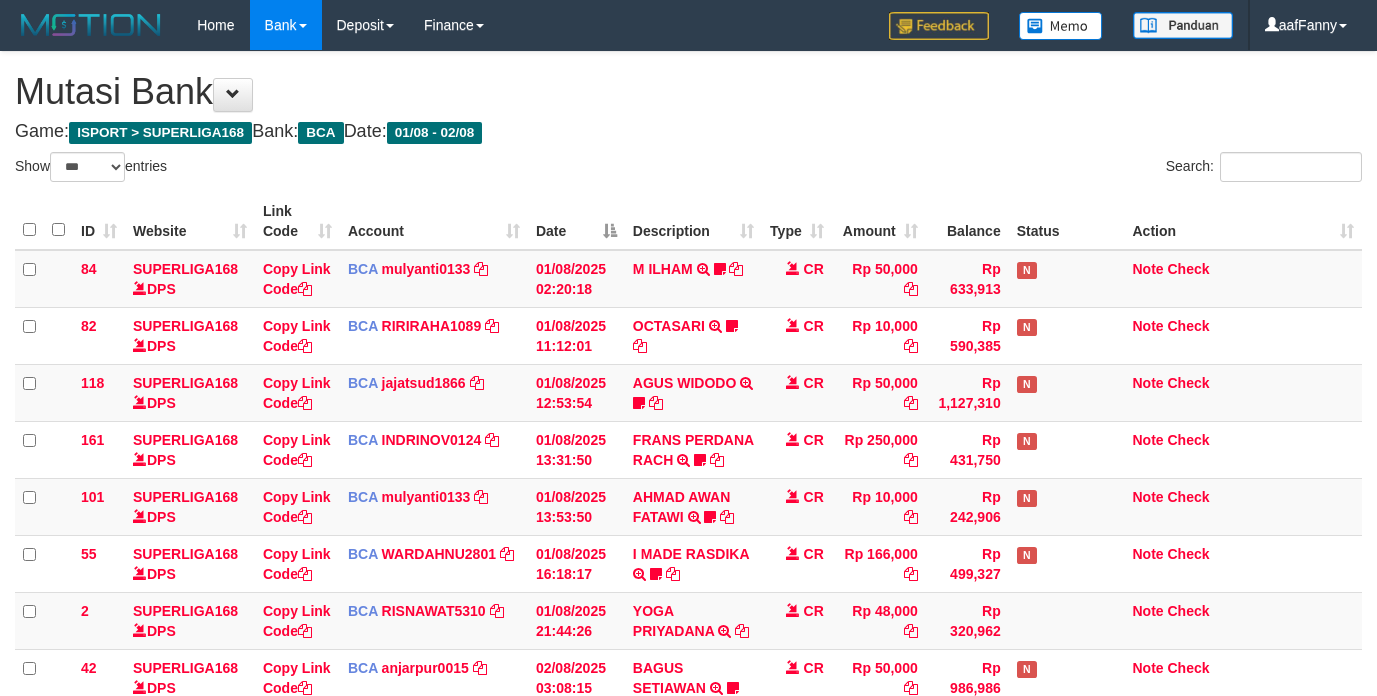 select on "***" 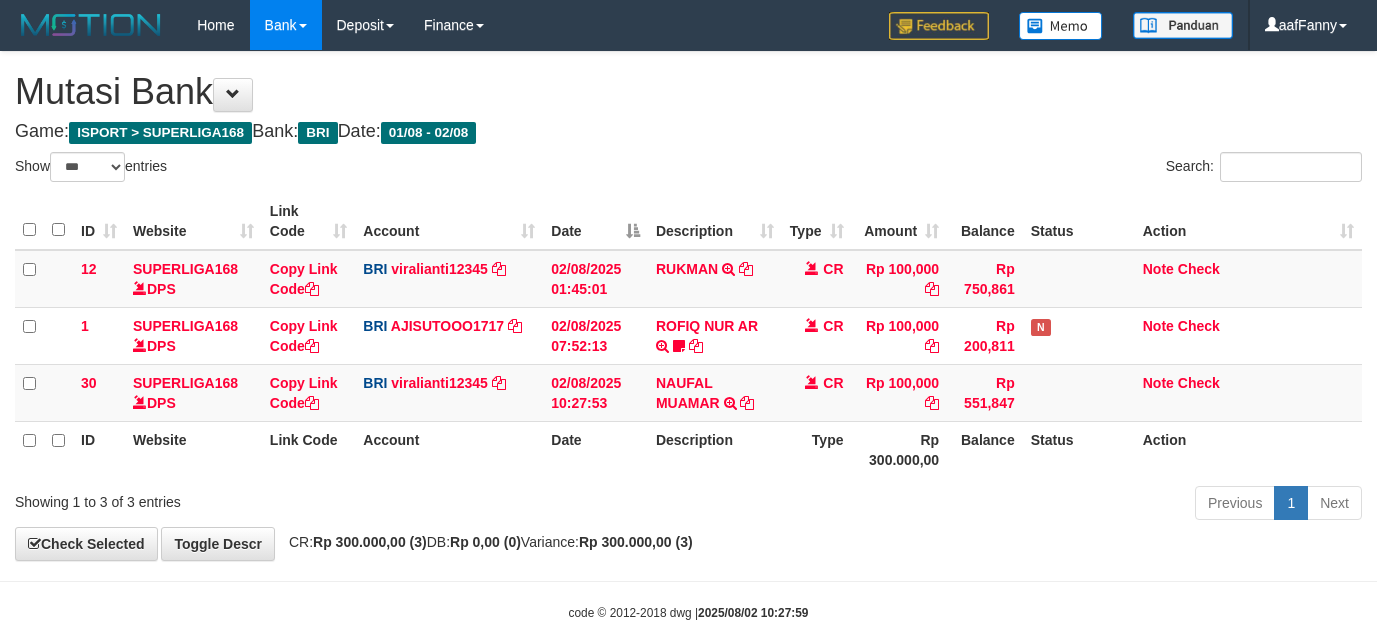 select on "***" 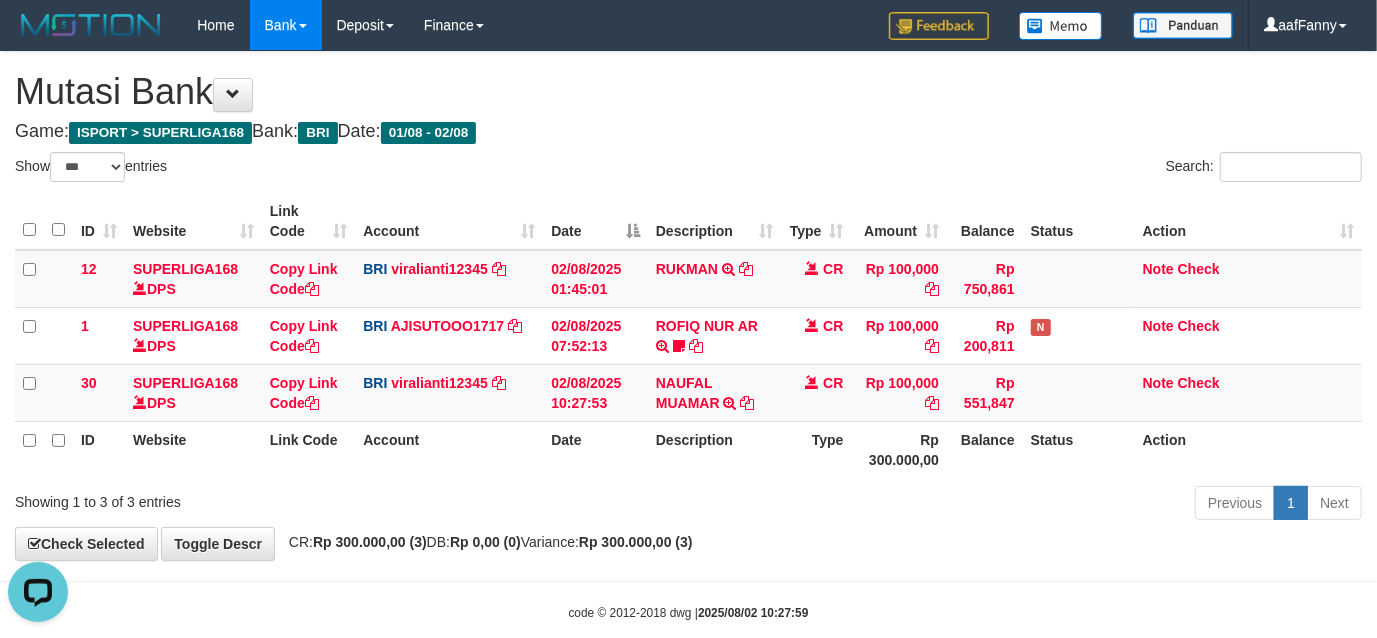 scroll, scrollTop: 0, scrollLeft: 0, axis: both 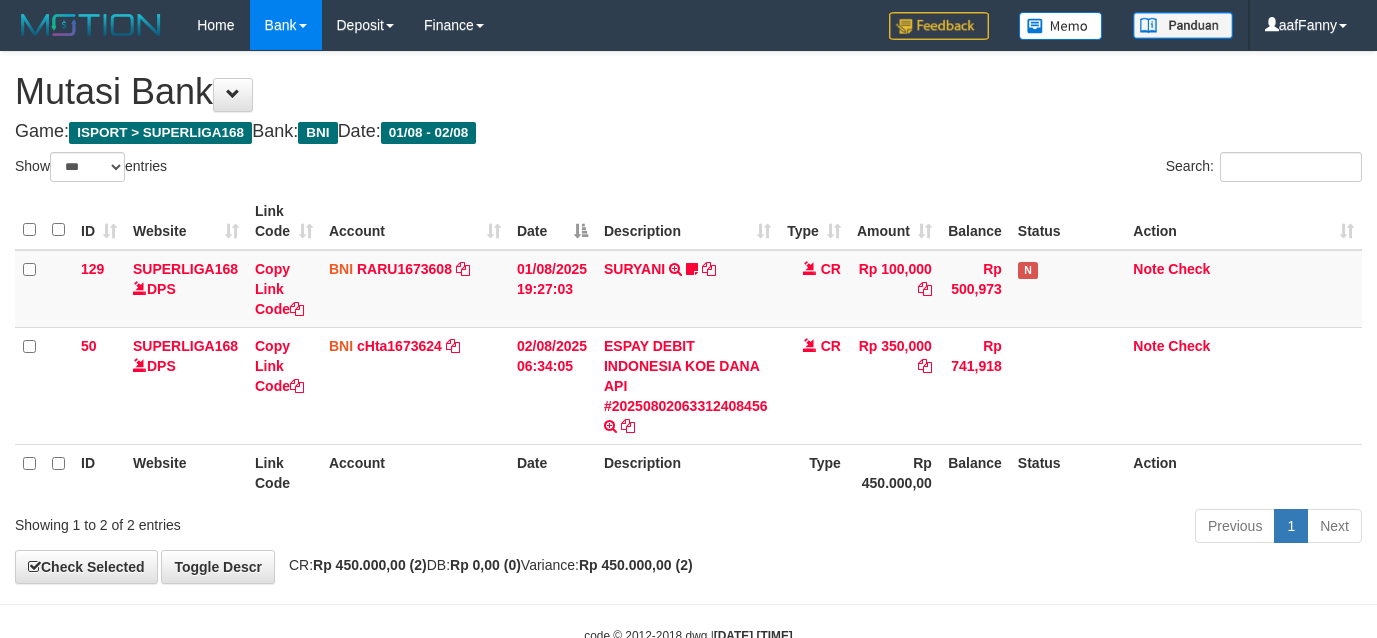 select on "***" 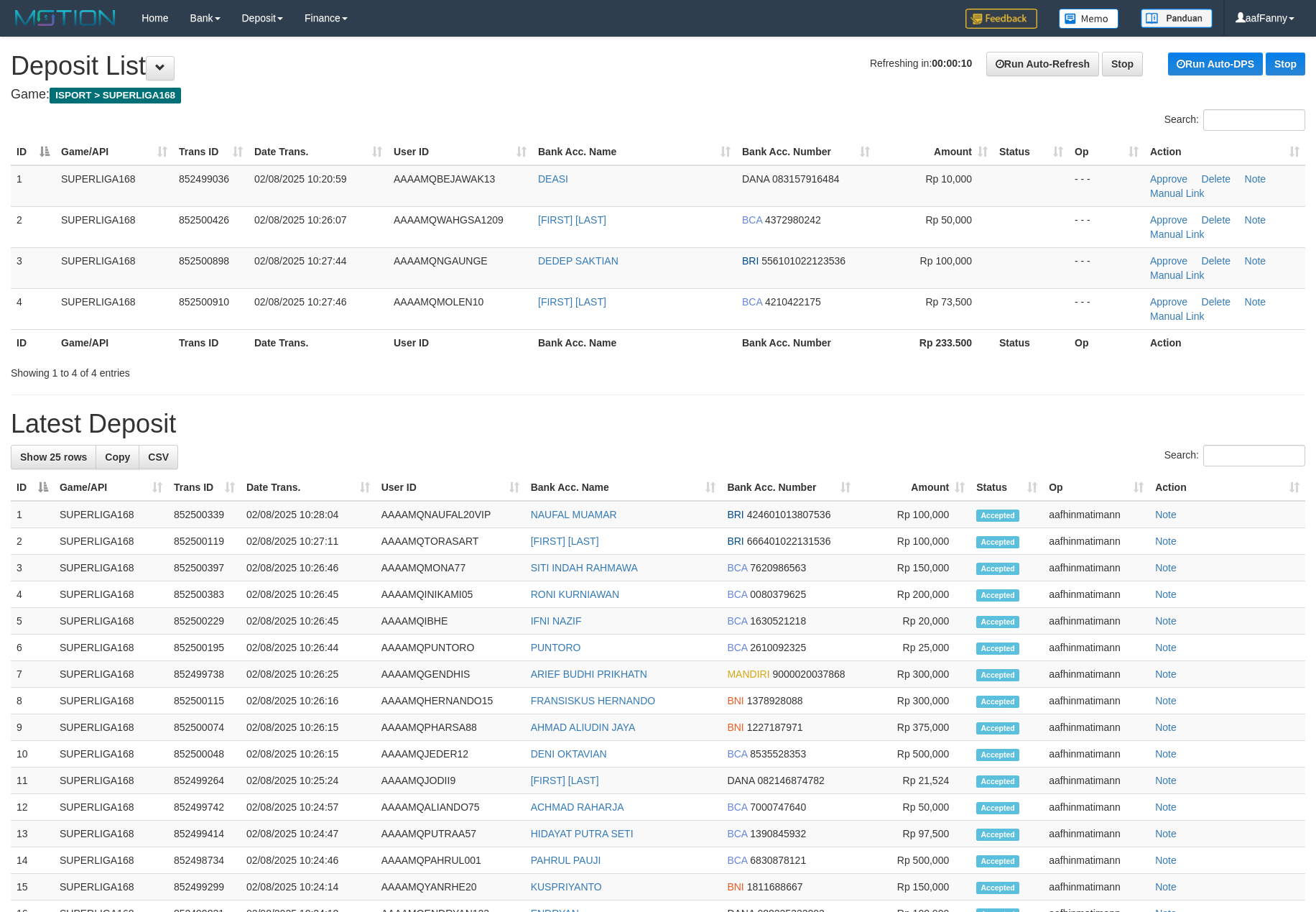 scroll, scrollTop: 0, scrollLeft: 0, axis: both 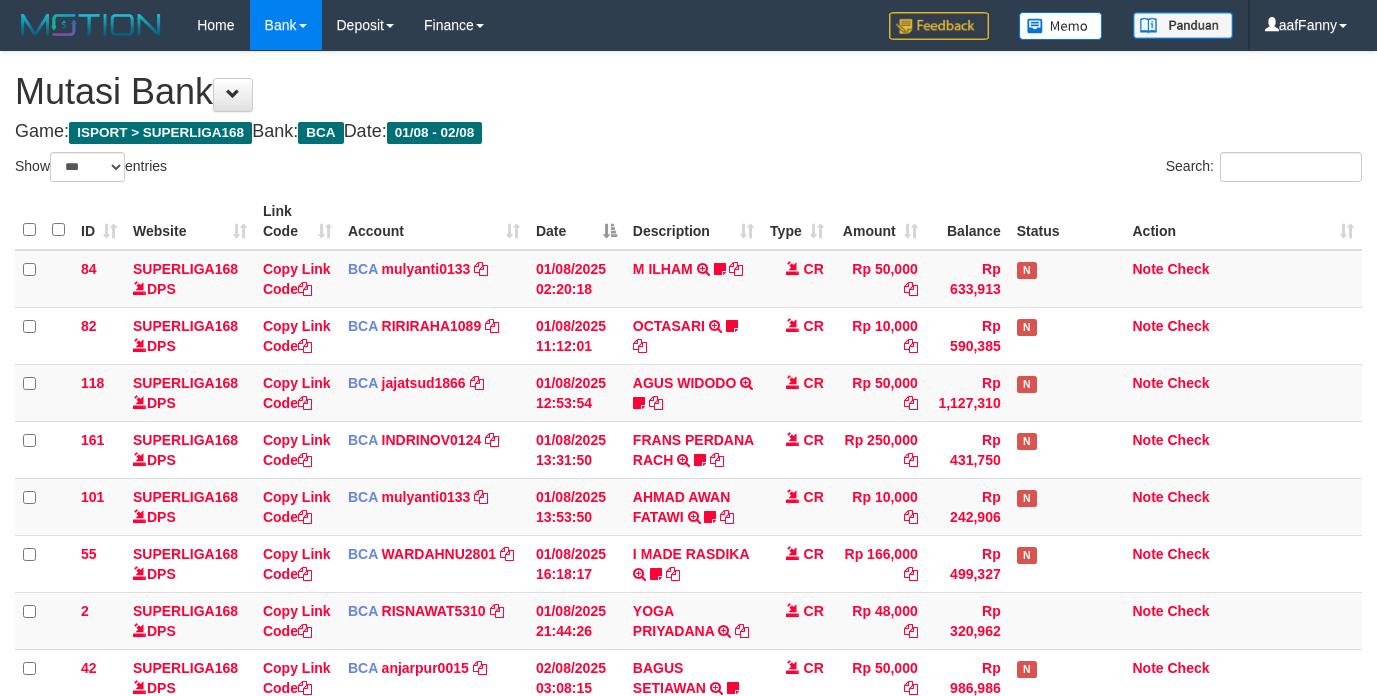 select on "***" 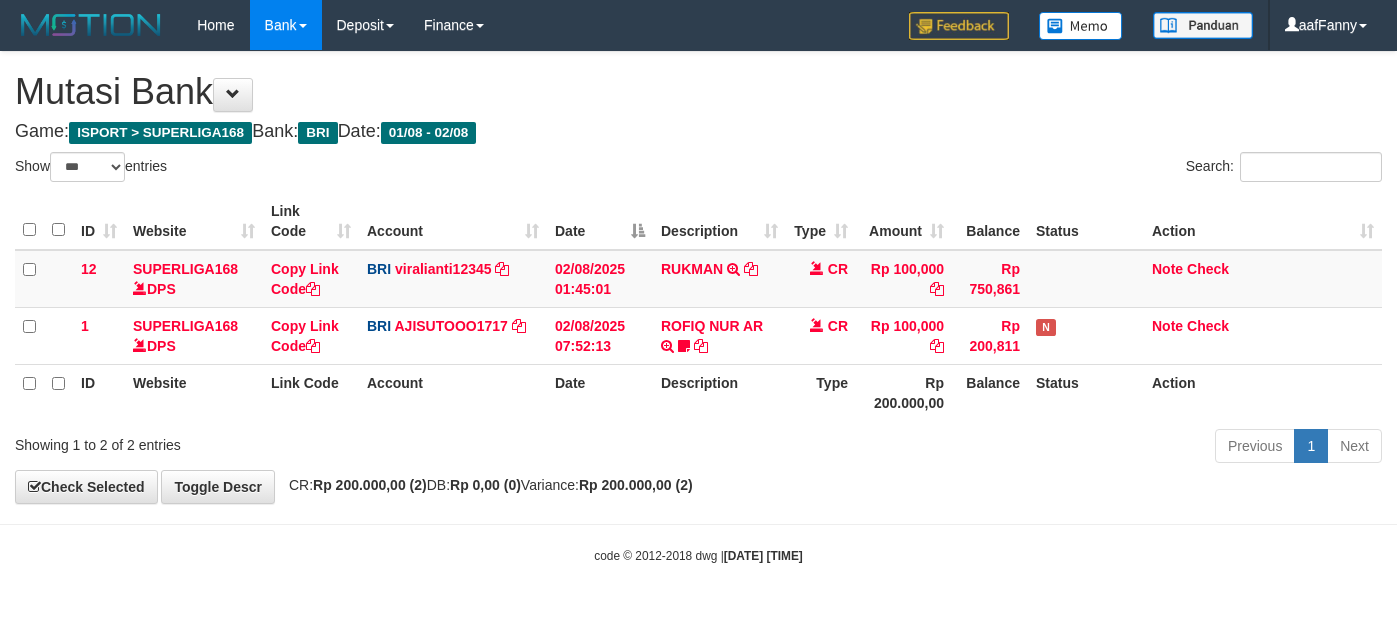 select on "***" 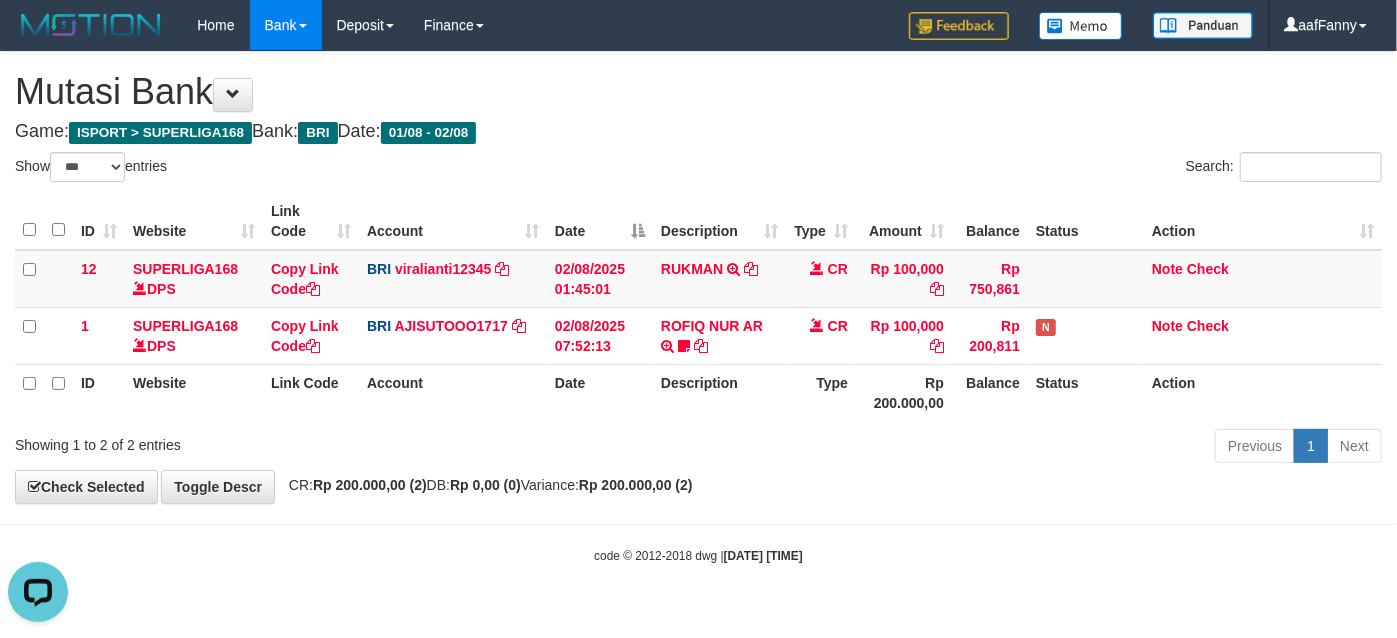 scroll, scrollTop: 0, scrollLeft: 0, axis: both 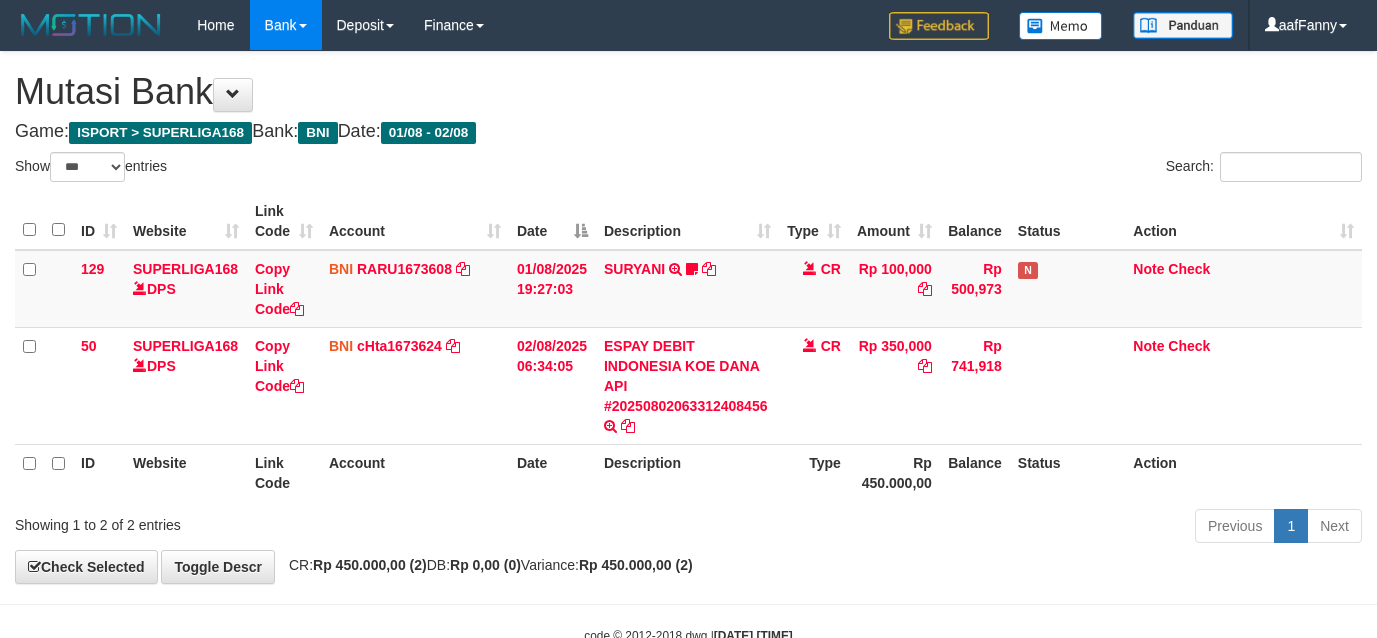 select on "***" 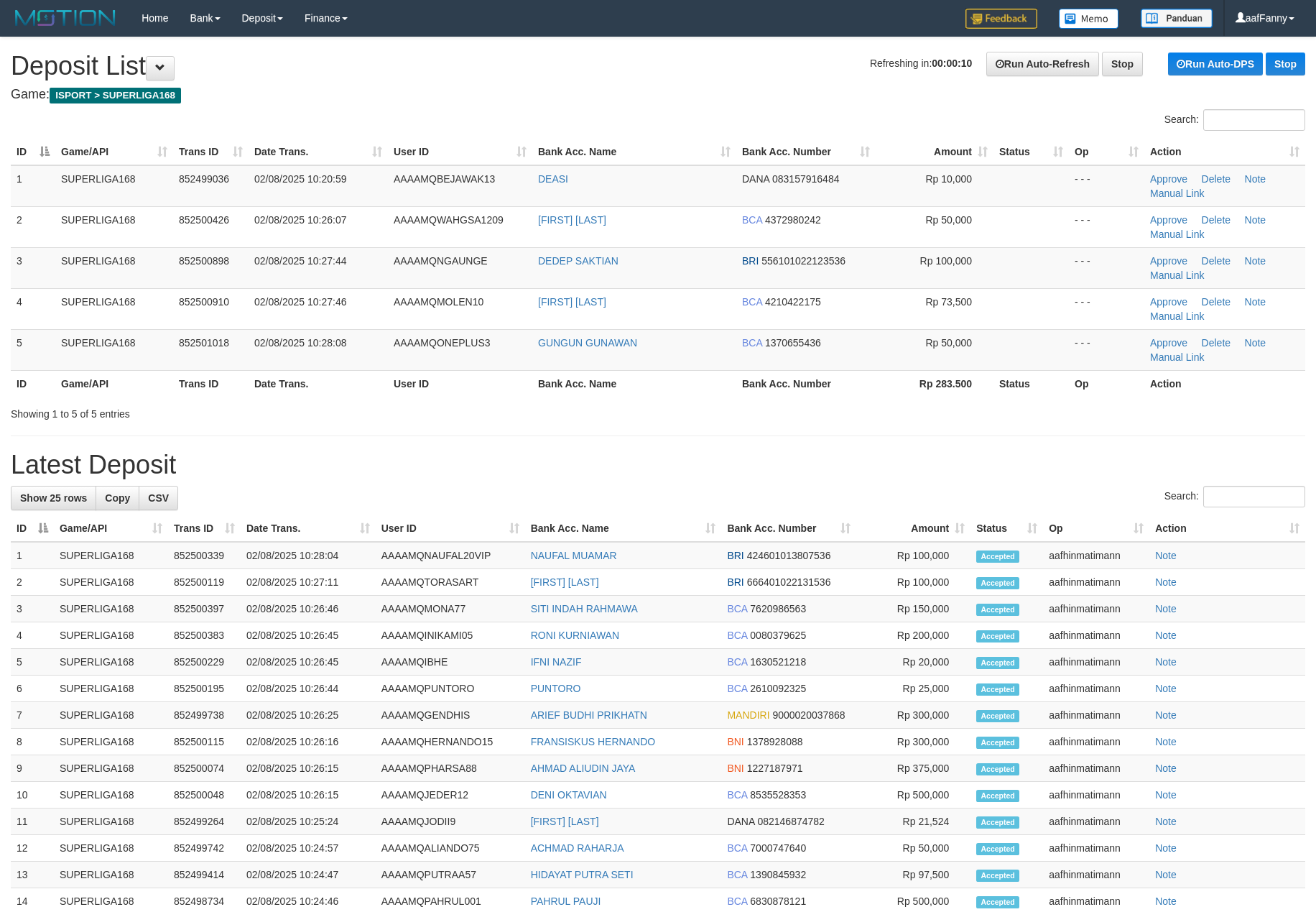 scroll, scrollTop: 0, scrollLeft: 0, axis: both 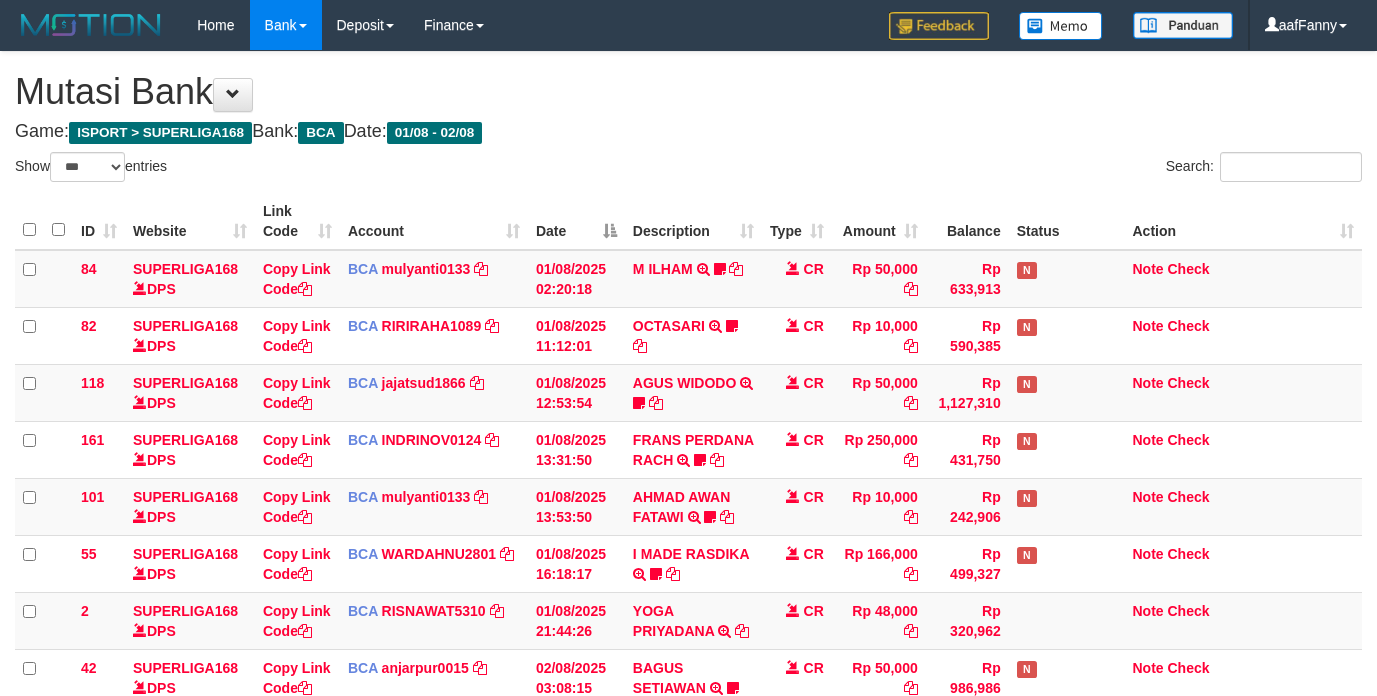 select on "***" 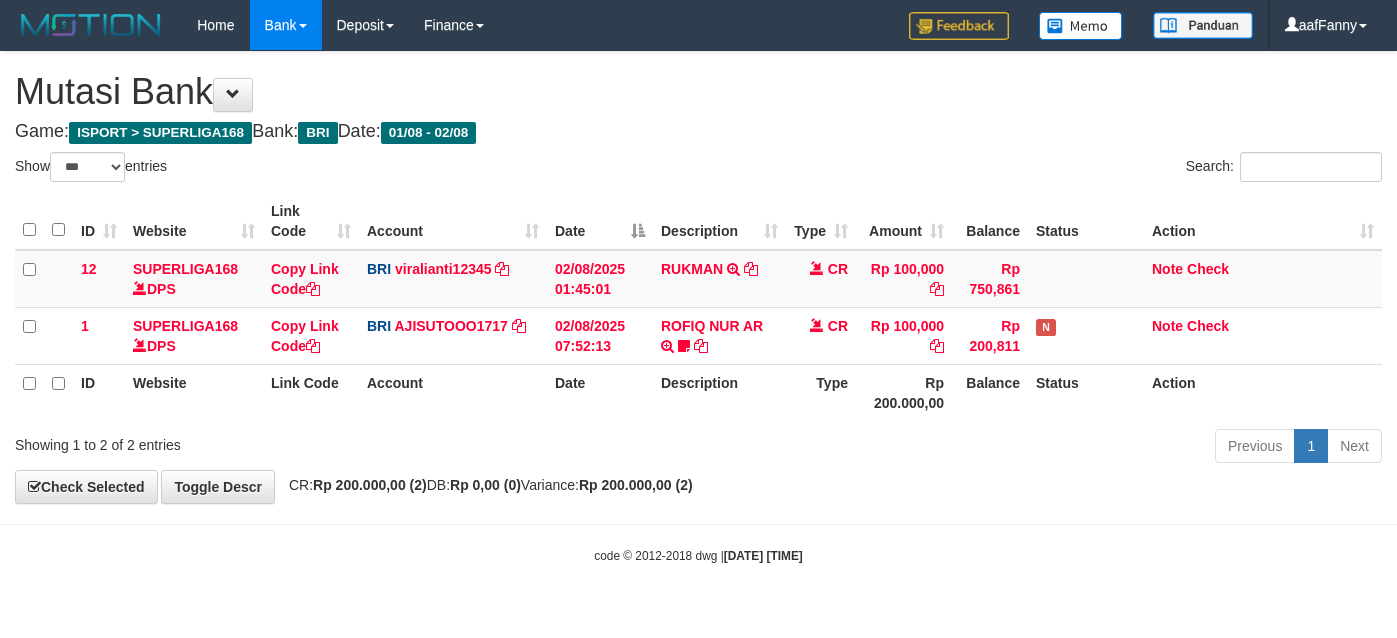 select on "***" 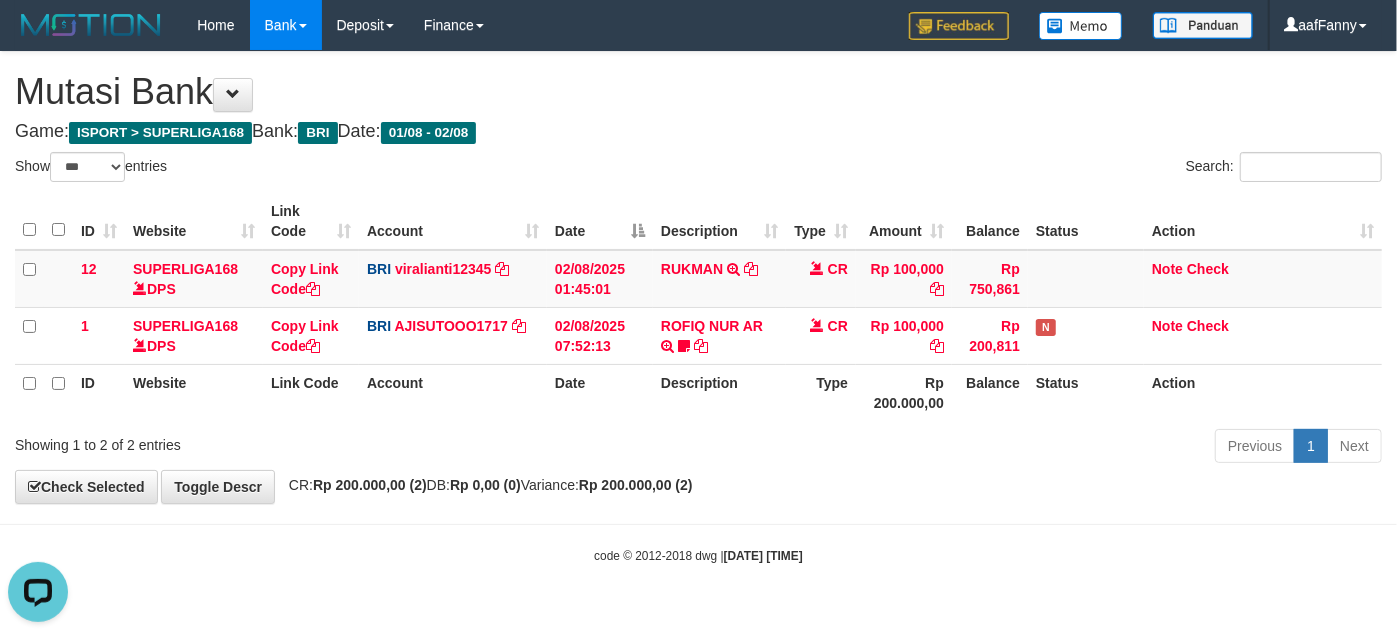 scroll, scrollTop: 0, scrollLeft: 0, axis: both 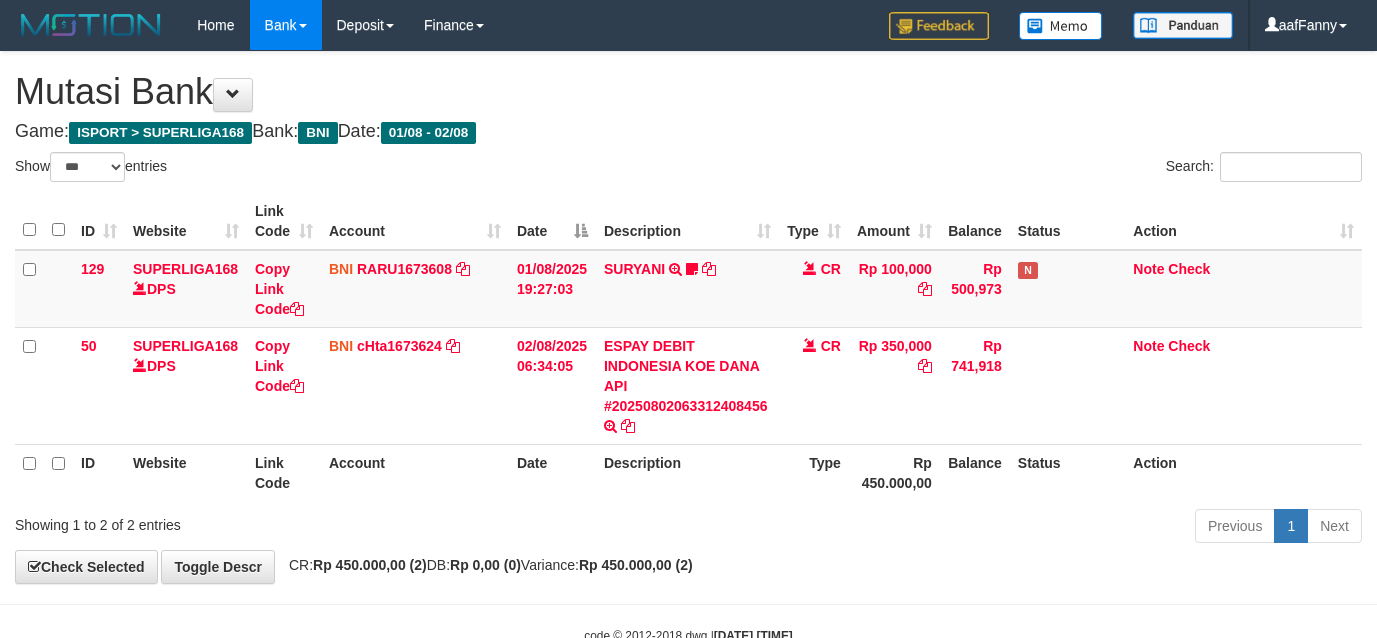 select on "***" 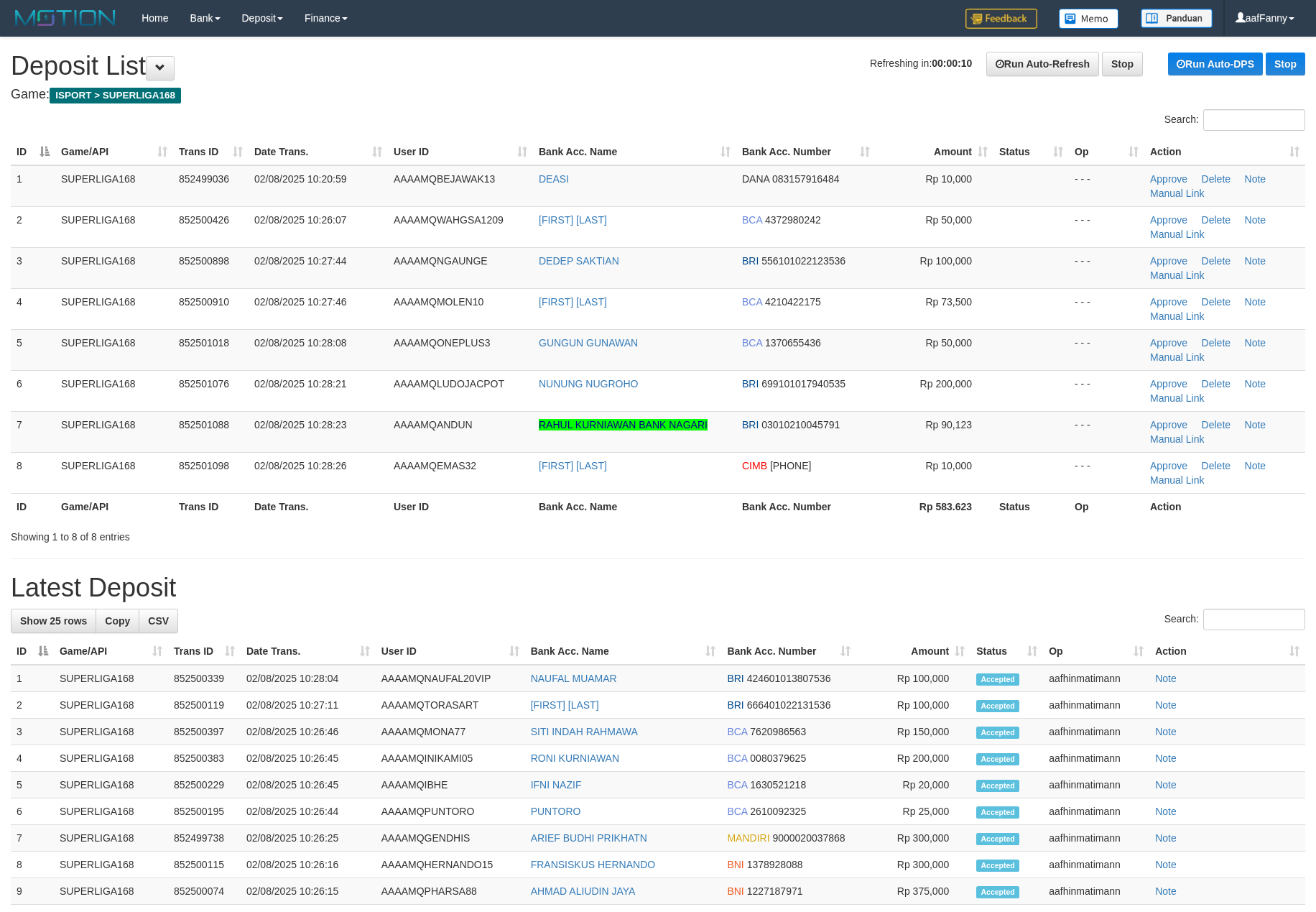 scroll, scrollTop: 0, scrollLeft: 0, axis: both 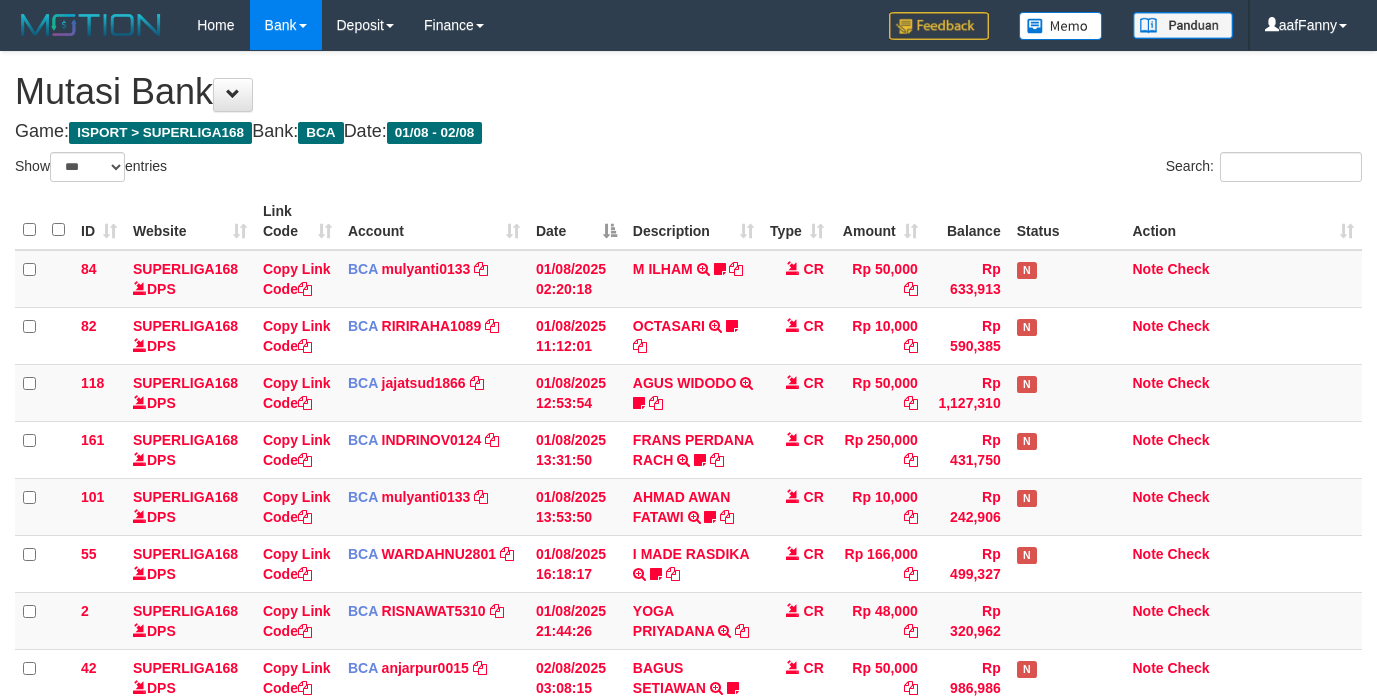 select on "***" 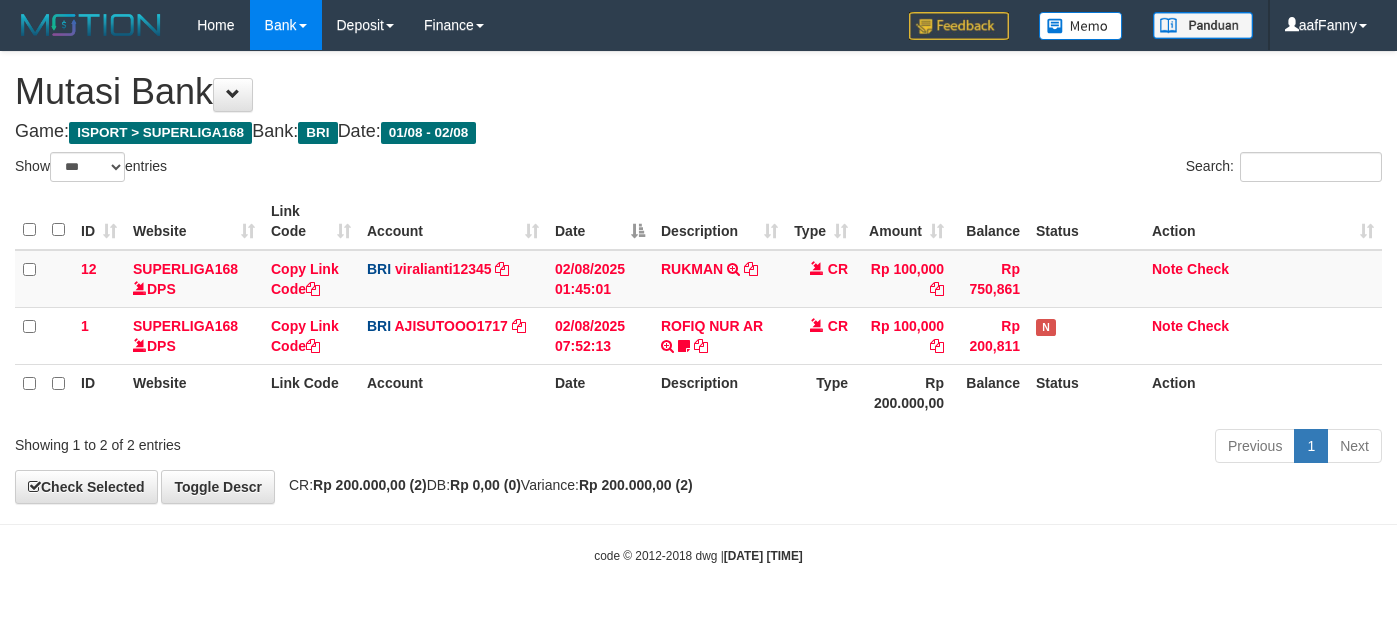 select on "***" 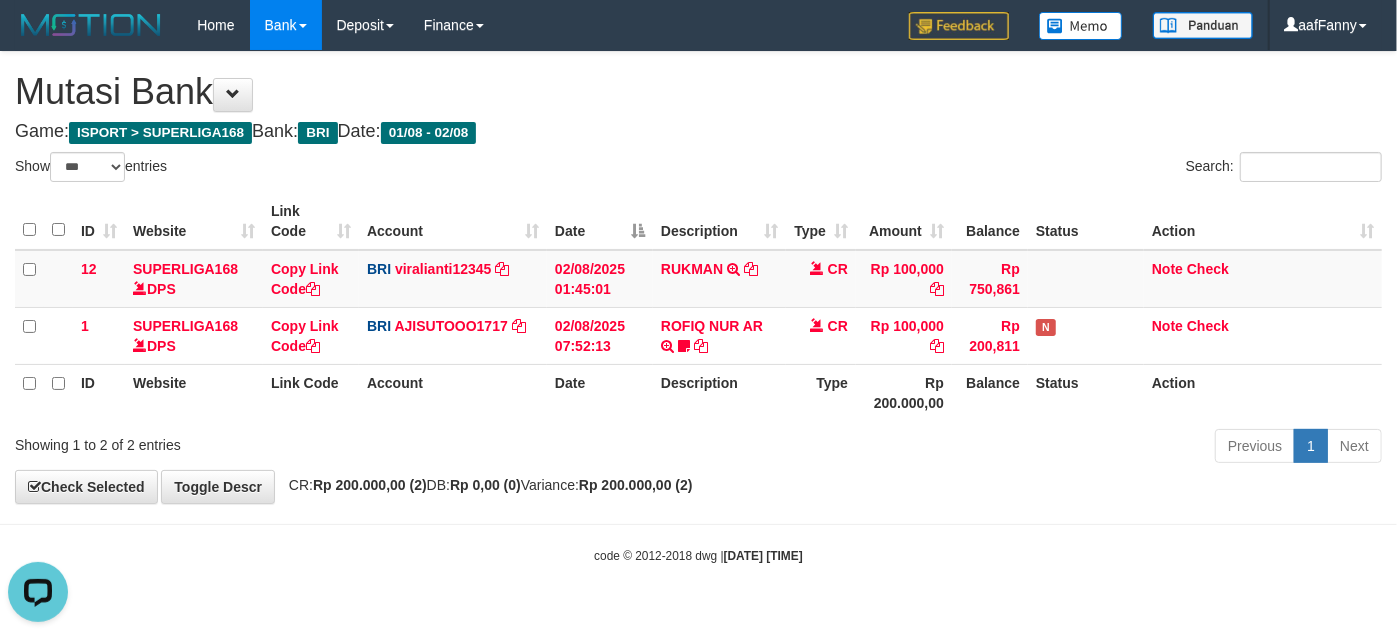 scroll, scrollTop: 0, scrollLeft: 0, axis: both 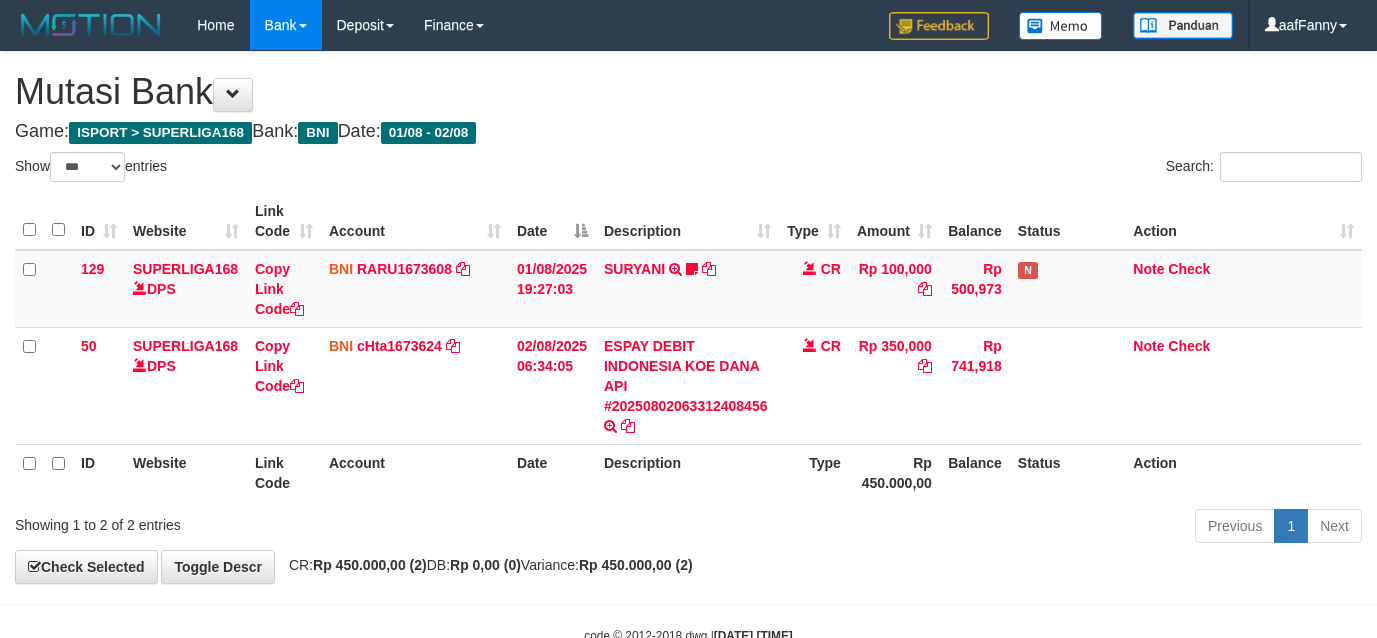 select on "***" 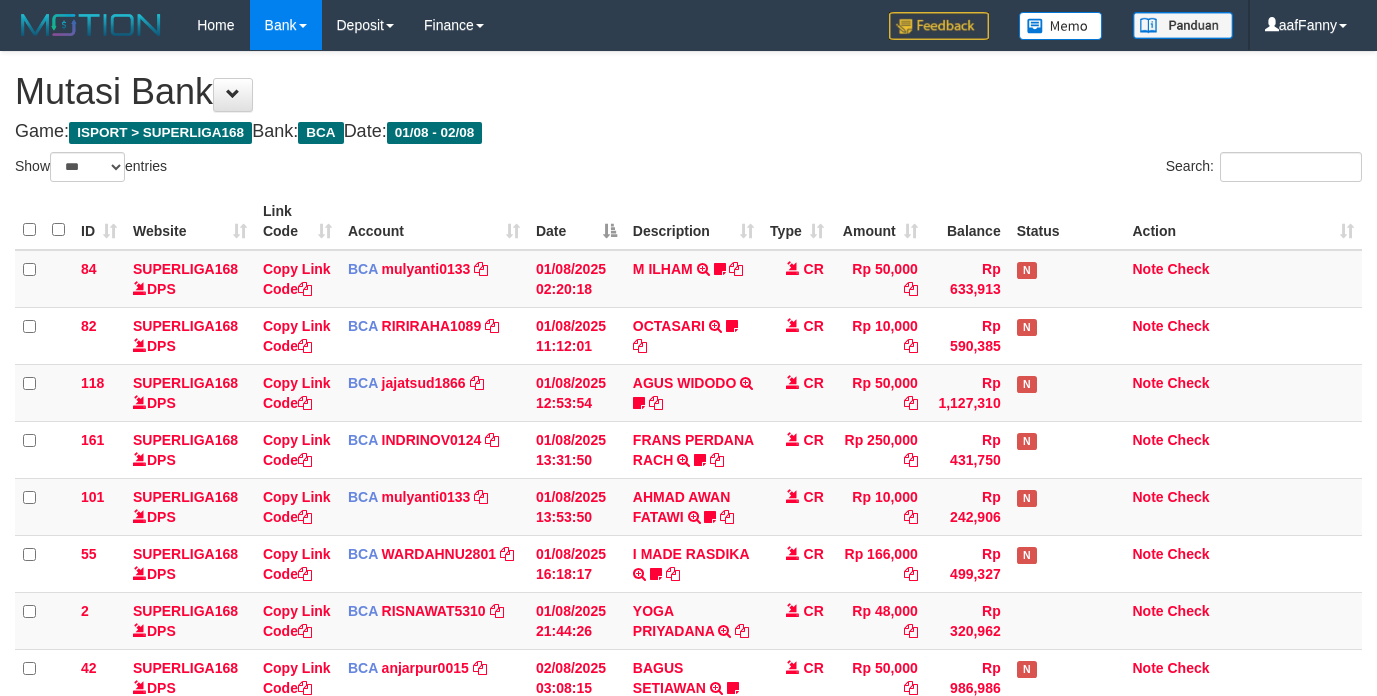 select on "***" 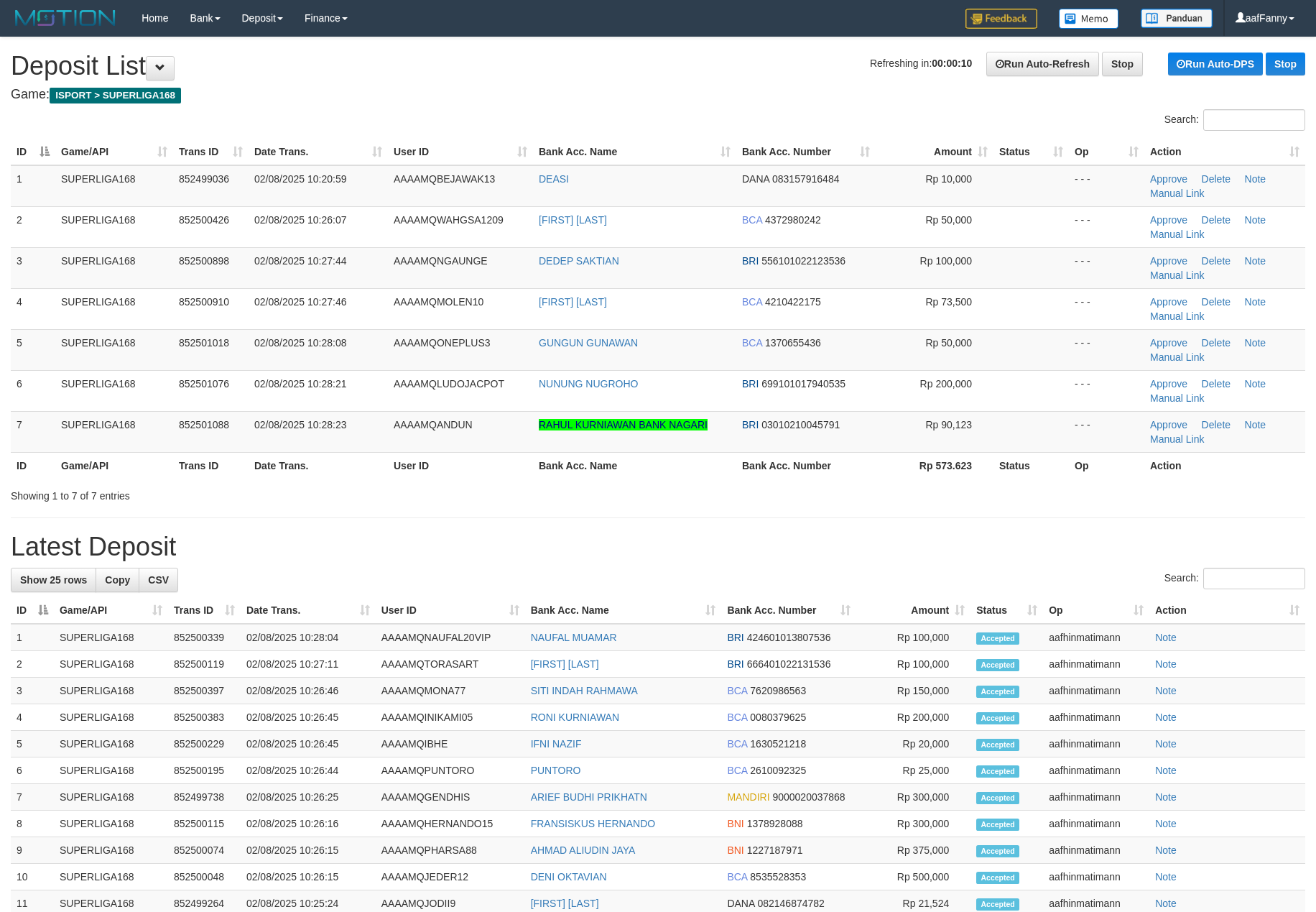 scroll, scrollTop: 0, scrollLeft: 0, axis: both 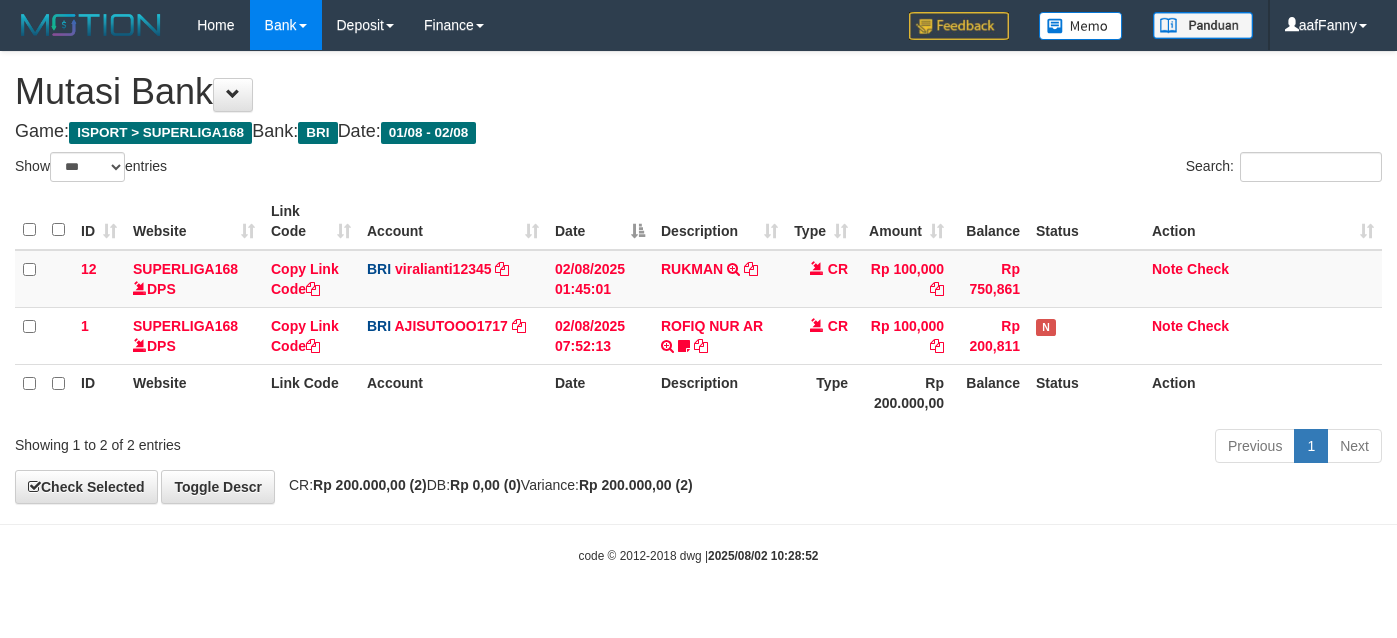 select on "***" 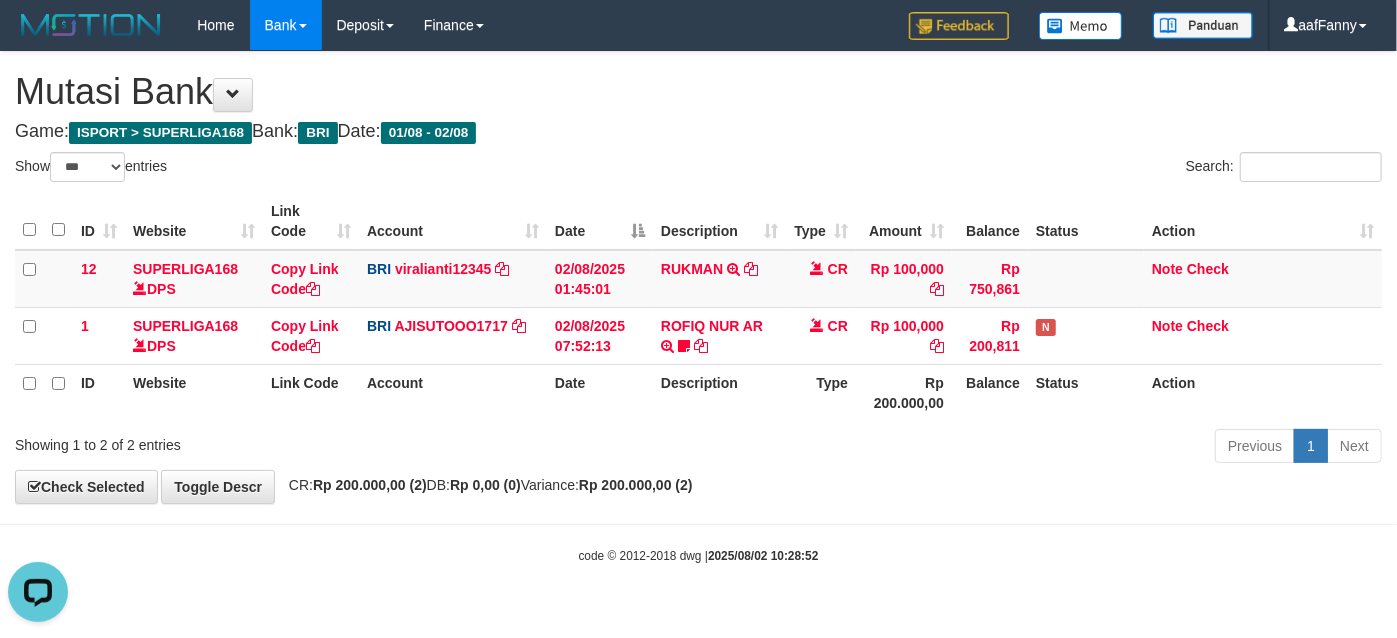 scroll, scrollTop: 0, scrollLeft: 0, axis: both 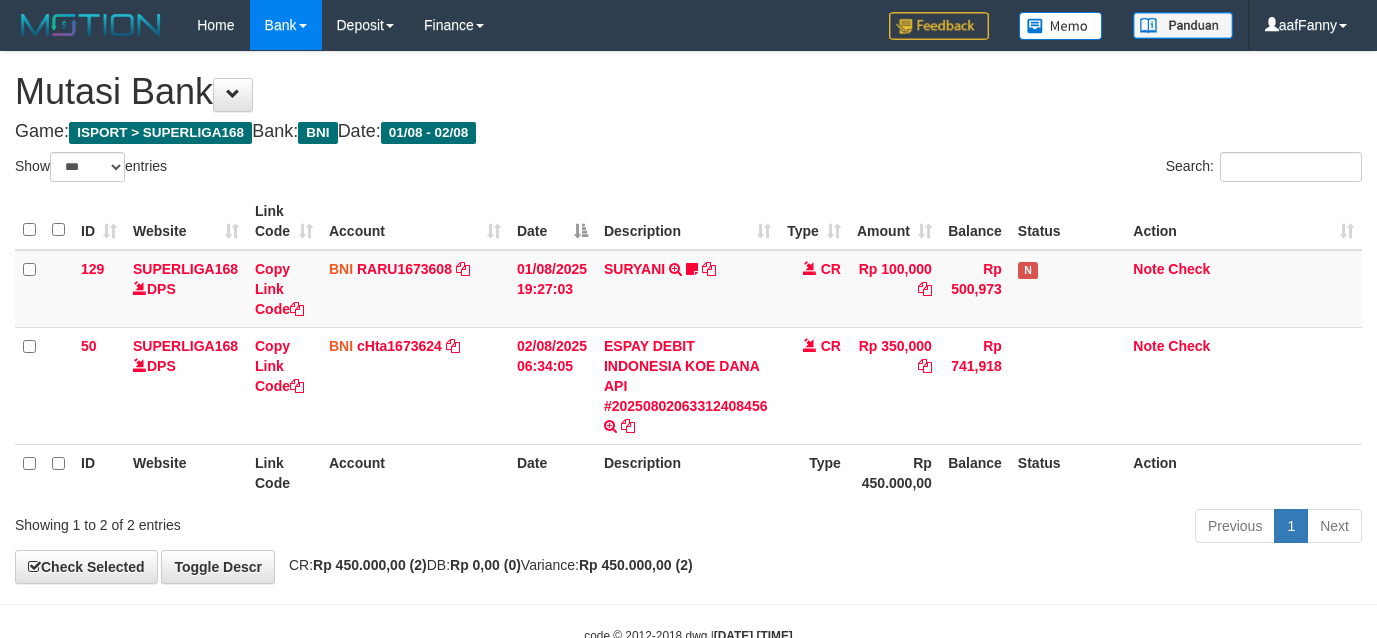 select on "***" 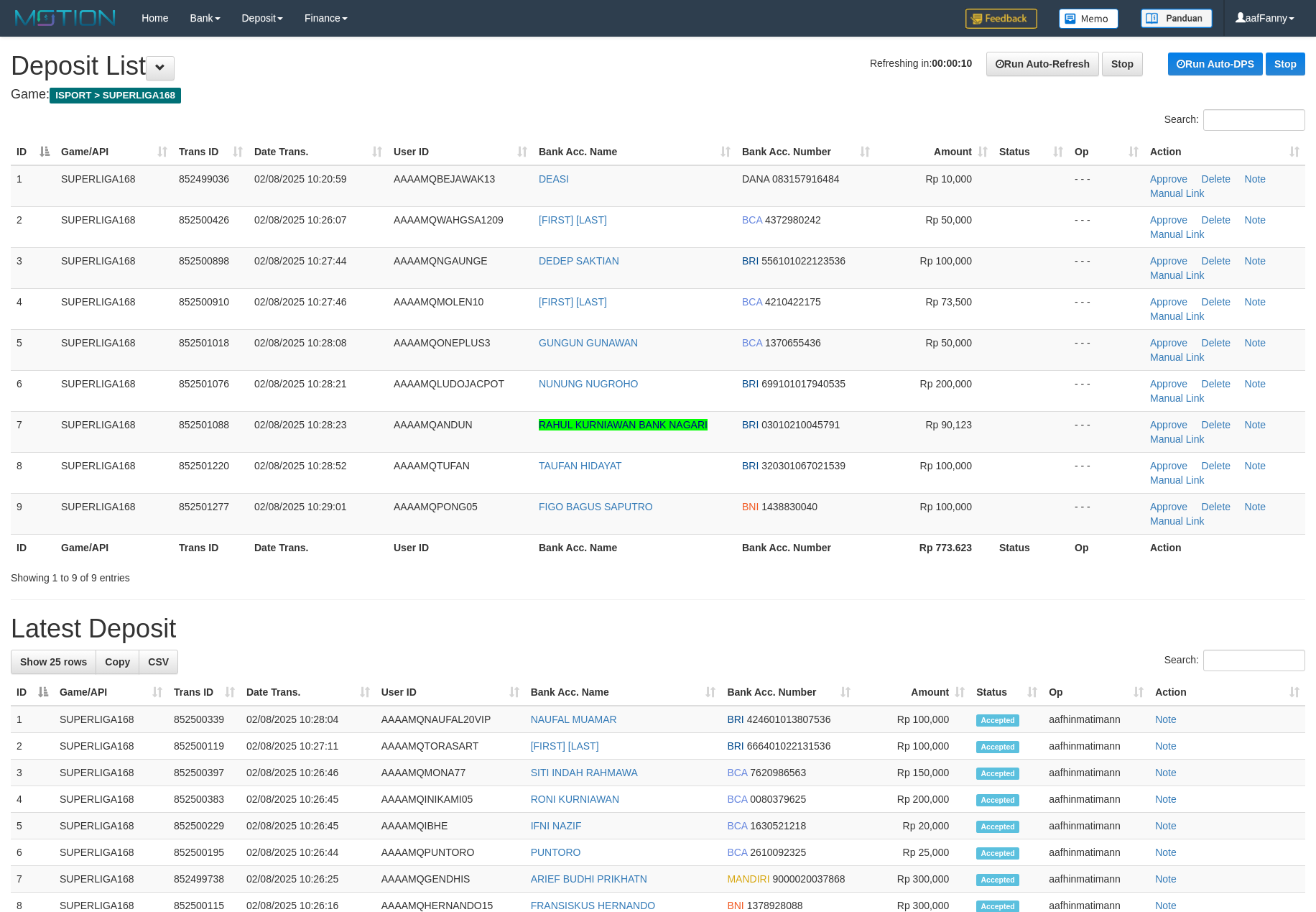 scroll, scrollTop: 0, scrollLeft: 0, axis: both 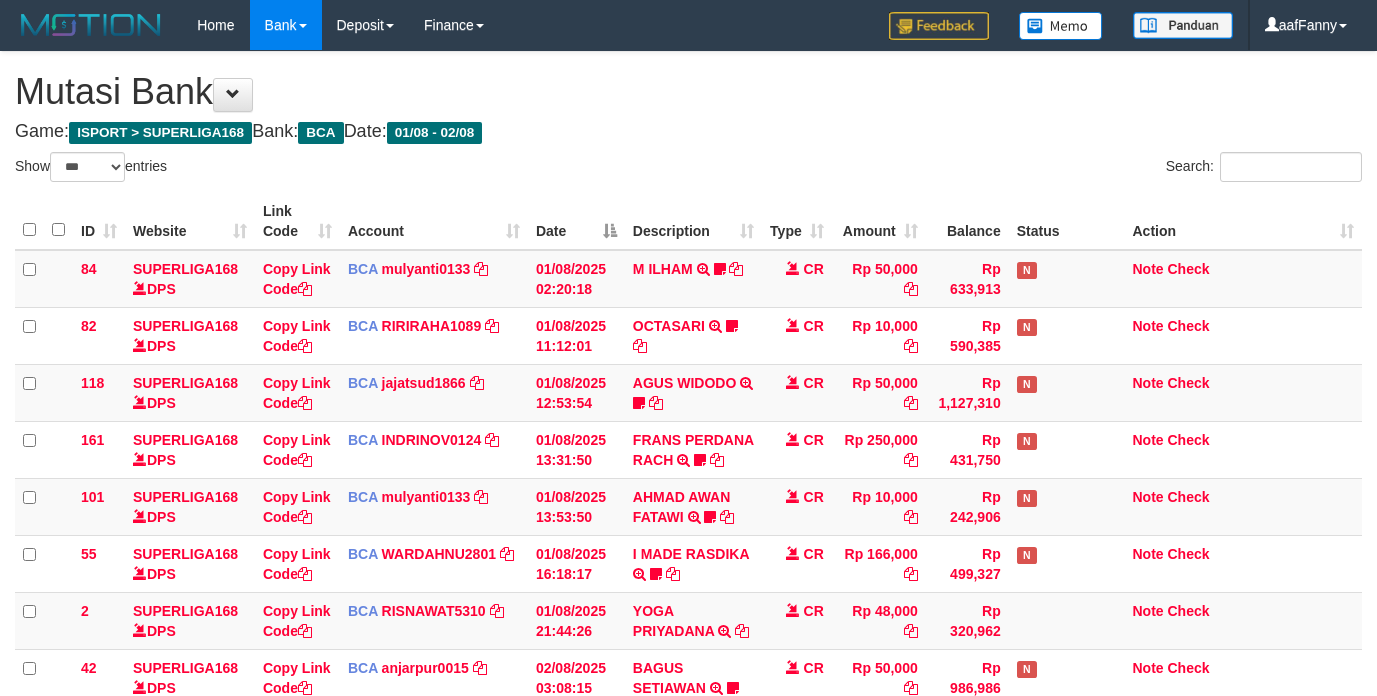 select on "***" 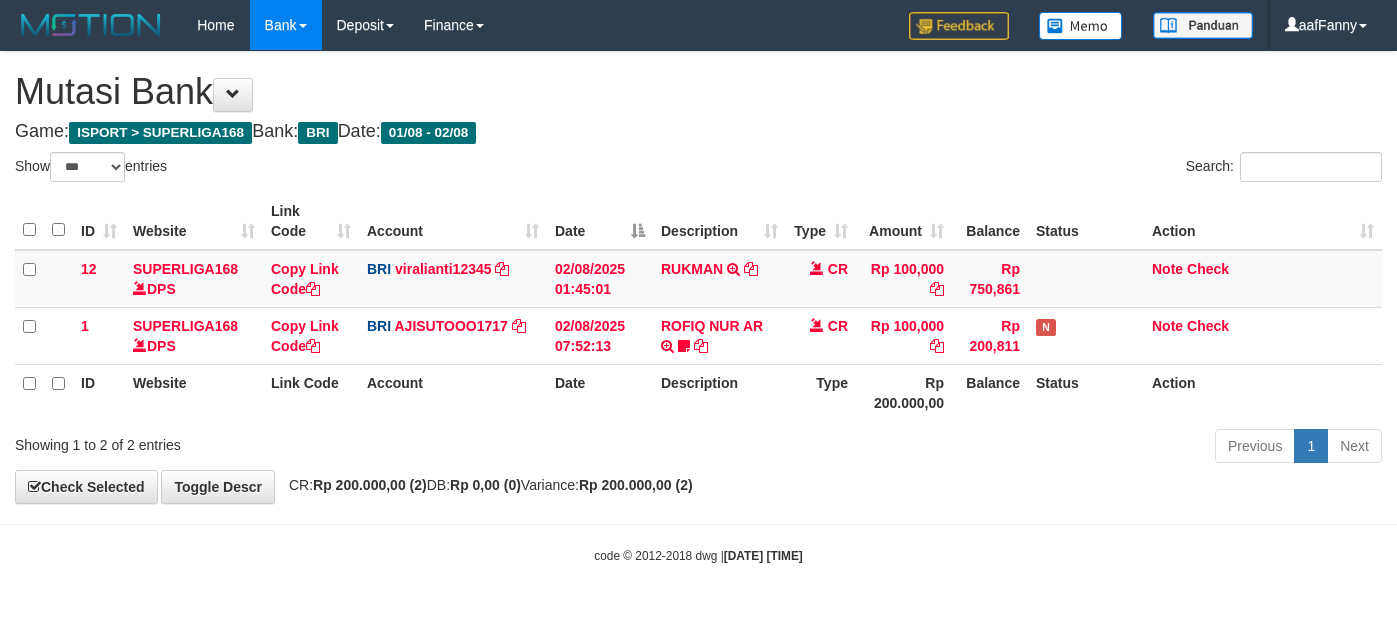 select on "***" 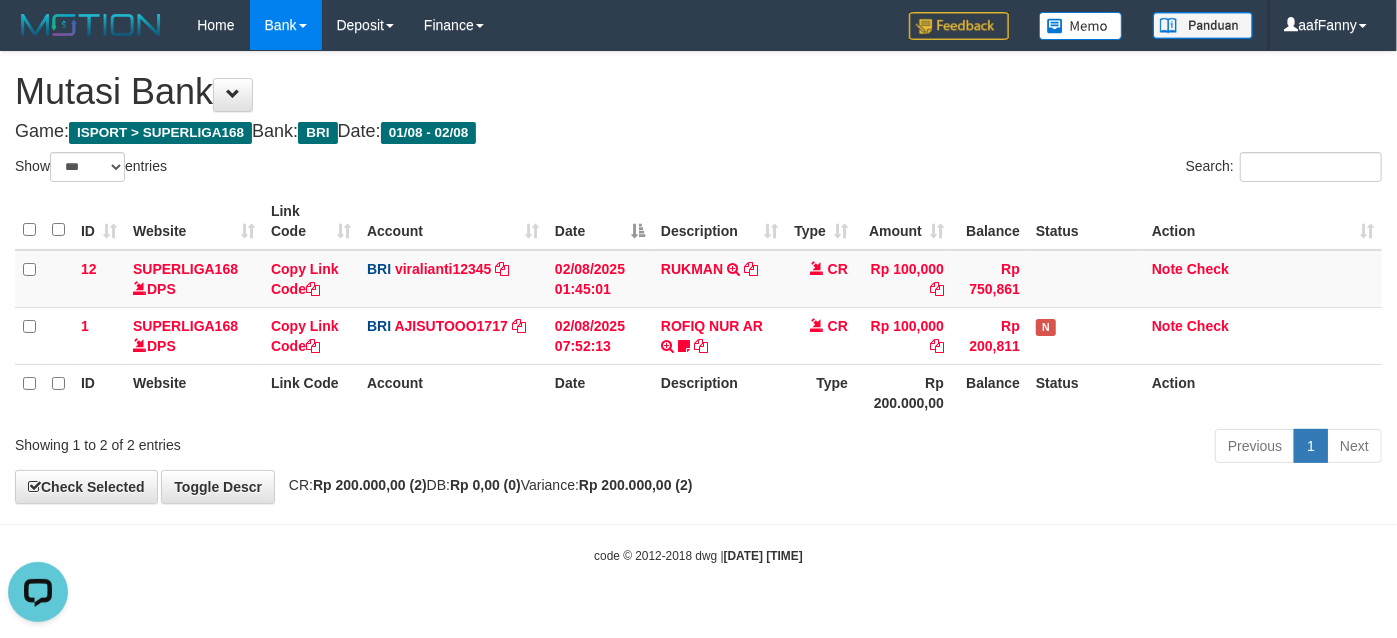 scroll, scrollTop: 0, scrollLeft: 0, axis: both 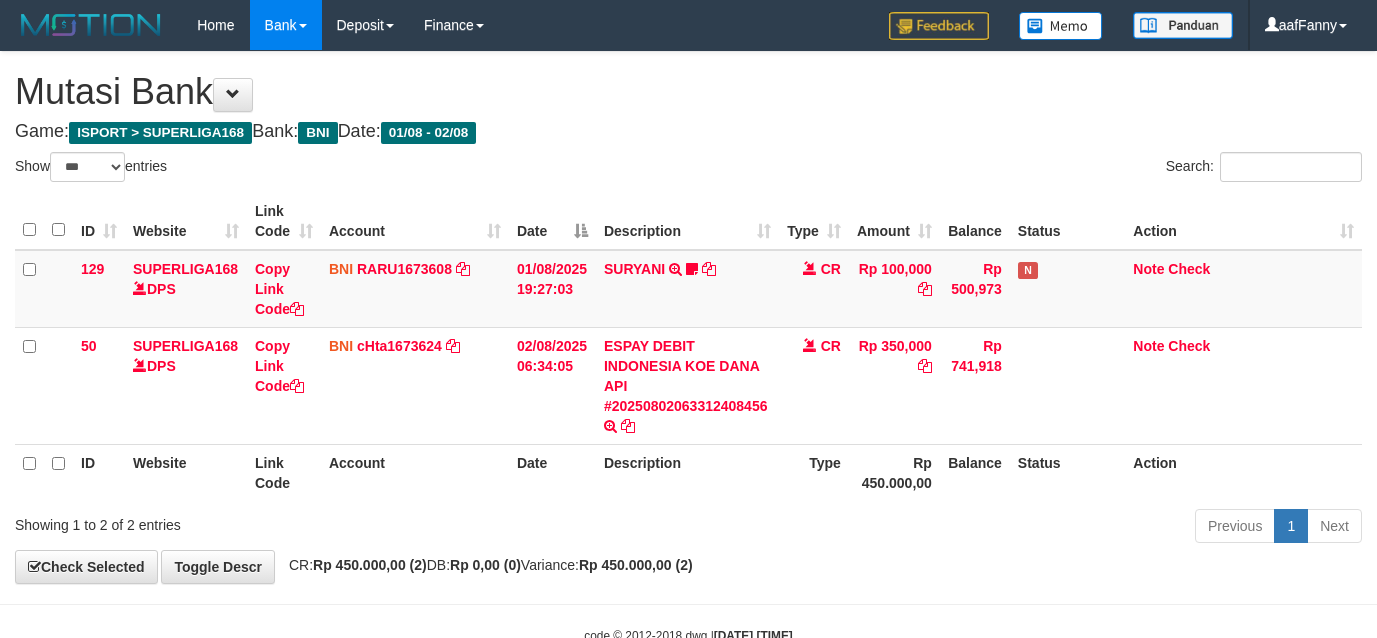select on "***" 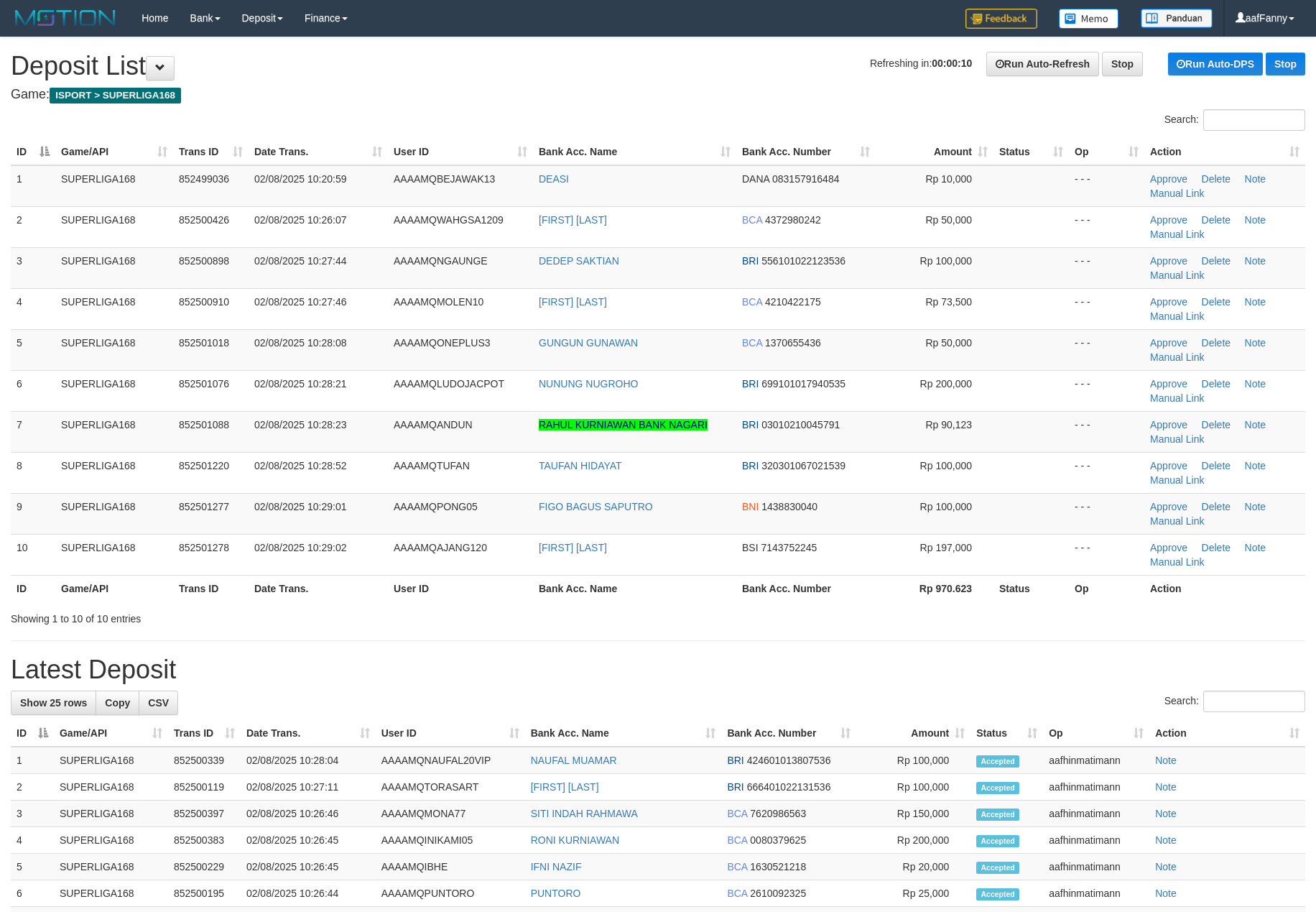 scroll, scrollTop: 0, scrollLeft: 0, axis: both 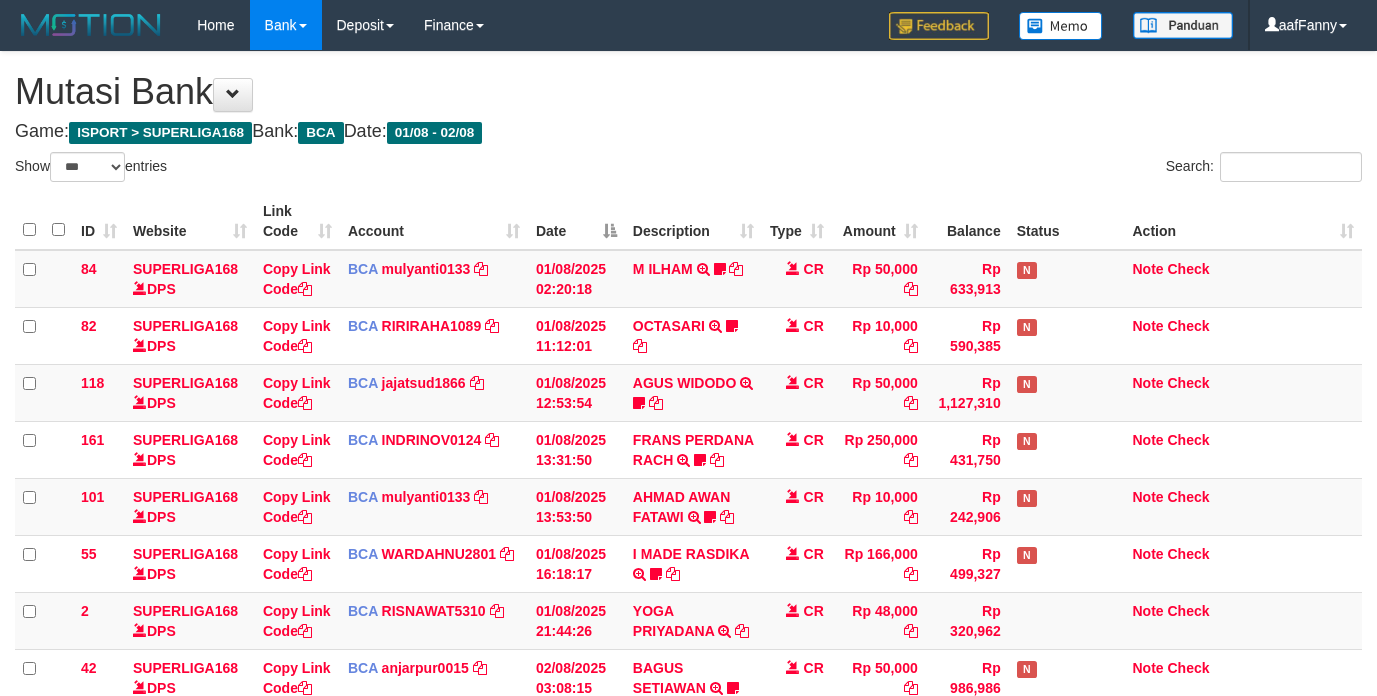 select on "***" 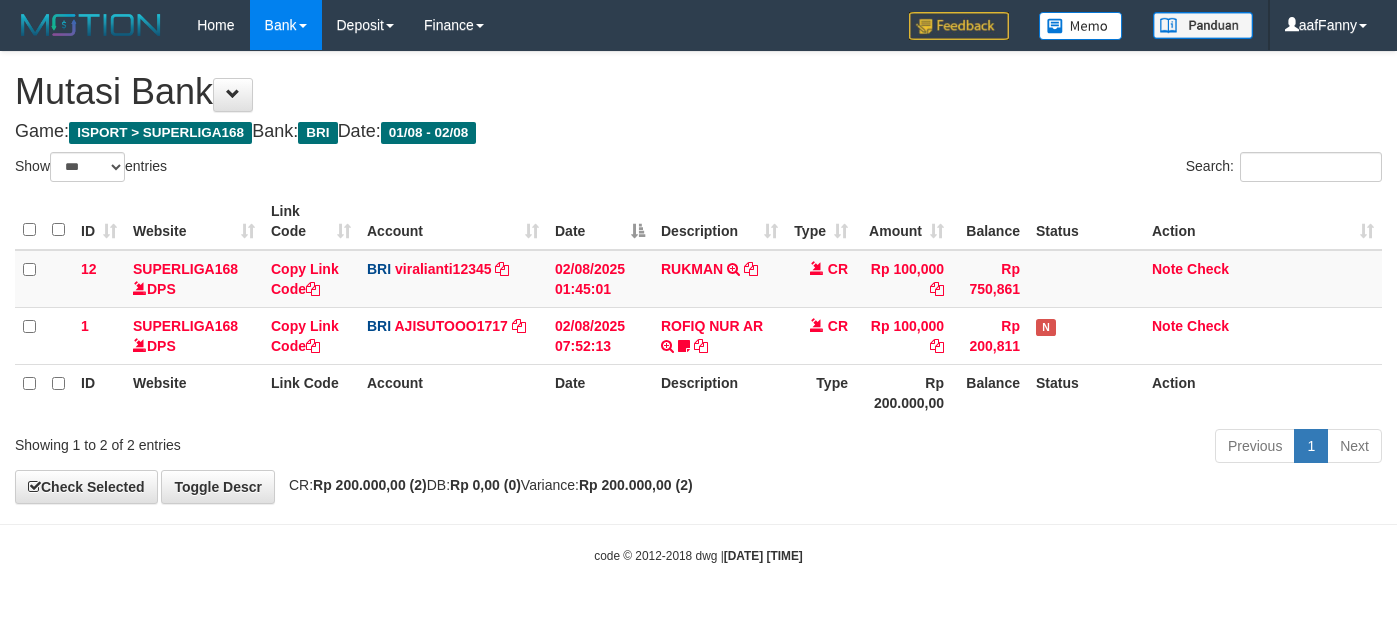 select on "***" 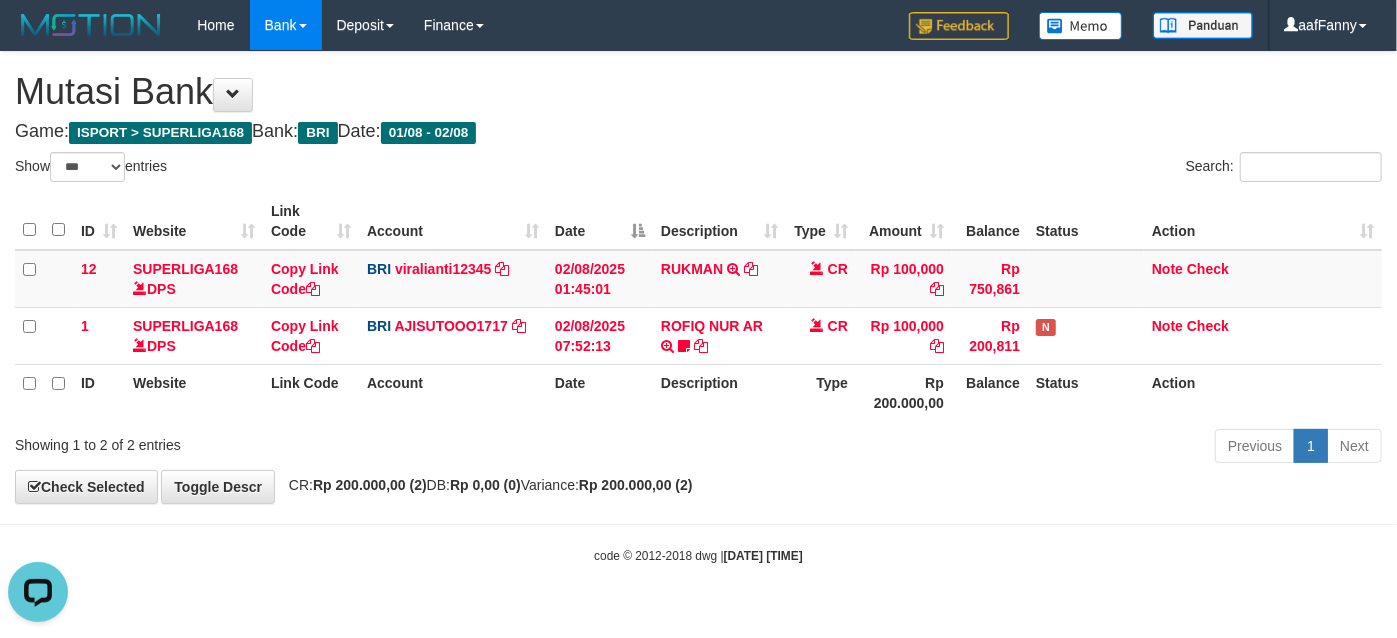 scroll, scrollTop: 0, scrollLeft: 0, axis: both 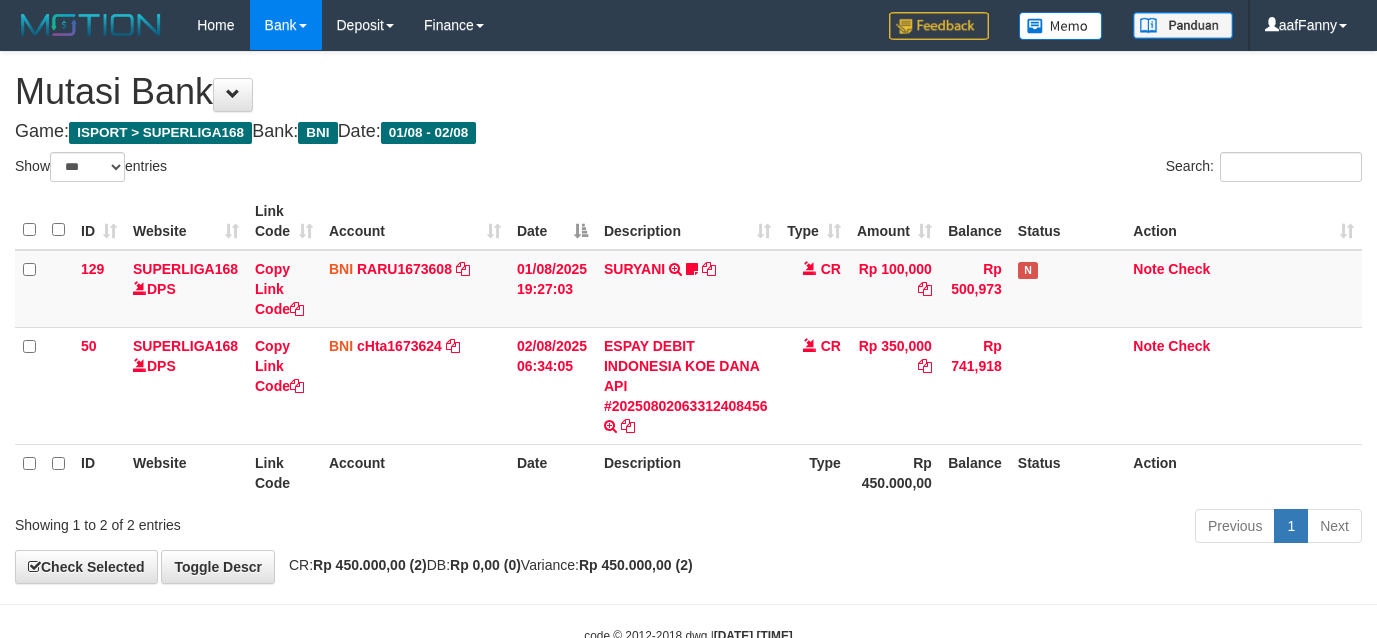 select on "***" 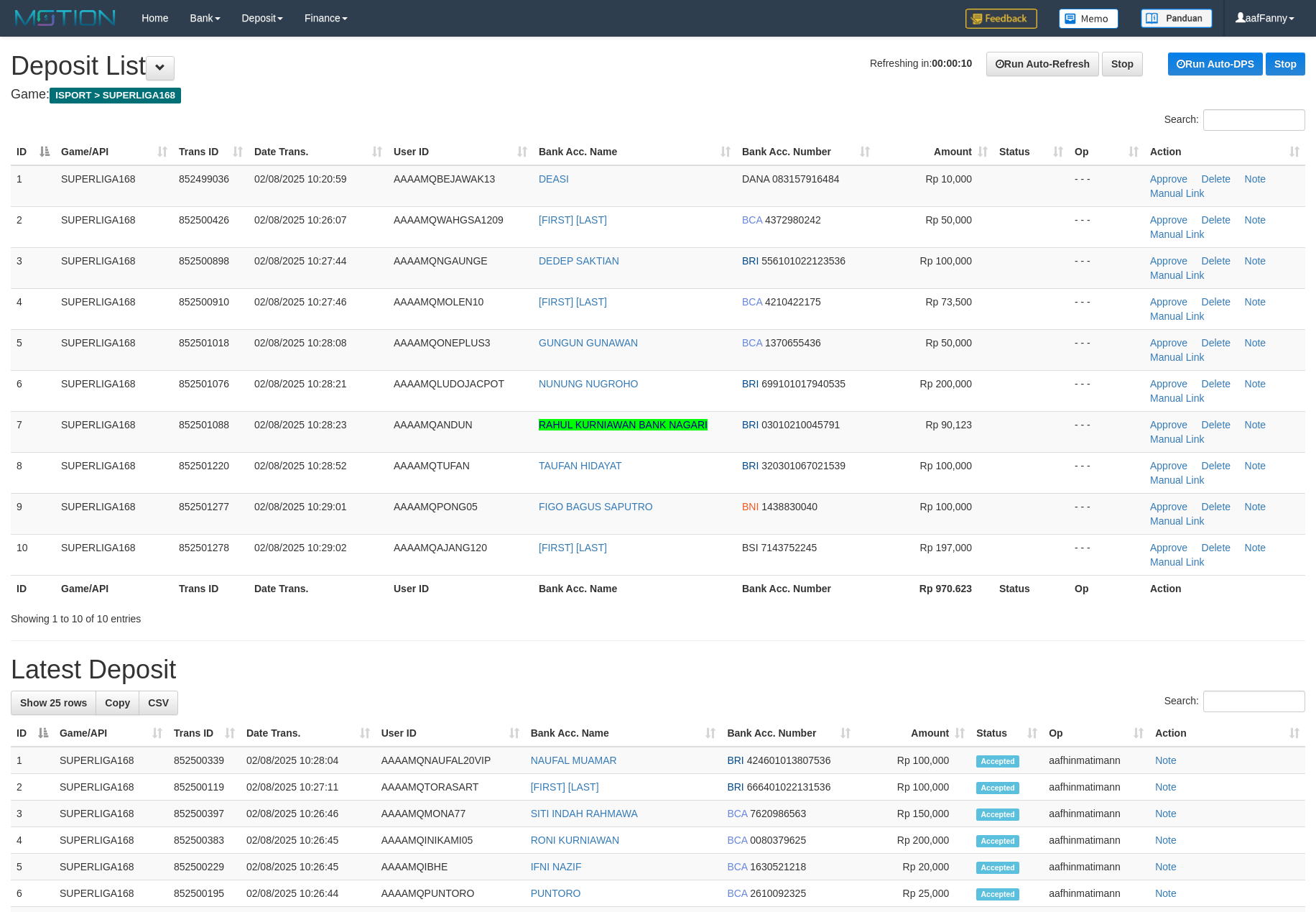 scroll, scrollTop: 0, scrollLeft: 0, axis: both 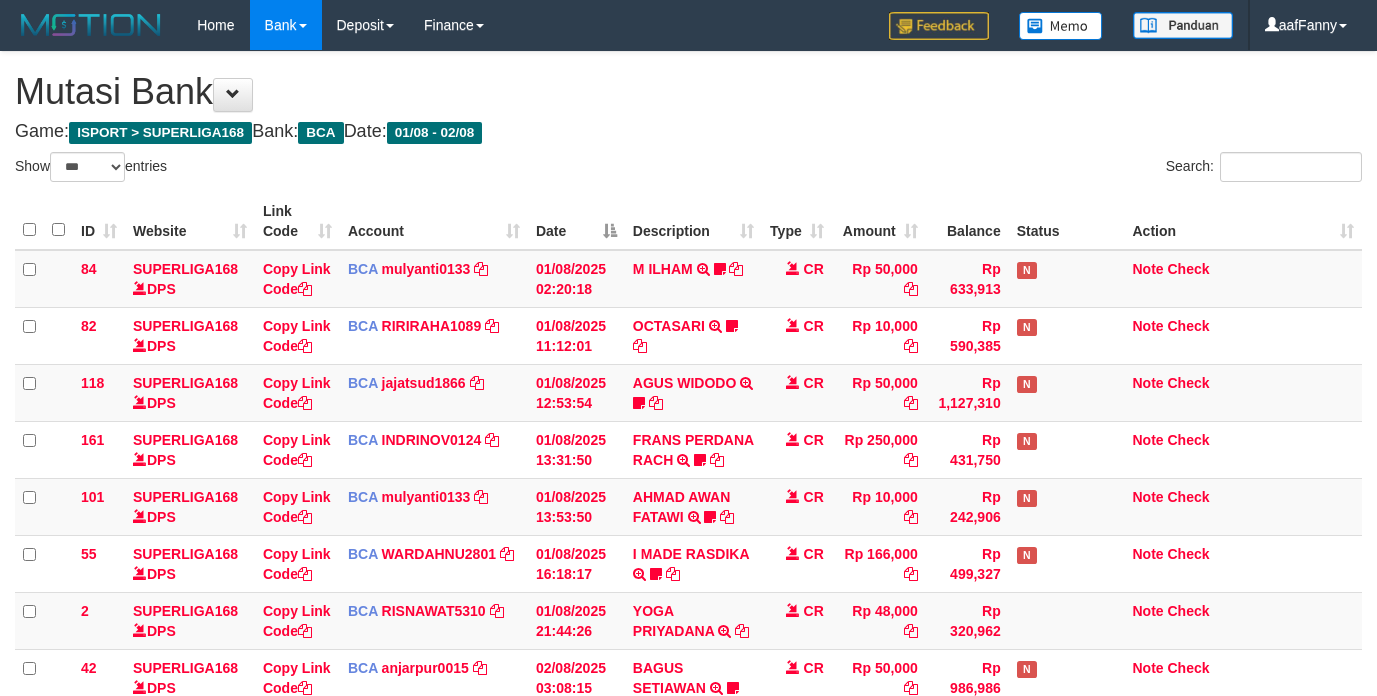 select on "***" 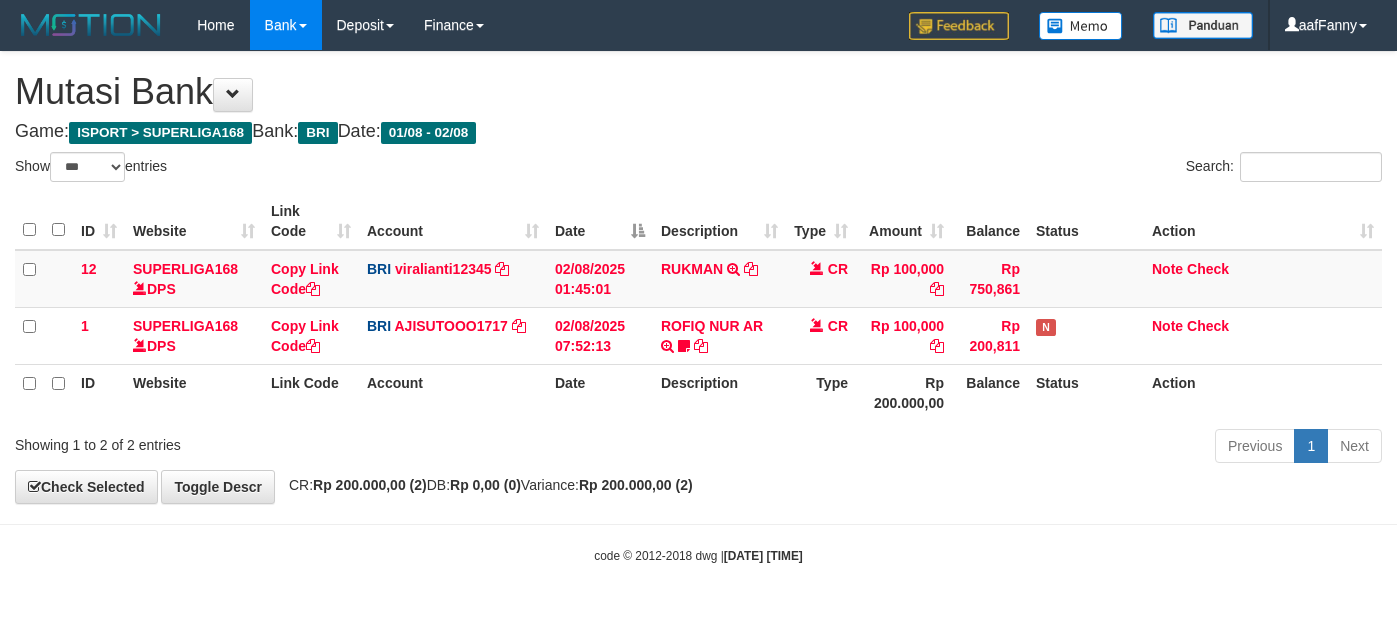 select on "***" 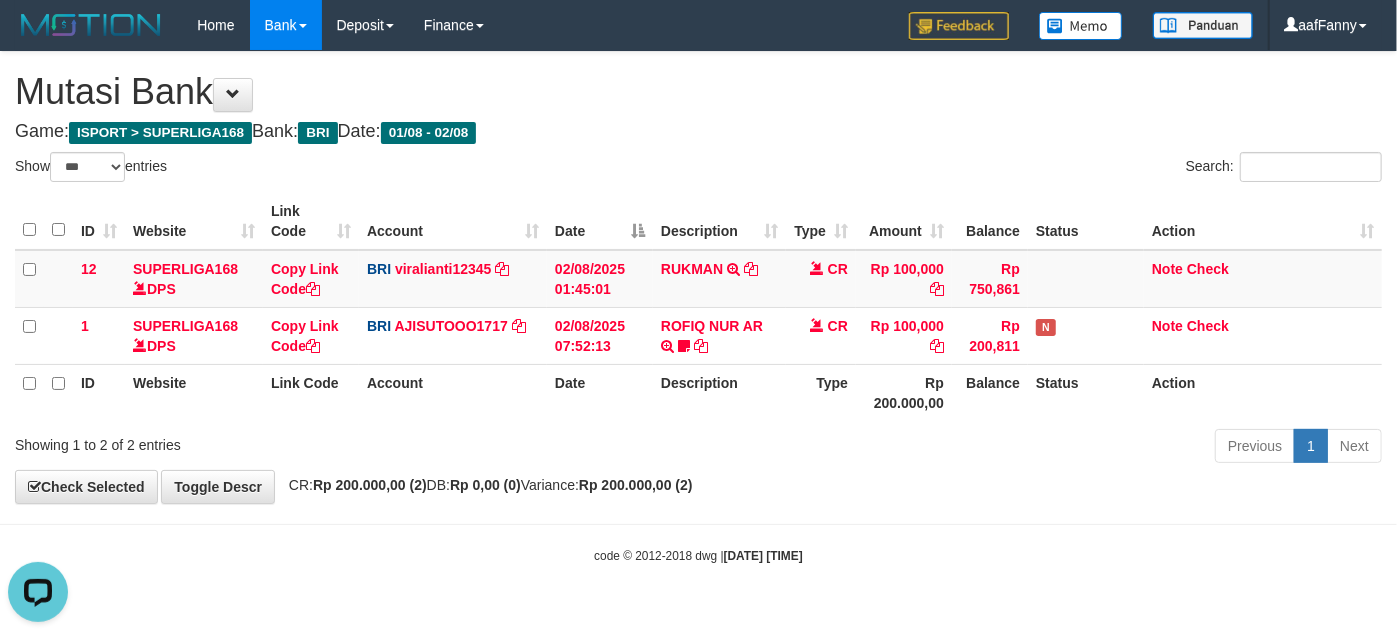 scroll, scrollTop: 0, scrollLeft: 0, axis: both 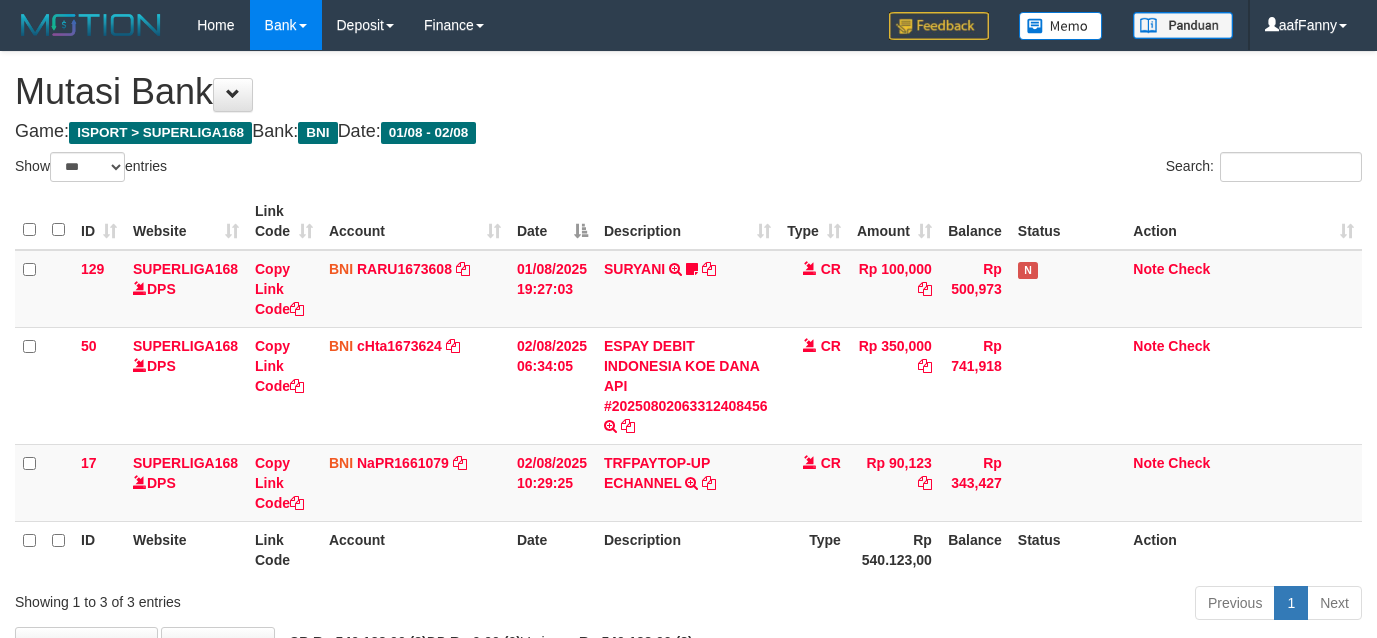 select on "***" 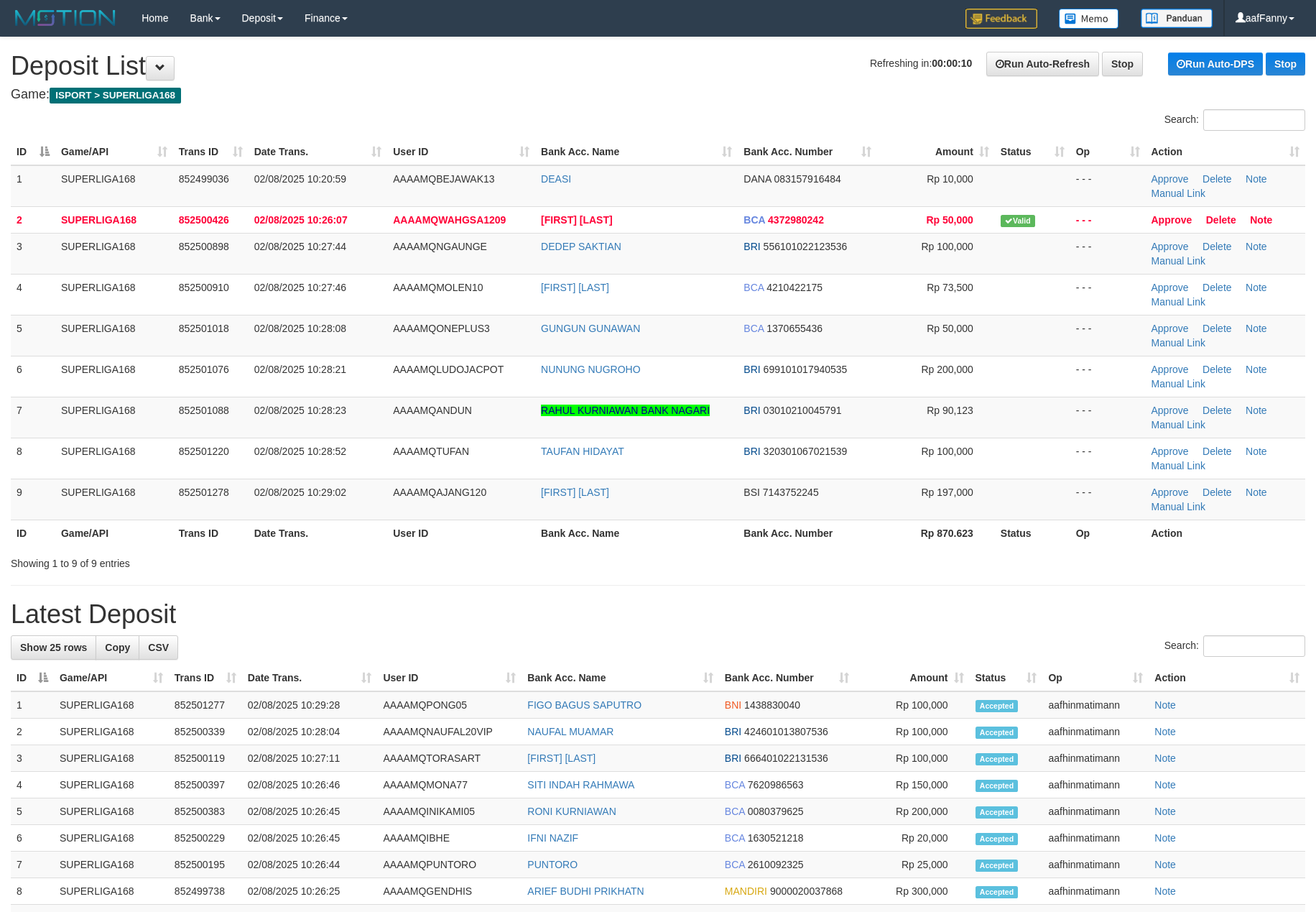 scroll, scrollTop: 0, scrollLeft: 0, axis: both 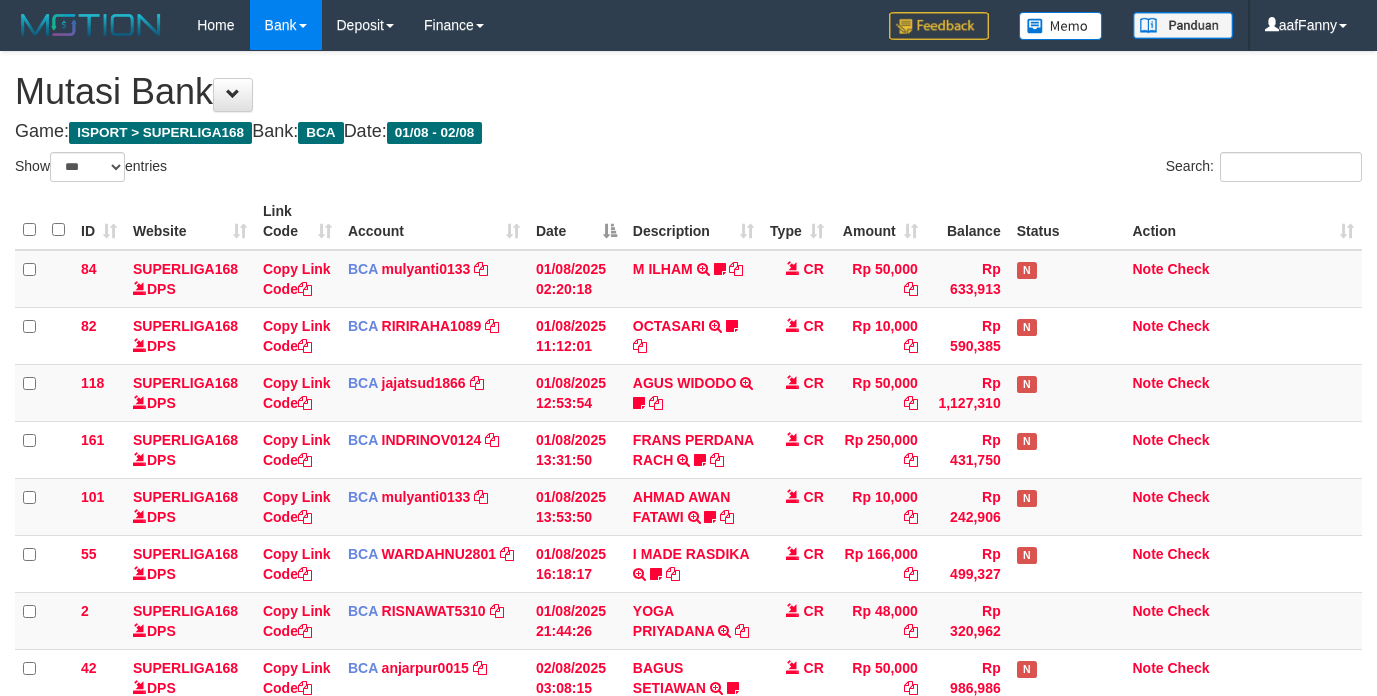 select on "***" 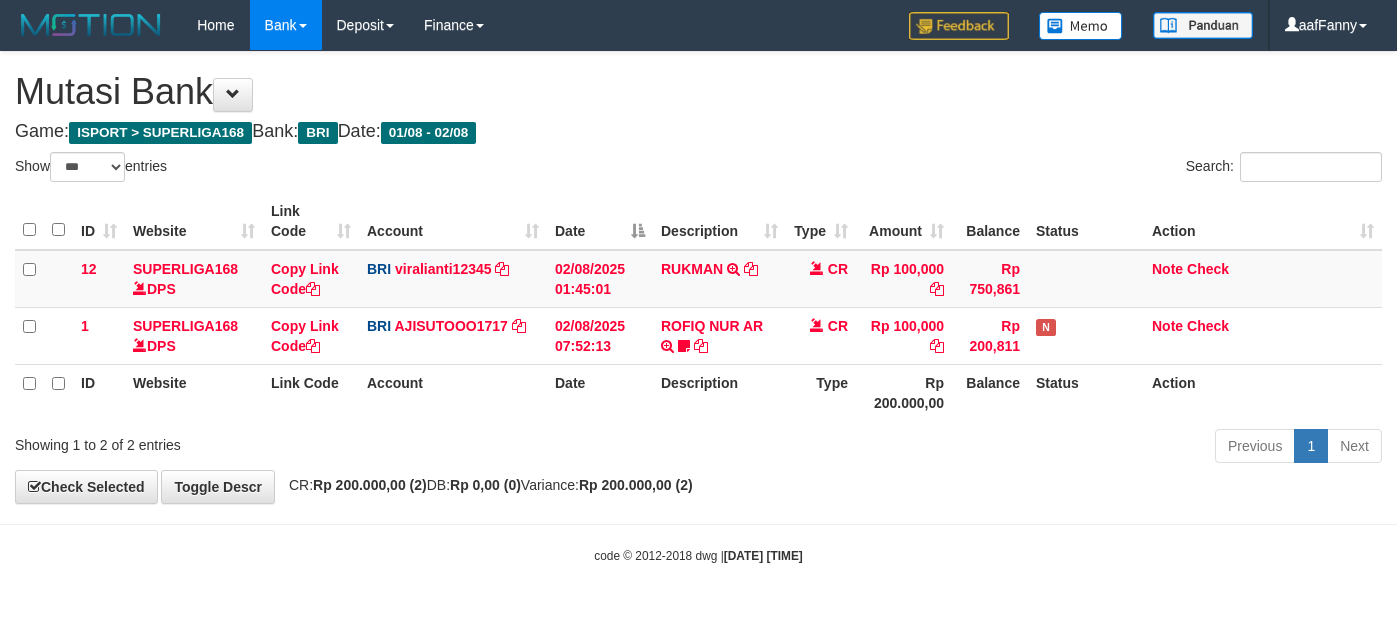 select on "***" 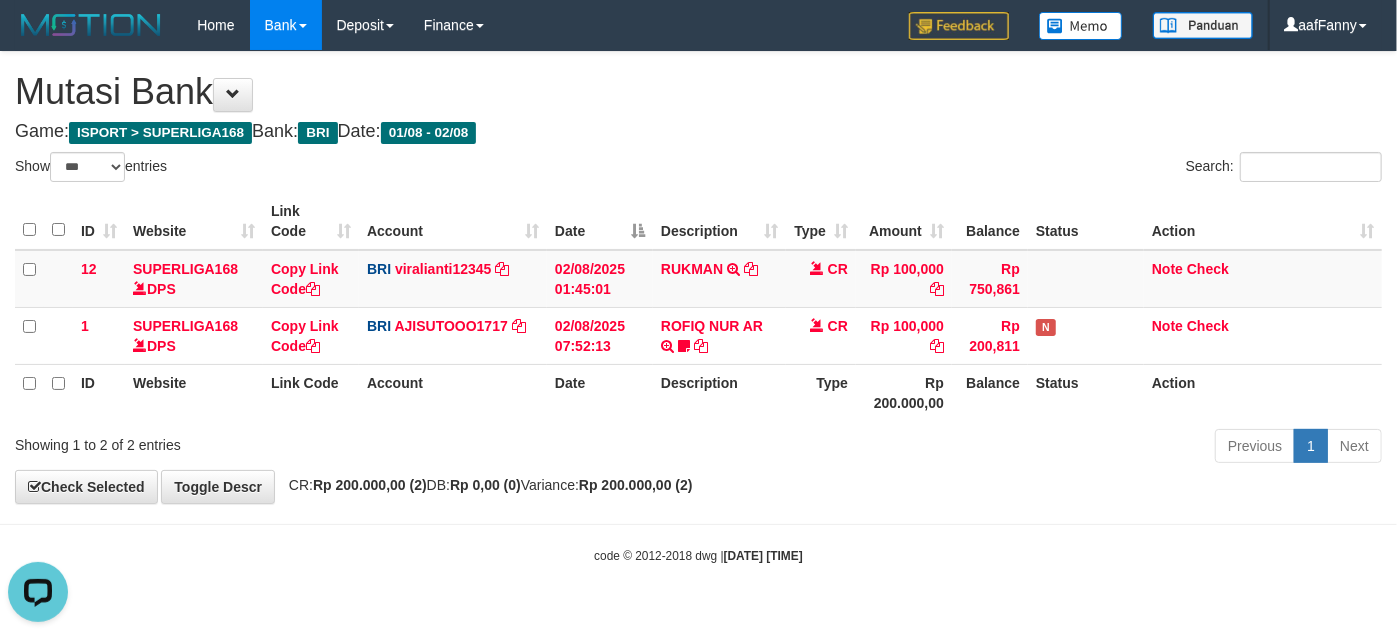 scroll, scrollTop: 0, scrollLeft: 0, axis: both 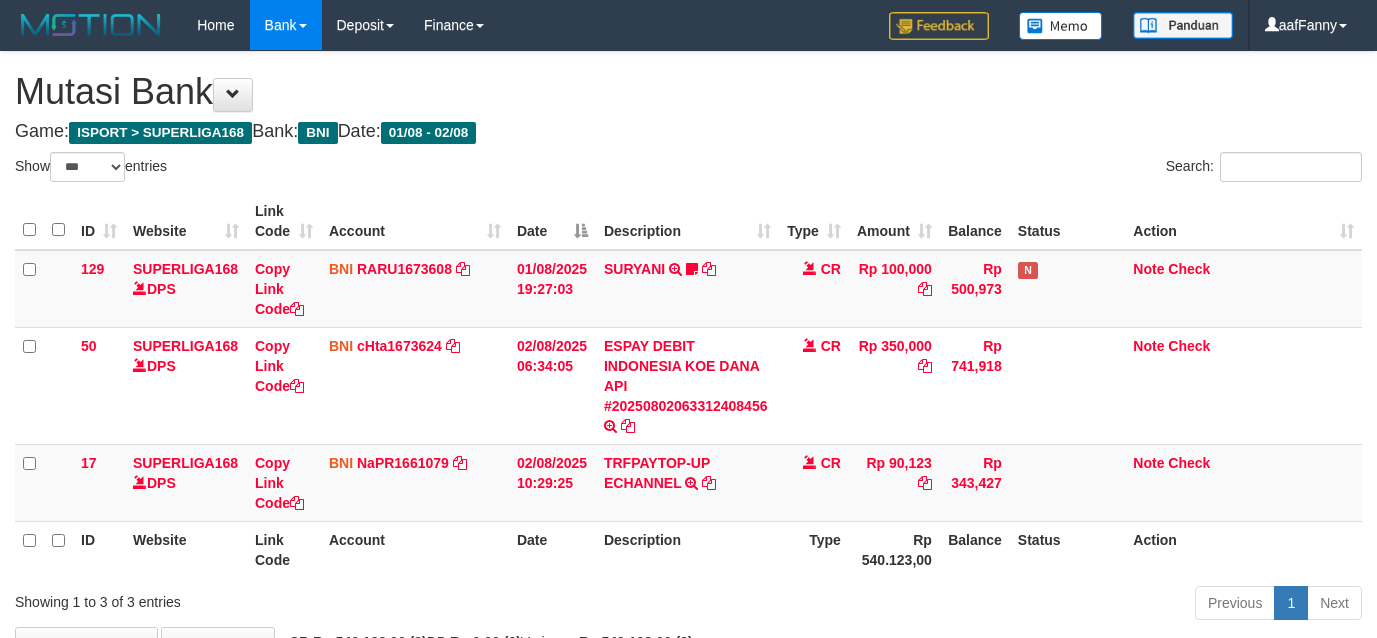 select on "***" 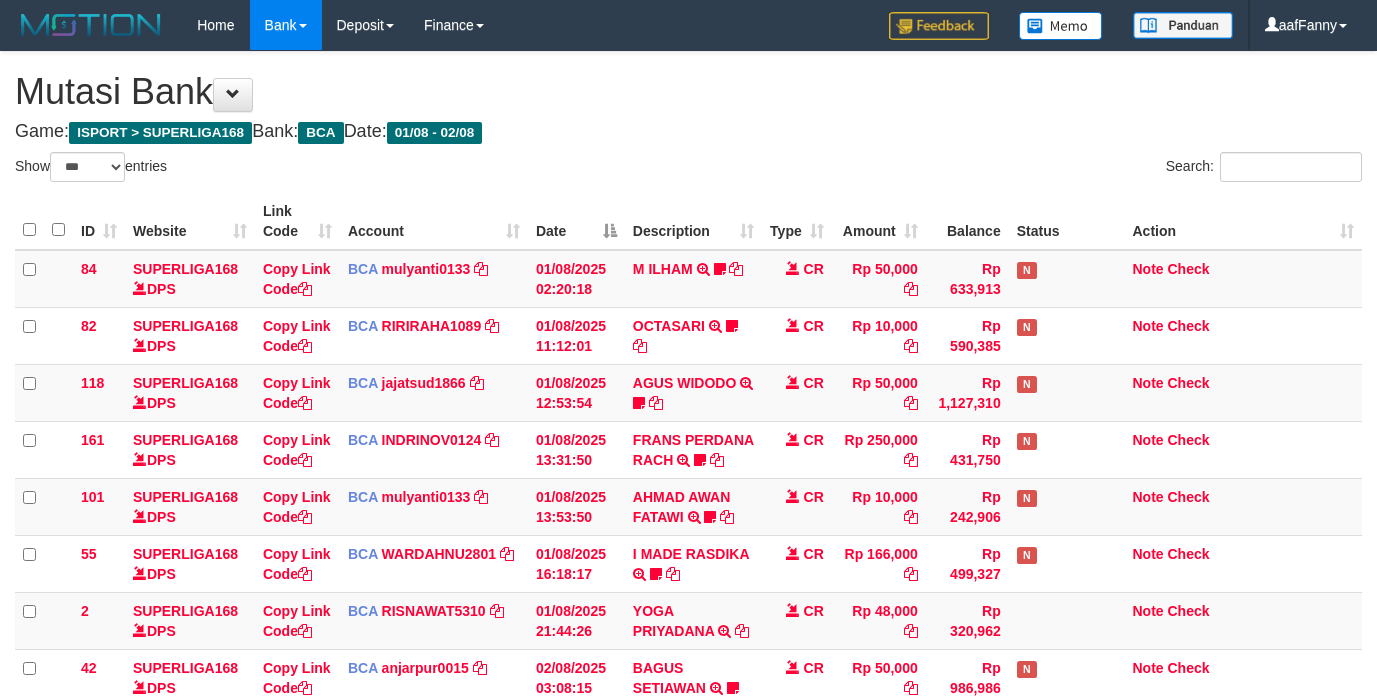 select on "***" 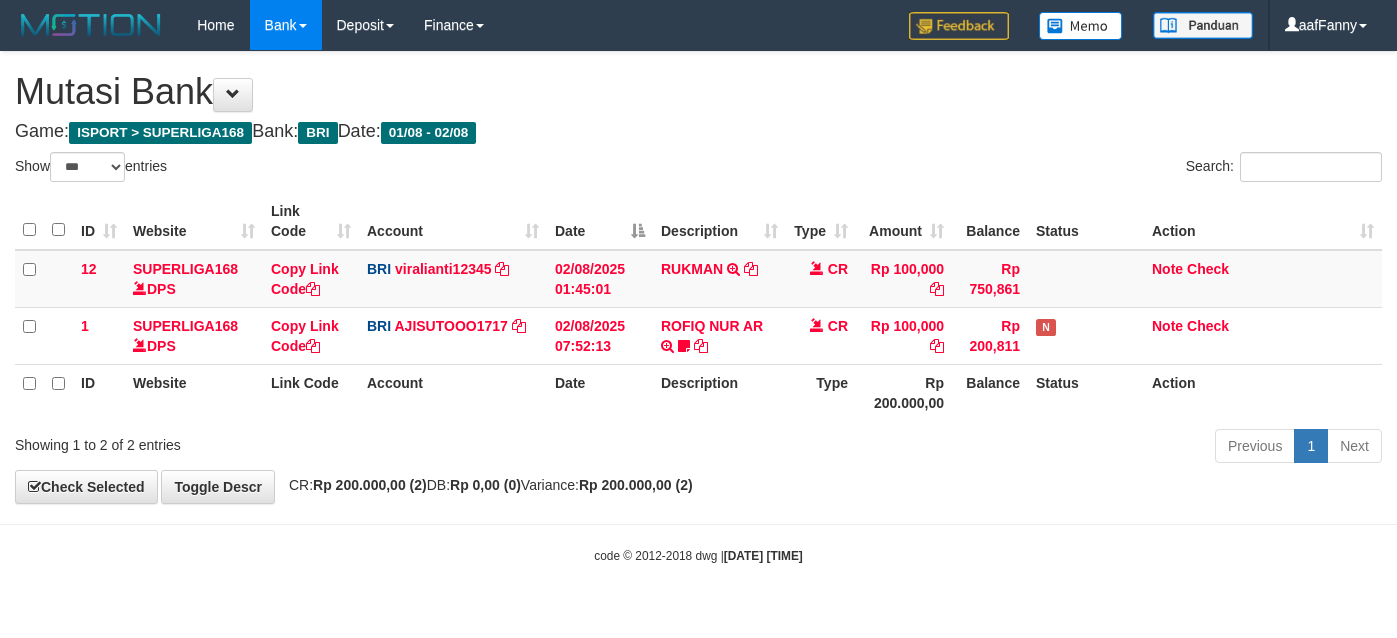 select on "***" 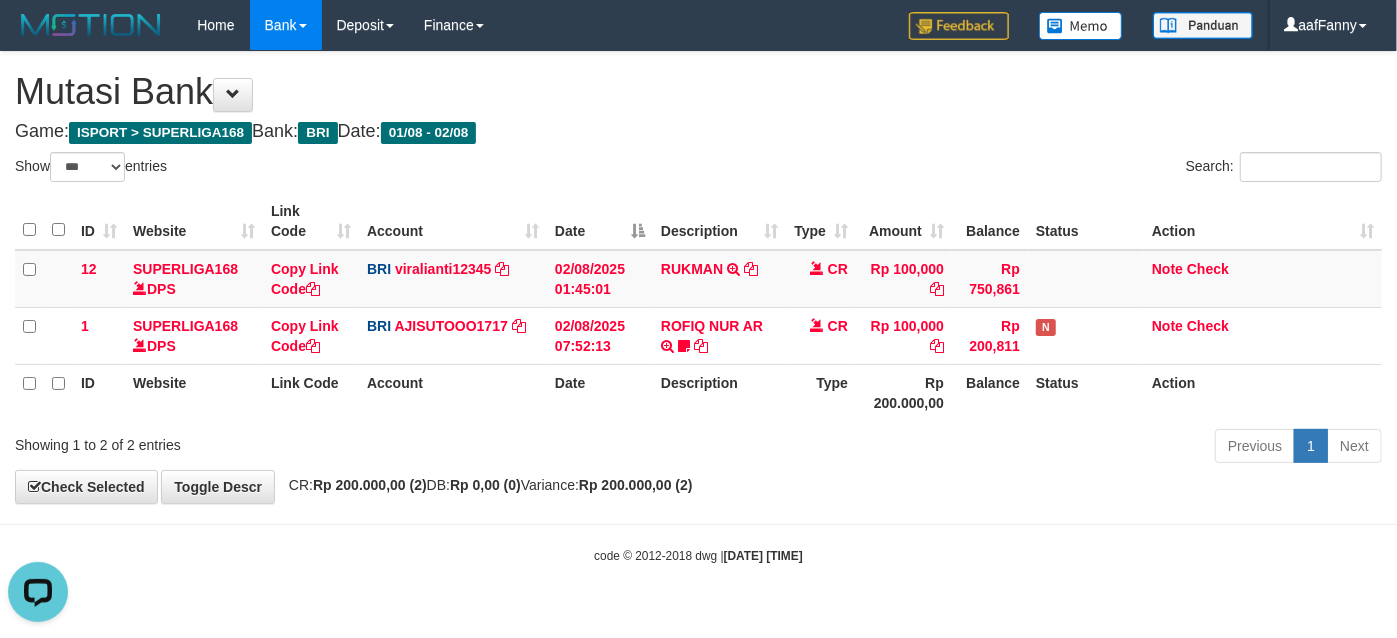 scroll, scrollTop: 0, scrollLeft: 0, axis: both 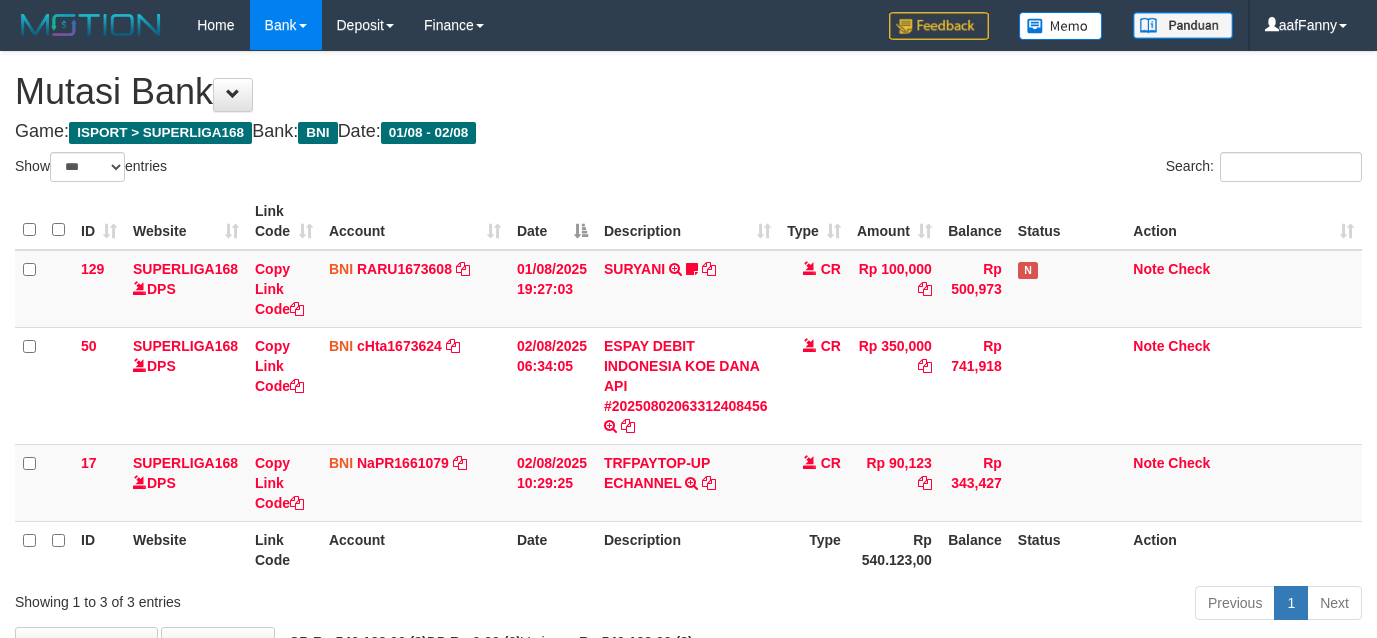 select on "***" 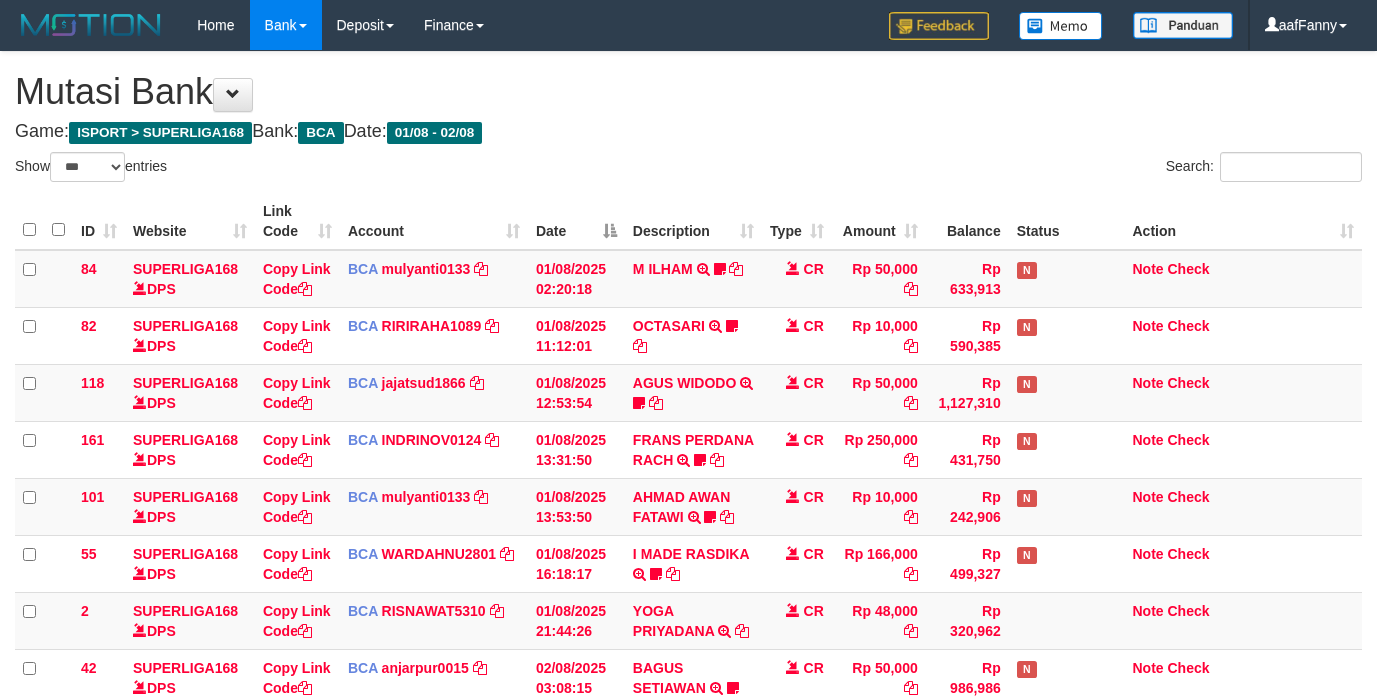 select on "***" 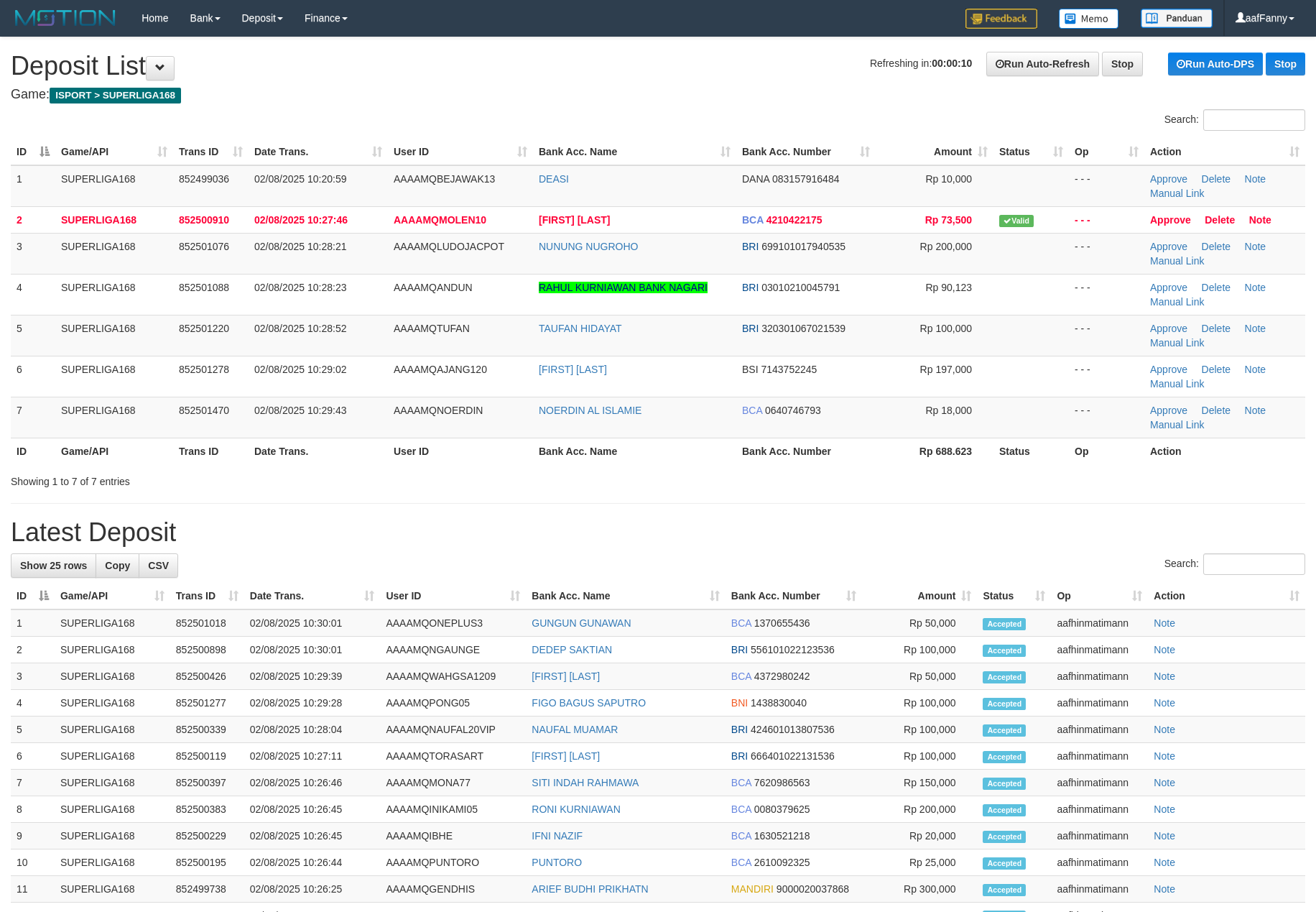 scroll, scrollTop: 0, scrollLeft: 0, axis: both 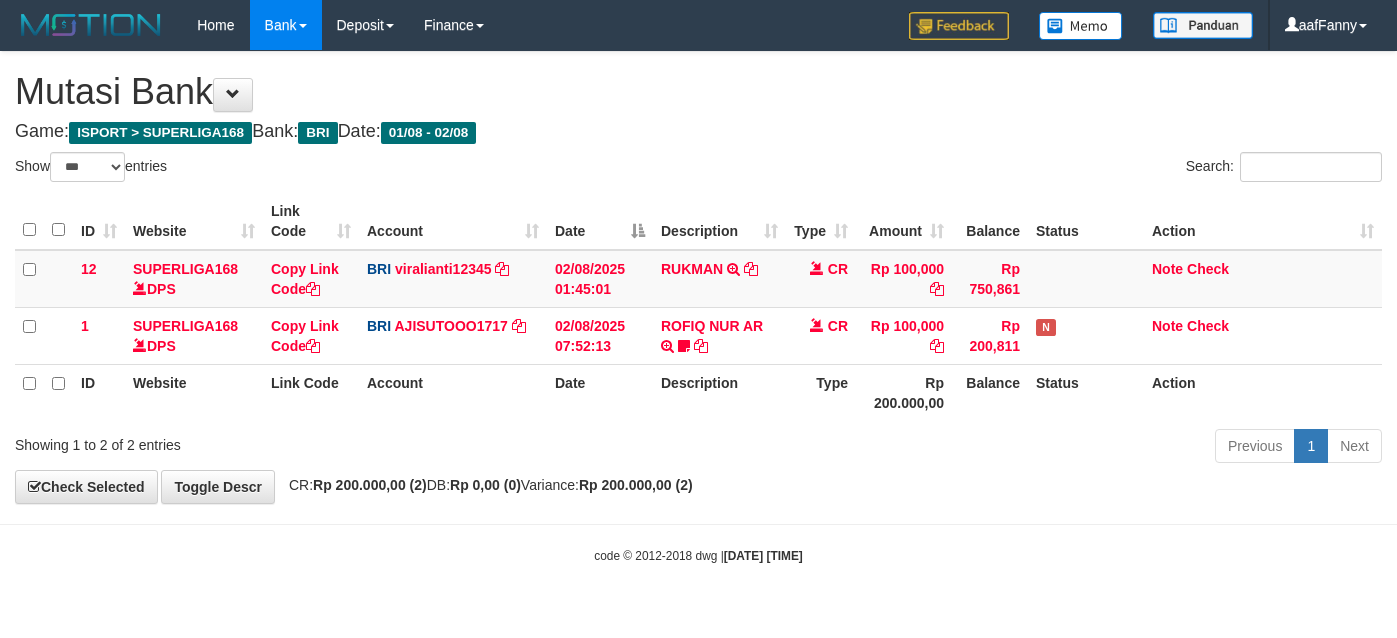 select on "***" 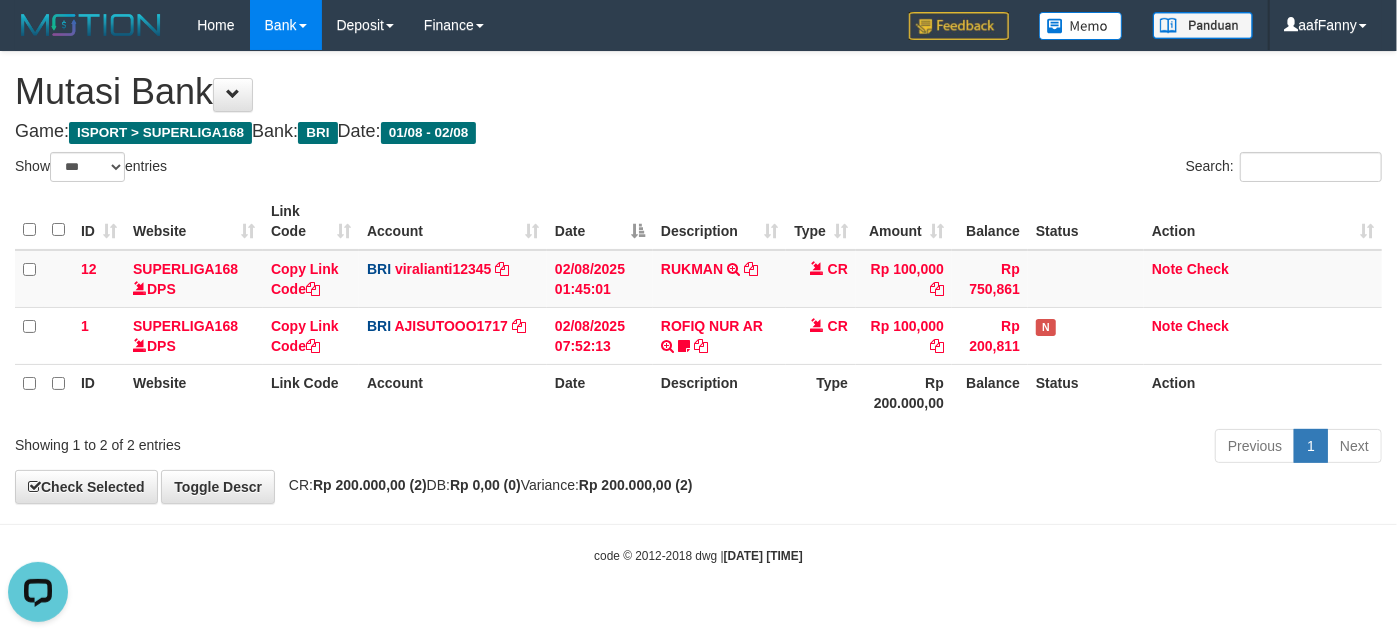 scroll, scrollTop: 0, scrollLeft: 0, axis: both 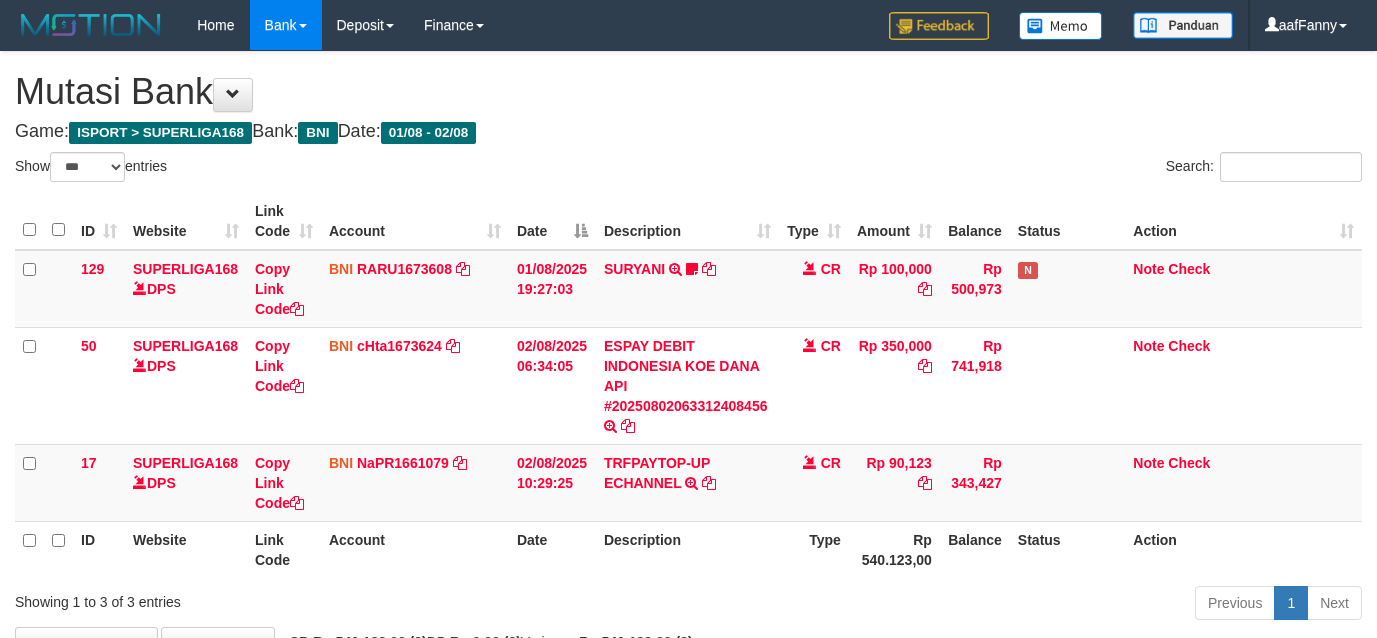 select on "***" 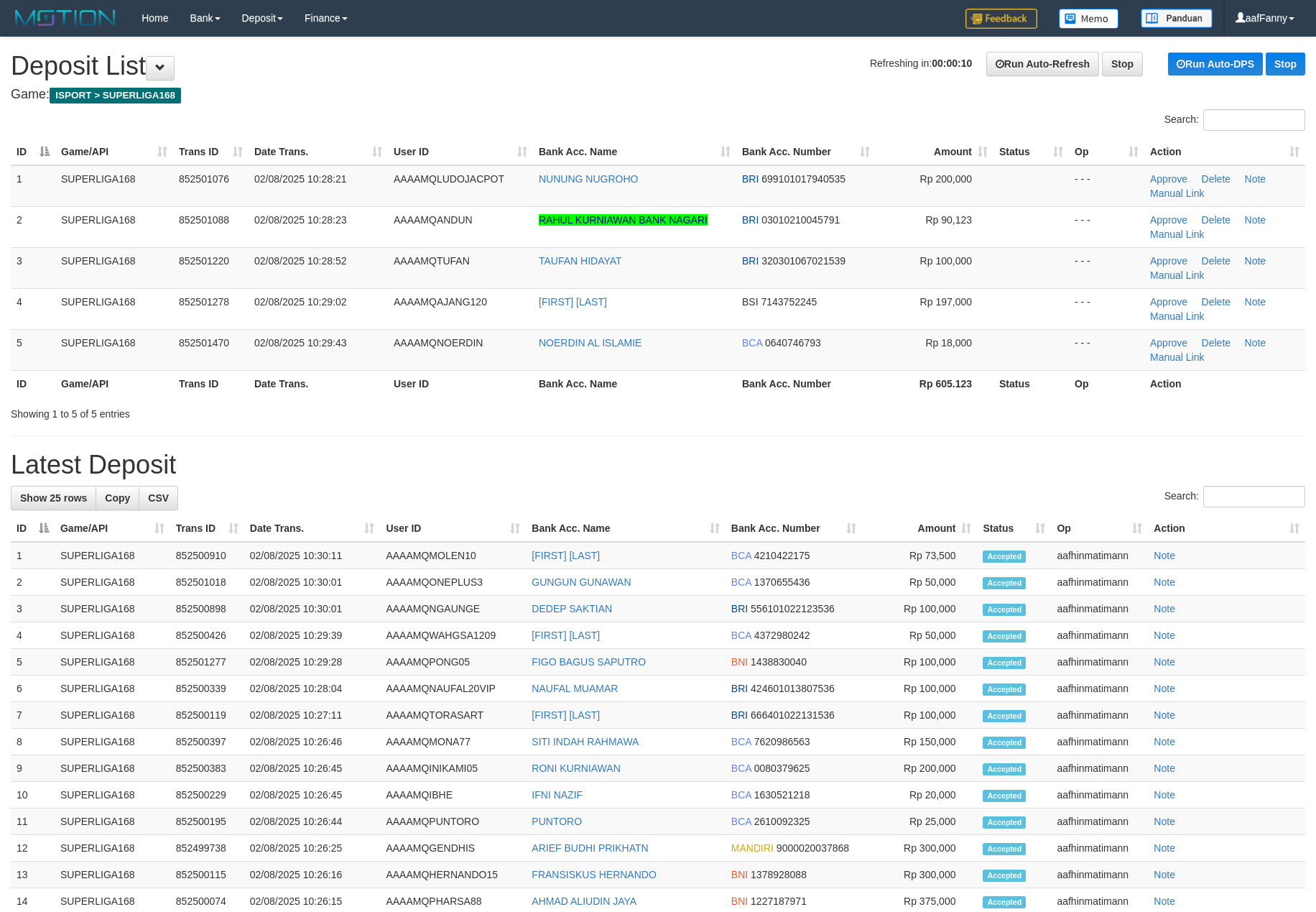 scroll, scrollTop: 0, scrollLeft: 0, axis: both 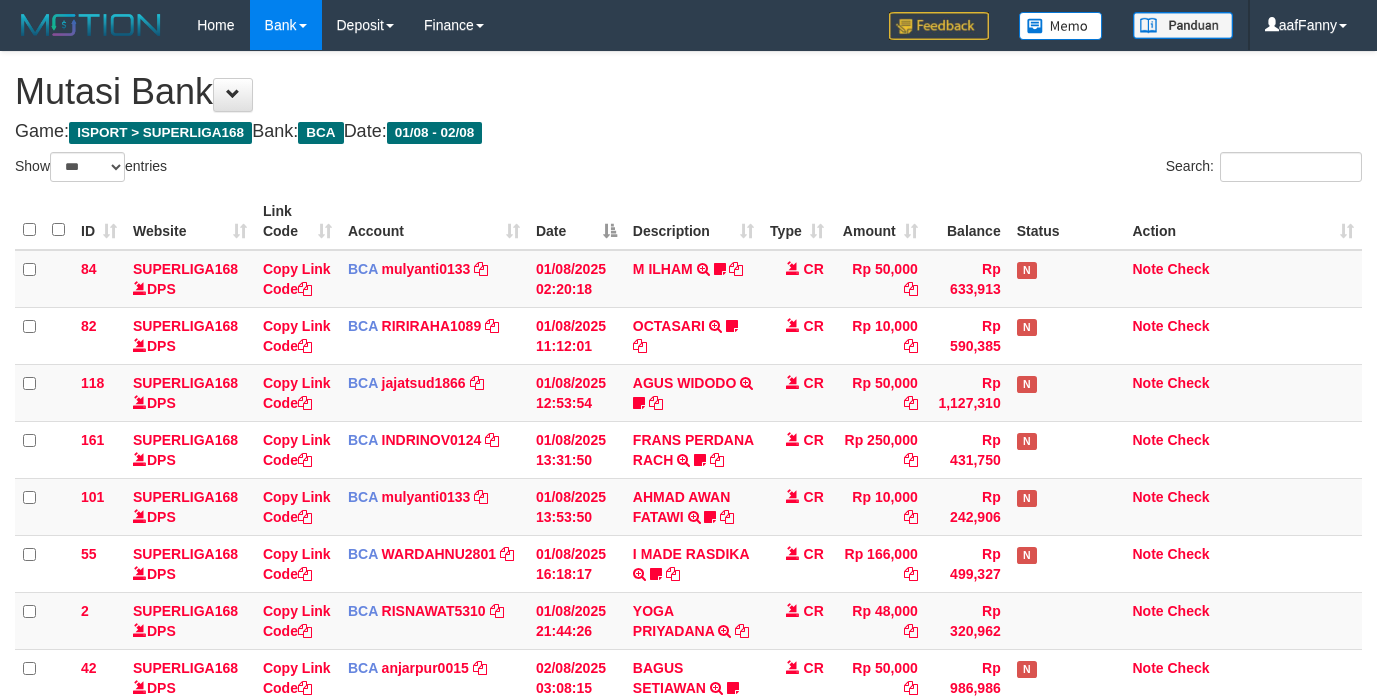 select on "***" 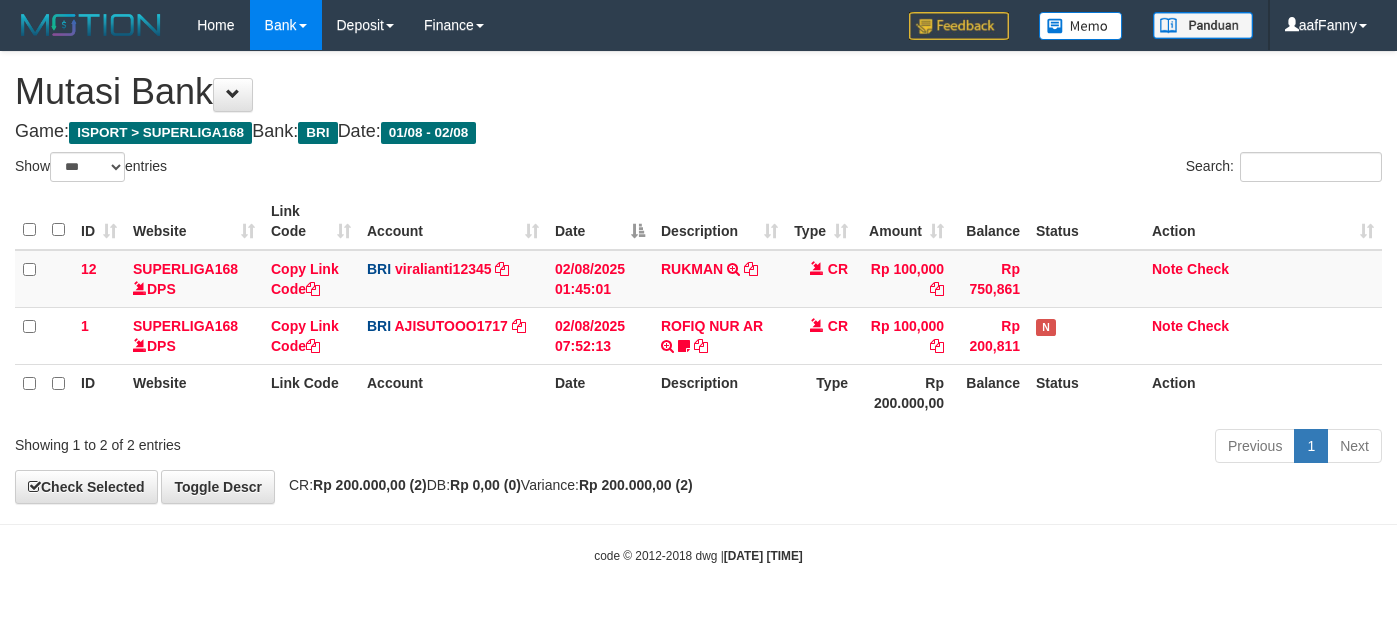select on "***" 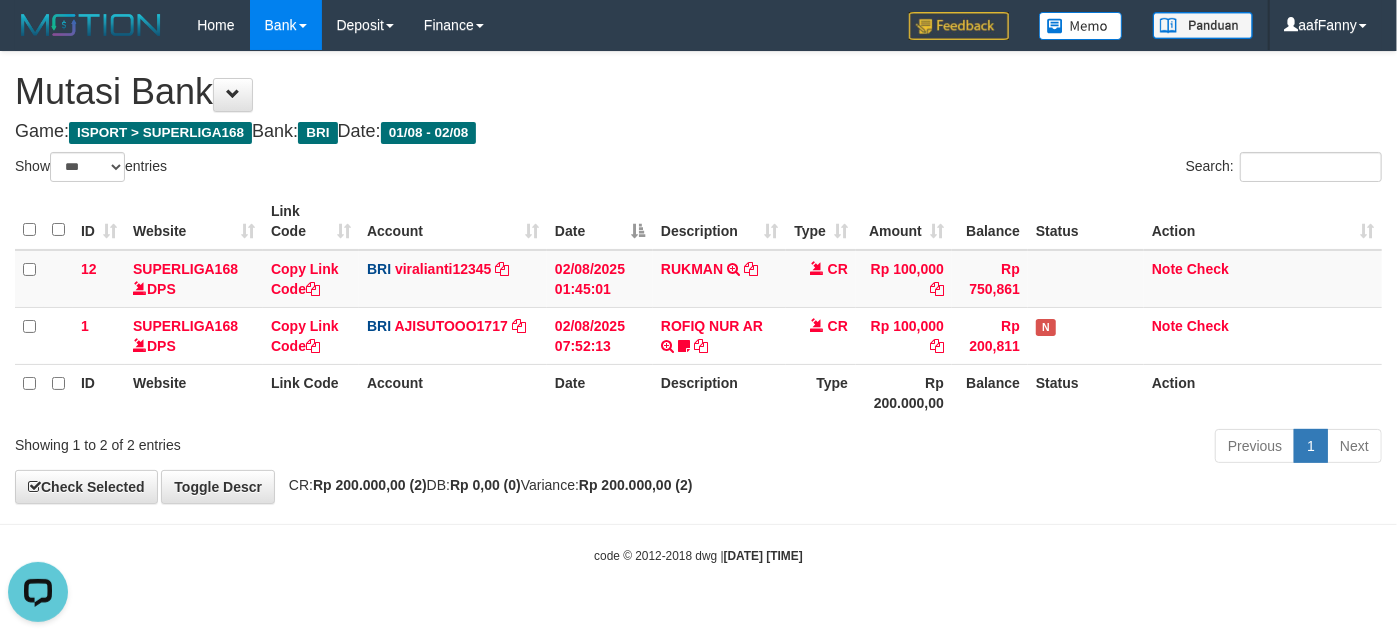 scroll, scrollTop: 0, scrollLeft: 0, axis: both 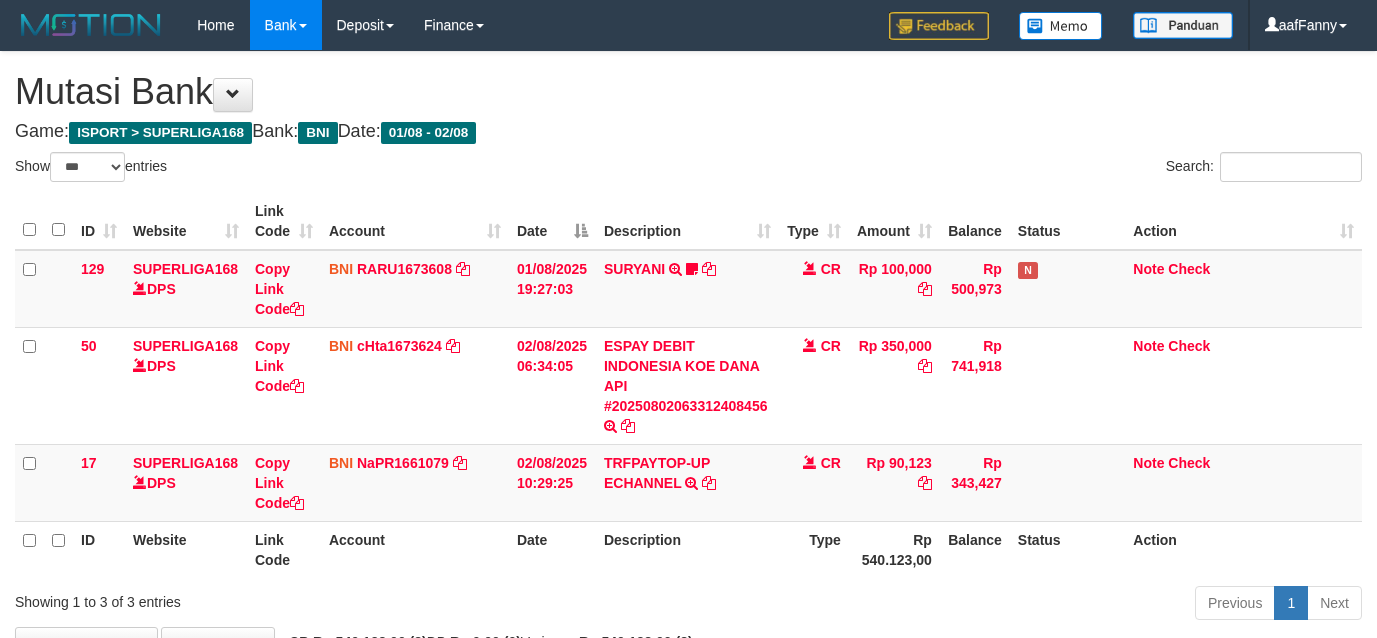 select on "***" 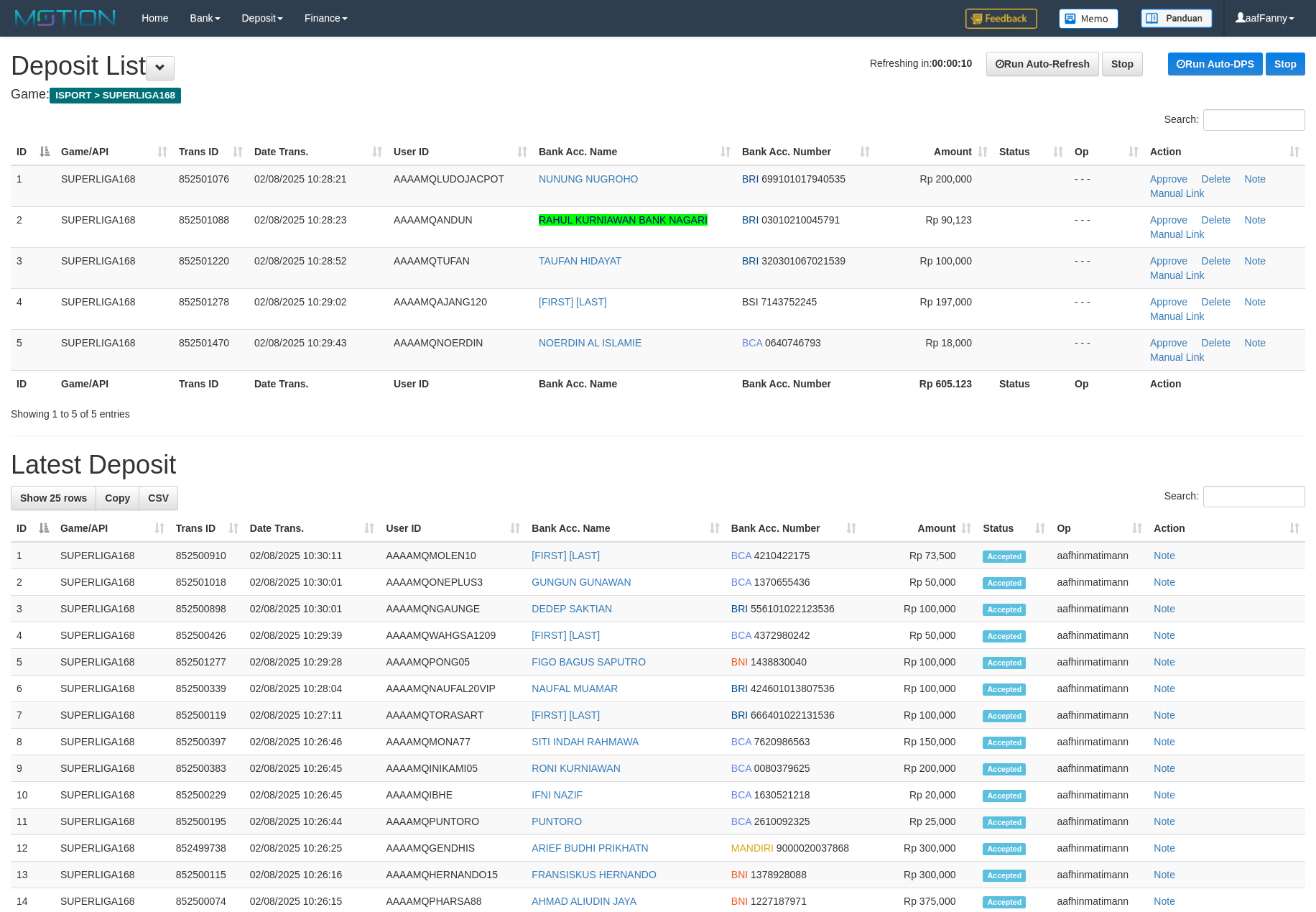 scroll, scrollTop: 0, scrollLeft: 0, axis: both 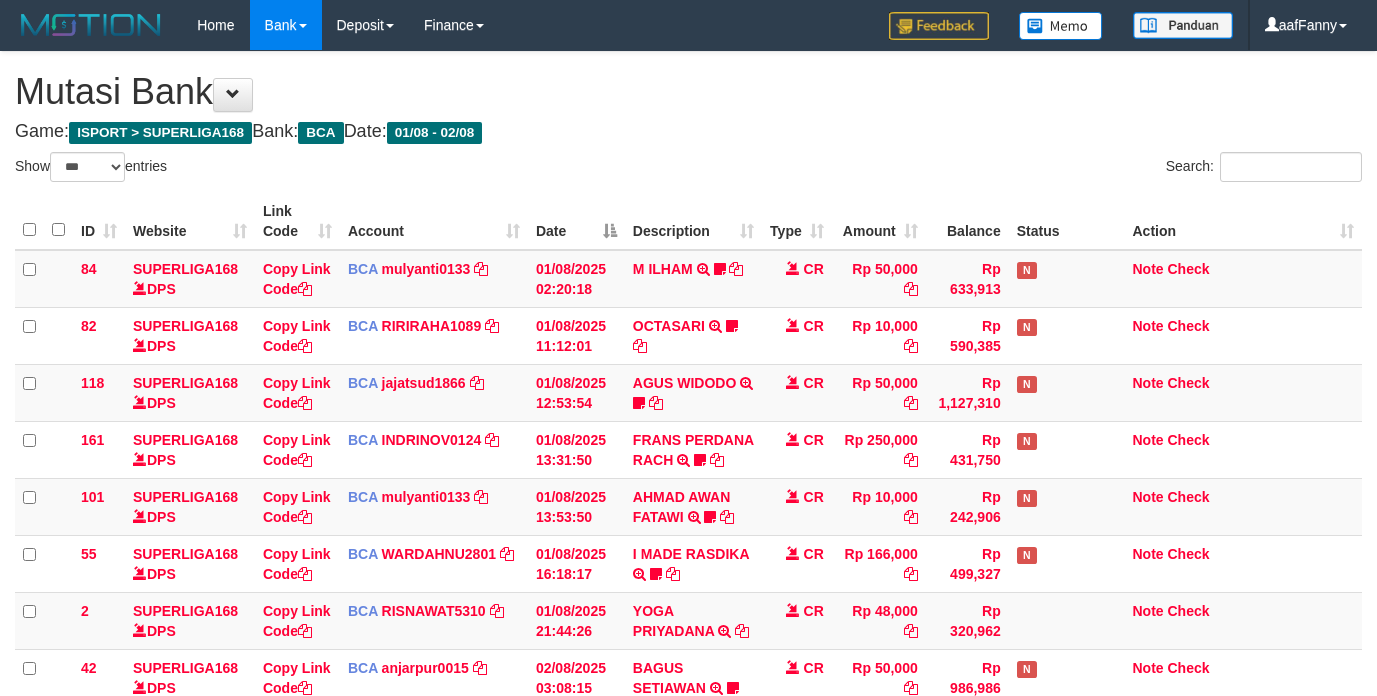 select on "***" 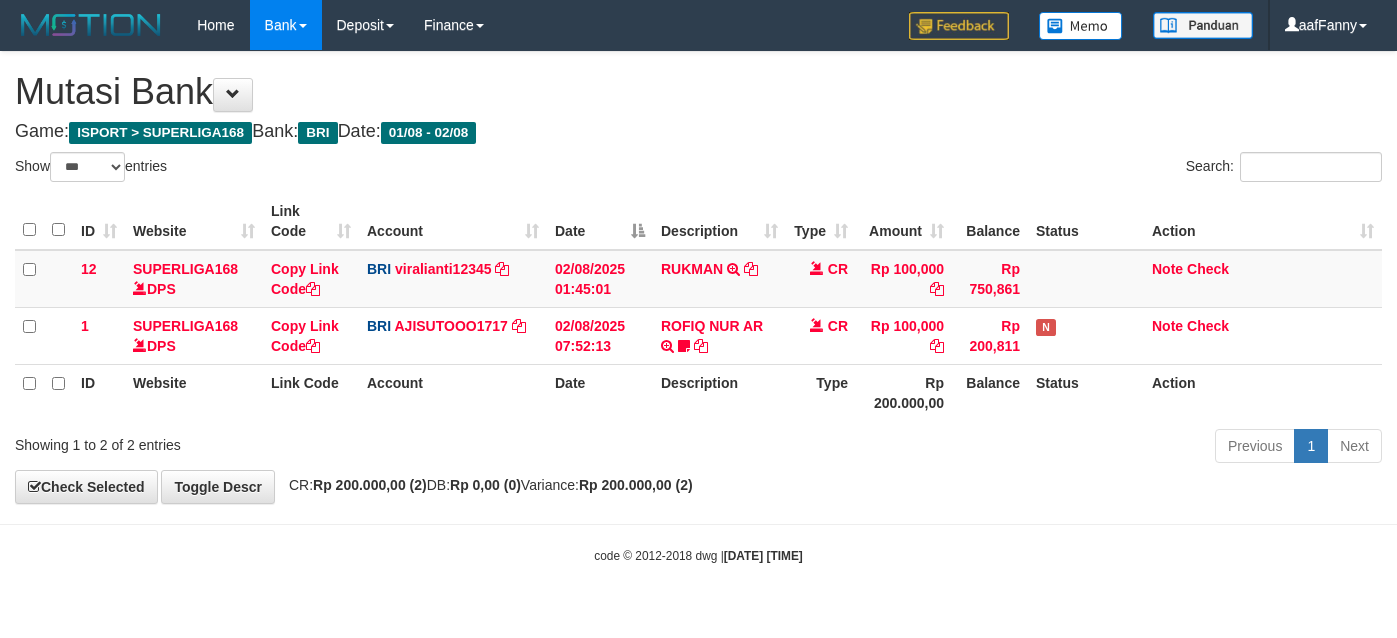 select on "***" 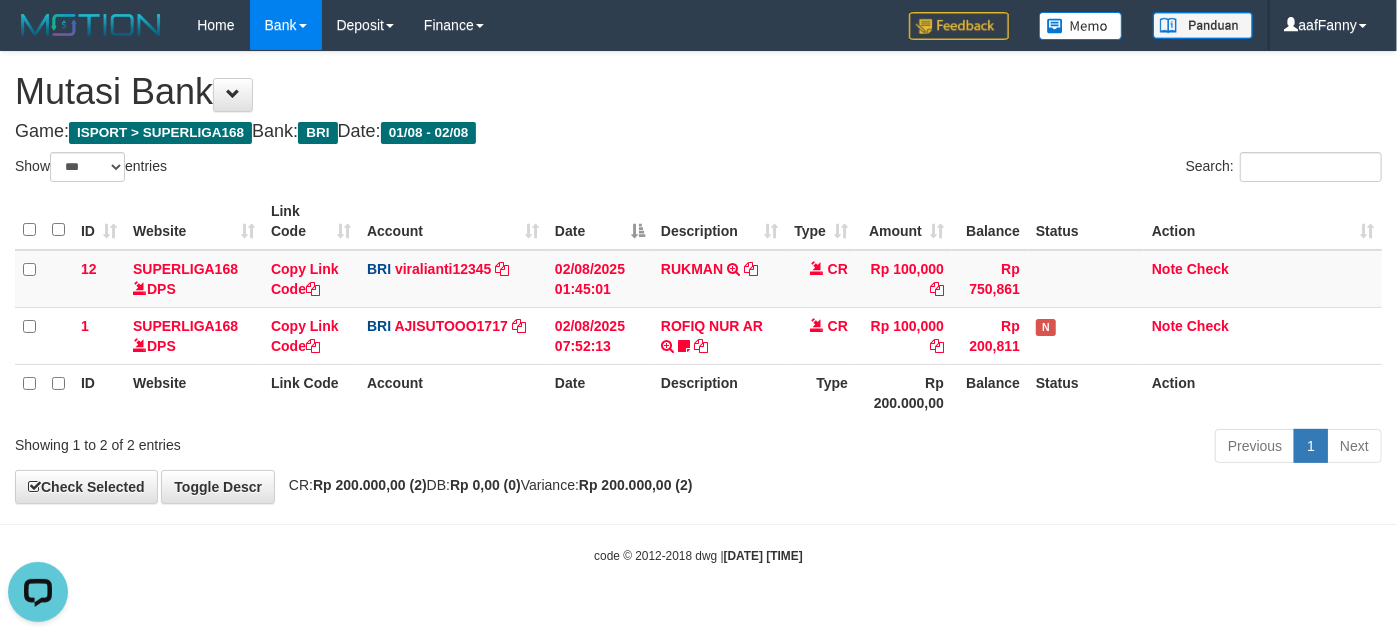scroll, scrollTop: 0, scrollLeft: 0, axis: both 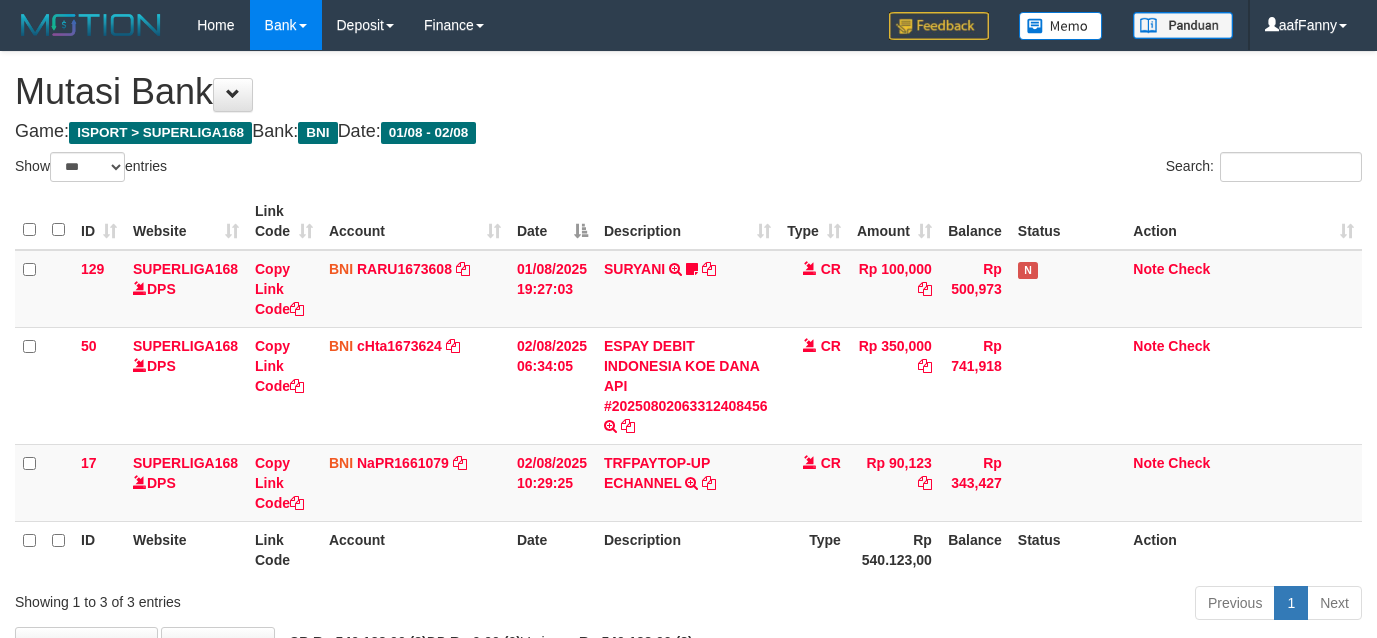 select on "***" 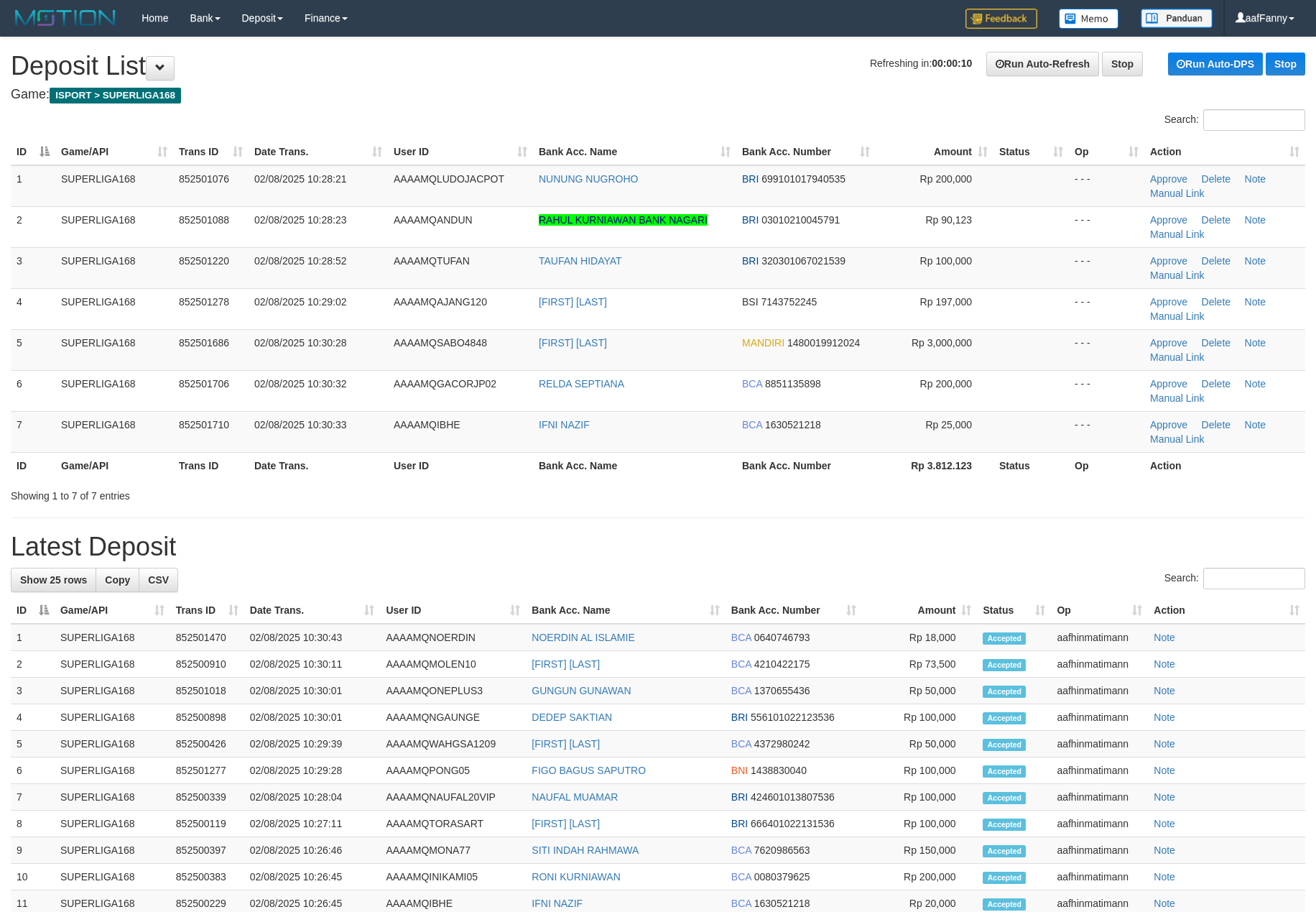 scroll, scrollTop: 0, scrollLeft: 0, axis: both 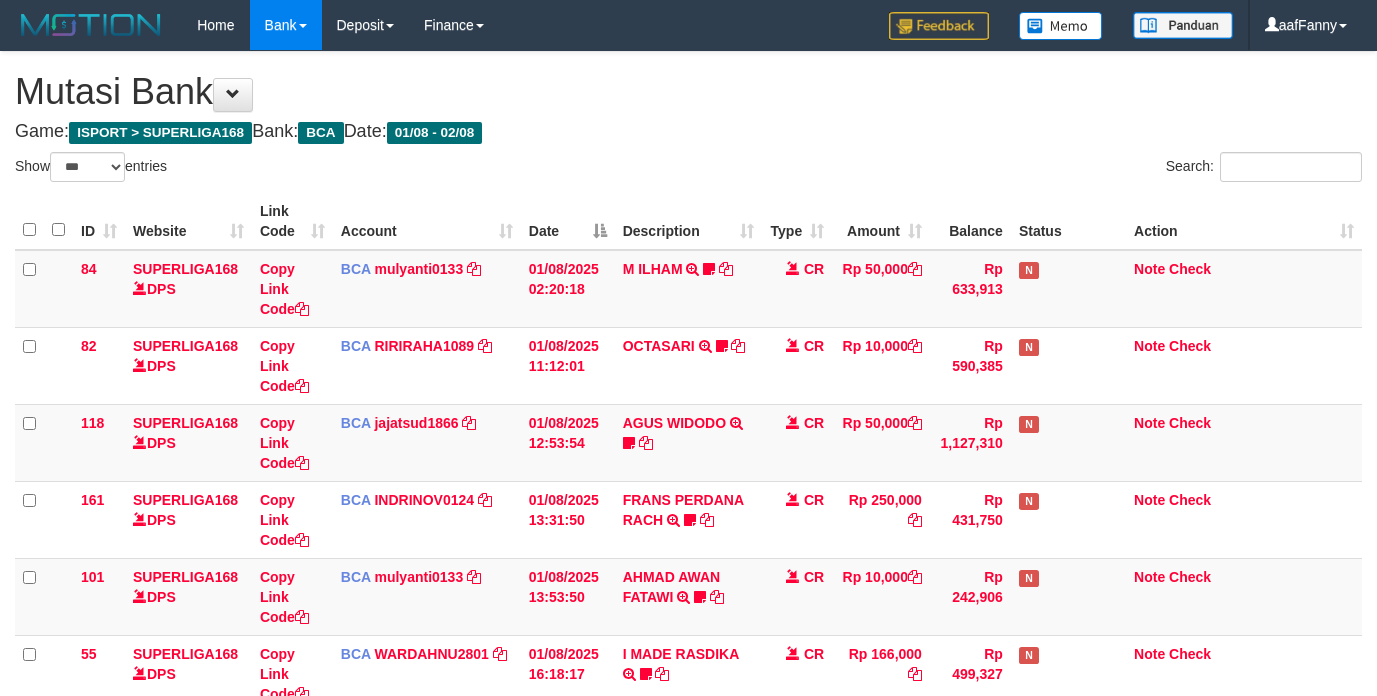 select on "***" 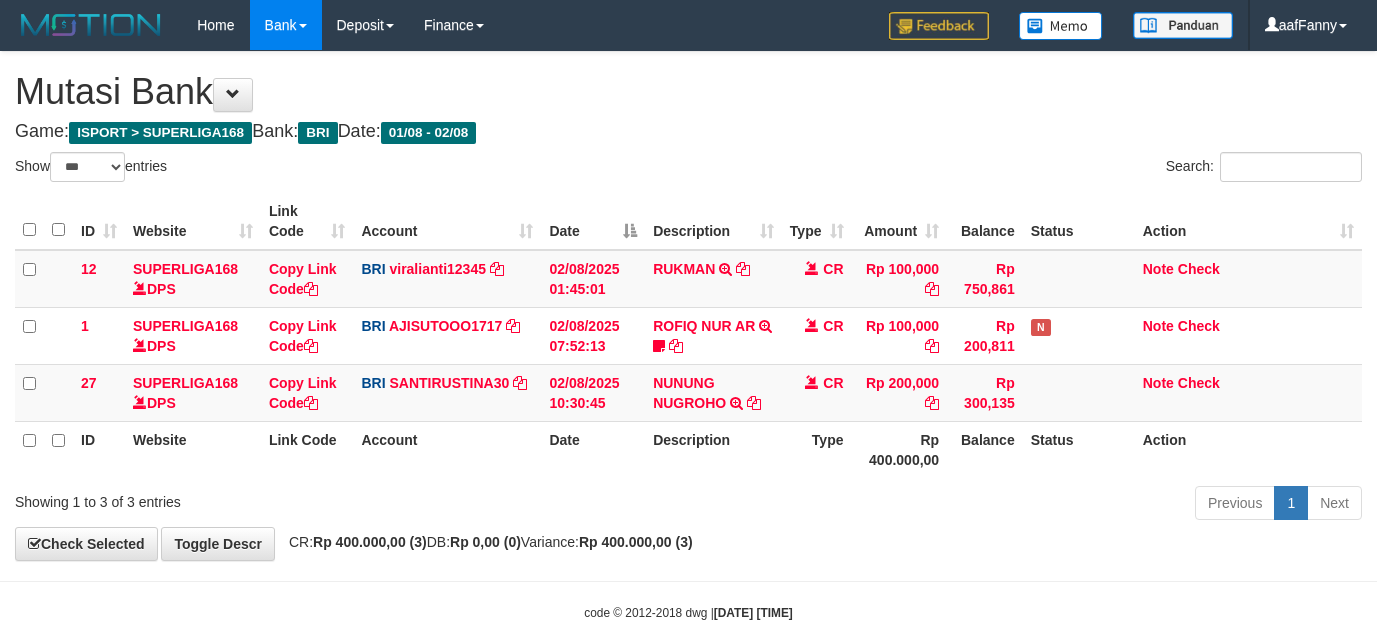 select on "***" 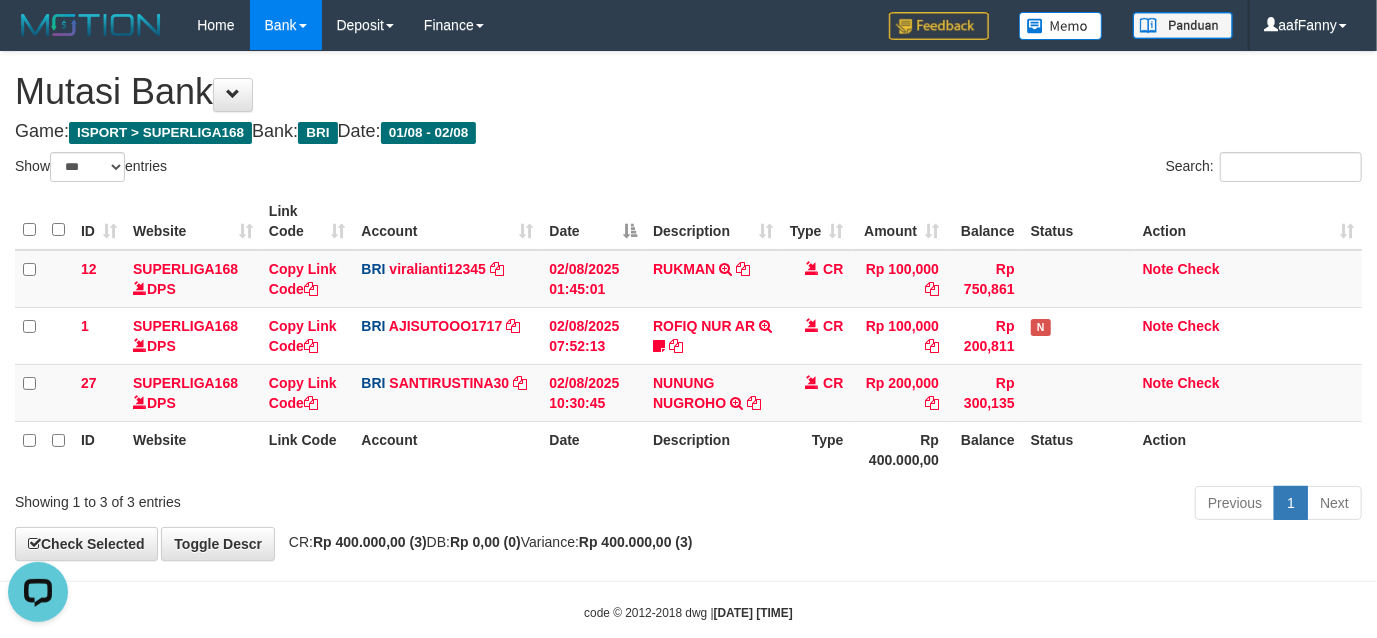 scroll, scrollTop: 0, scrollLeft: 0, axis: both 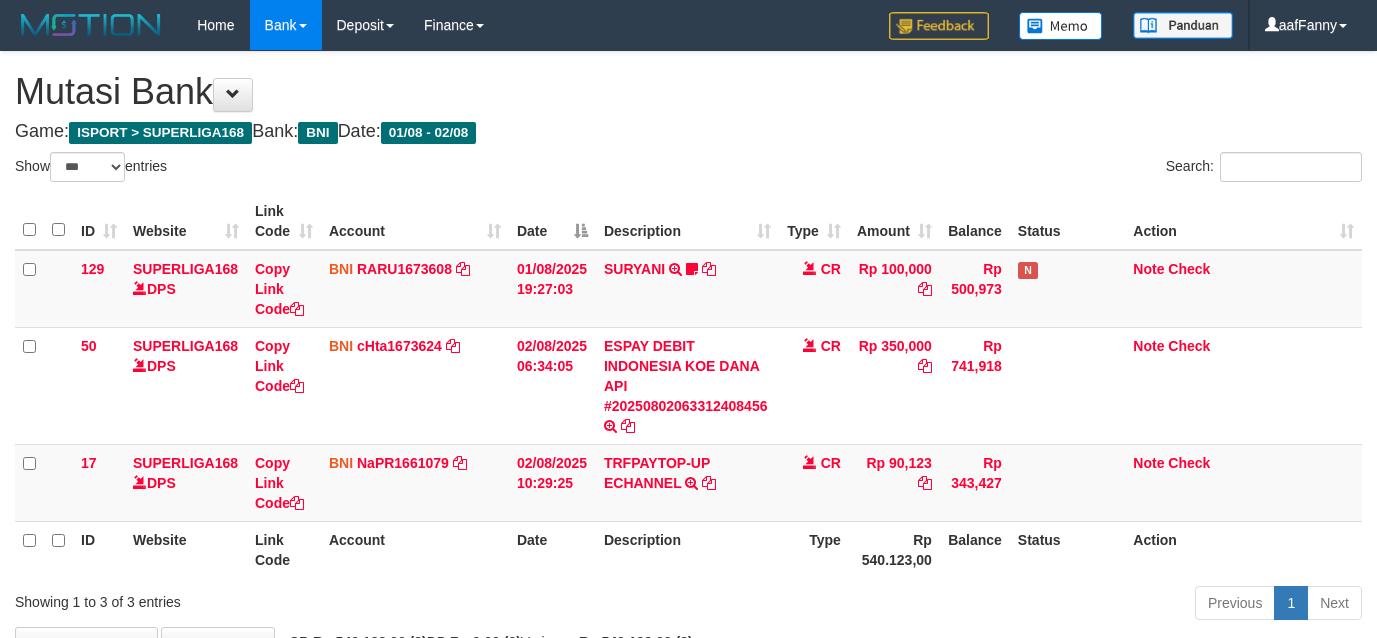 select on "***" 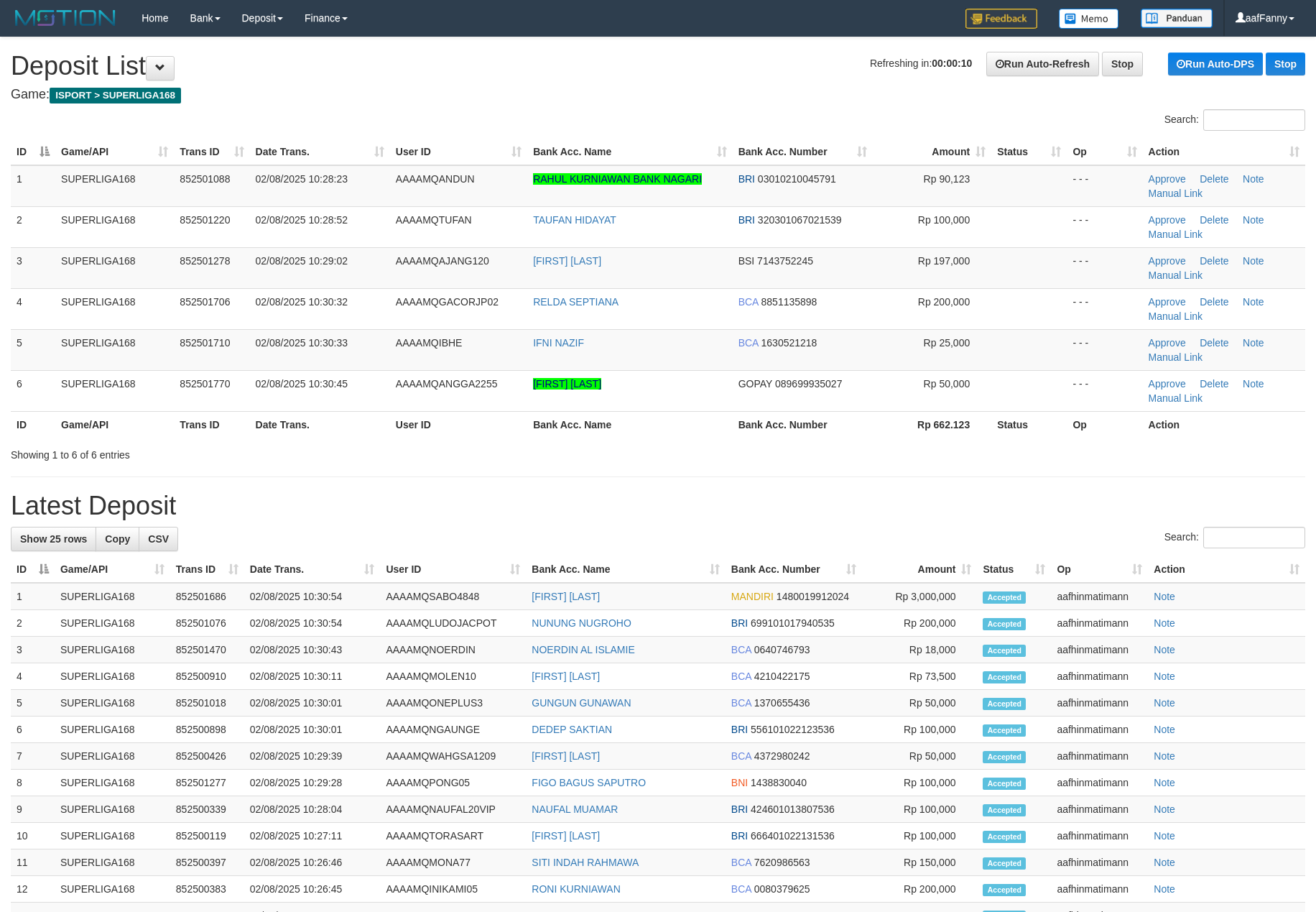 scroll, scrollTop: 0, scrollLeft: 0, axis: both 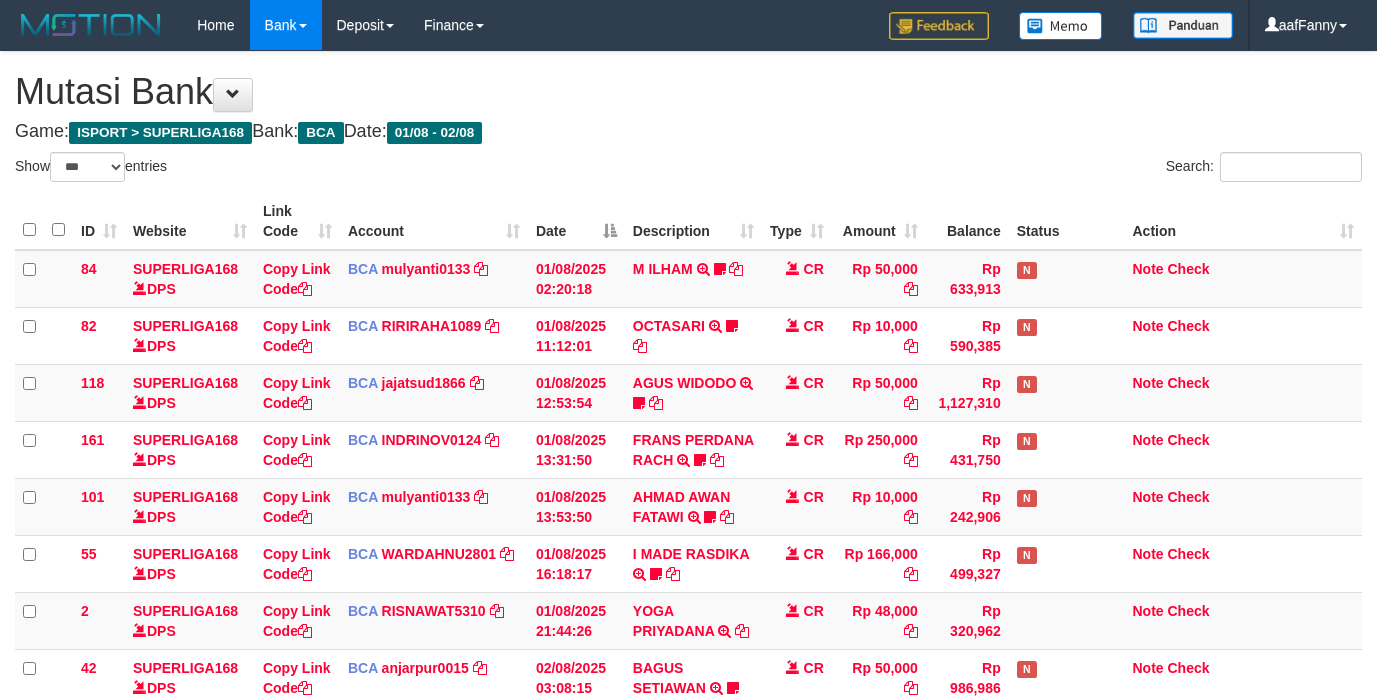 select on "***" 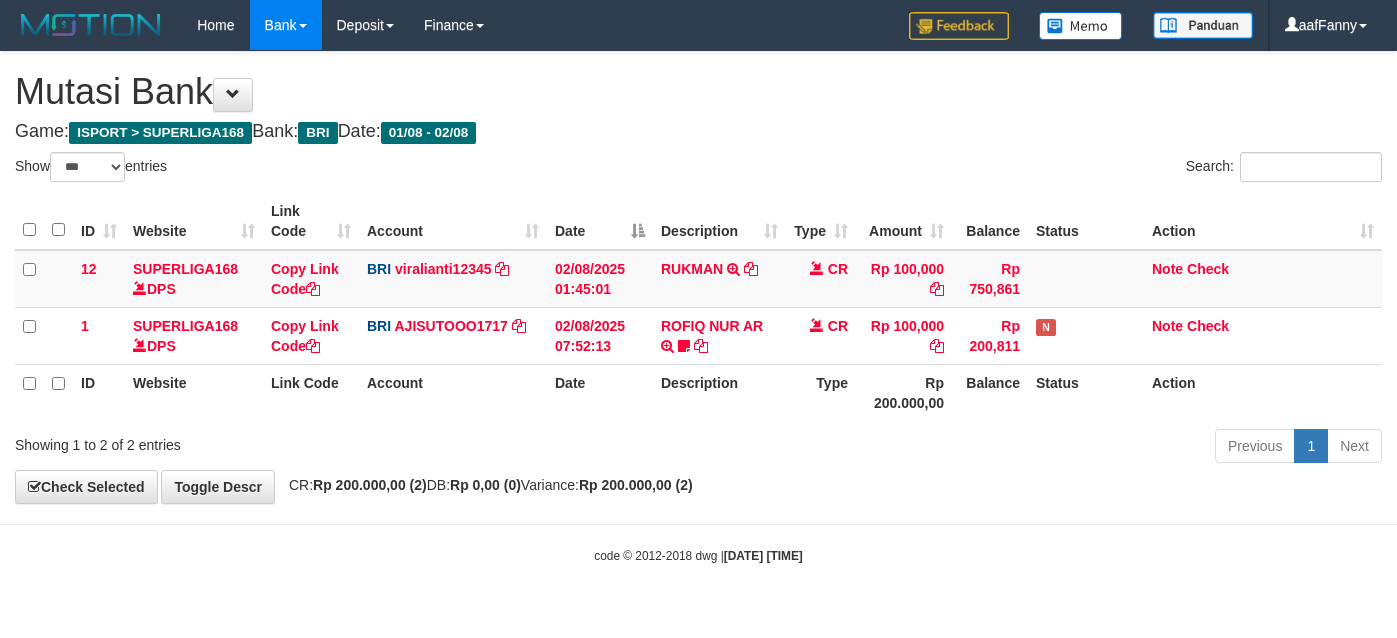 select on "***" 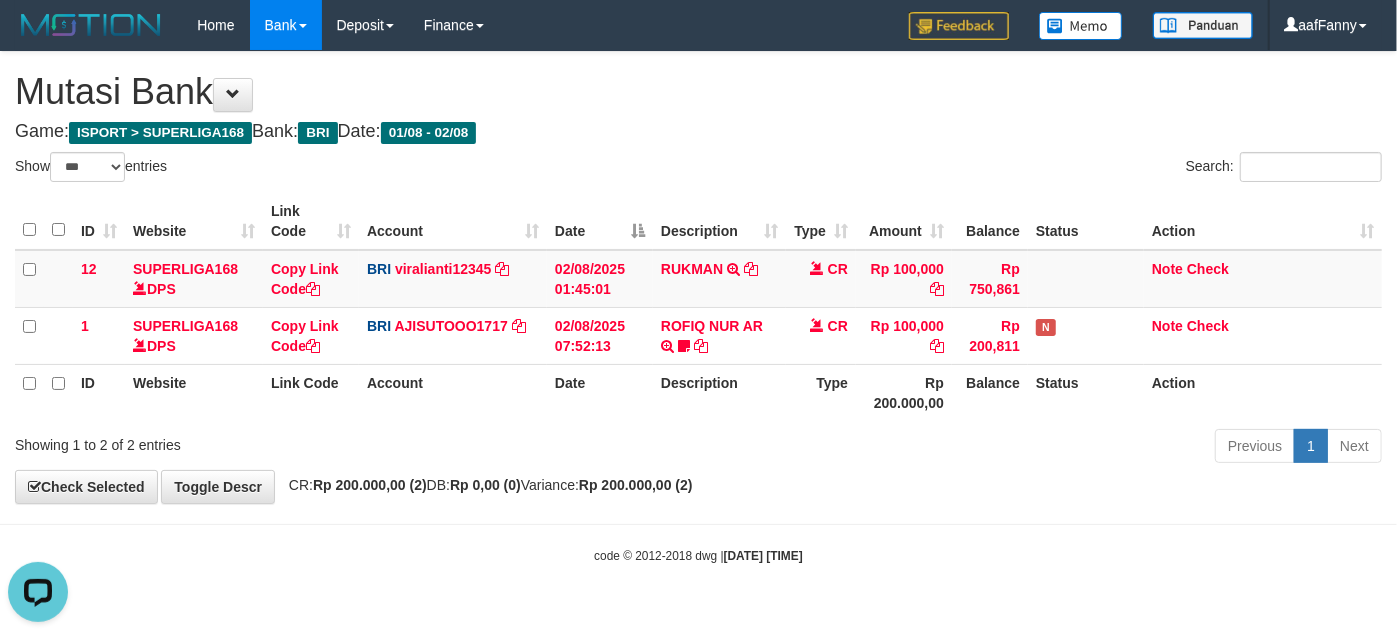 scroll, scrollTop: 0, scrollLeft: 0, axis: both 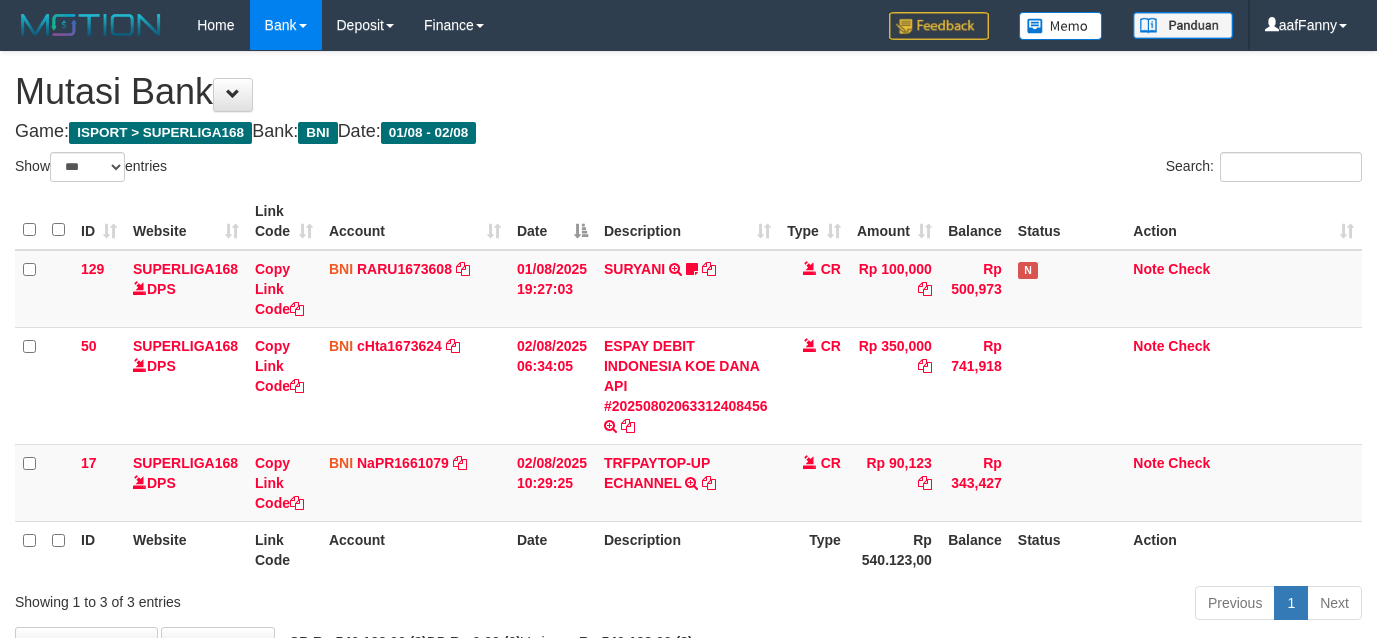 select on "***" 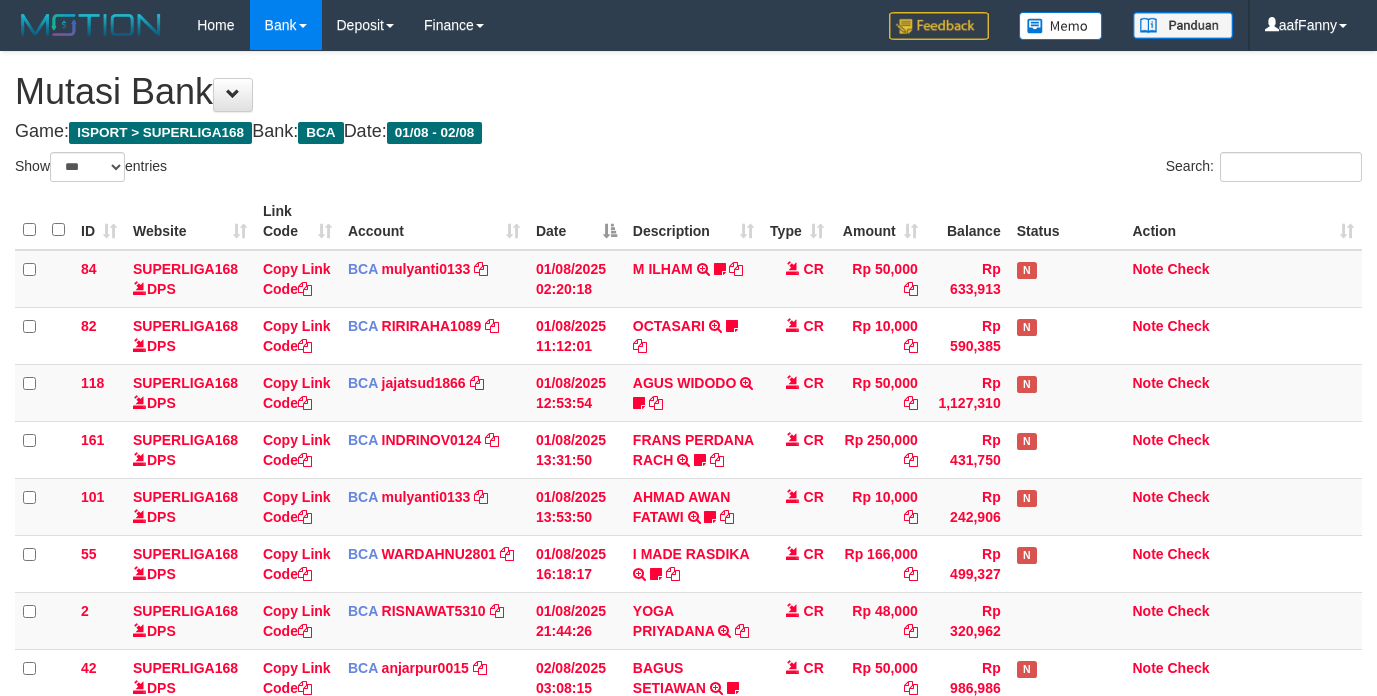 select on "***" 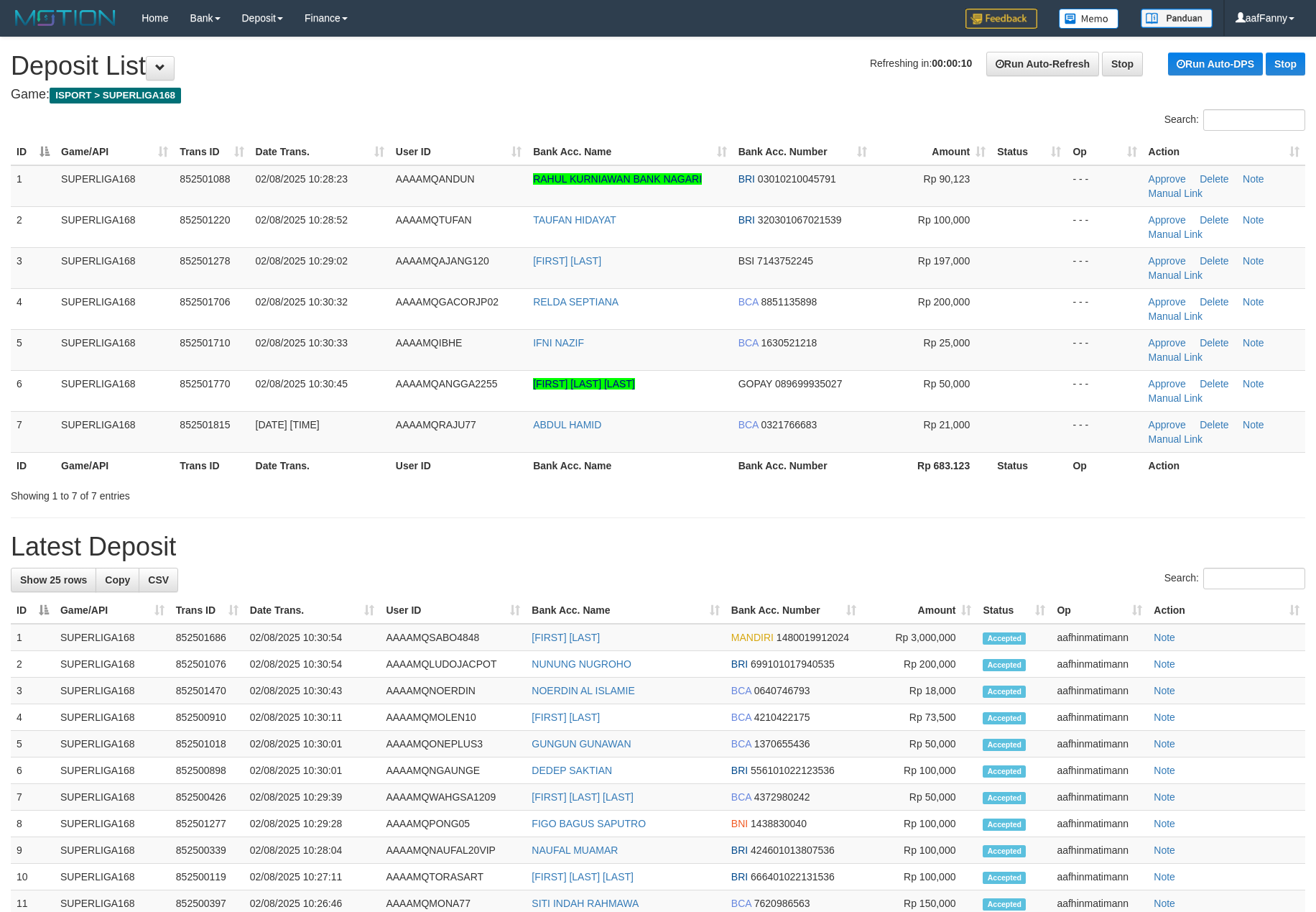 scroll, scrollTop: 0, scrollLeft: 0, axis: both 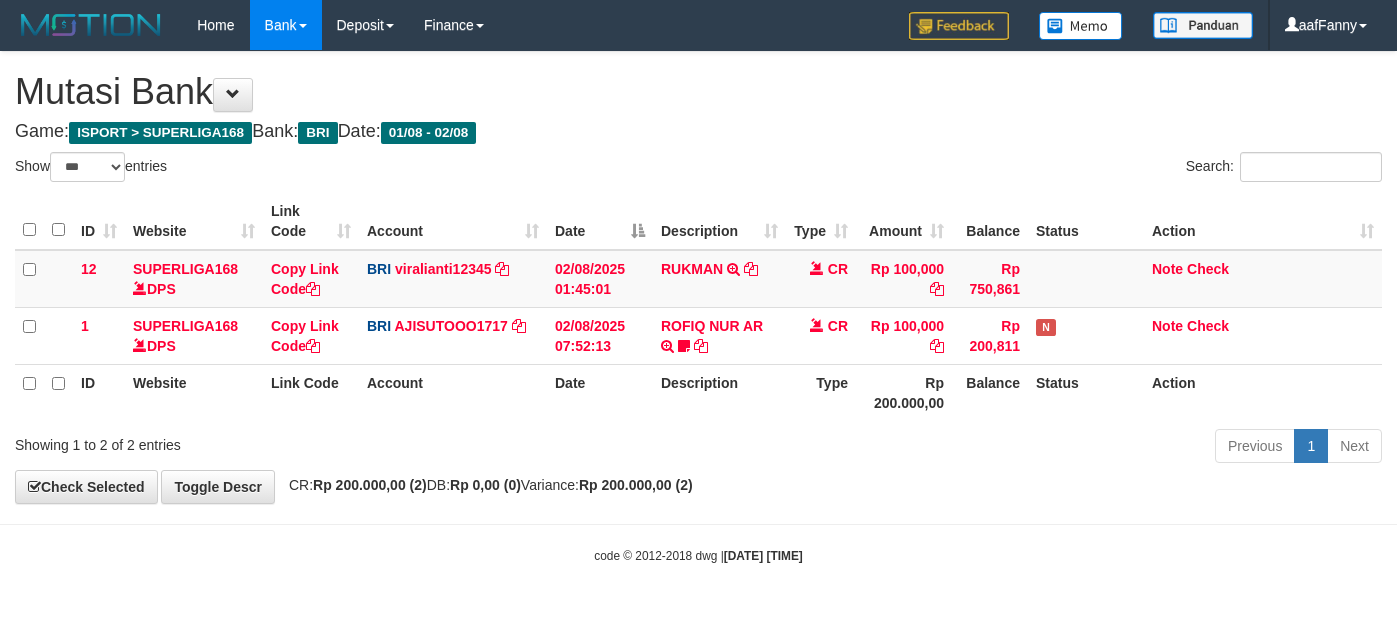 select on "***" 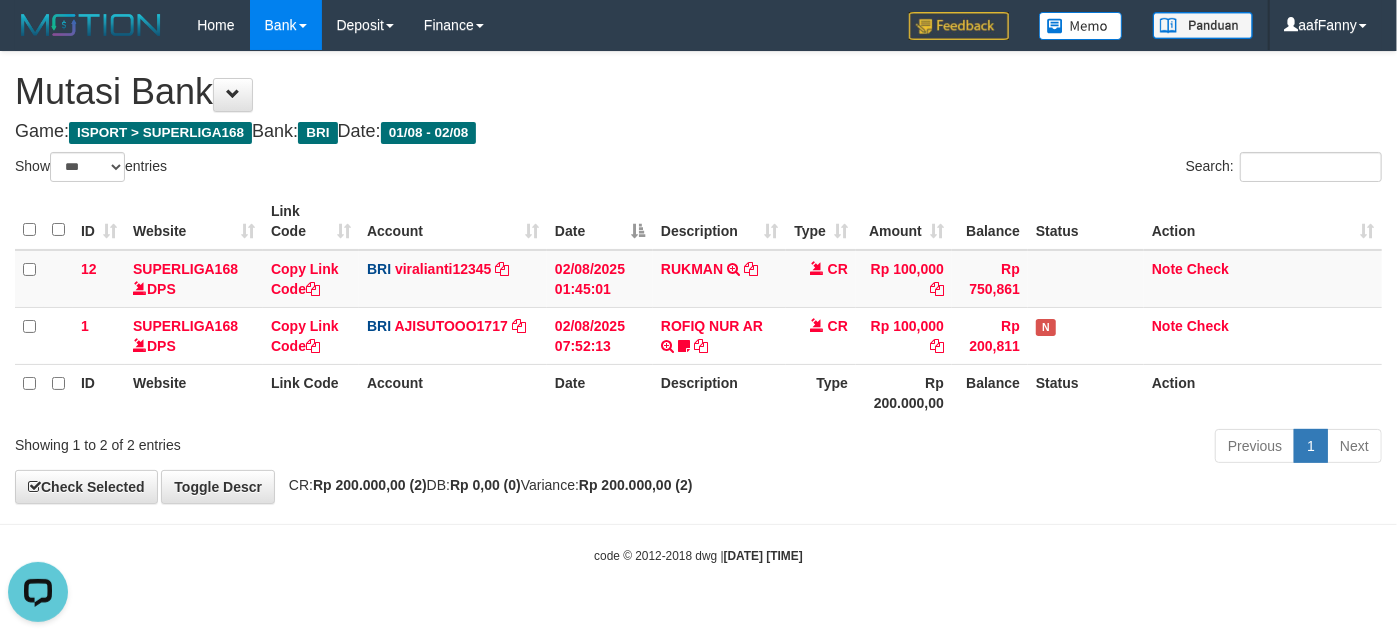 scroll, scrollTop: 0, scrollLeft: 0, axis: both 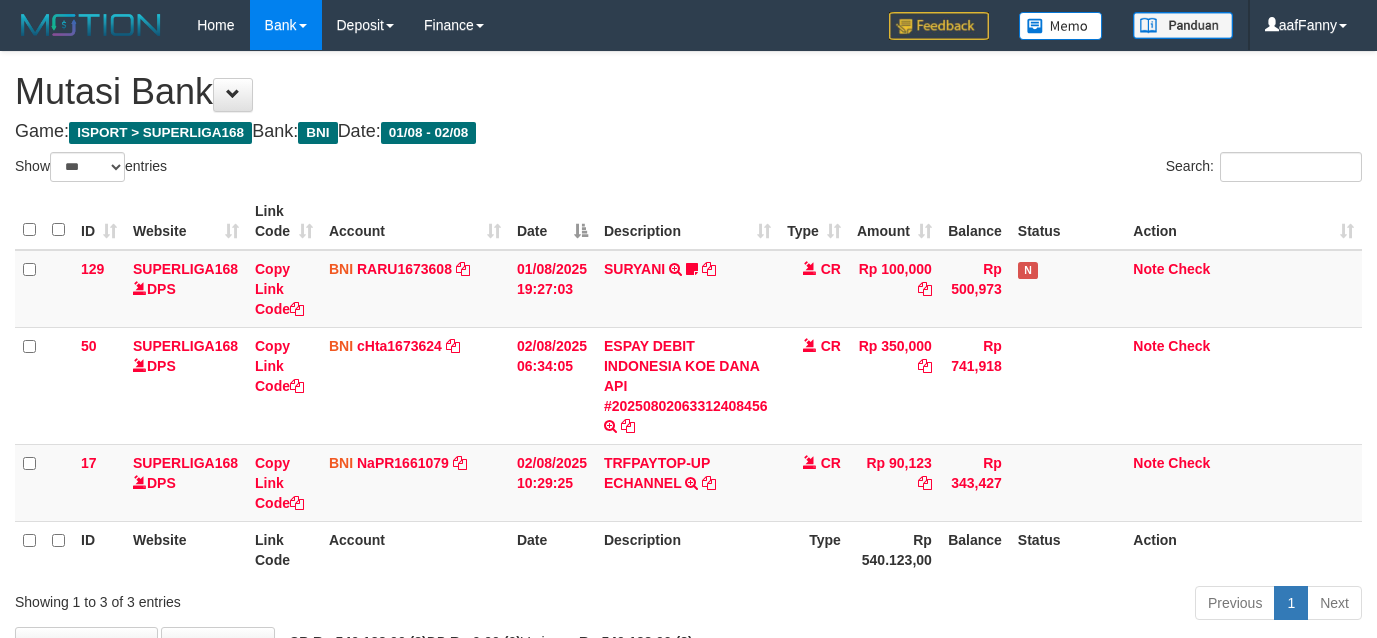 select on "***" 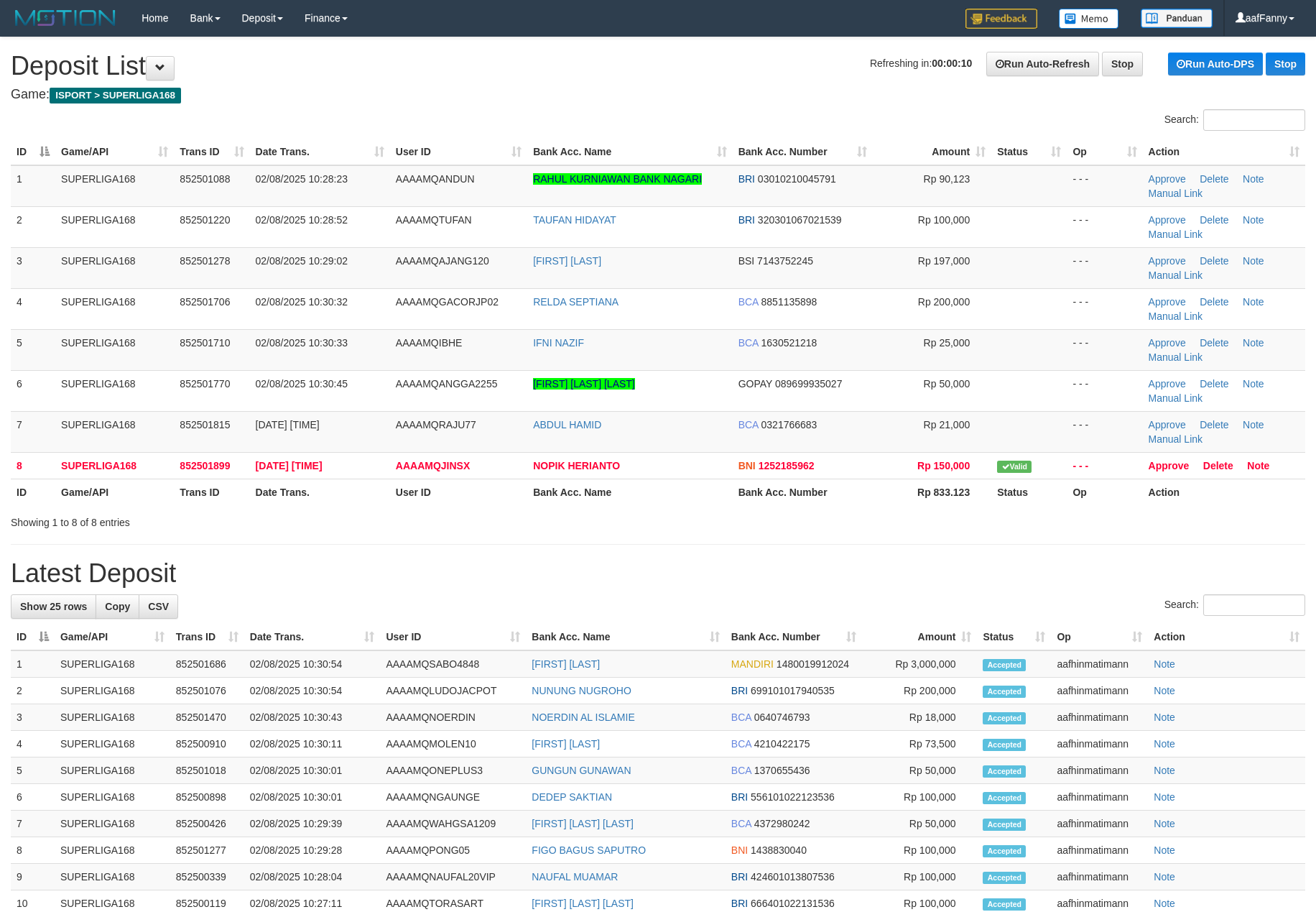 scroll, scrollTop: 0, scrollLeft: 0, axis: both 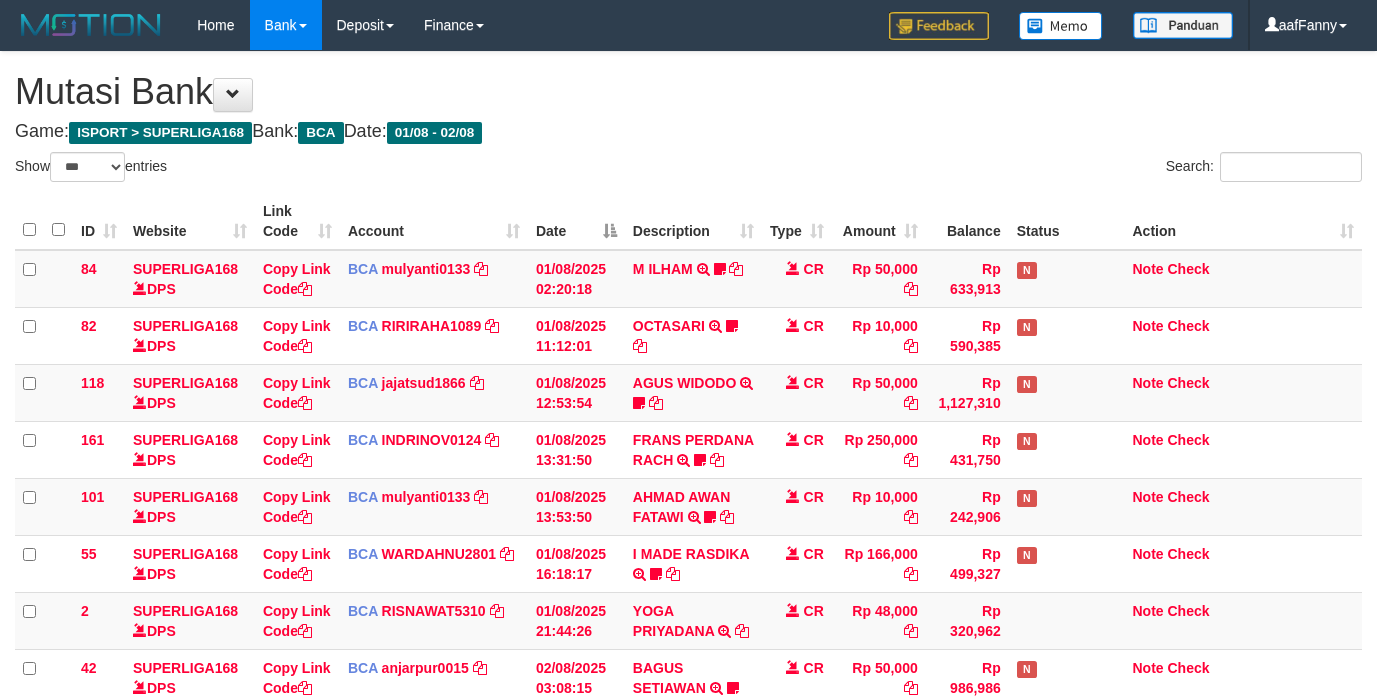 select on "***" 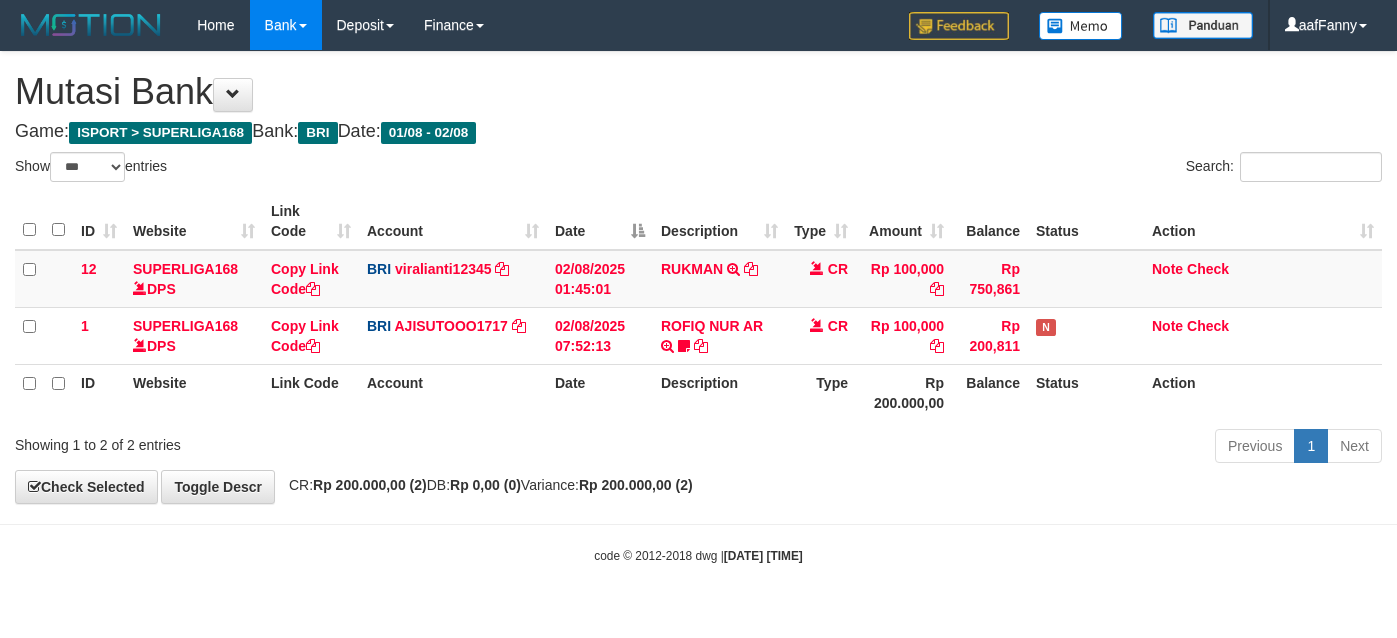 select on "***" 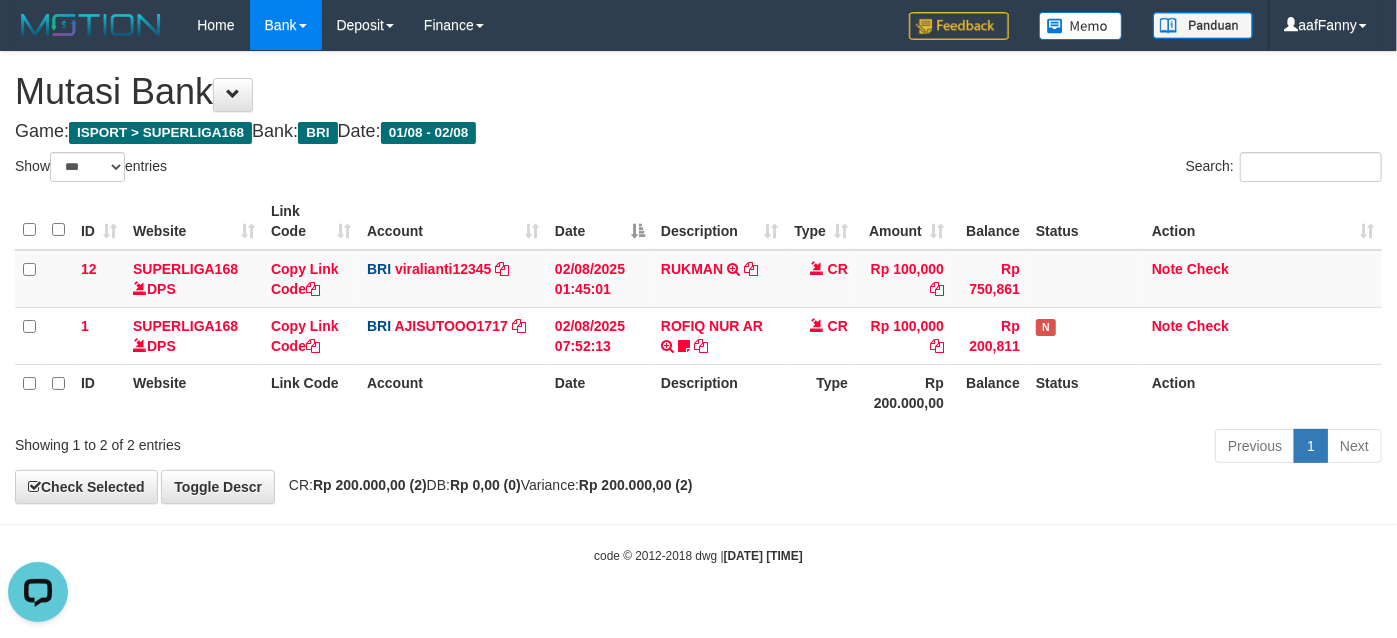 scroll, scrollTop: 0, scrollLeft: 0, axis: both 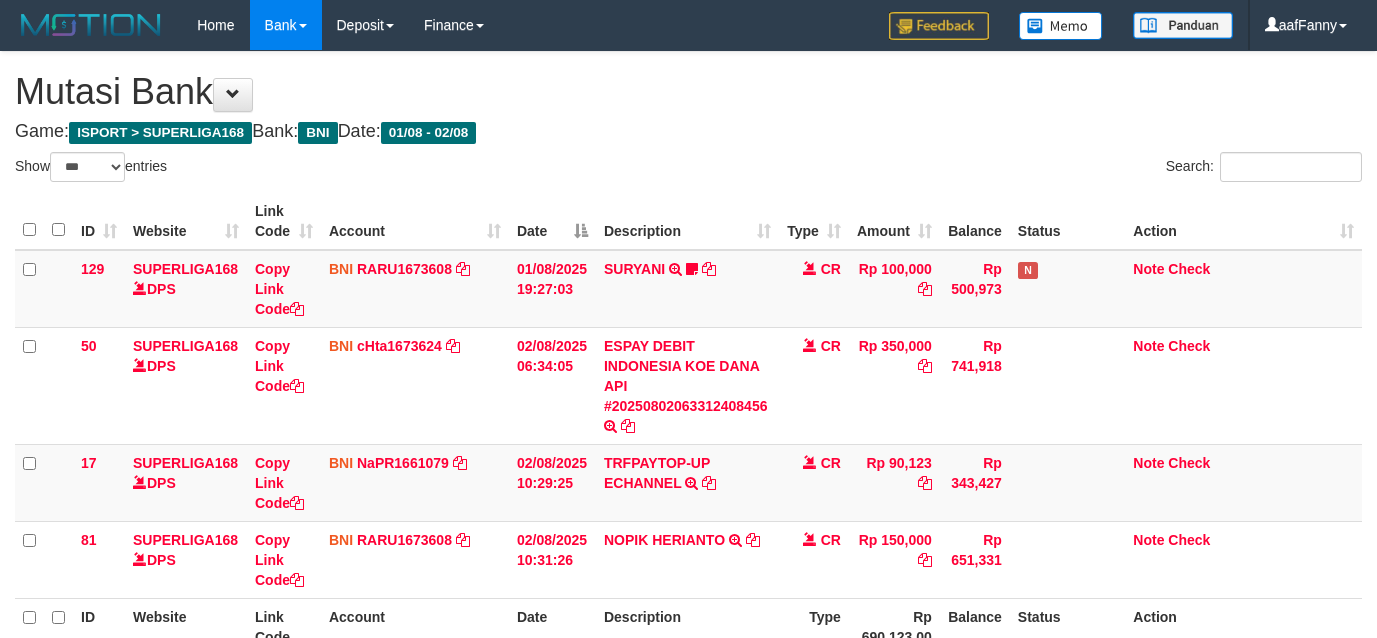 select on "***" 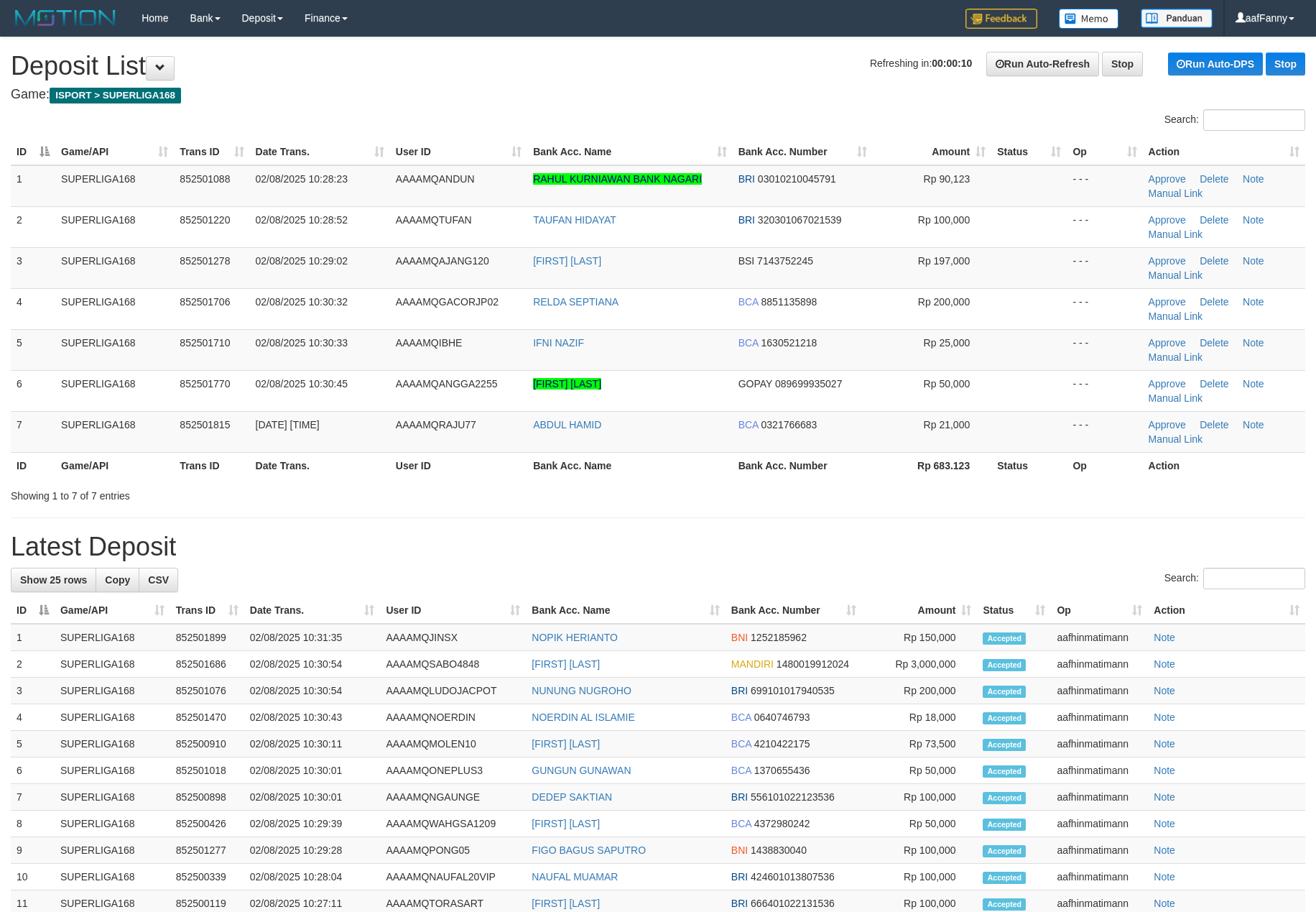 scroll, scrollTop: 0, scrollLeft: 0, axis: both 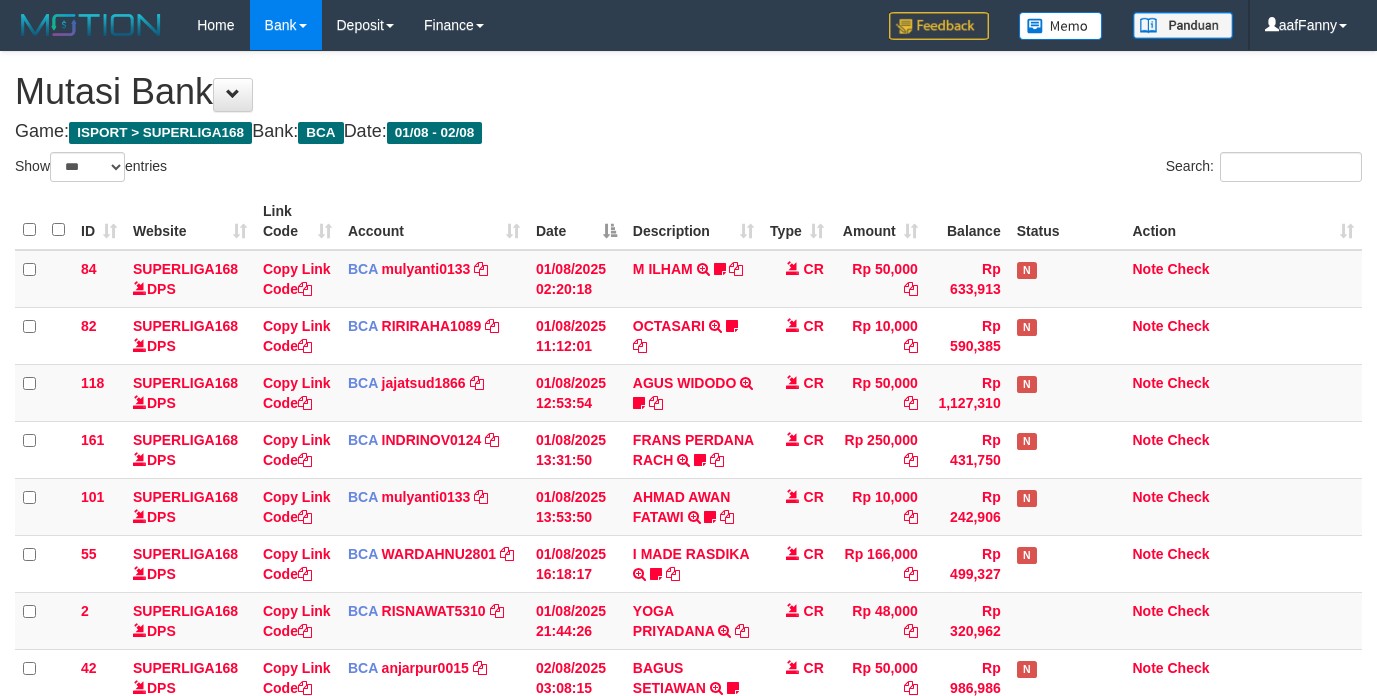 select on "***" 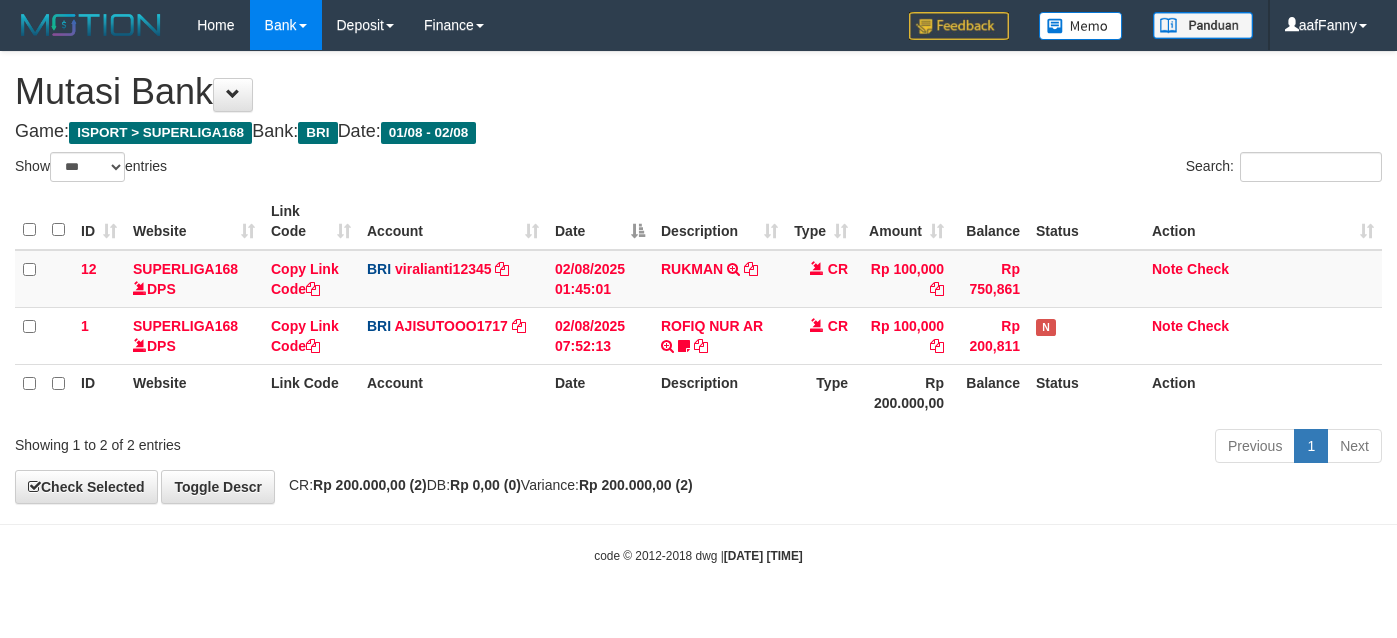 select on "***" 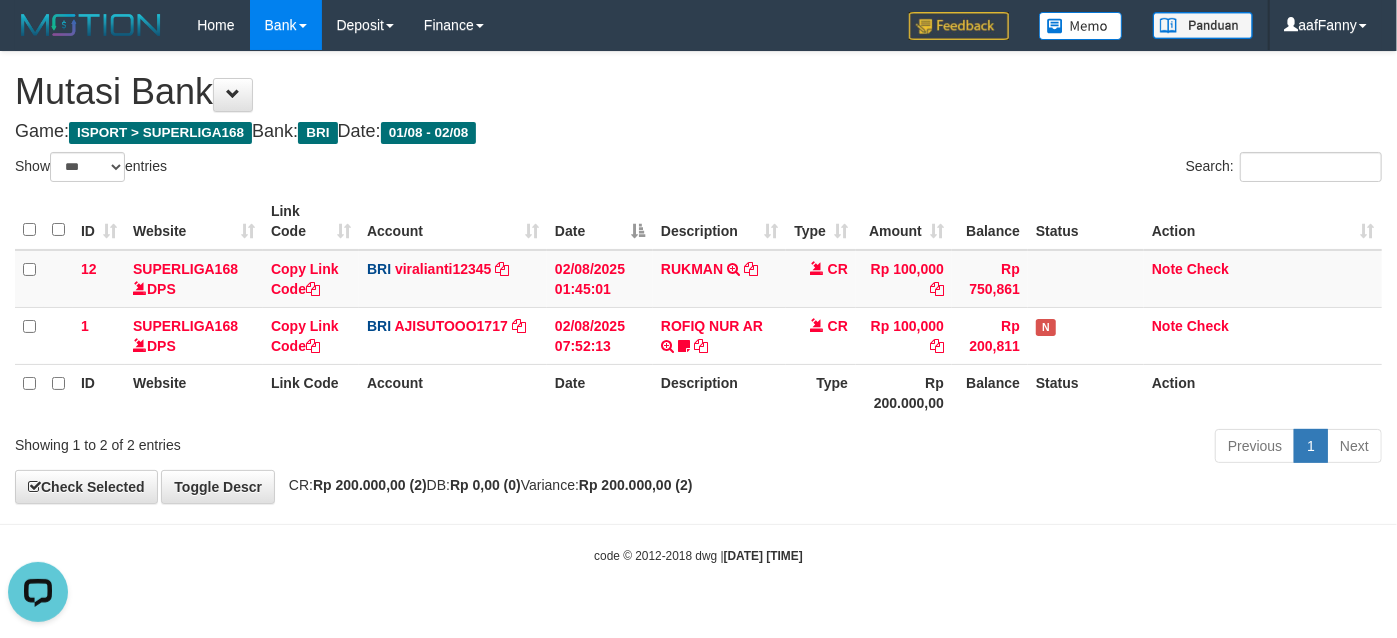 scroll, scrollTop: 0, scrollLeft: 0, axis: both 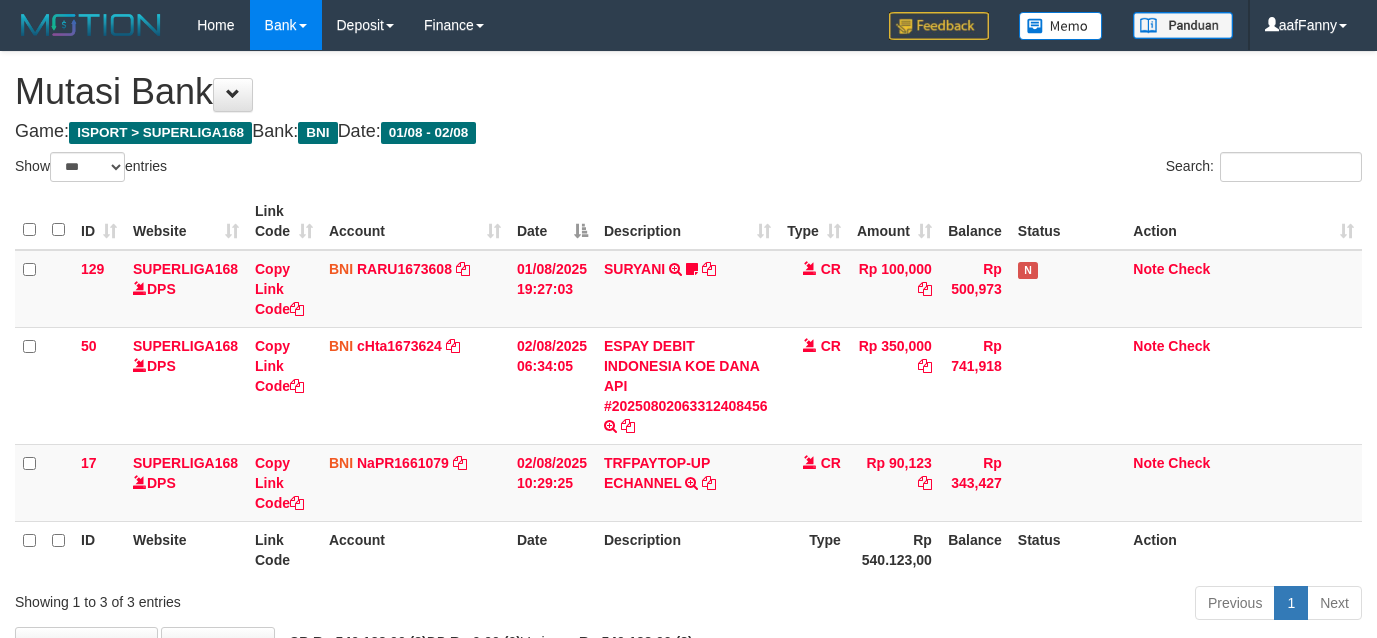 select on "***" 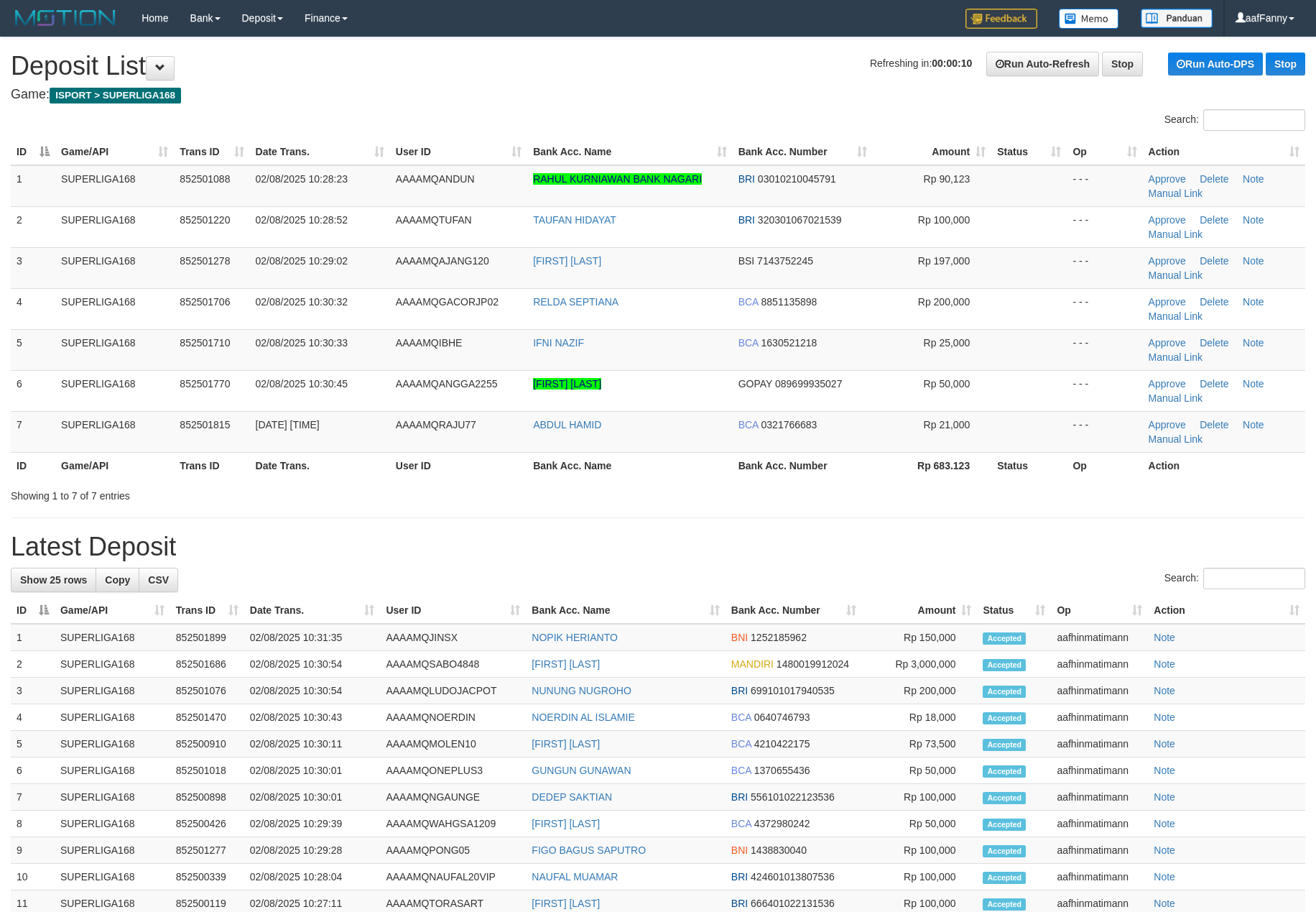 scroll, scrollTop: 0, scrollLeft: 0, axis: both 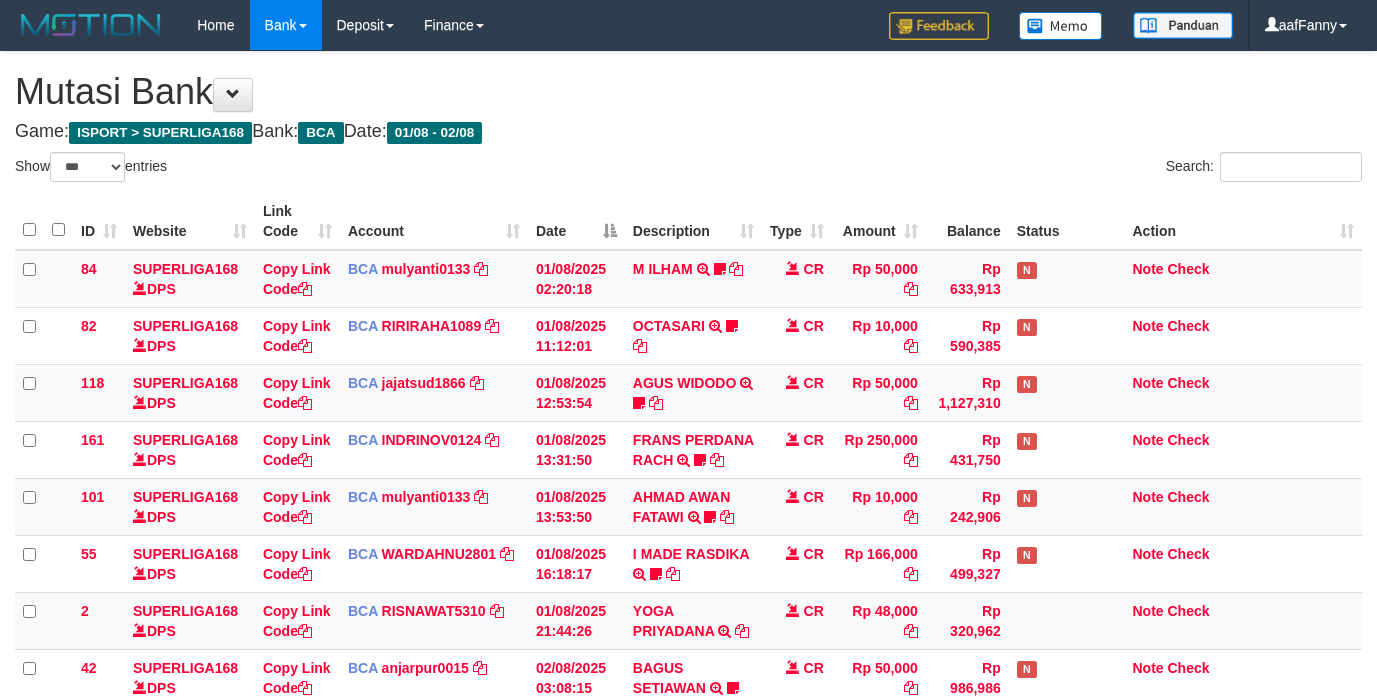select on "***" 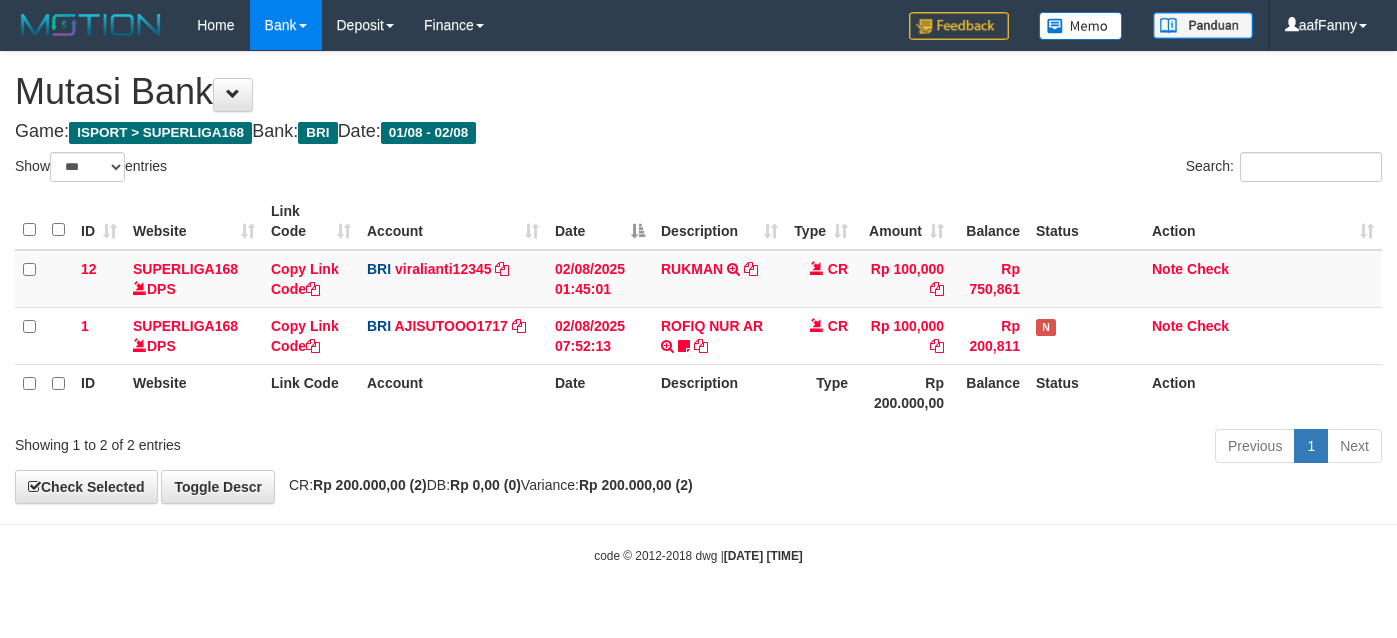 select on "***" 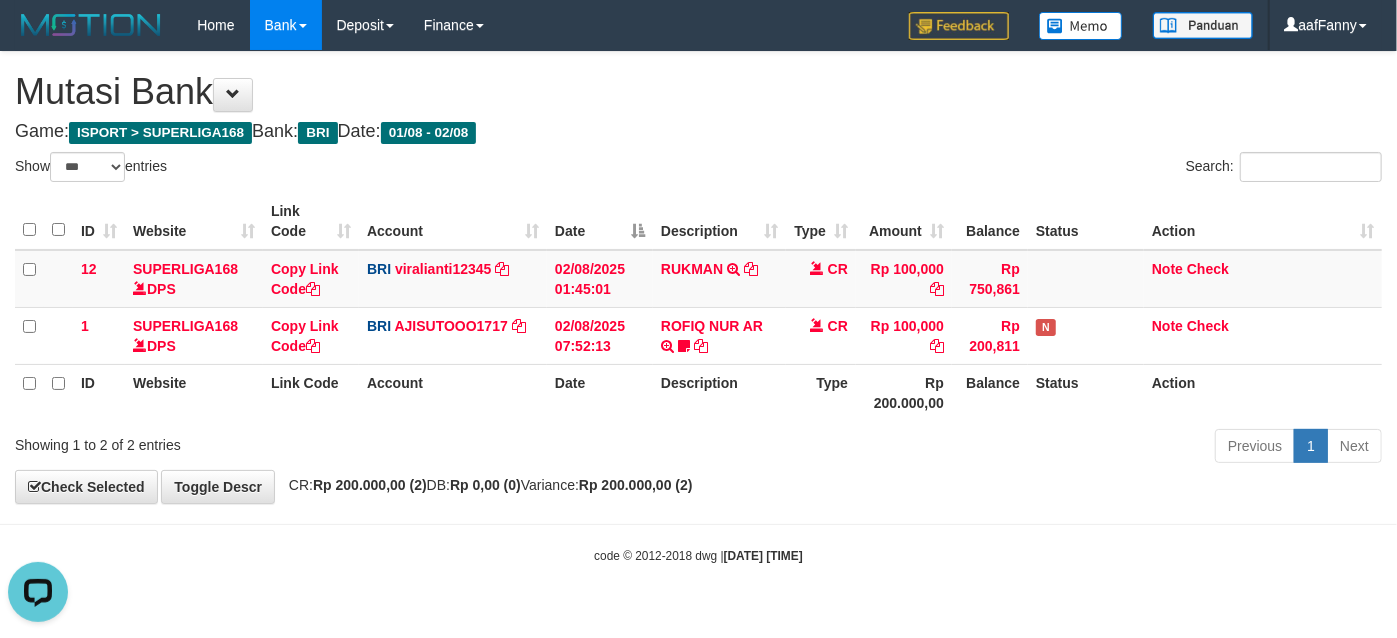 scroll, scrollTop: 0, scrollLeft: 0, axis: both 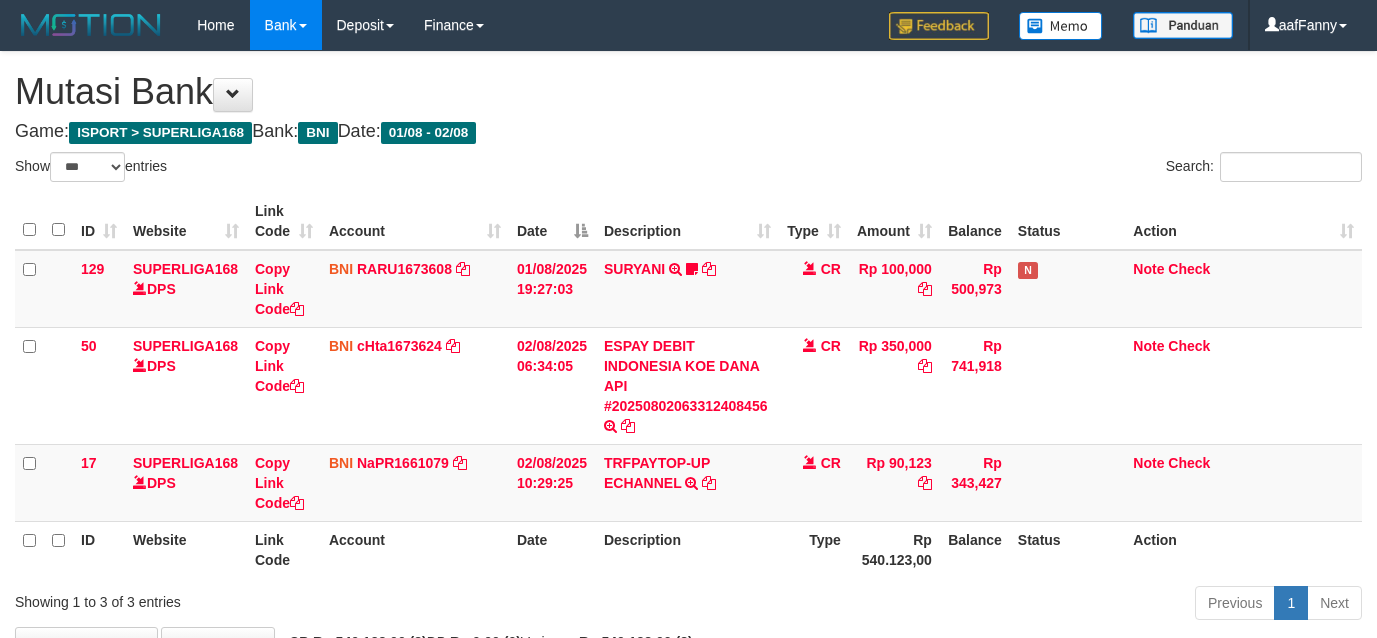 select on "***" 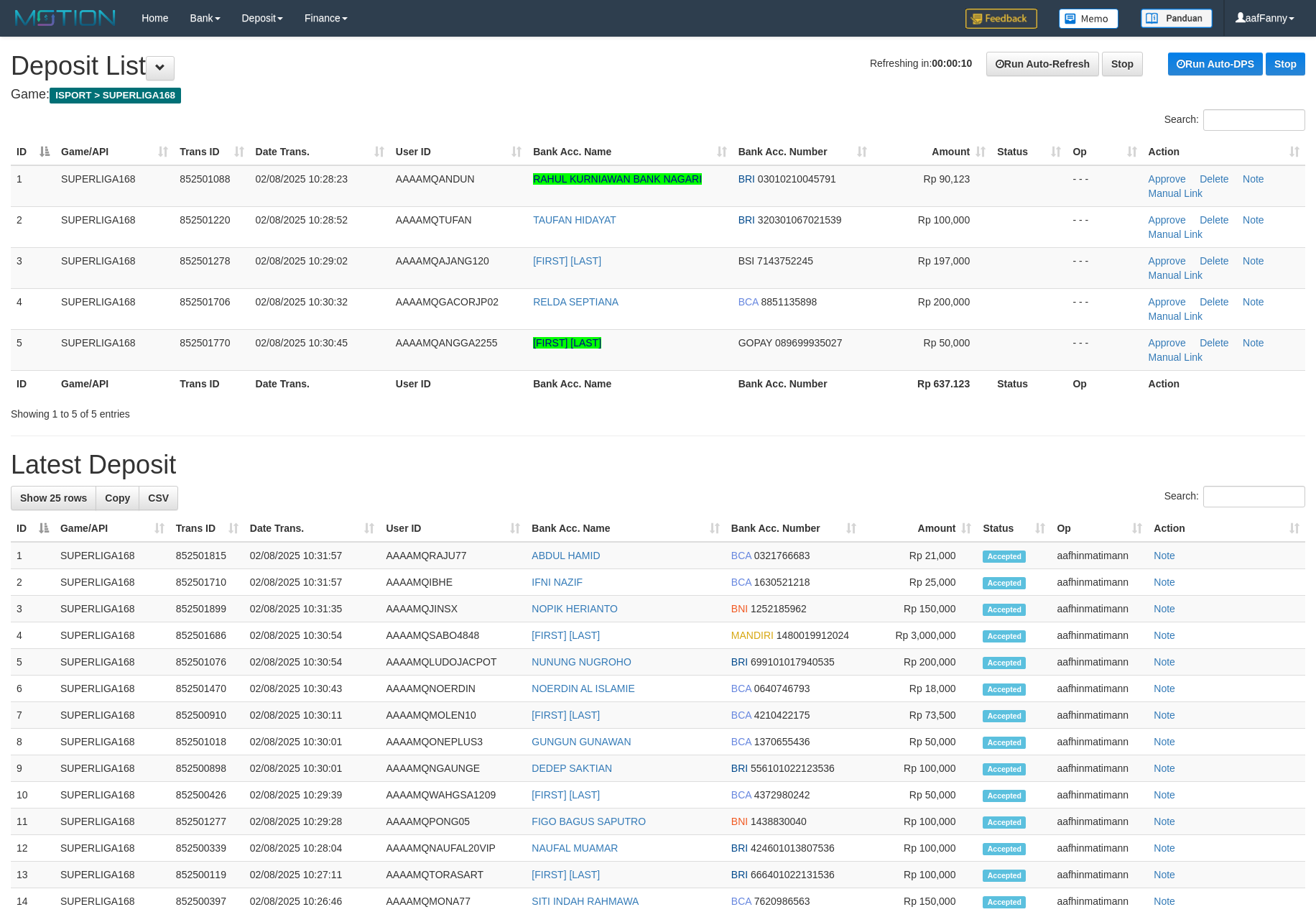 scroll, scrollTop: 0, scrollLeft: 0, axis: both 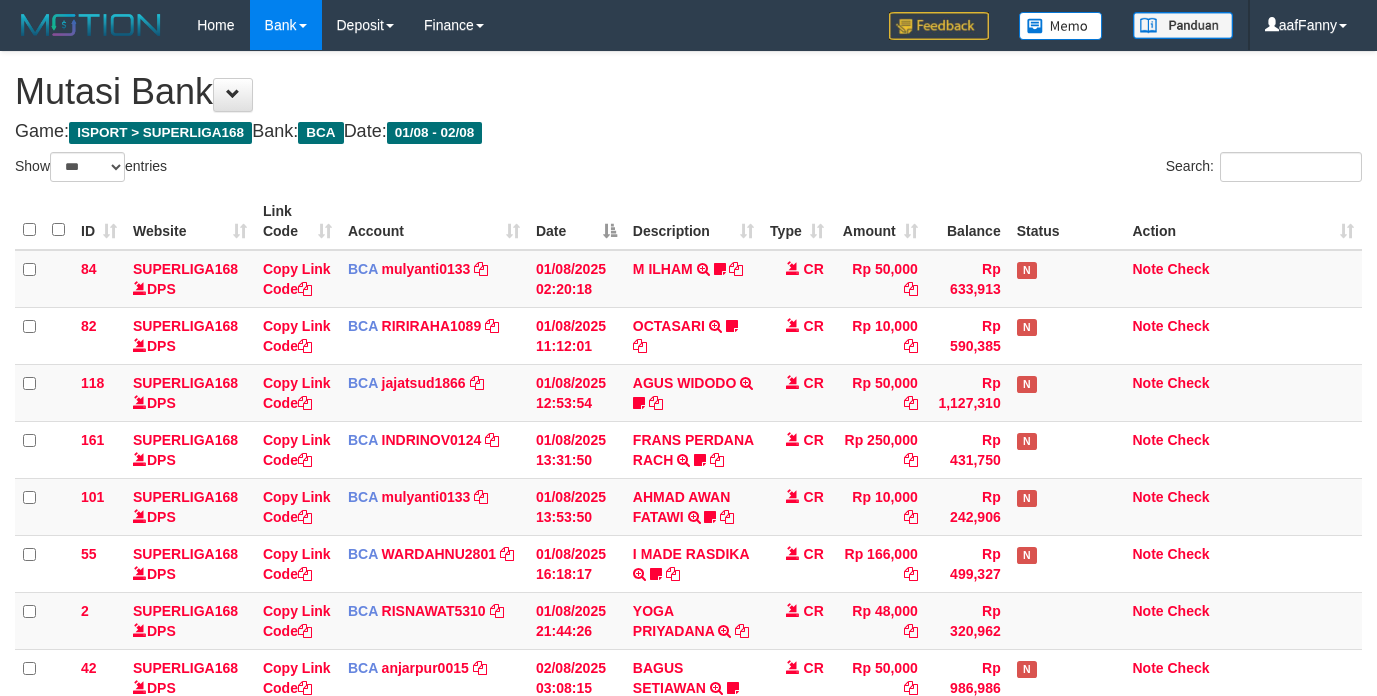 select on "***" 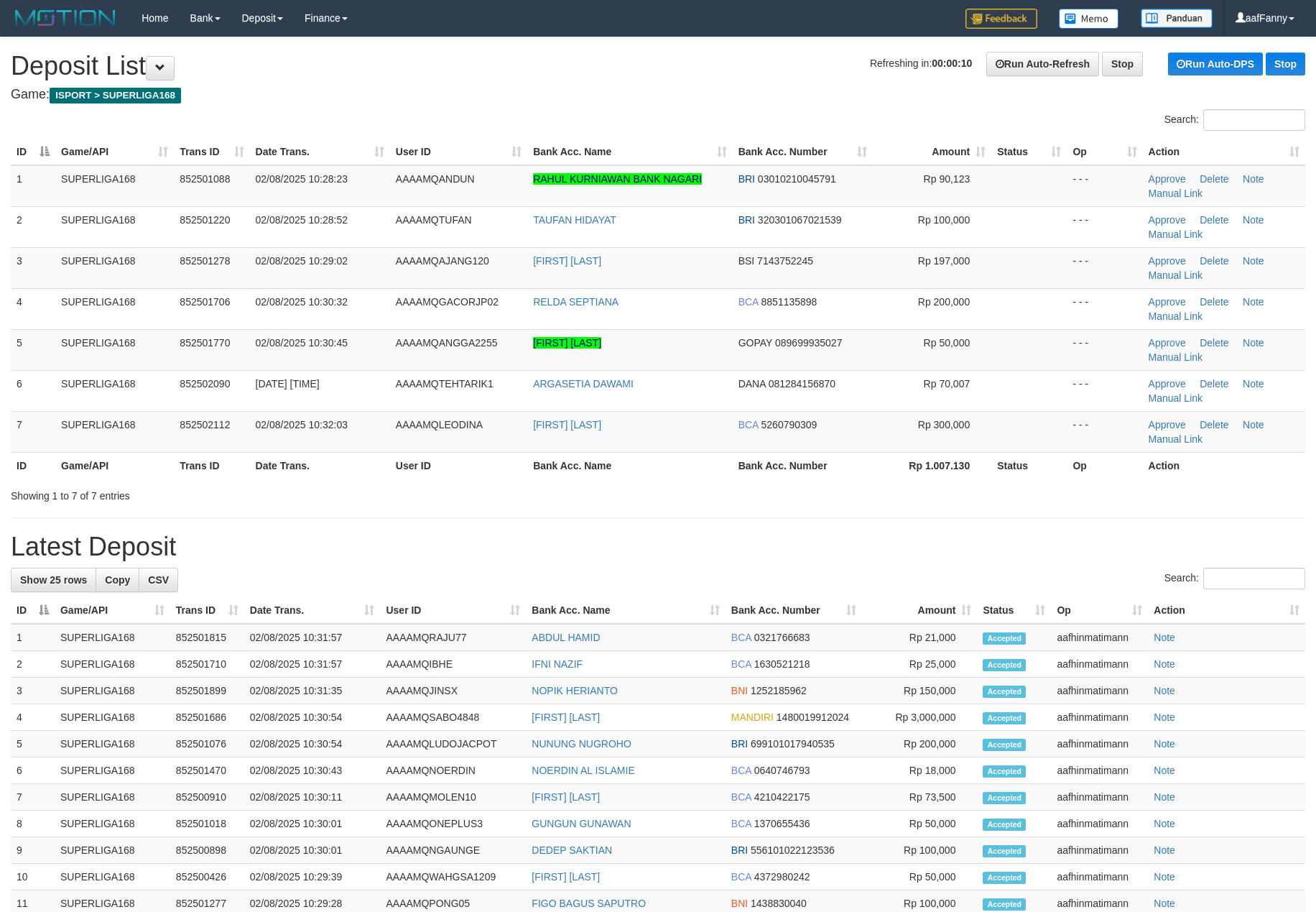 scroll, scrollTop: 0, scrollLeft: 0, axis: both 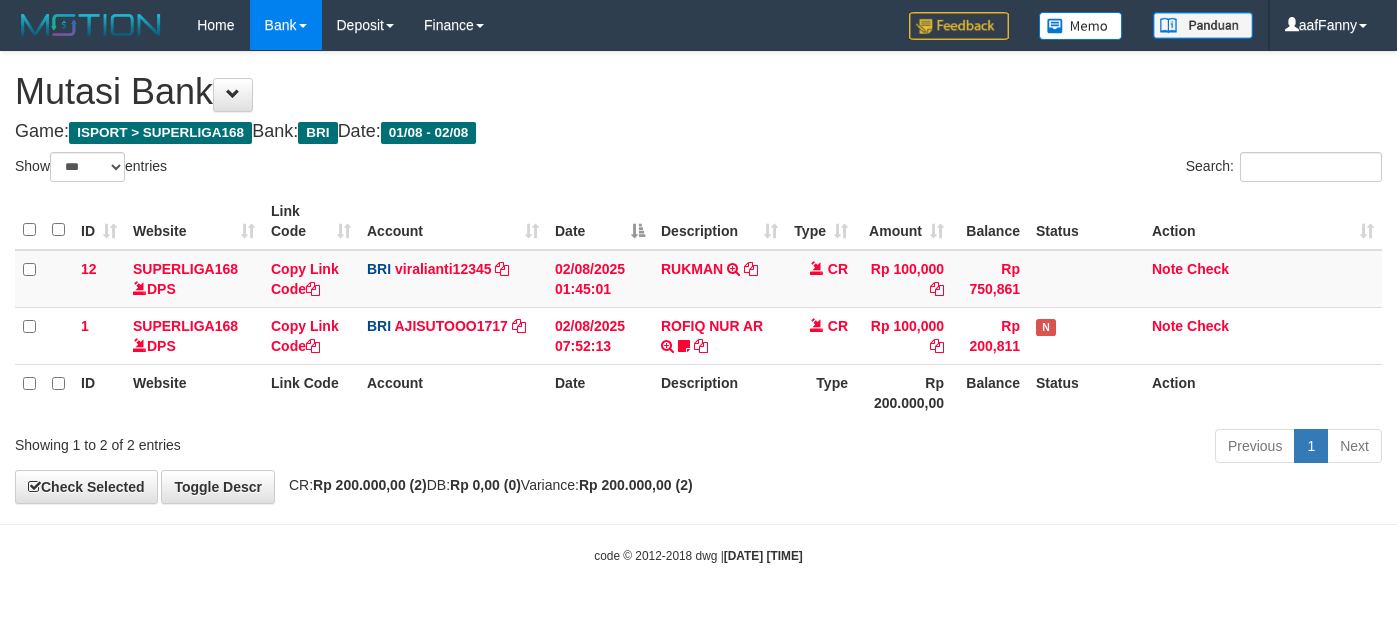 select on "***" 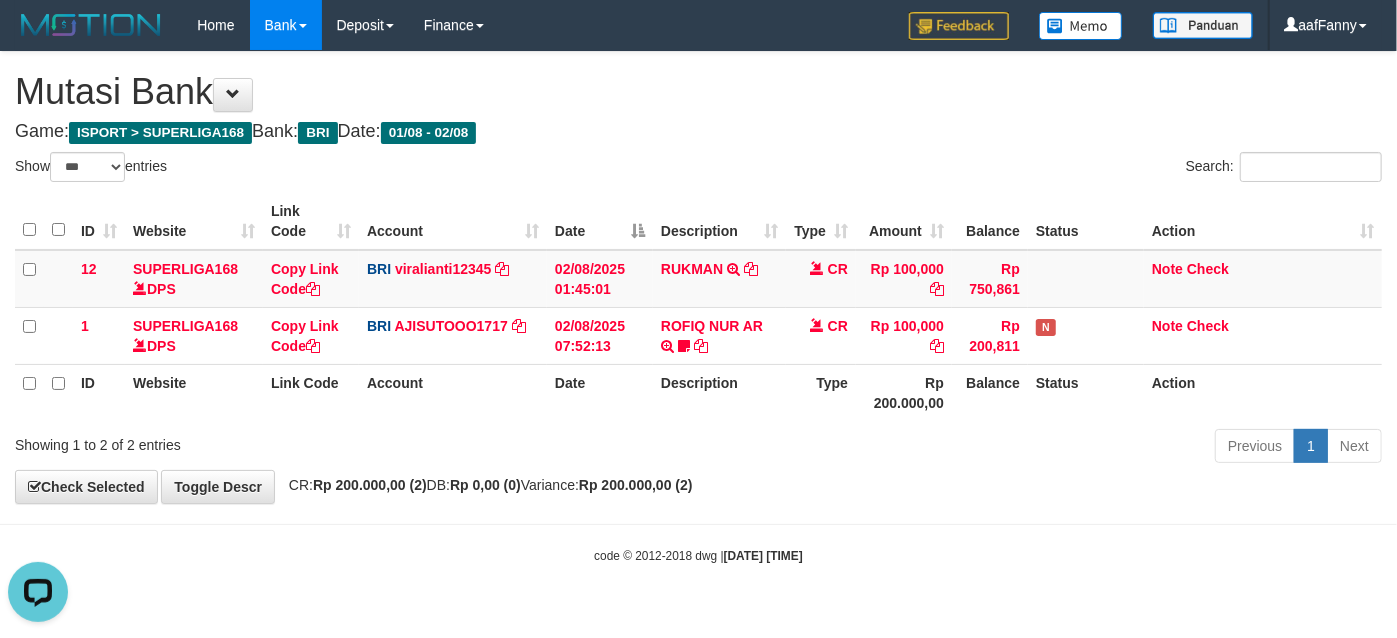 scroll, scrollTop: 0, scrollLeft: 0, axis: both 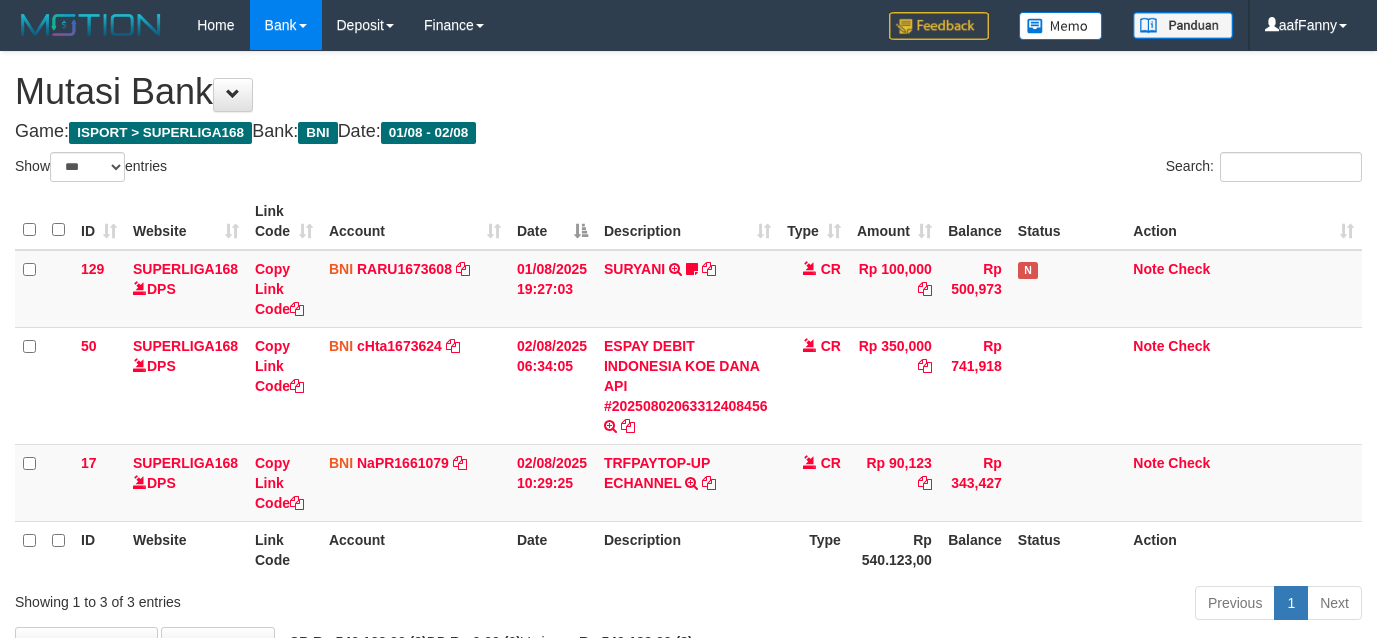 select on "***" 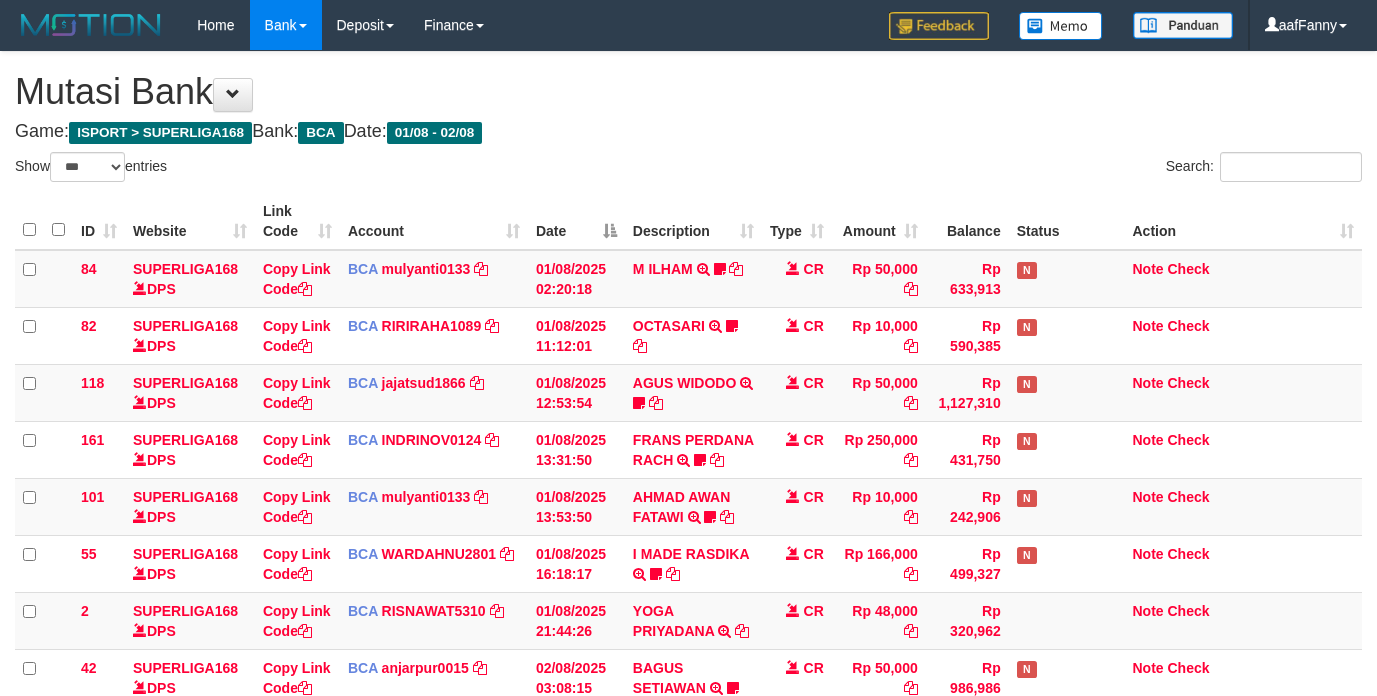 select on "***" 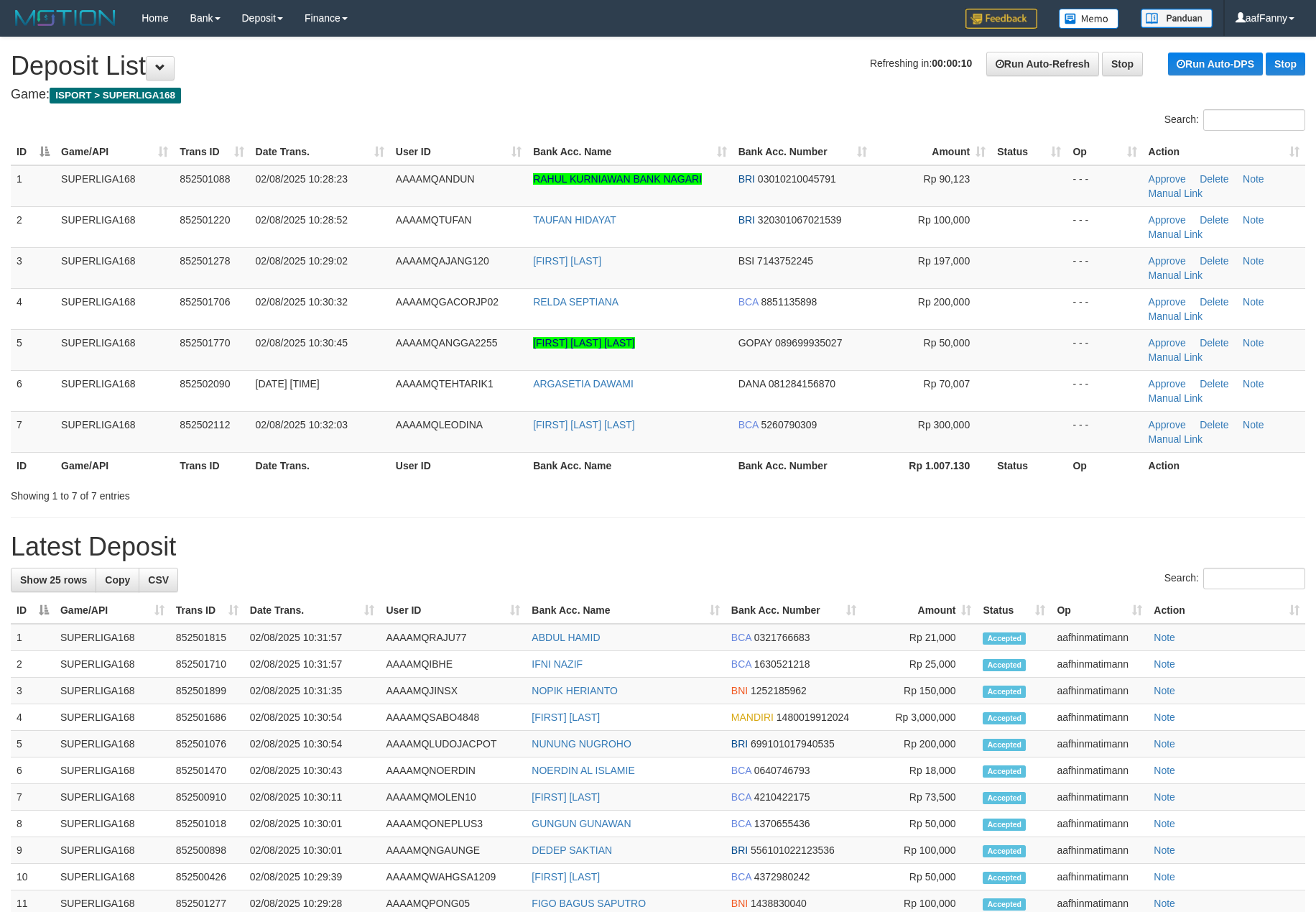 scroll, scrollTop: 0, scrollLeft: 0, axis: both 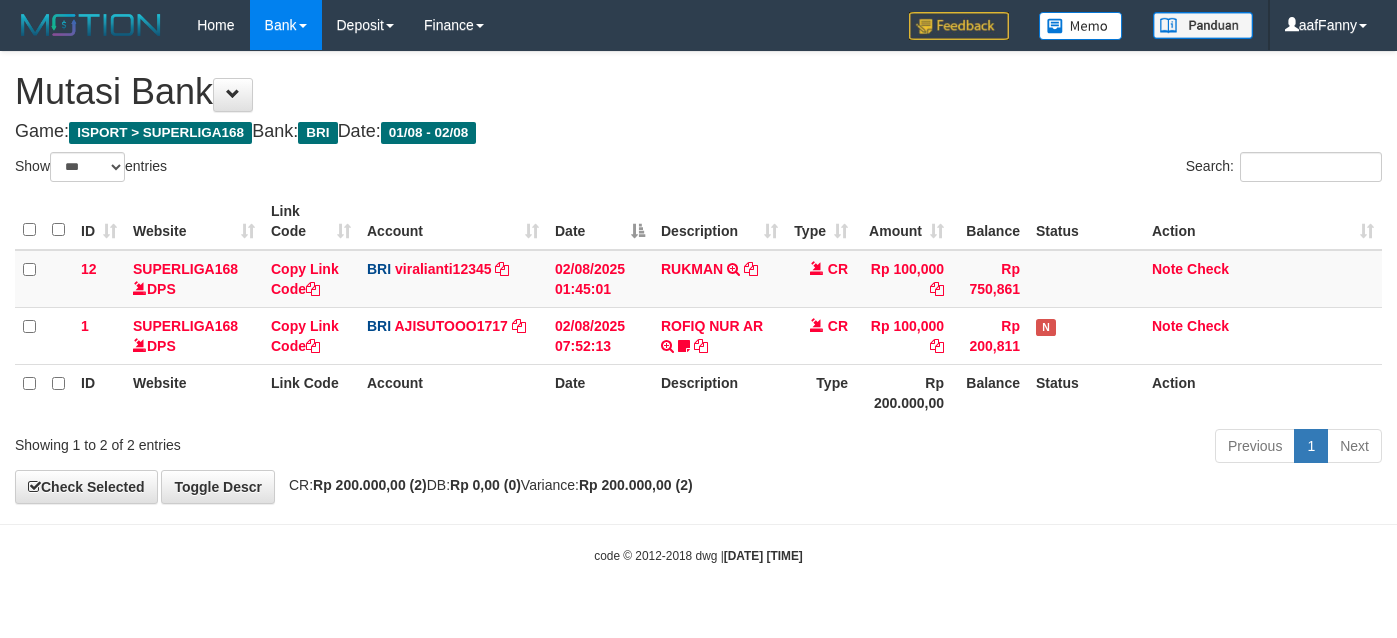 select on "***" 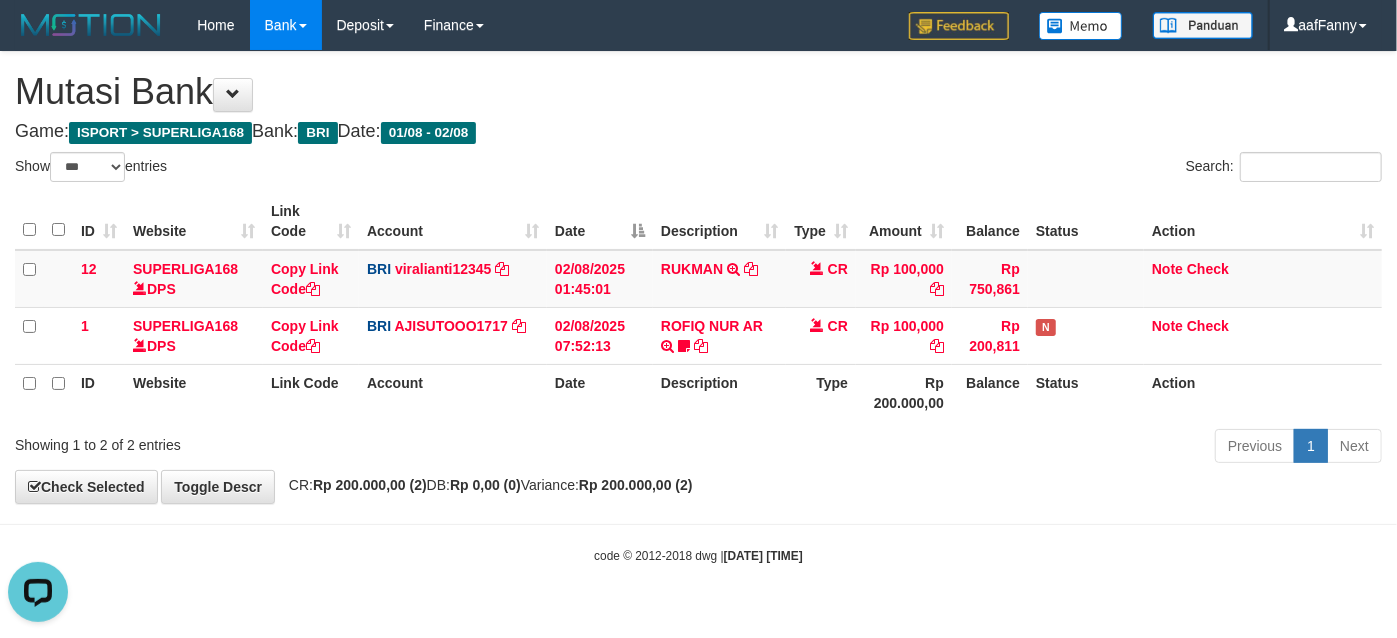 scroll, scrollTop: 0, scrollLeft: 0, axis: both 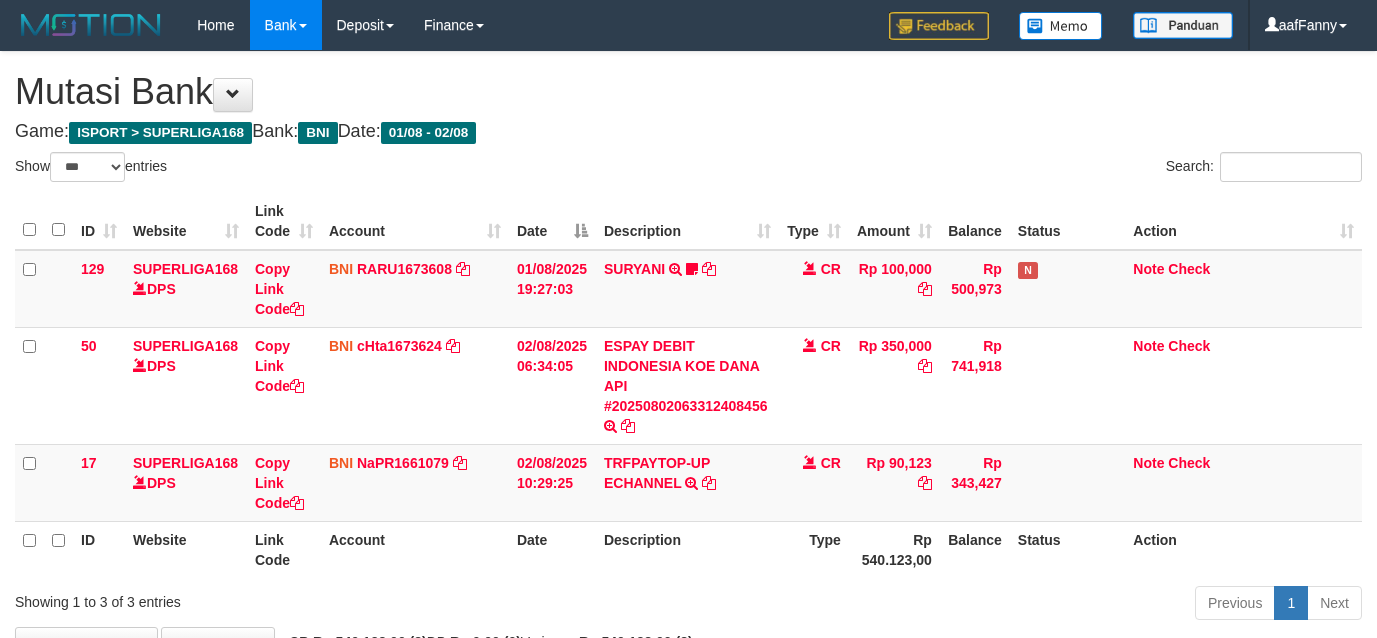 select on "***" 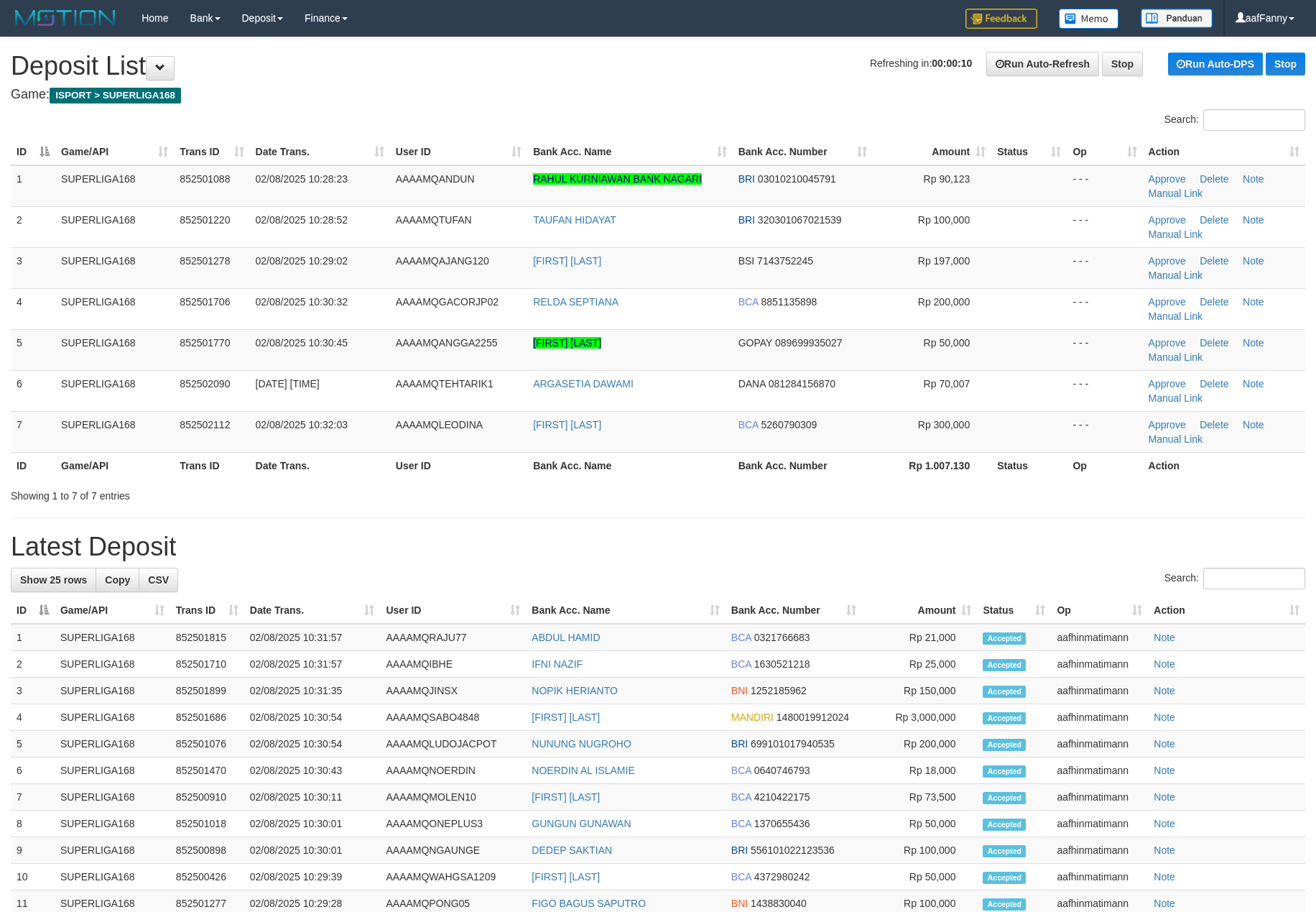 scroll, scrollTop: 0, scrollLeft: 0, axis: both 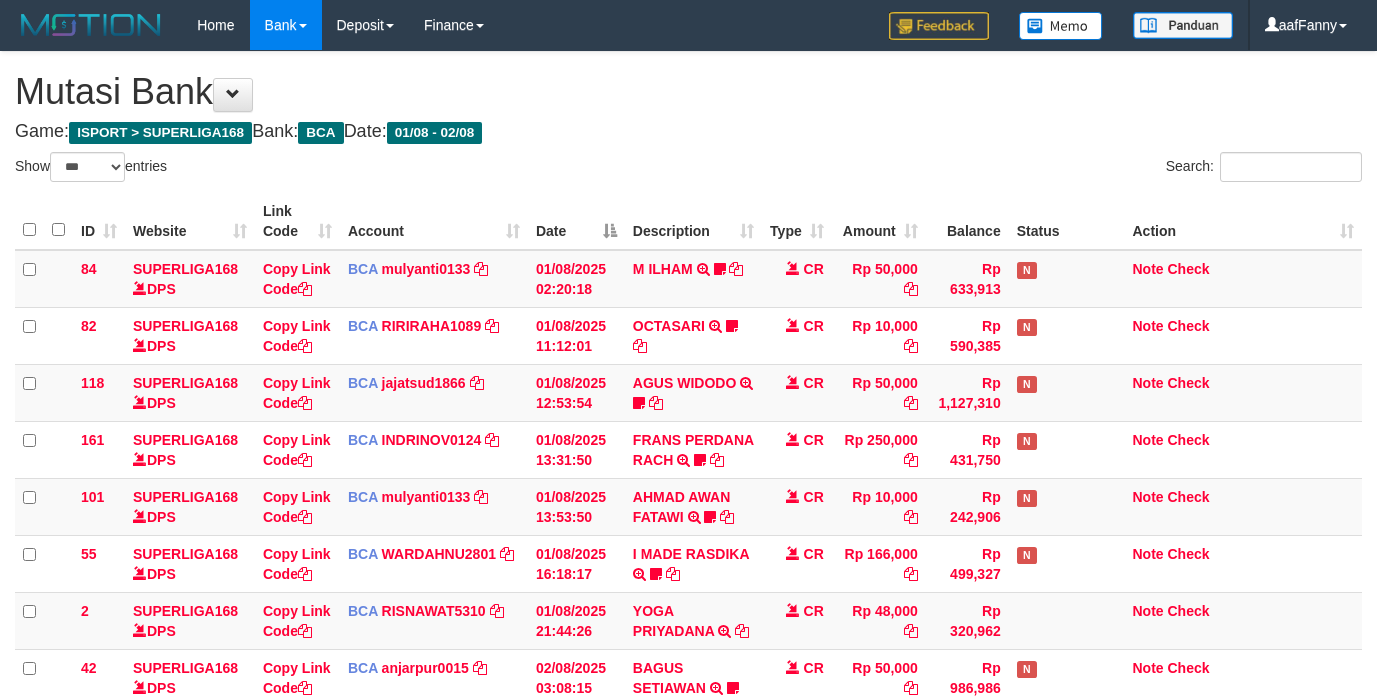select on "***" 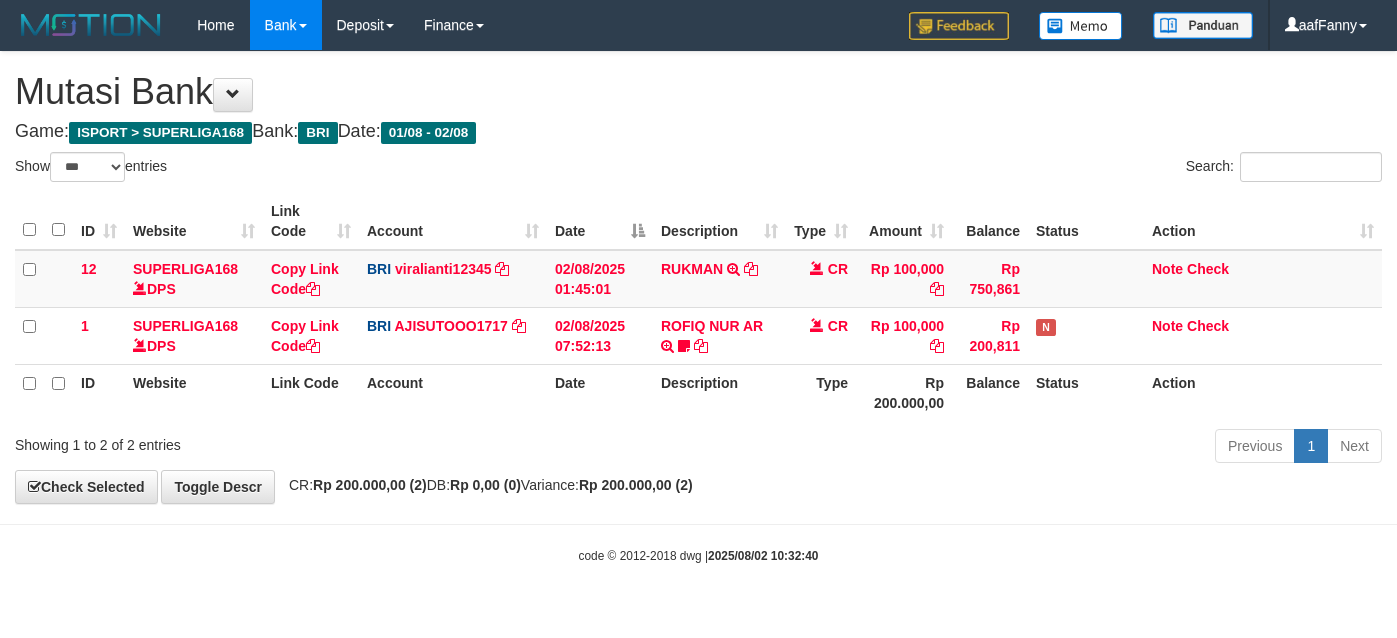 select on "***" 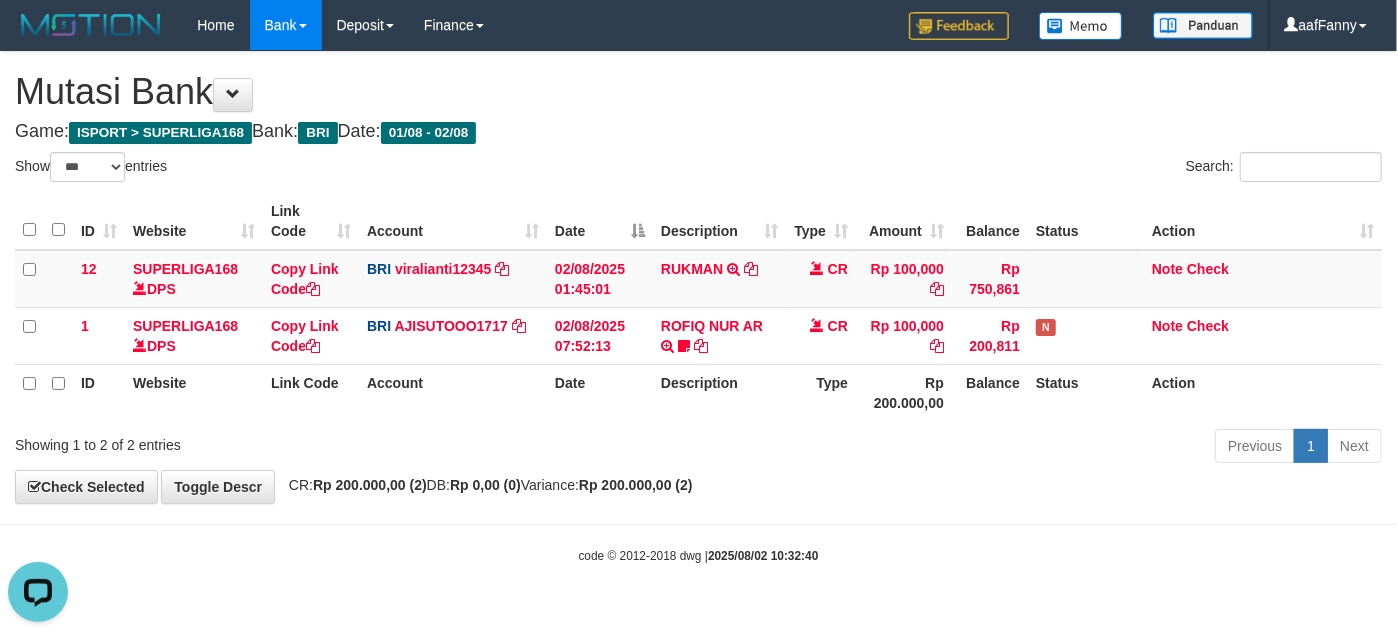 scroll, scrollTop: 0, scrollLeft: 0, axis: both 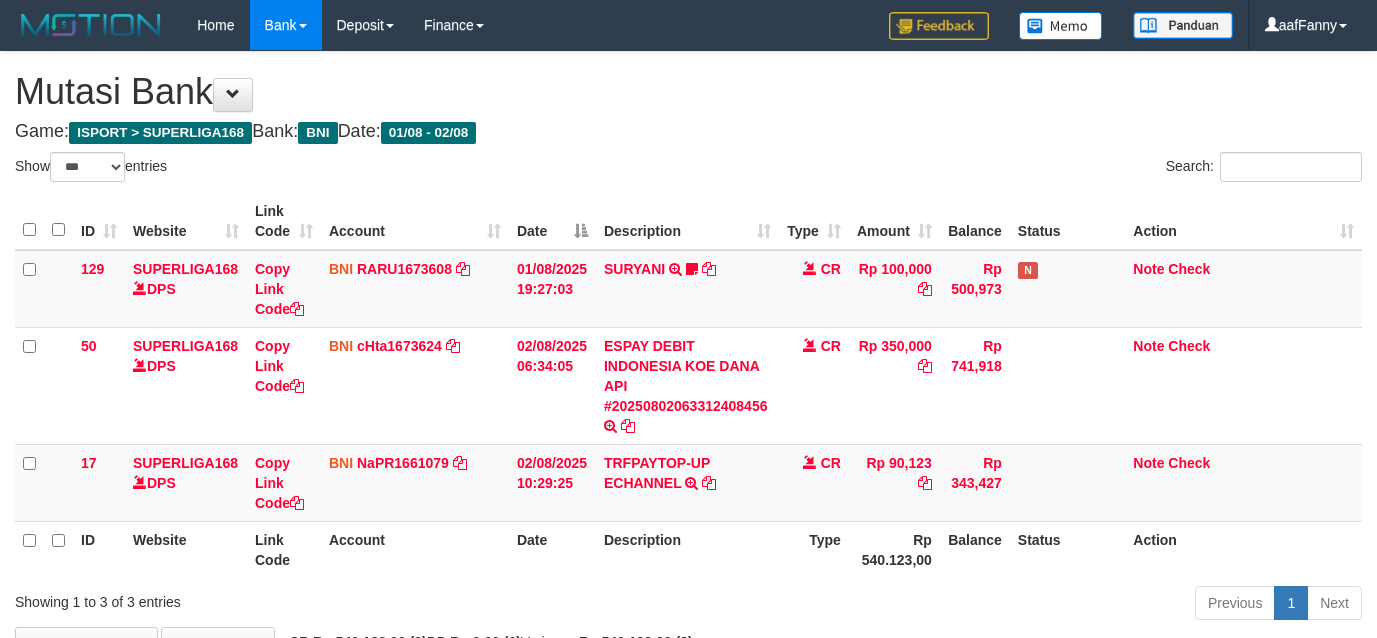 select on "***" 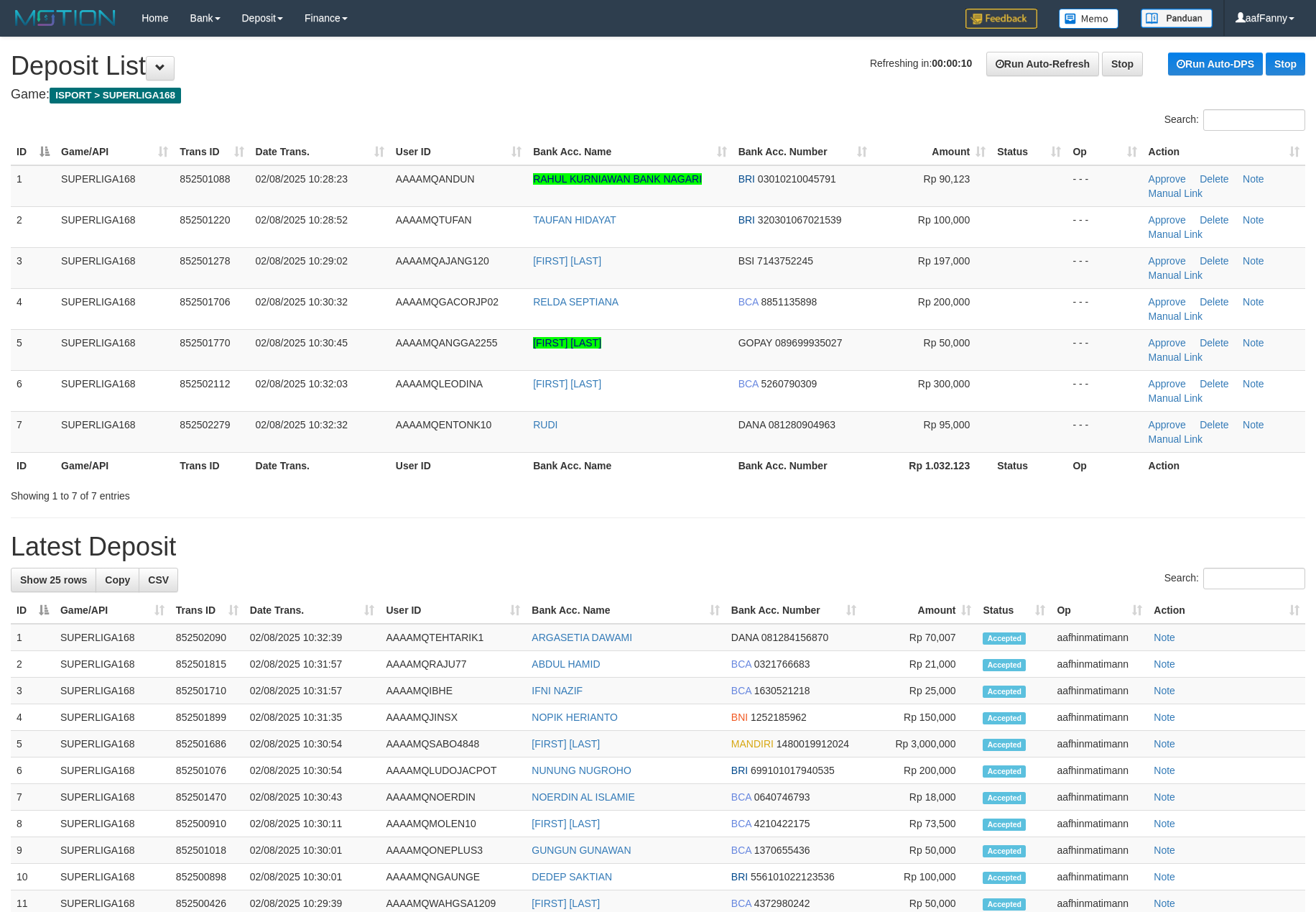 scroll, scrollTop: 0, scrollLeft: 0, axis: both 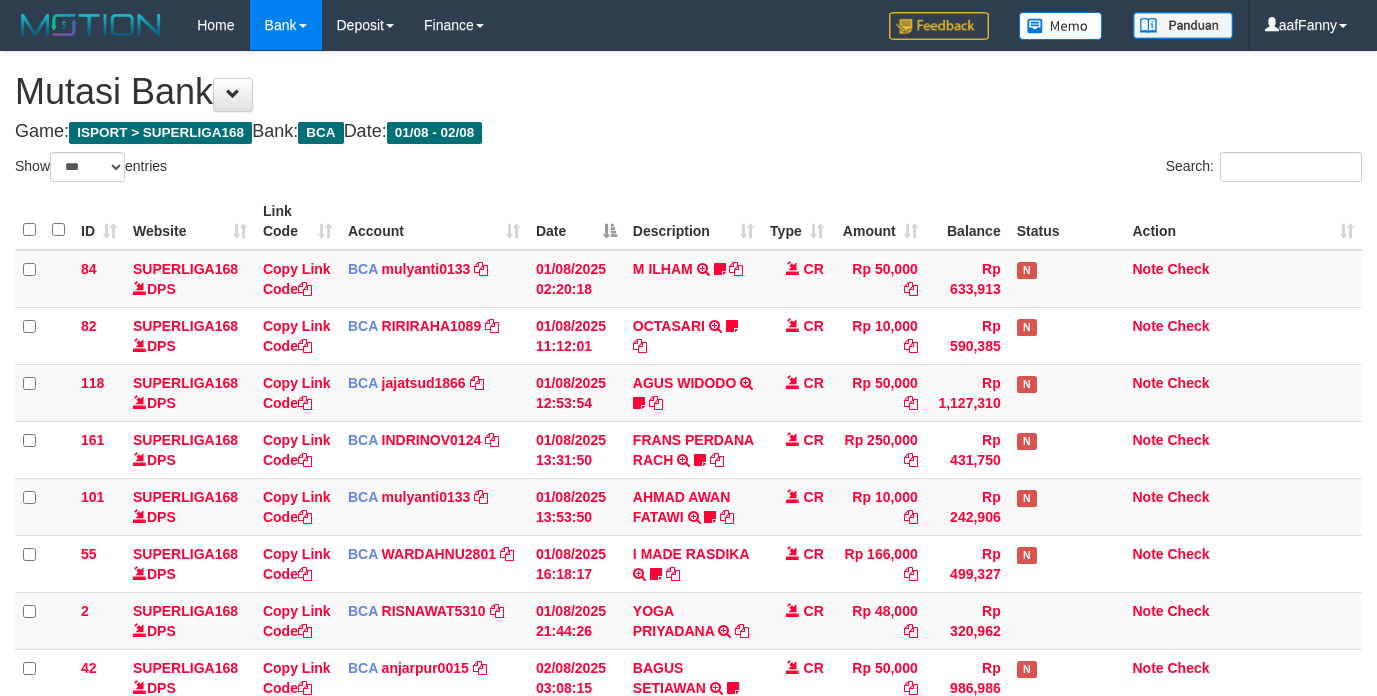 select on "***" 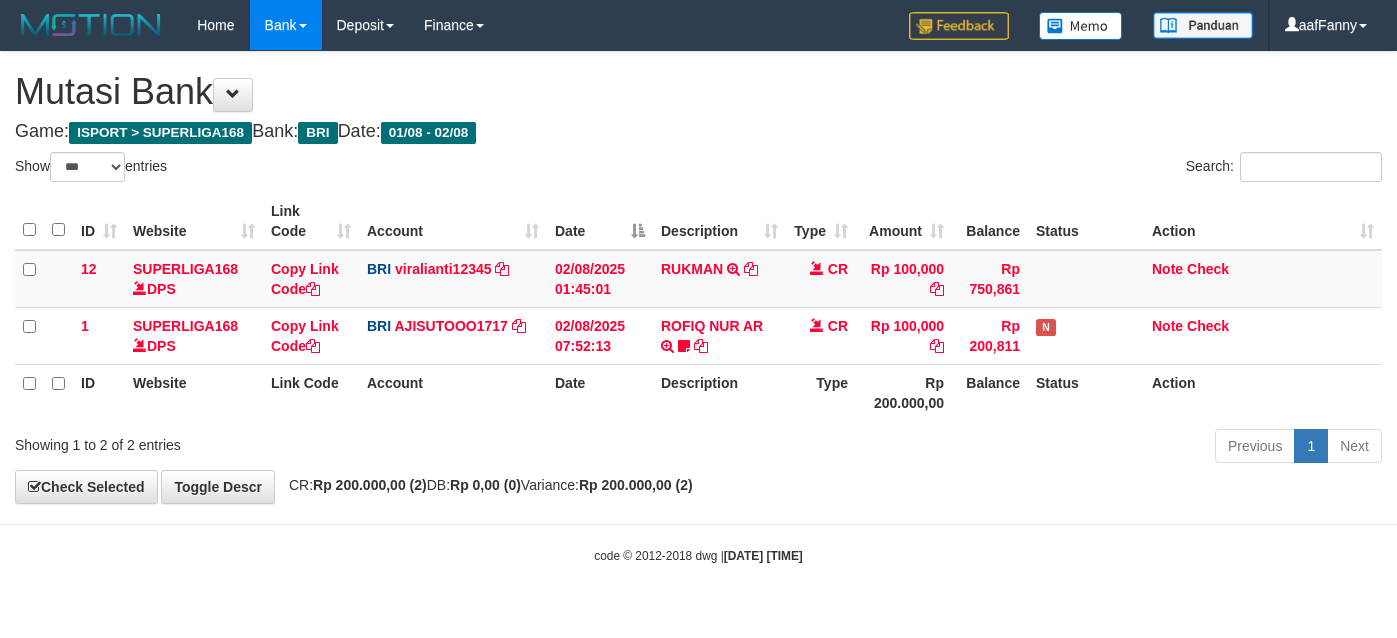 select on "***" 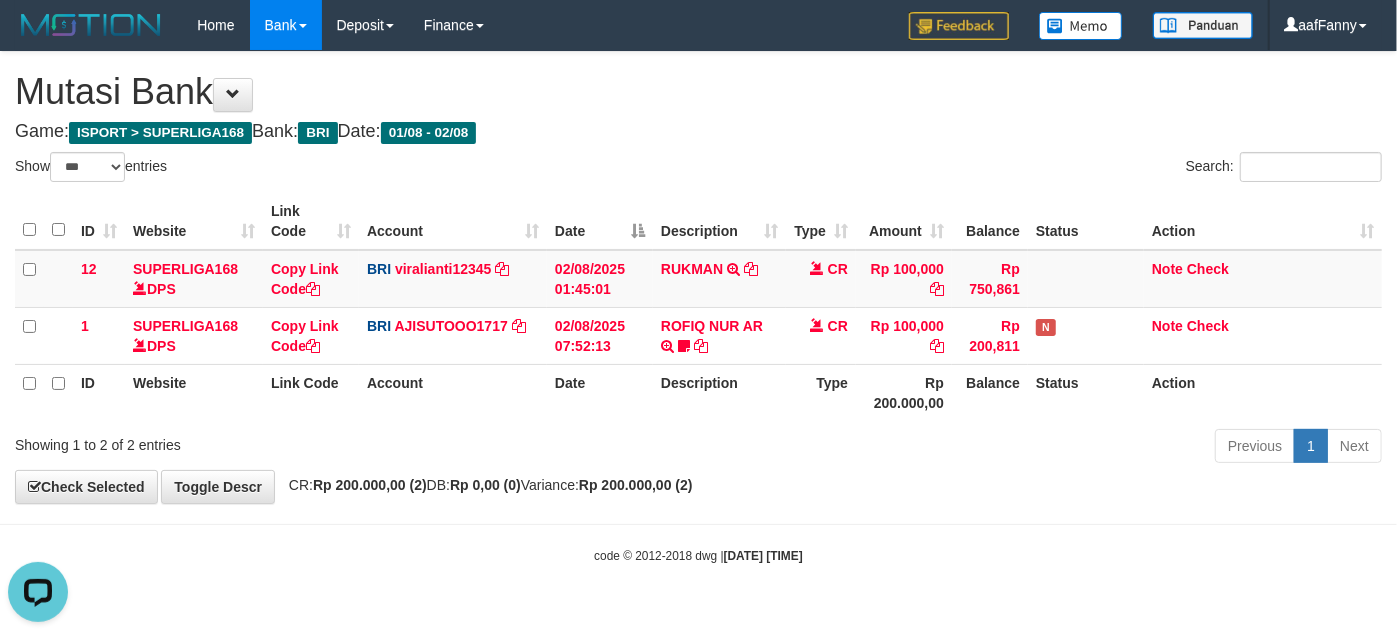 scroll, scrollTop: 0, scrollLeft: 0, axis: both 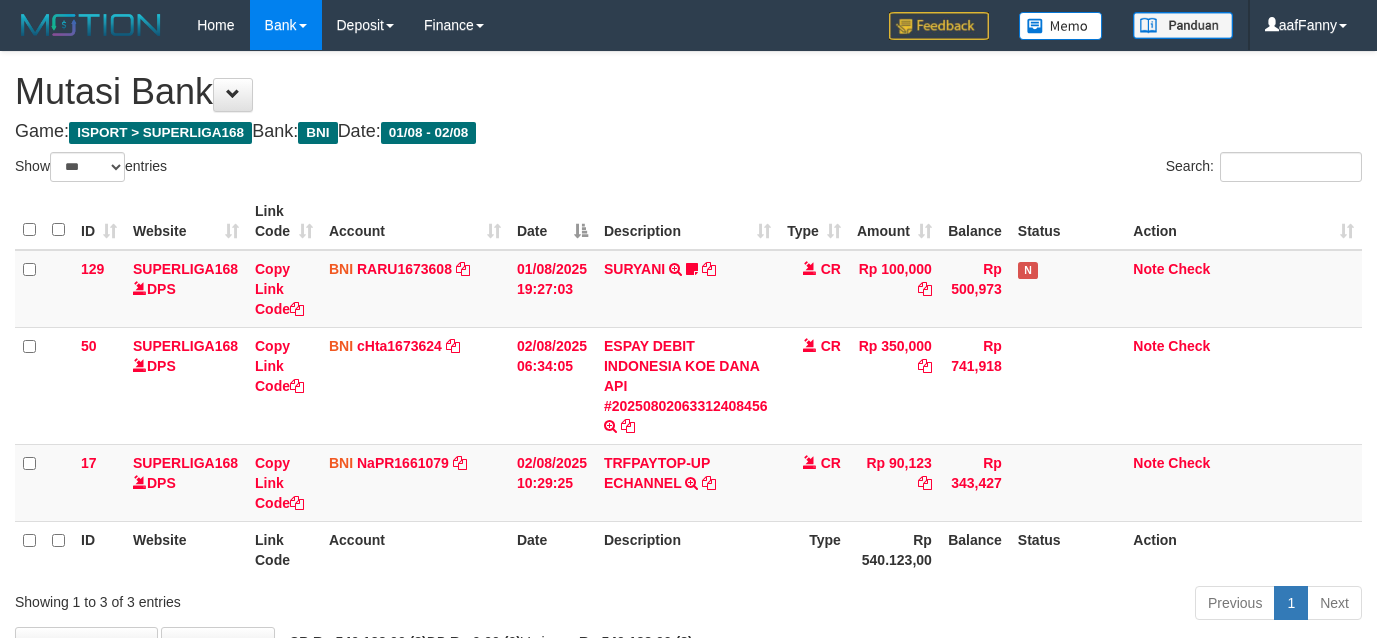 select on "***" 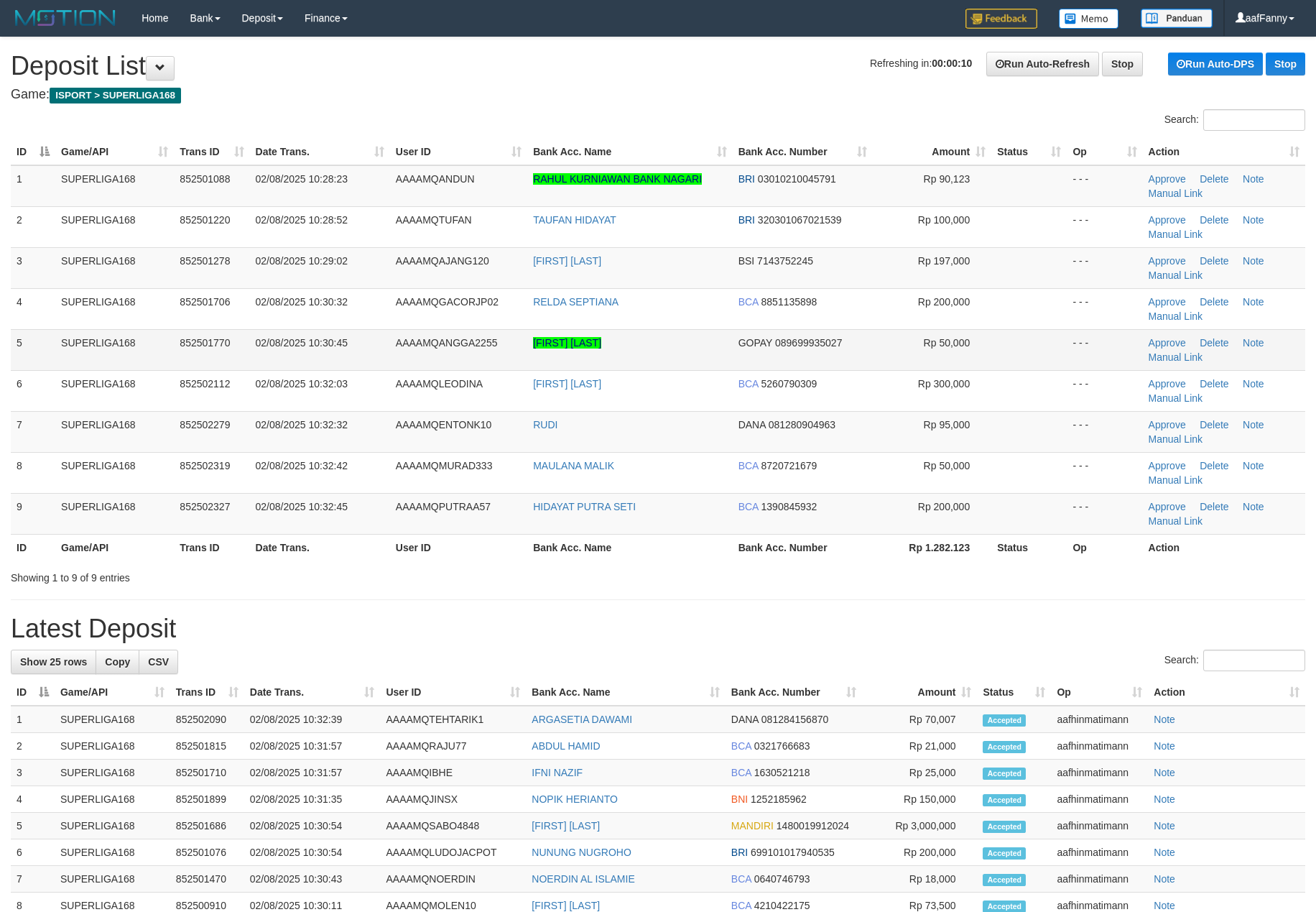 scroll, scrollTop: 0, scrollLeft: 0, axis: both 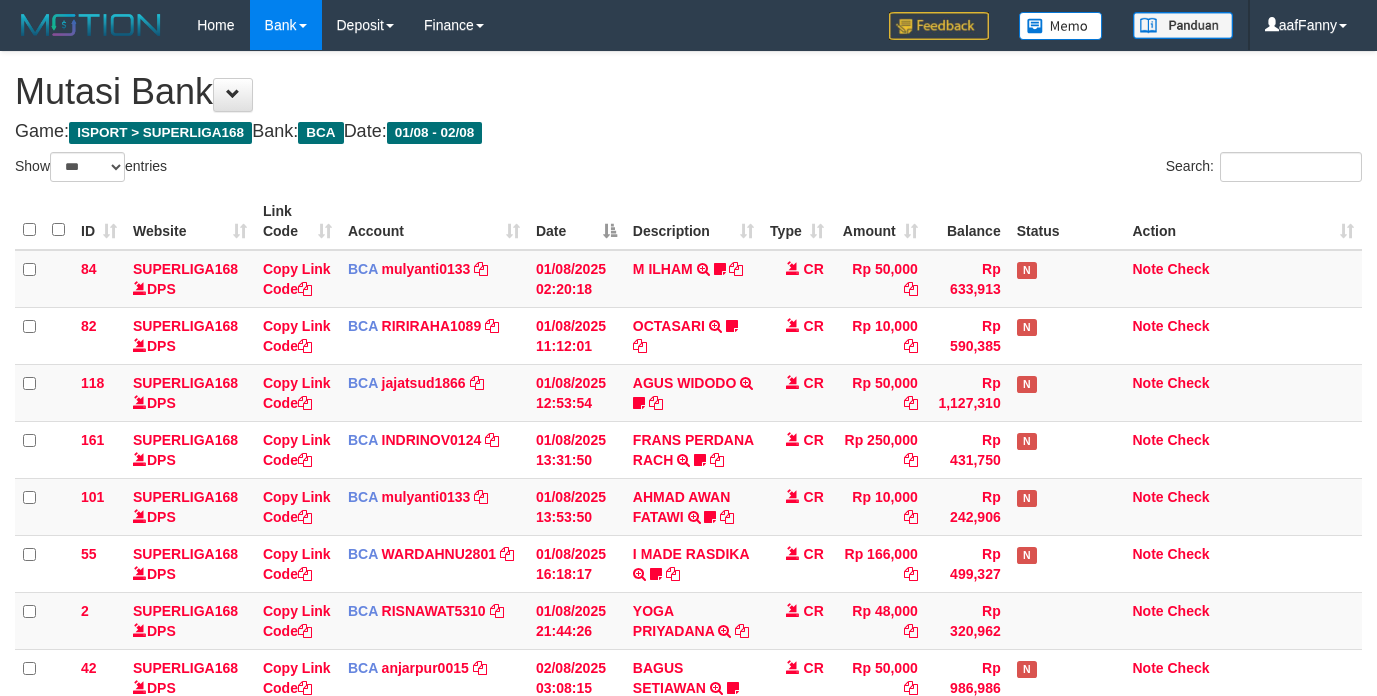 select on "***" 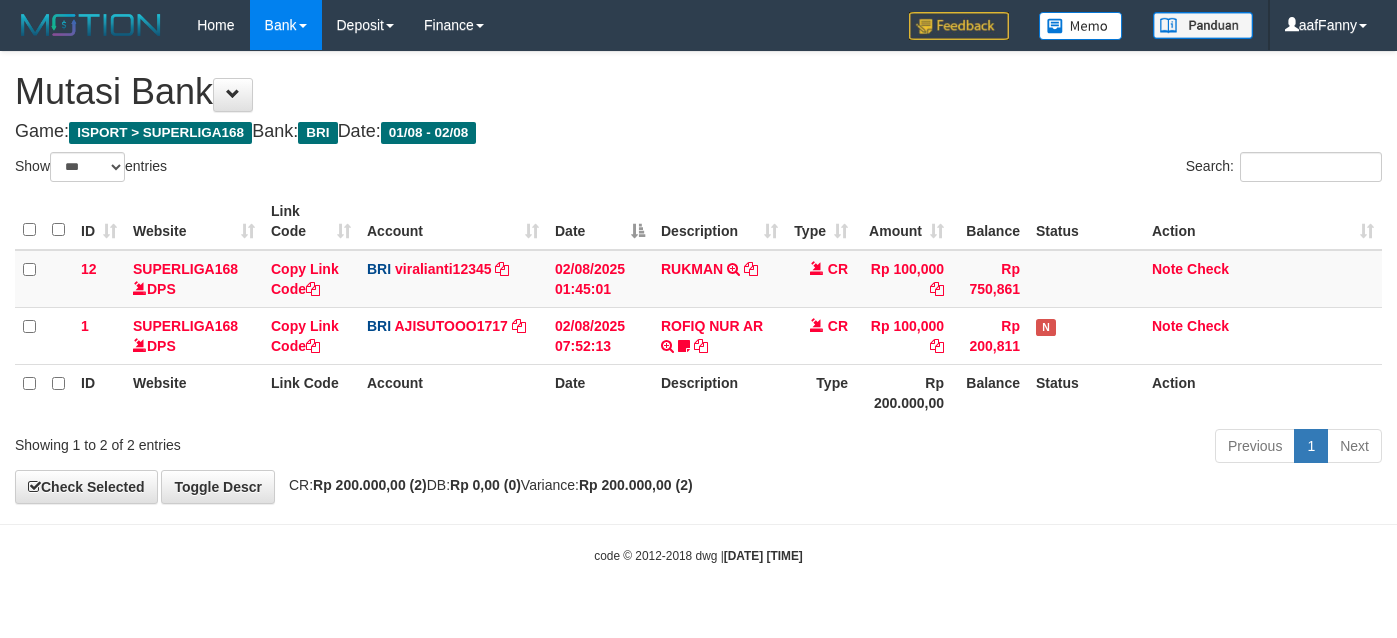 select on "***" 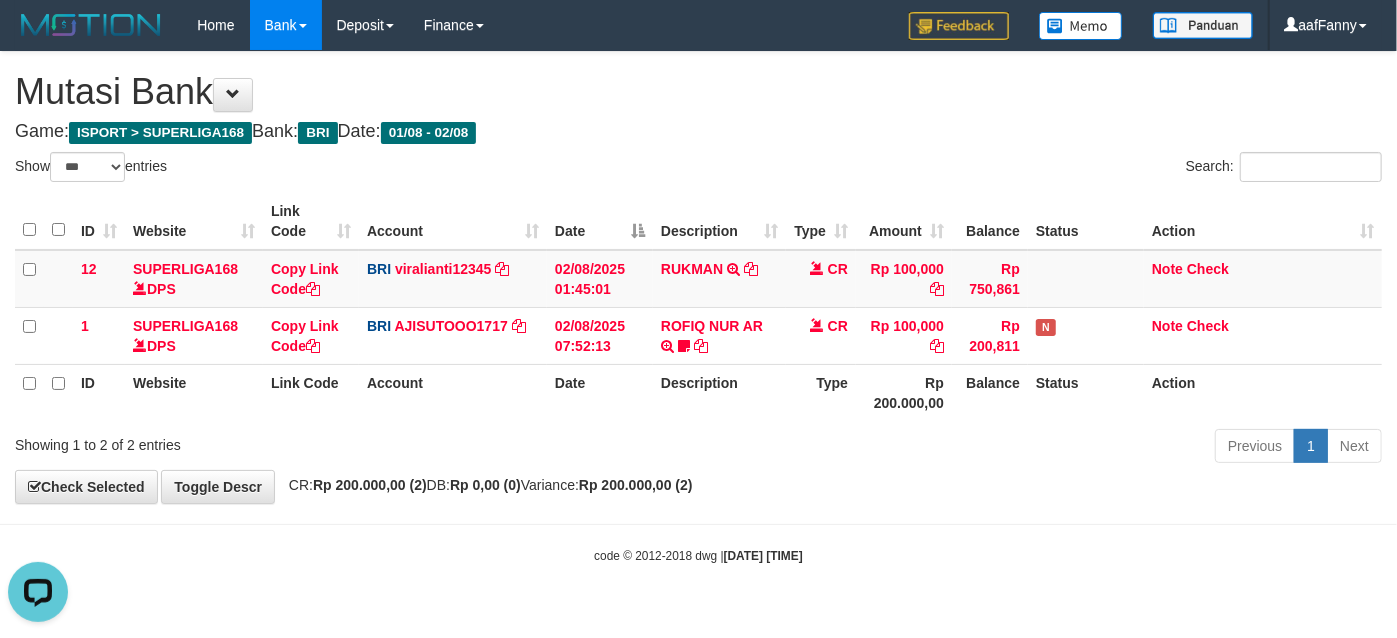 scroll, scrollTop: 0, scrollLeft: 0, axis: both 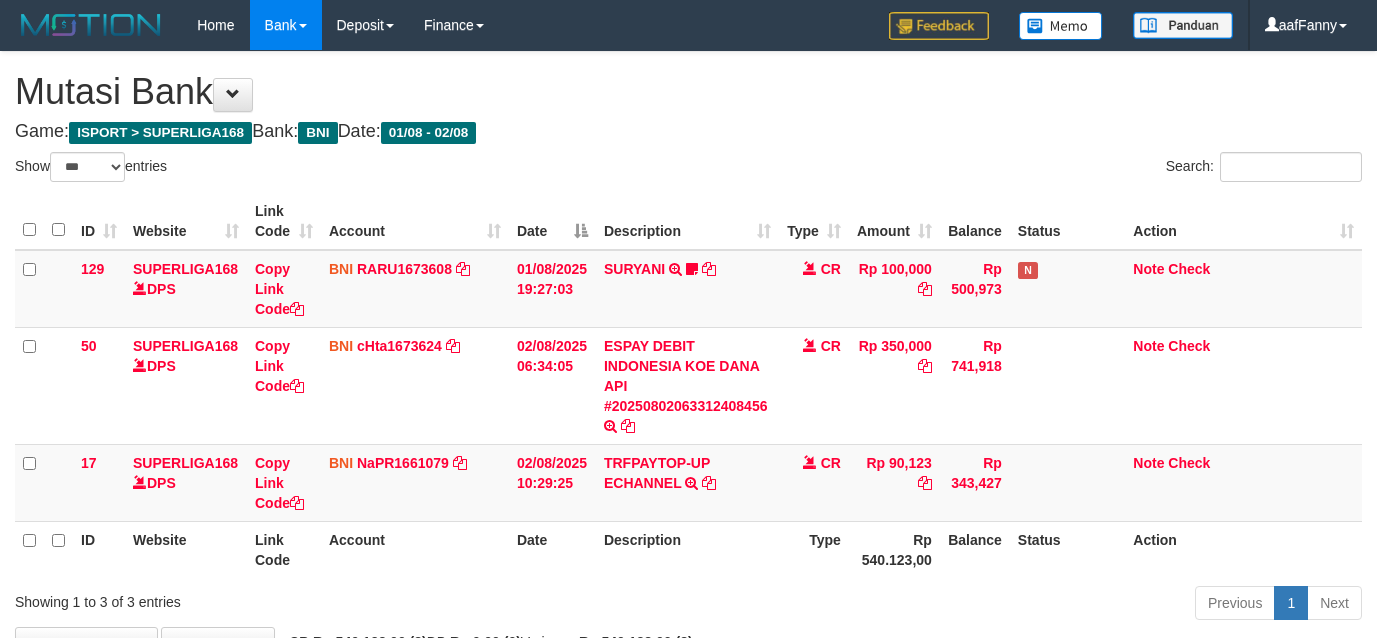 select on "***" 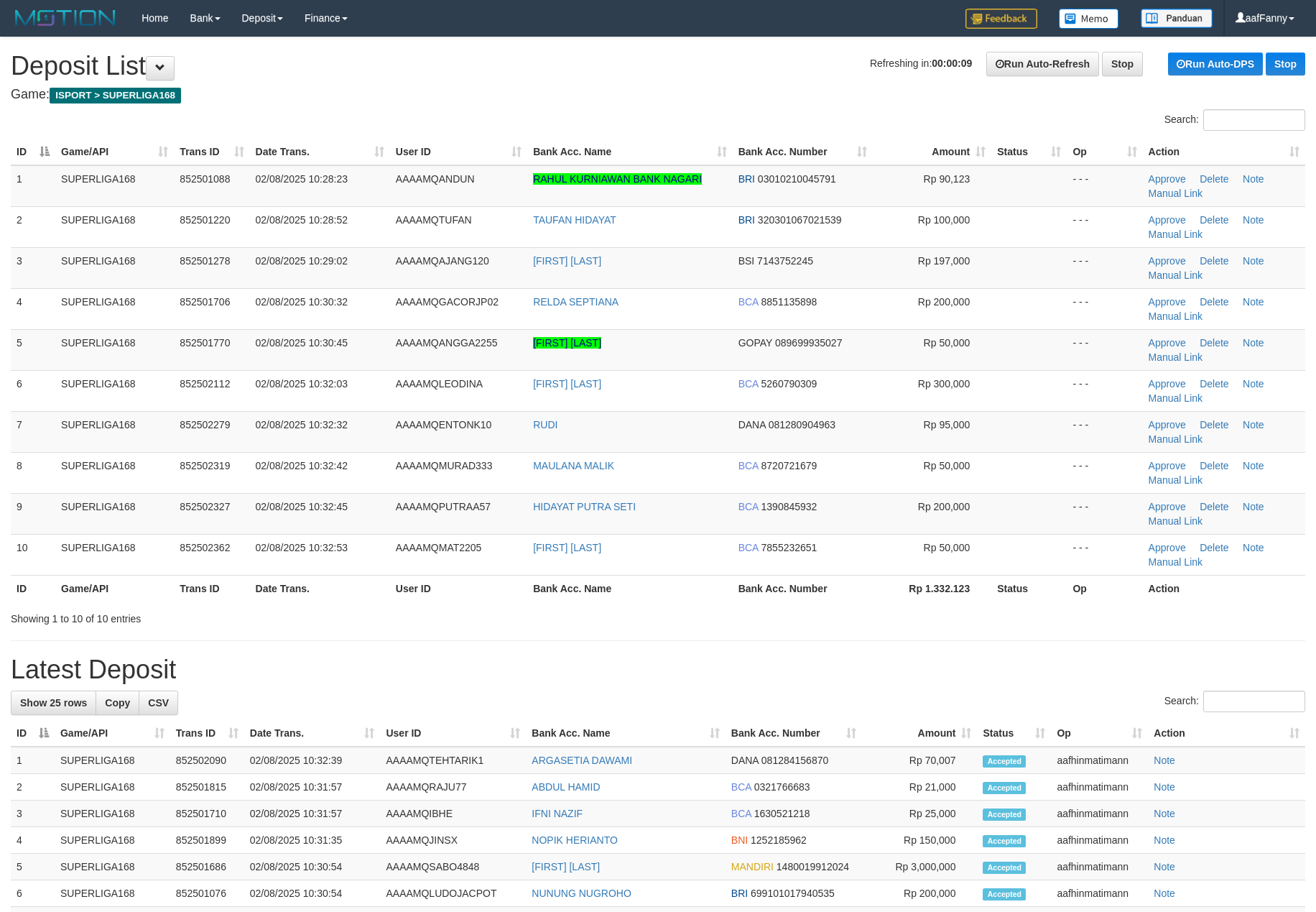 scroll, scrollTop: 0, scrollLeft: 0, axis: both 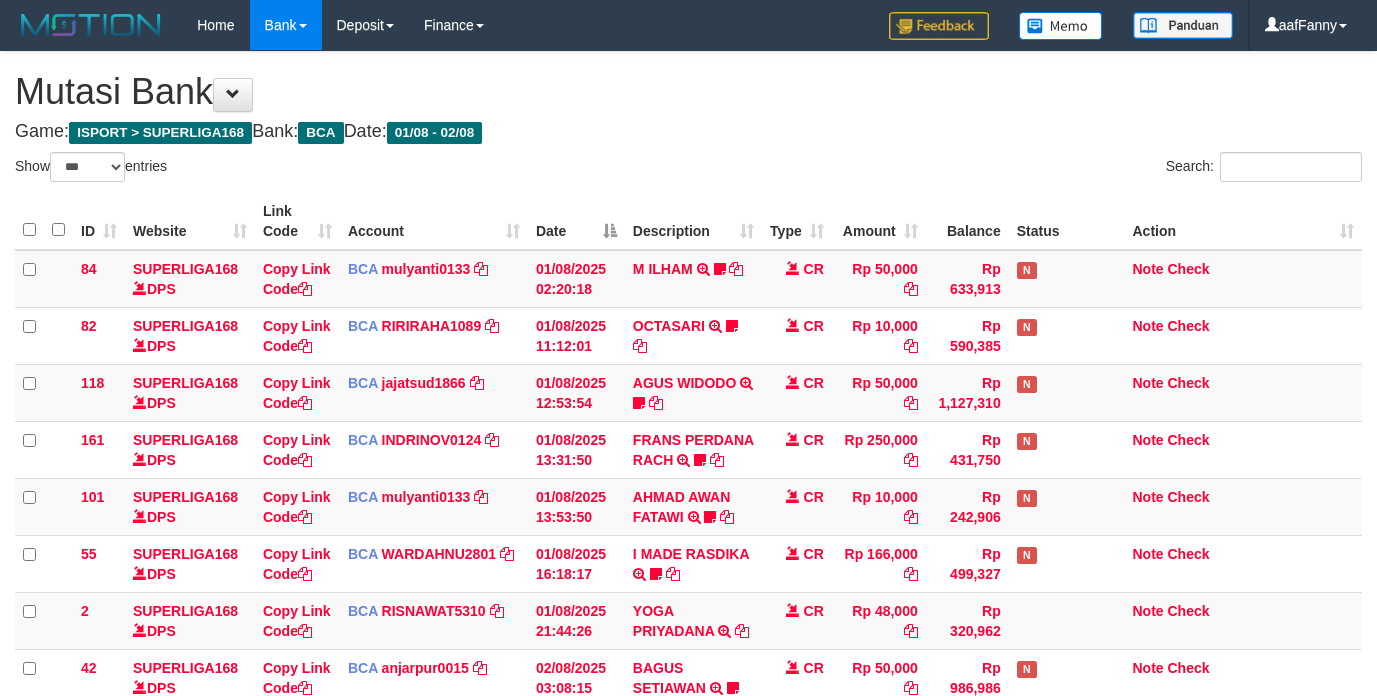 select on "***" 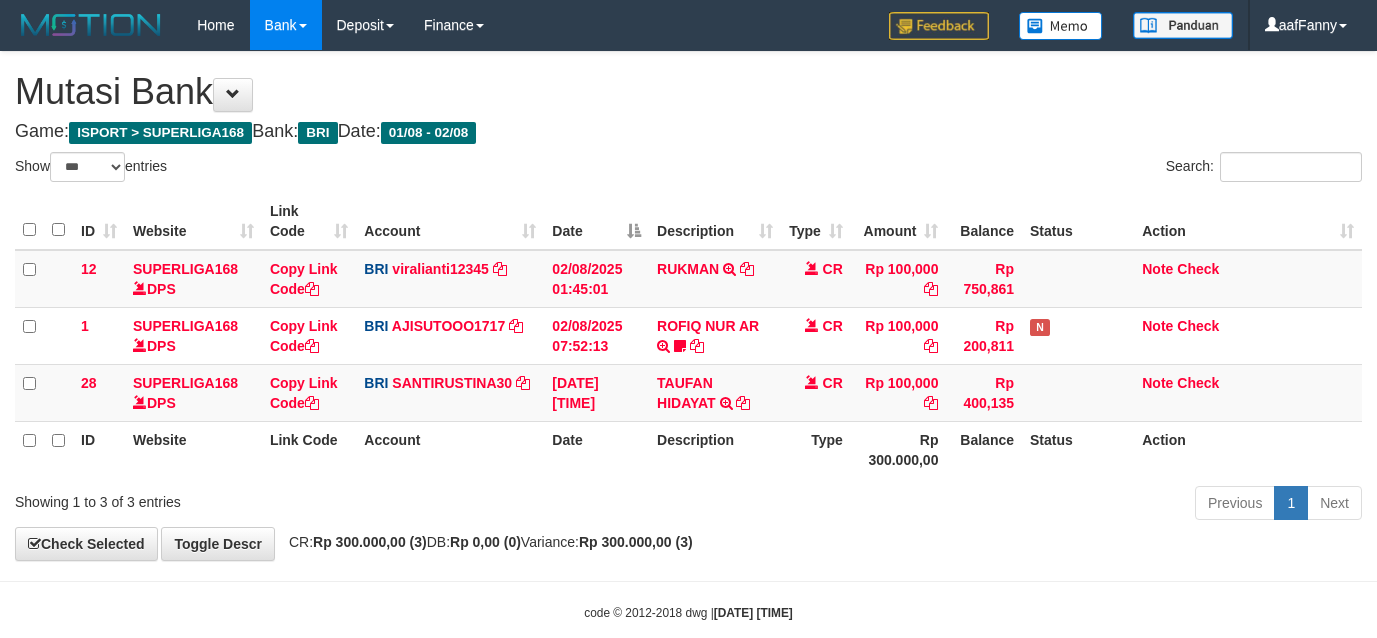 select on "***" 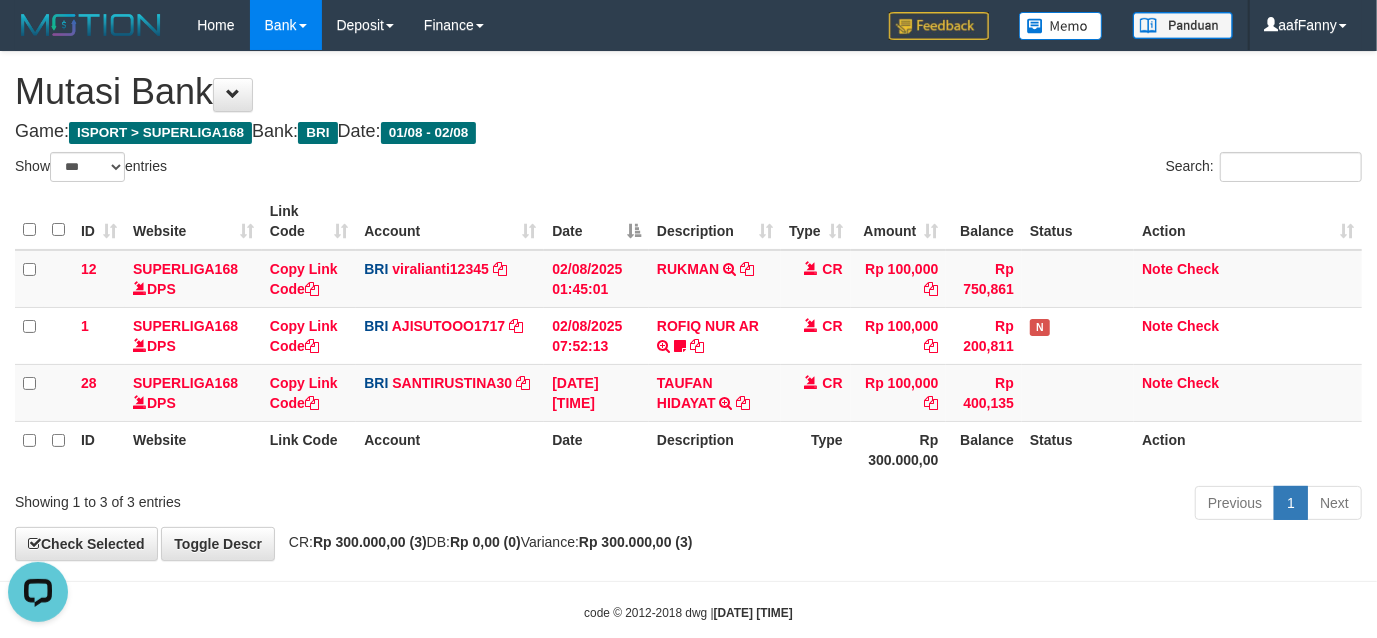 scroll, scrollTop: 0, scrollLeft: 0, axis: both 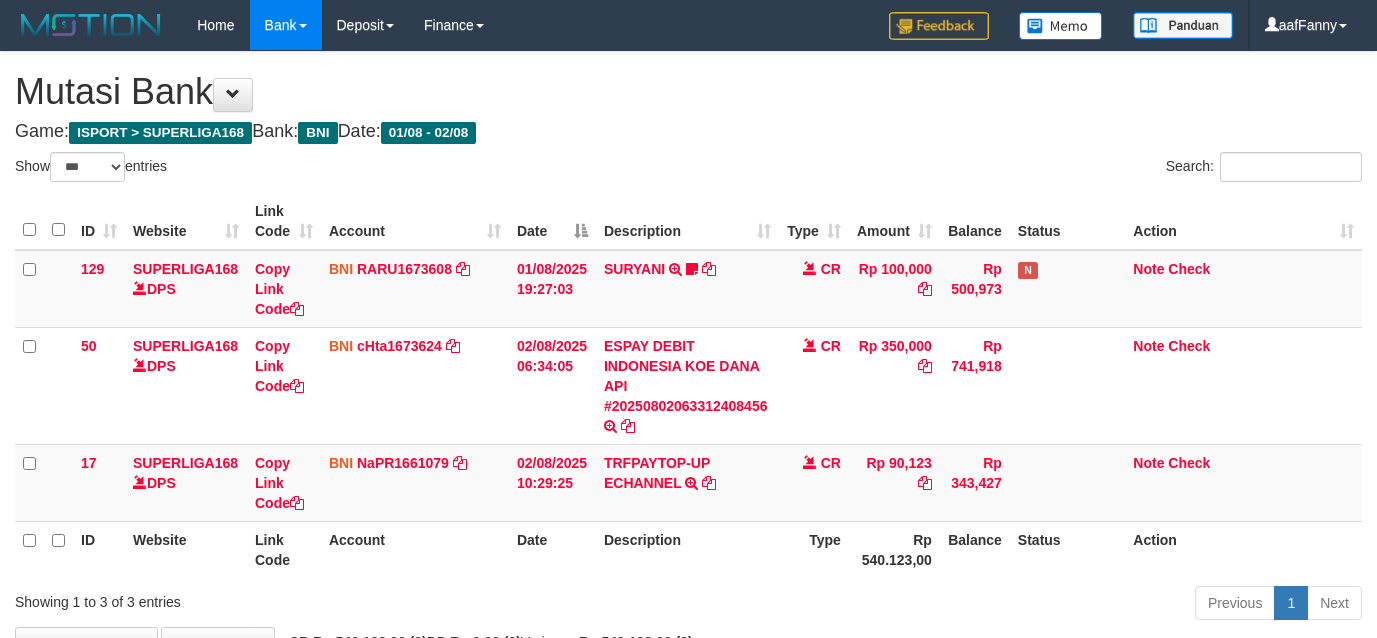select on "***" 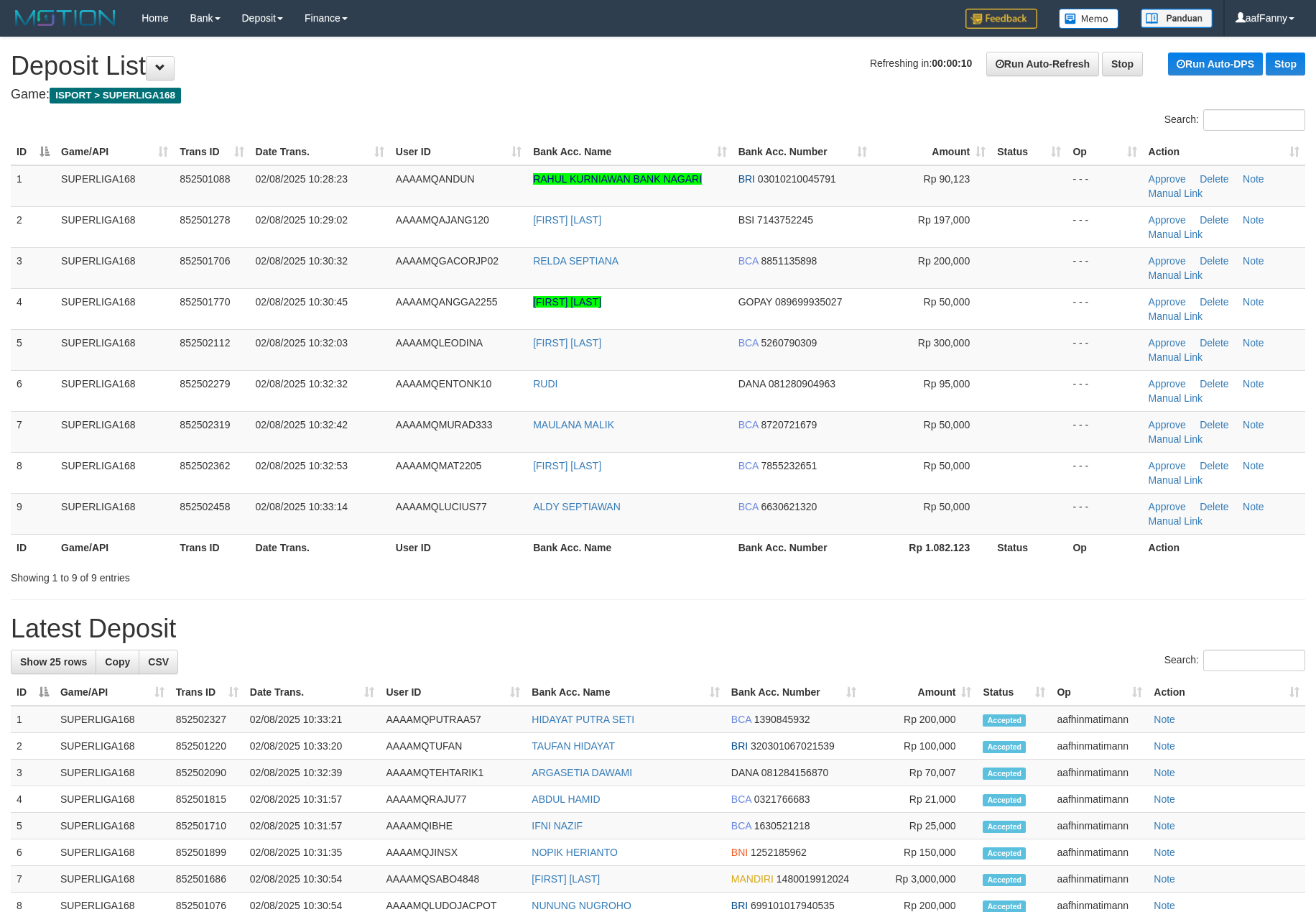 scroll, scrollTop: 0, scrollLeft: 0, axis: both 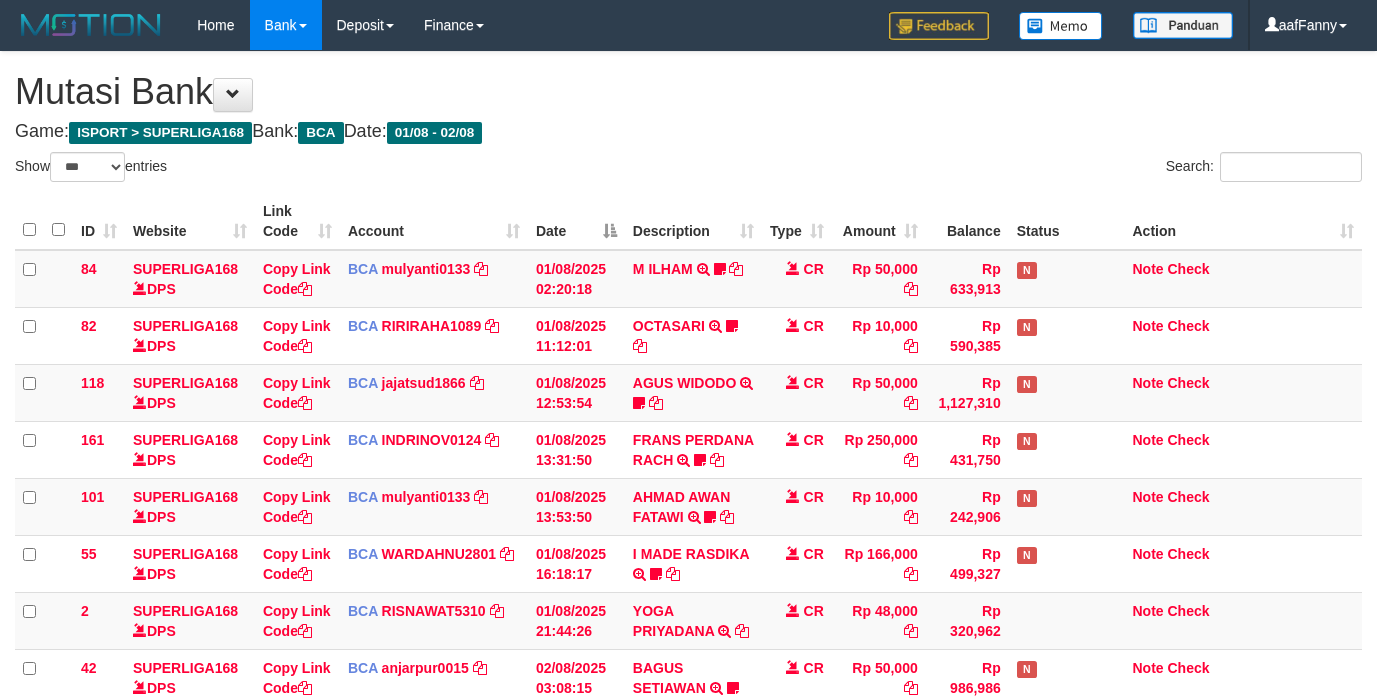 select on "***" 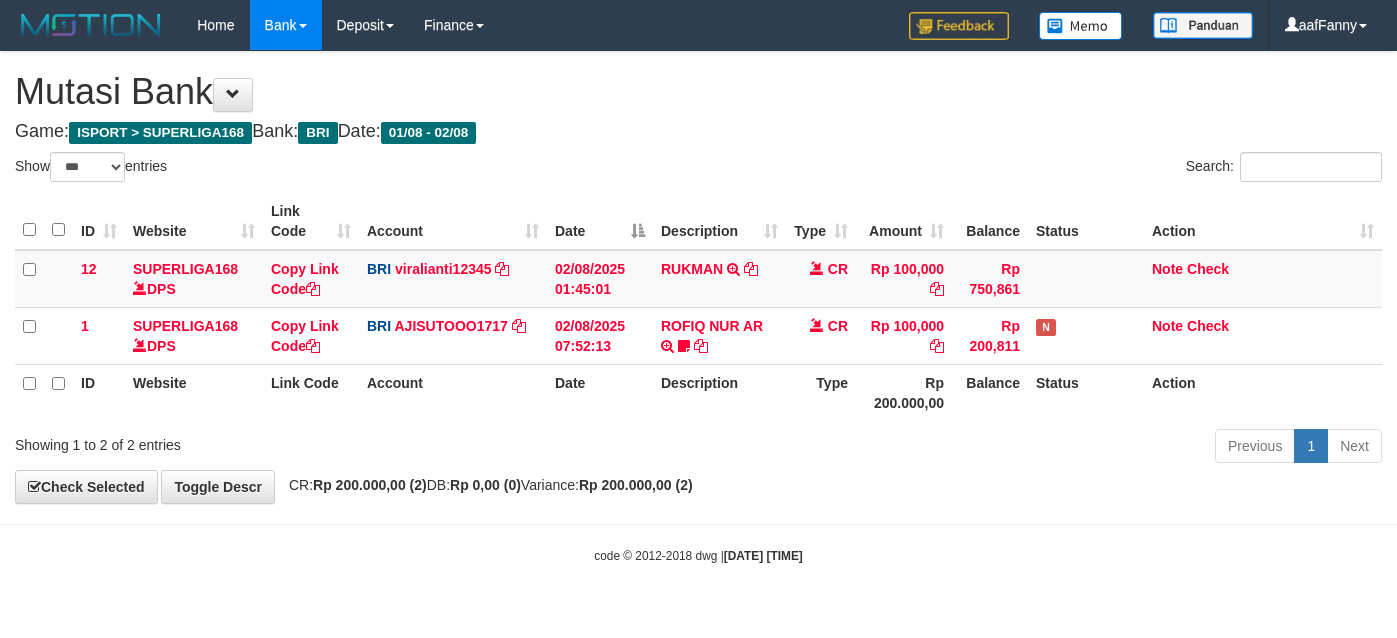 select on "***" 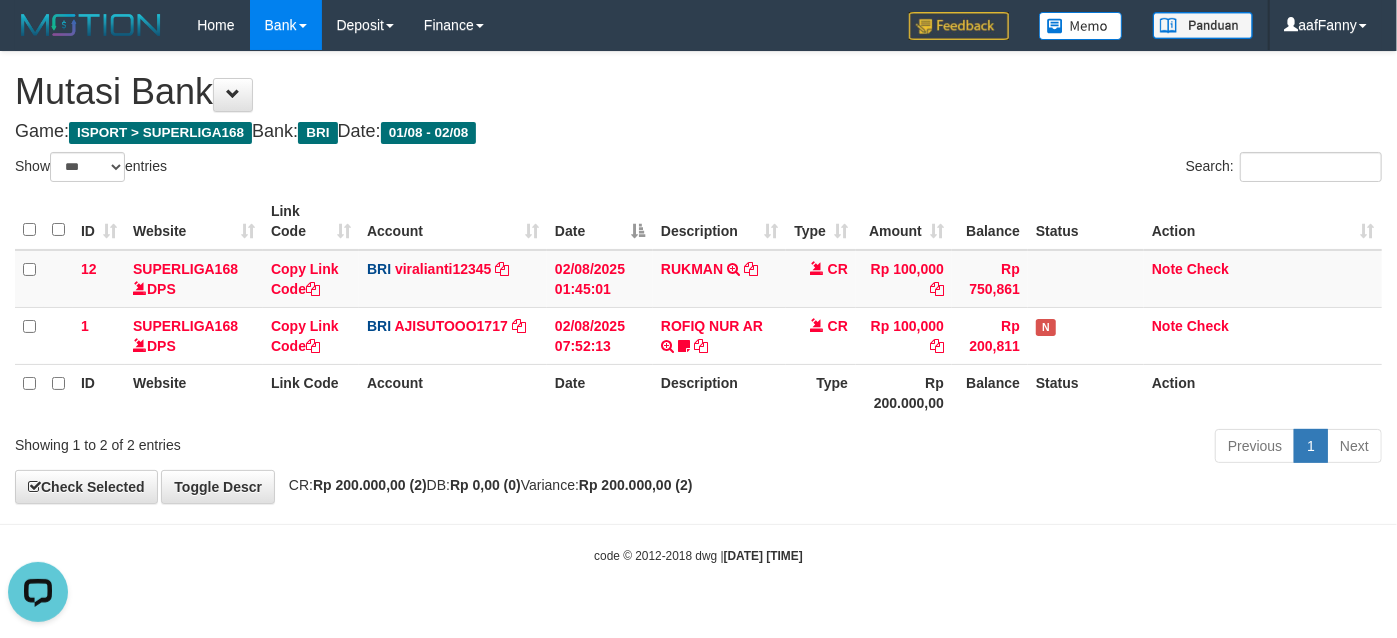scroll, scrollTop: 0, scrollLeft: 0, axis: both 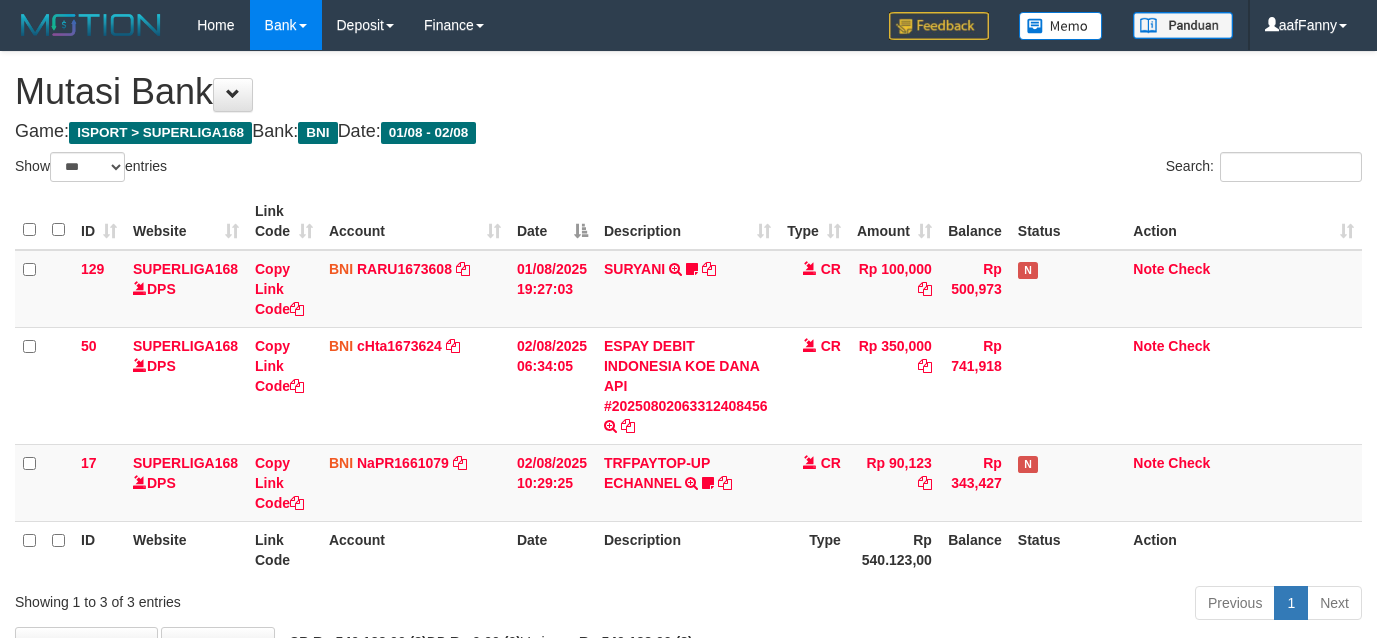 select on "***" 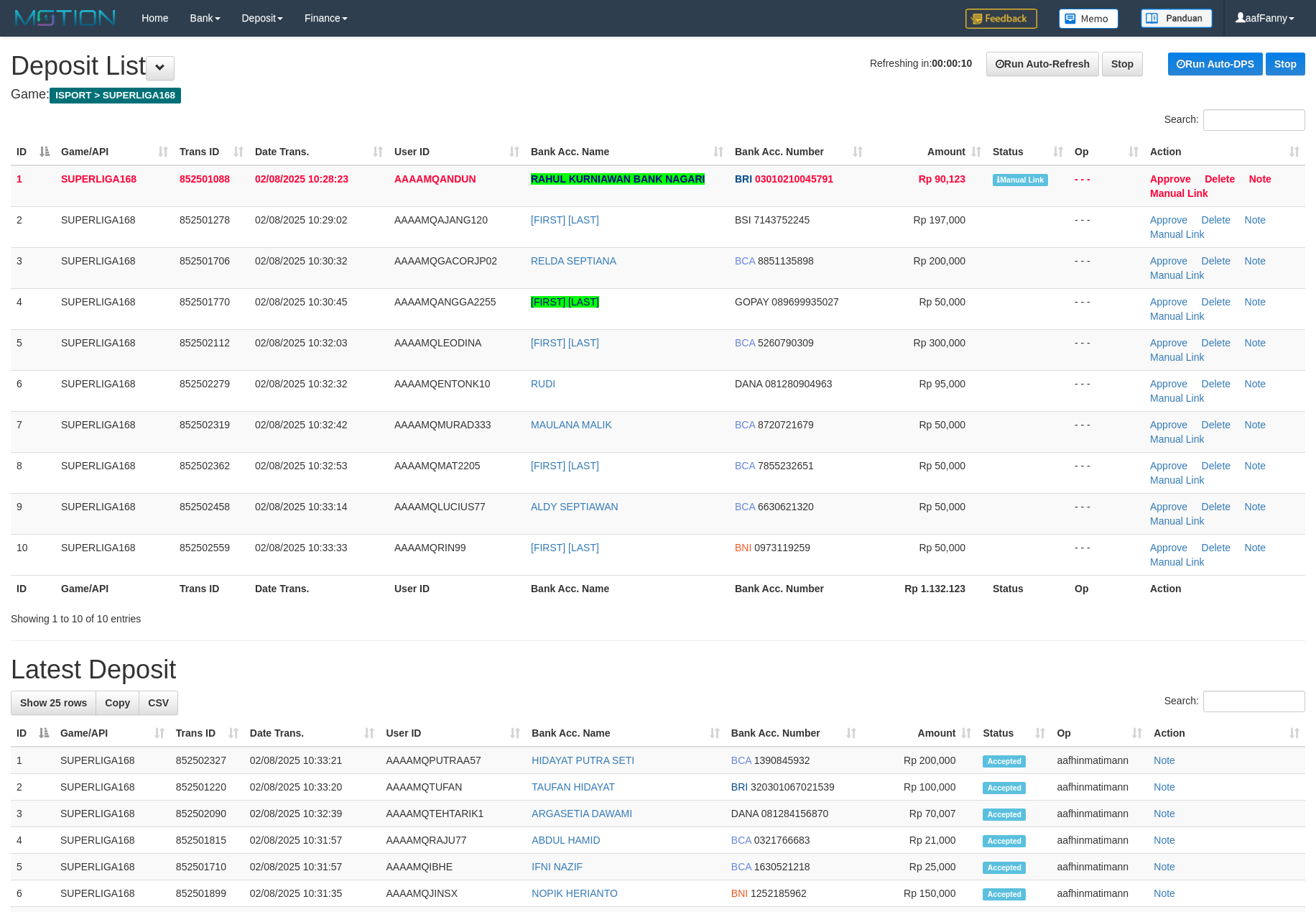 scroll, scrollTop: 0, scrollLeft: 0, axis: both 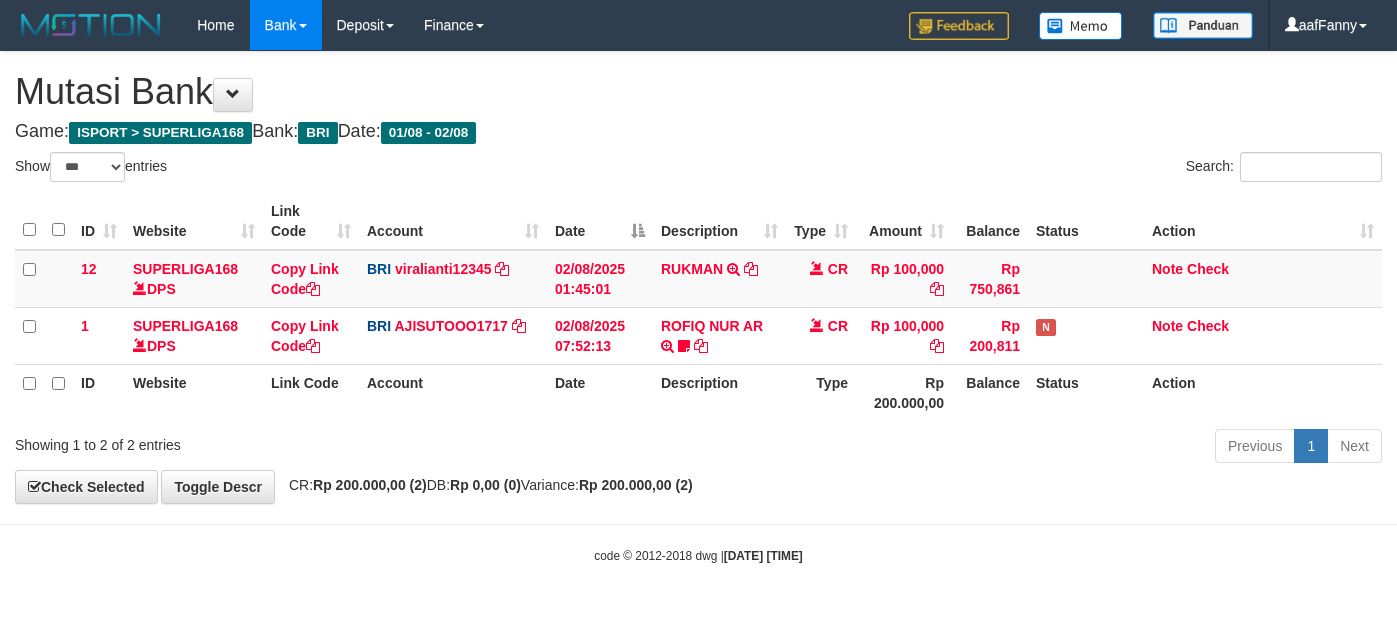 select on "***" 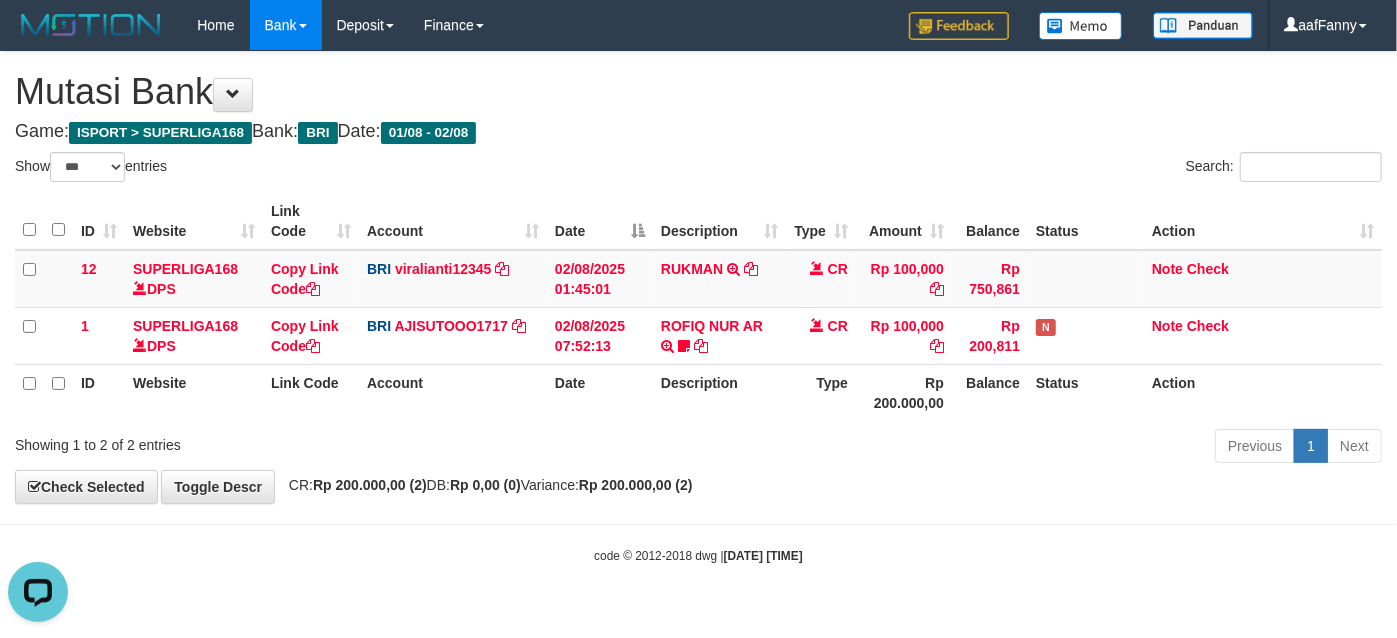 scroll, scrollTop: 0, scrollLeft: 0, axis: both 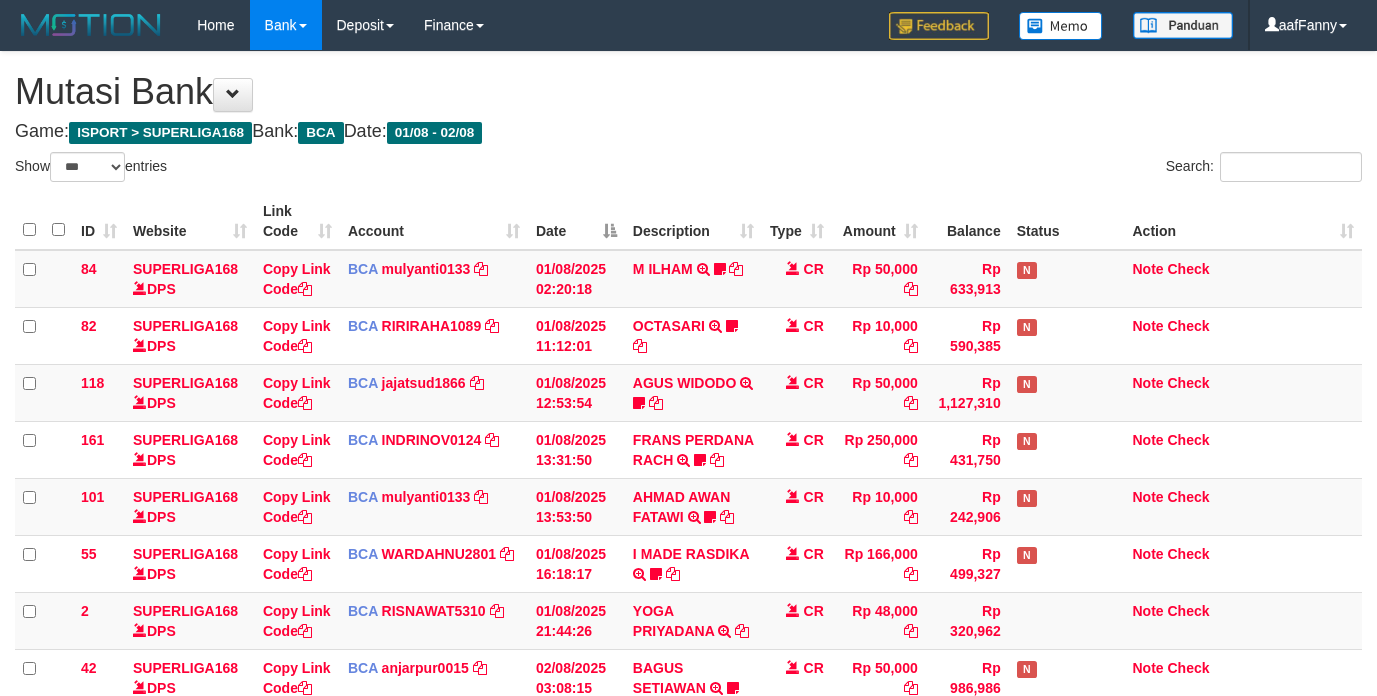 select on "***" 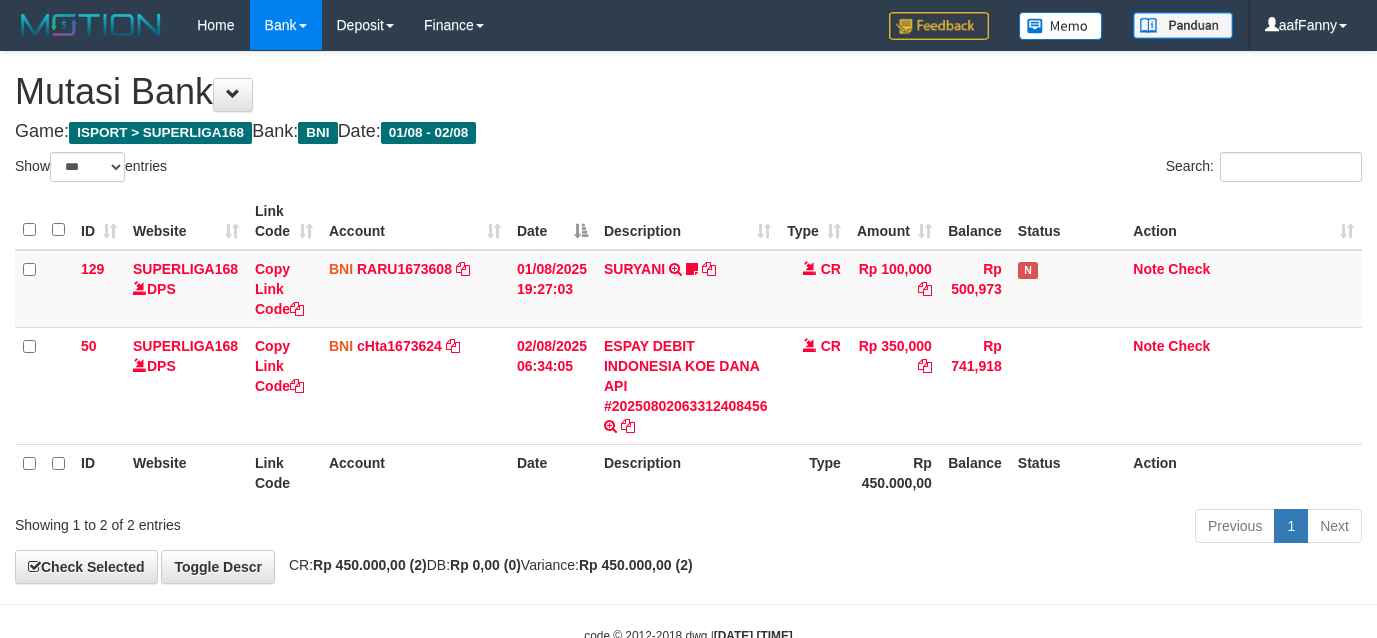 select on "***" 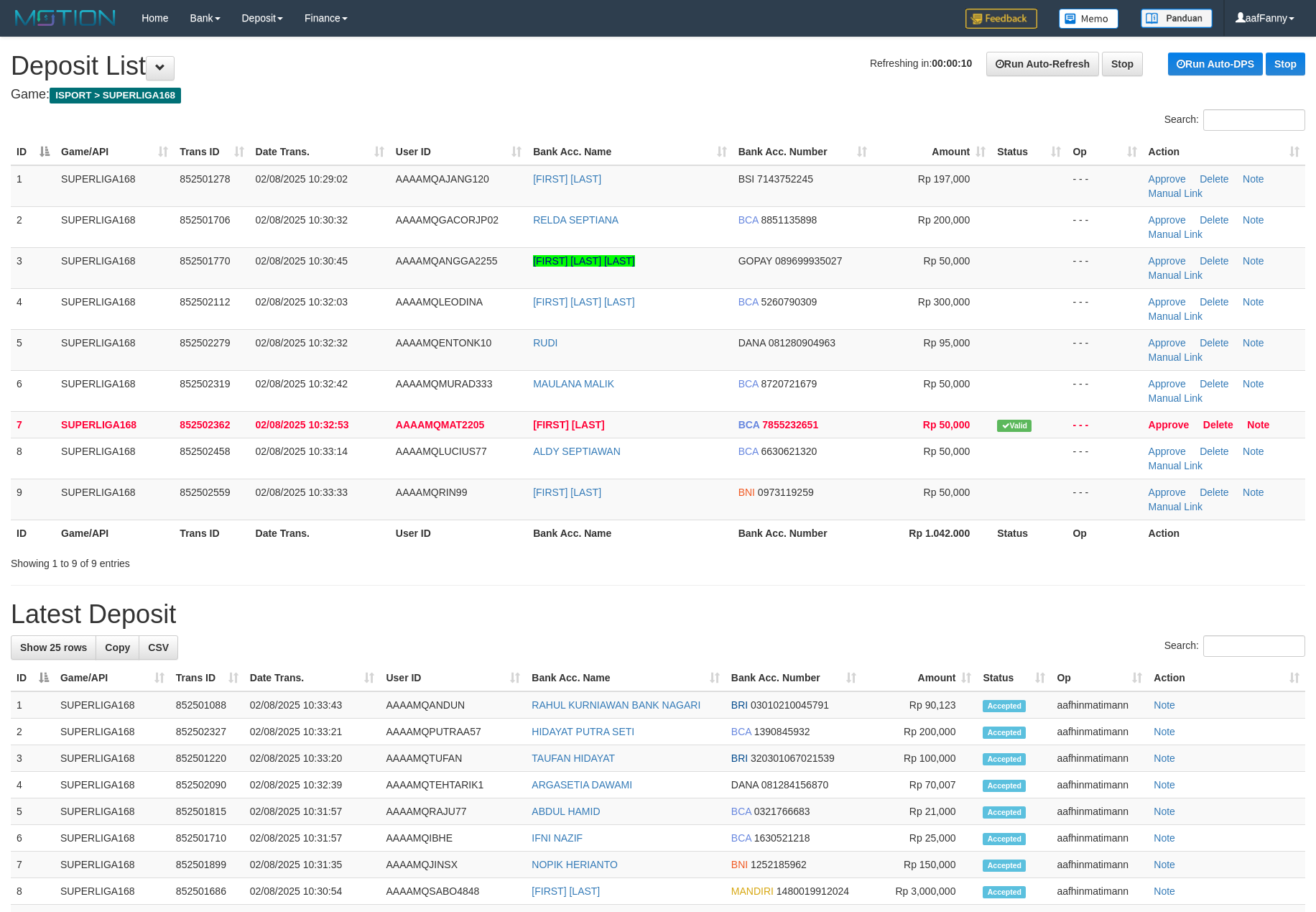 scroll, scrollTop: 0, scrollLeft: 0, axis: both 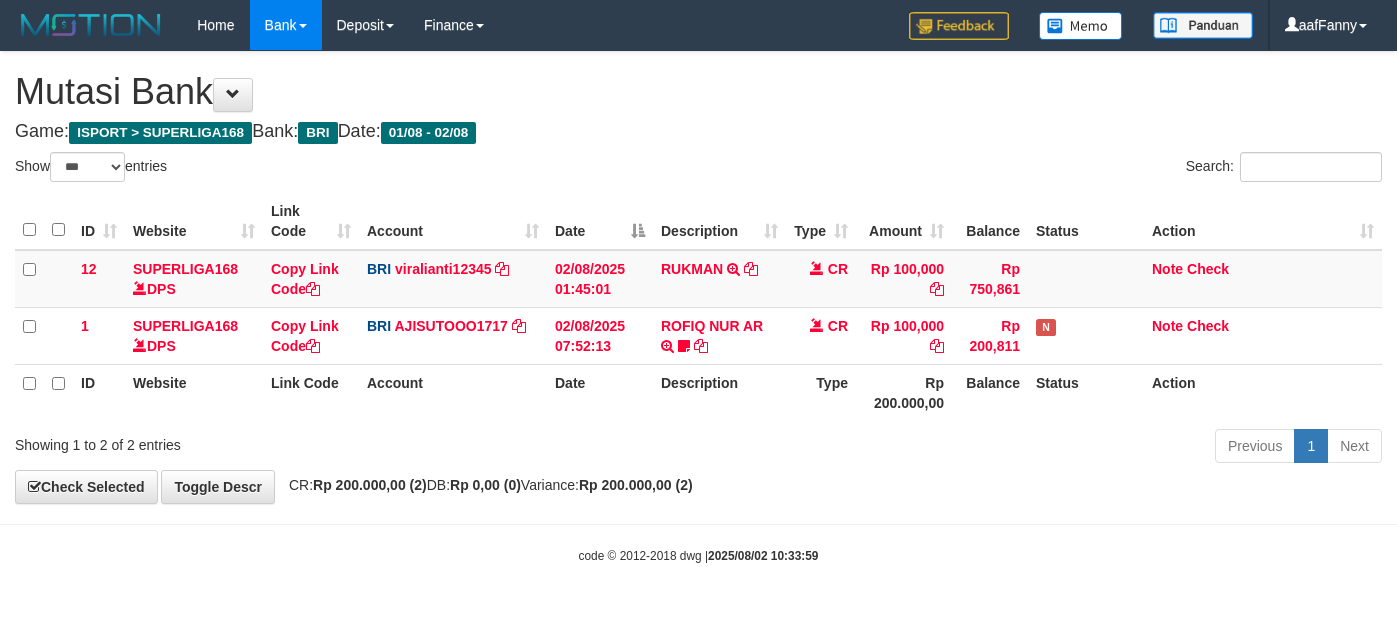 select on "***" 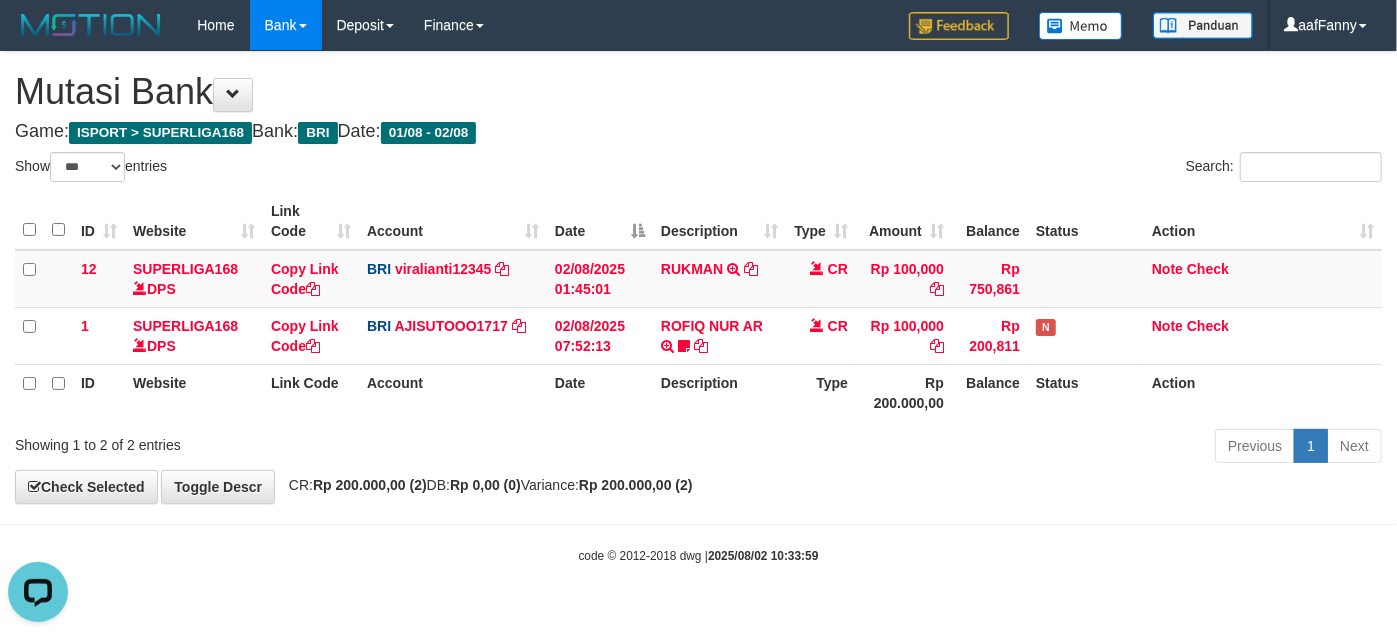 scroll, scrollTop: 0, scrollLeft: 0, axis: both 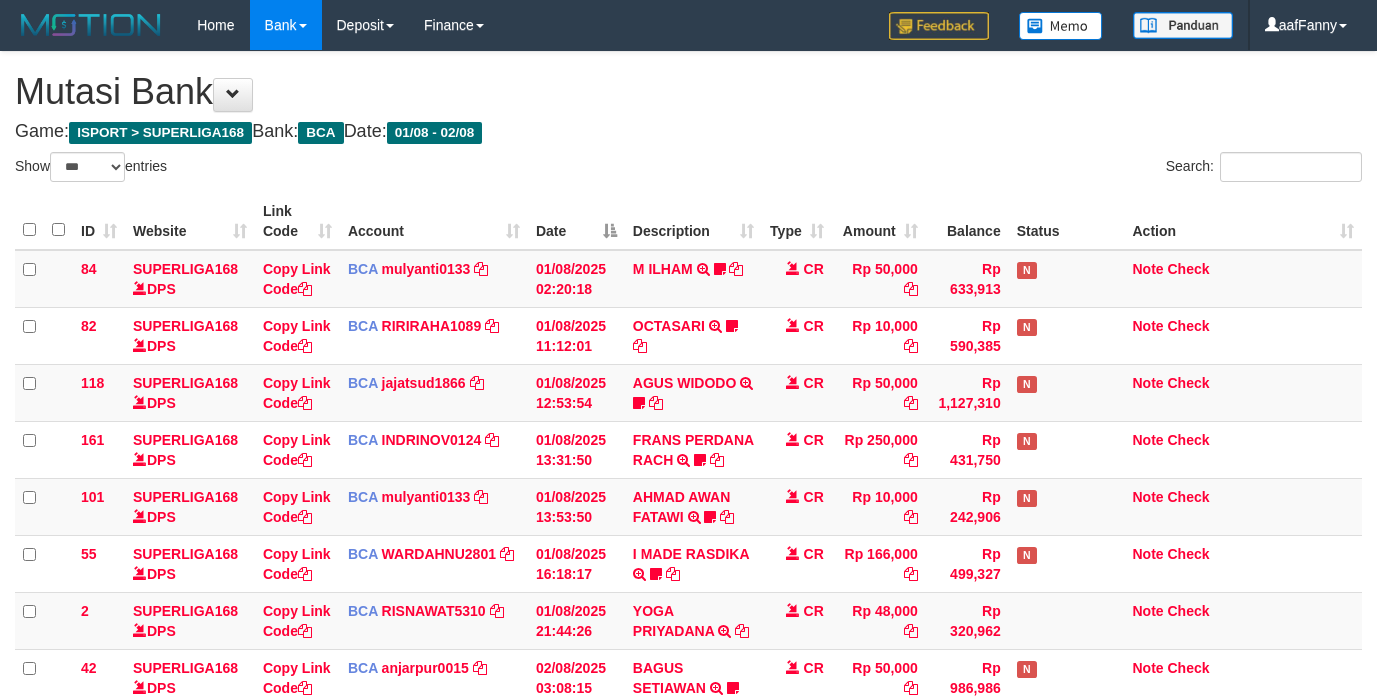 select on "***" 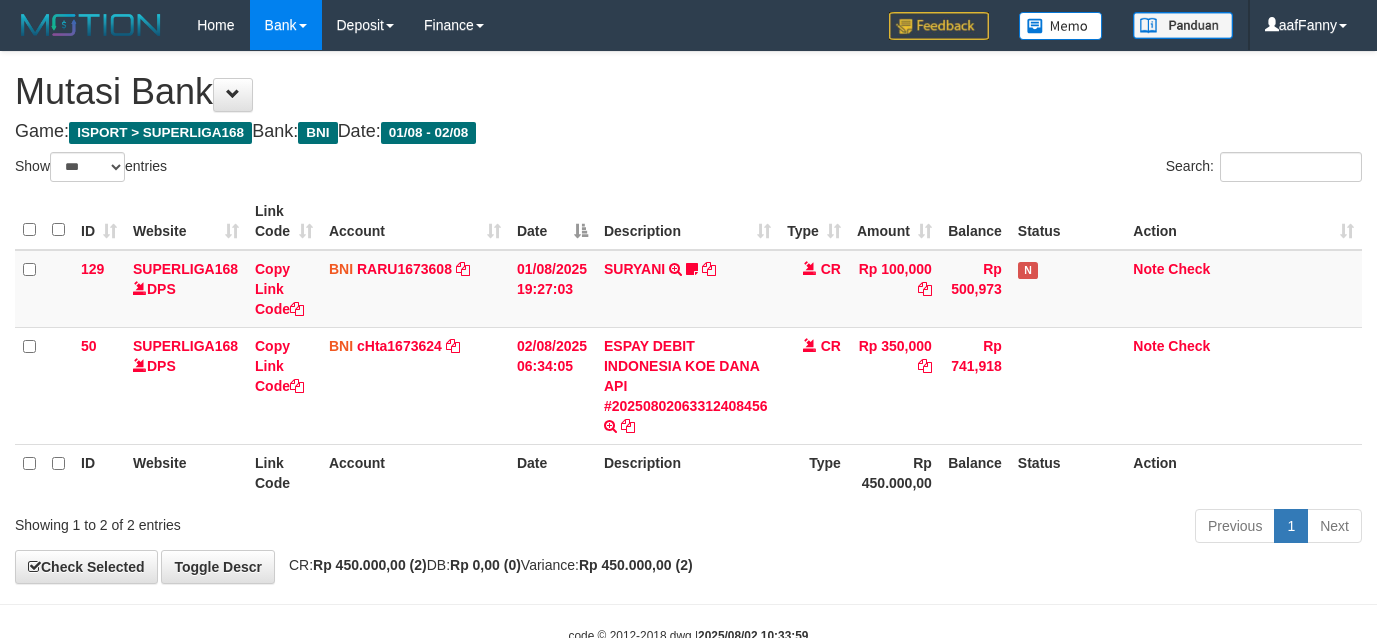 select on "***" 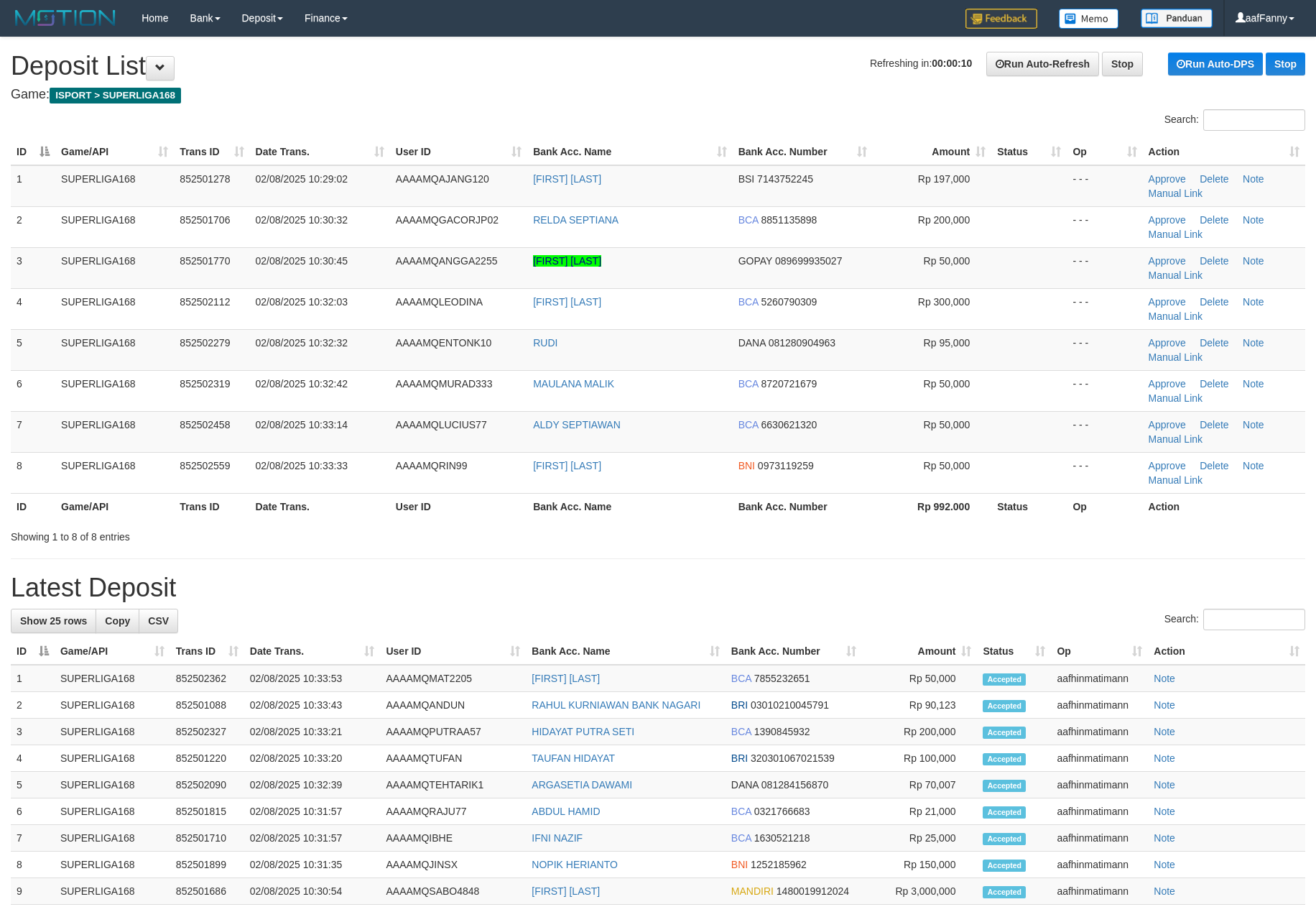 scroll, scrollTop: 0, scrollLeft: 0, axis: both 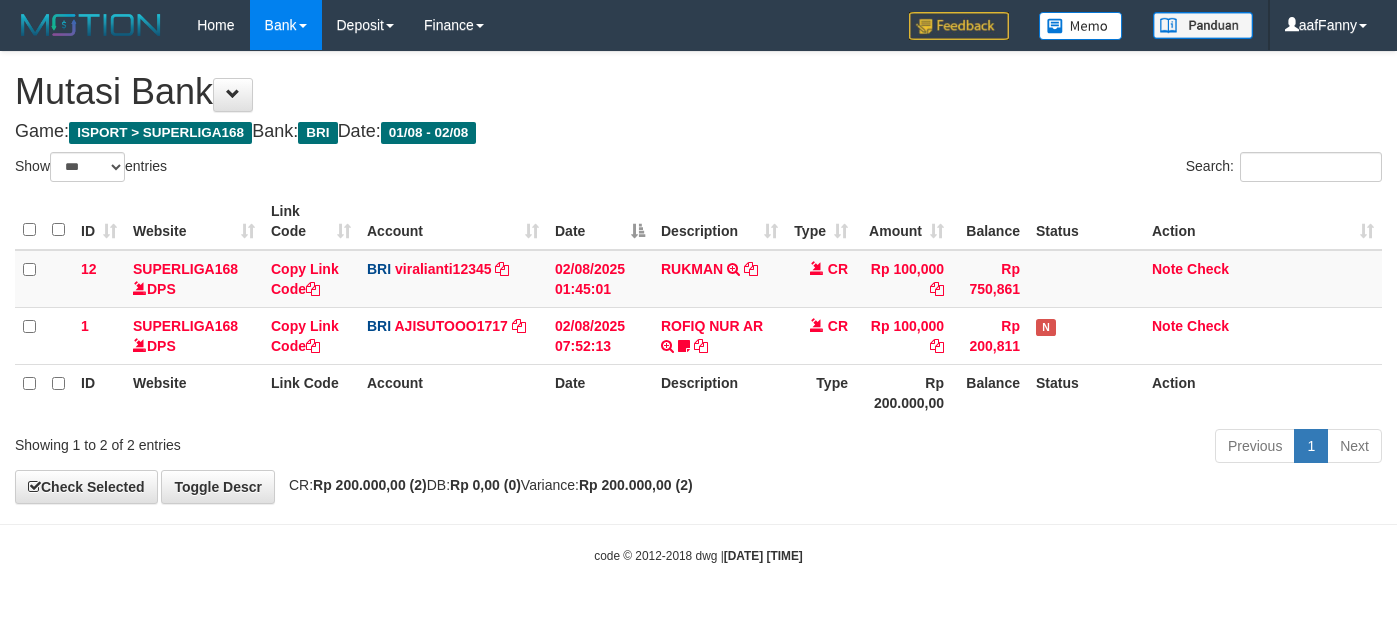 select on "***" 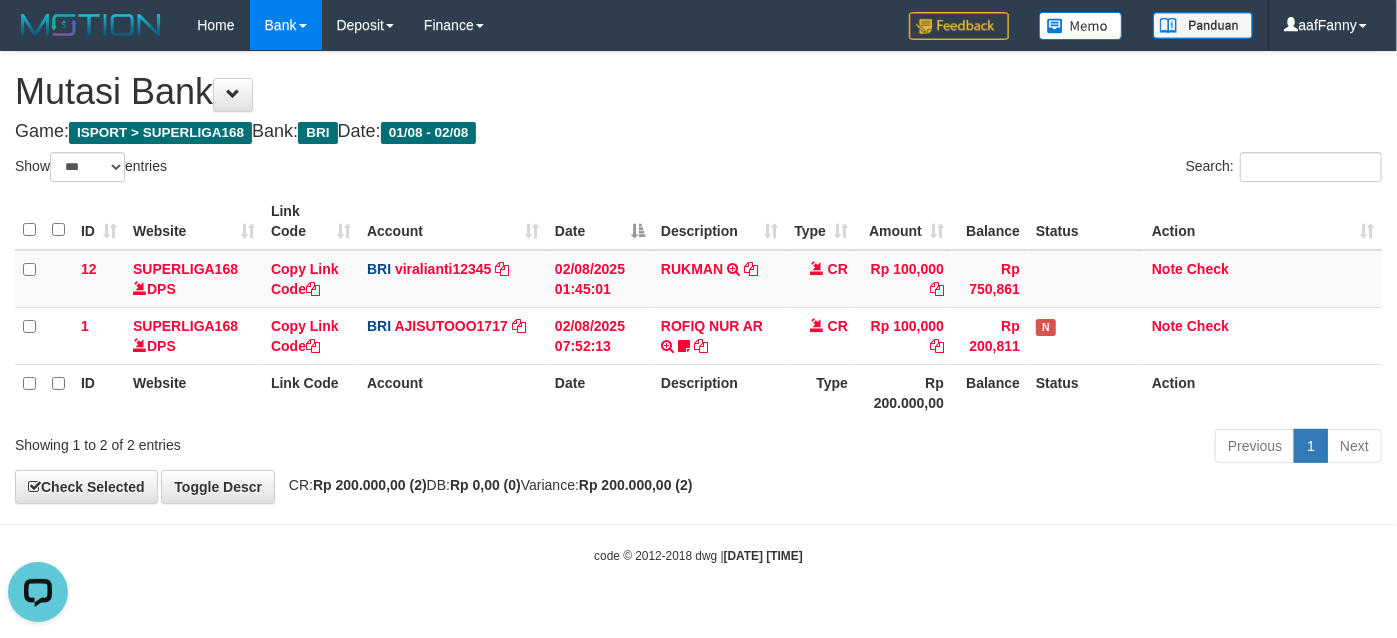 scroll, scrollTop: 0, scrollLeft: 0, axis: both 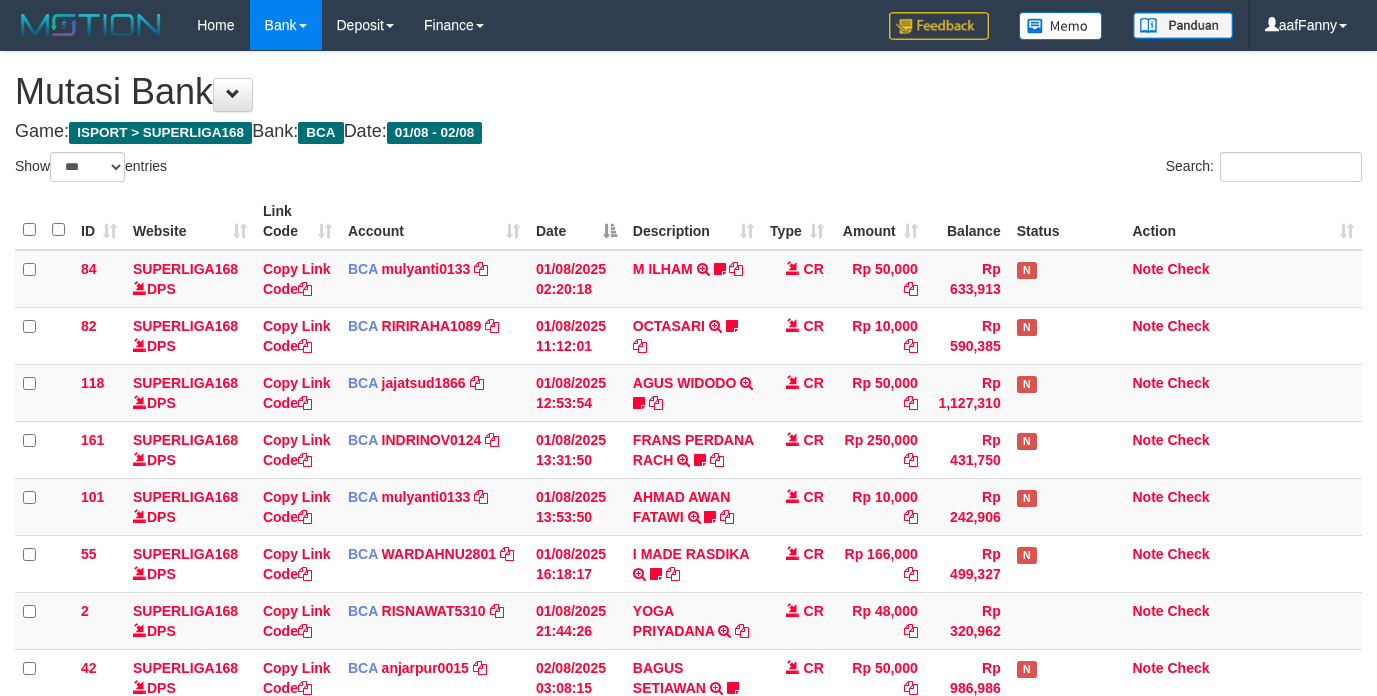 select on "***" 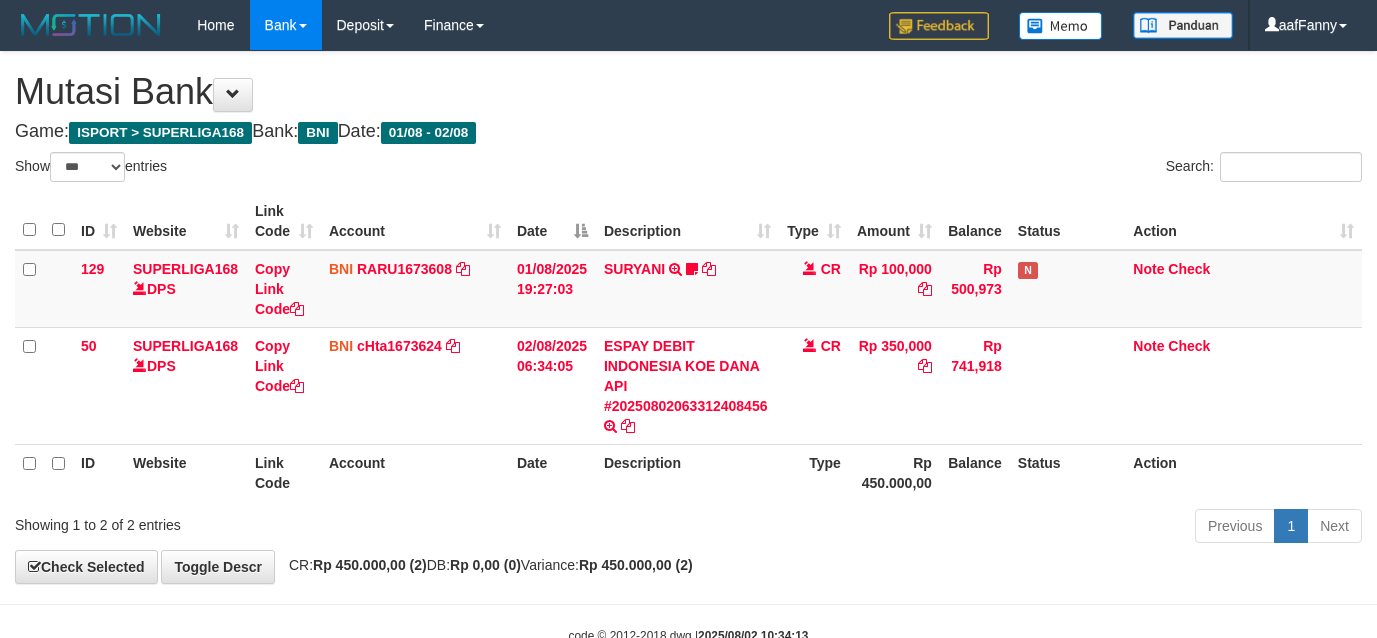 select on "***" 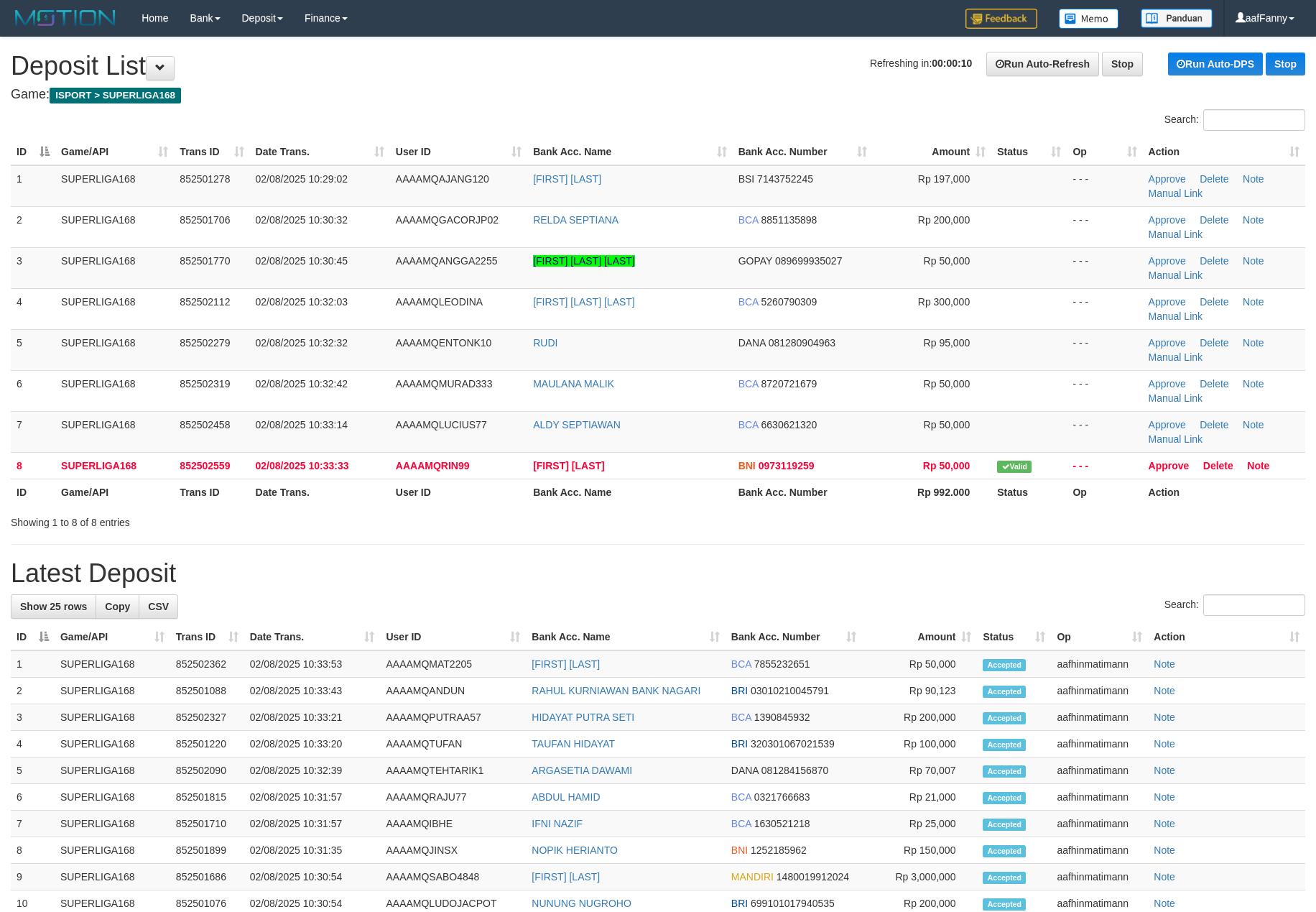 scroll, scrollTop: 0, scrollLeft: 0, axis: both 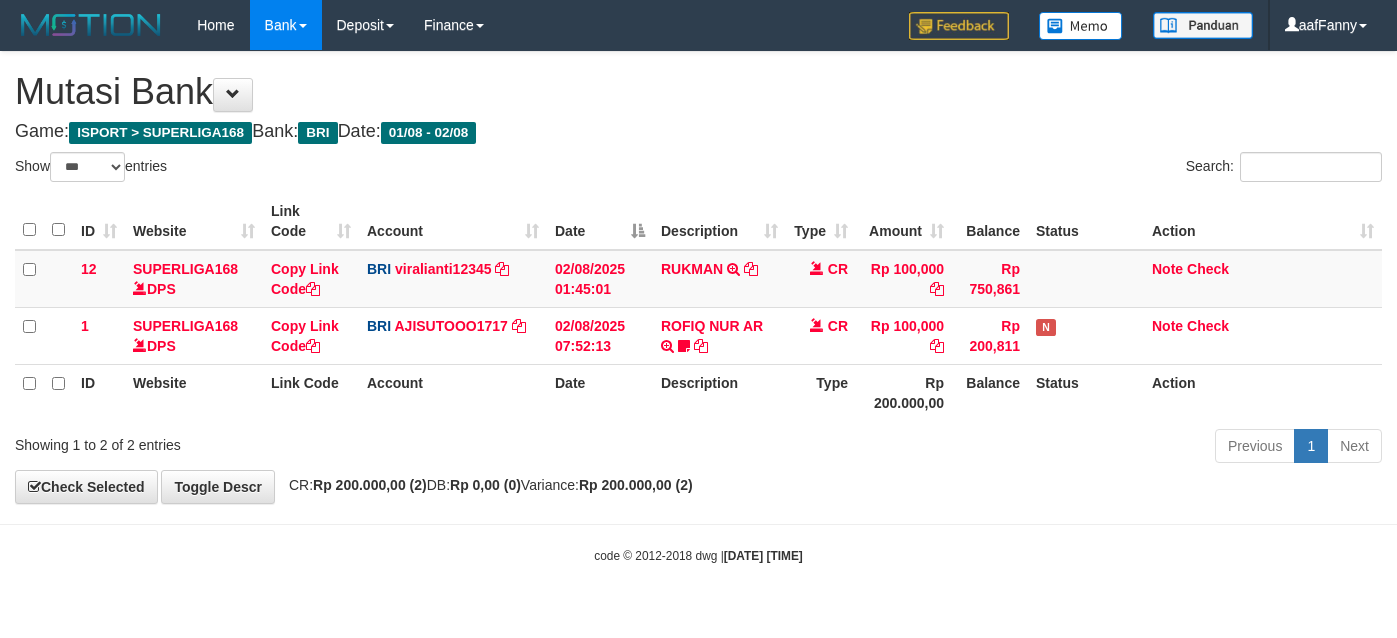 select on "***" 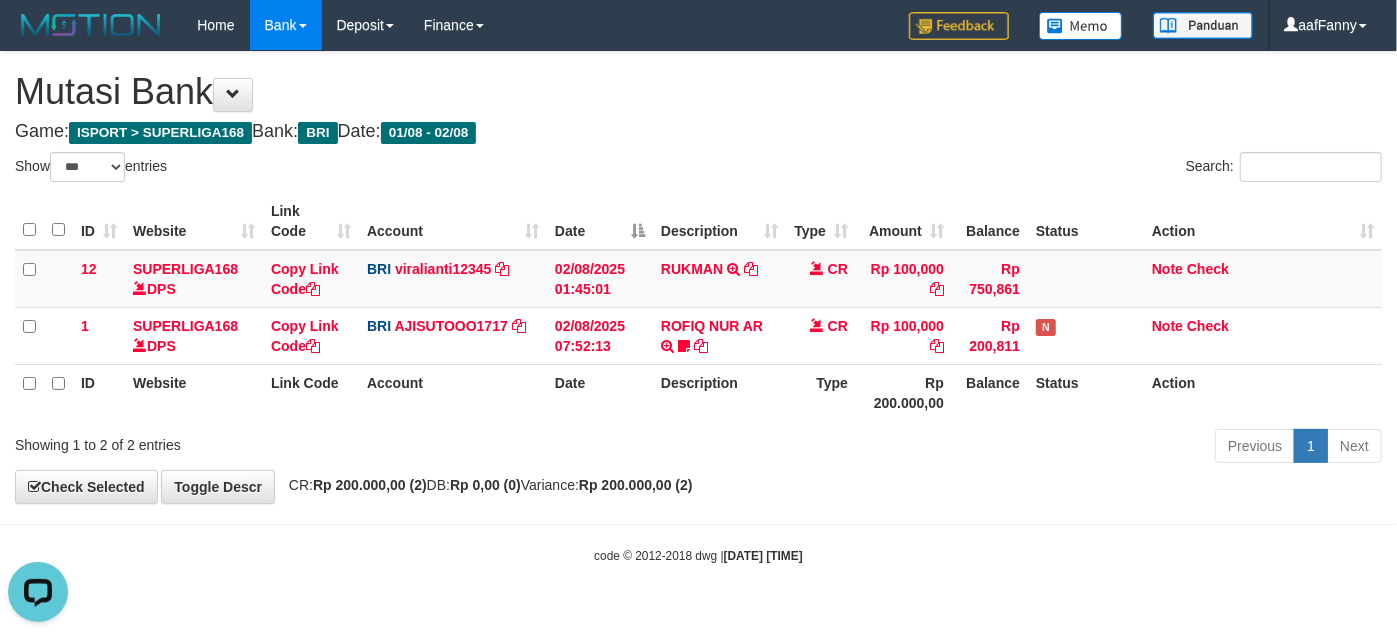scroll, scrollTop: 0, scrollLeft: 0, axis: both 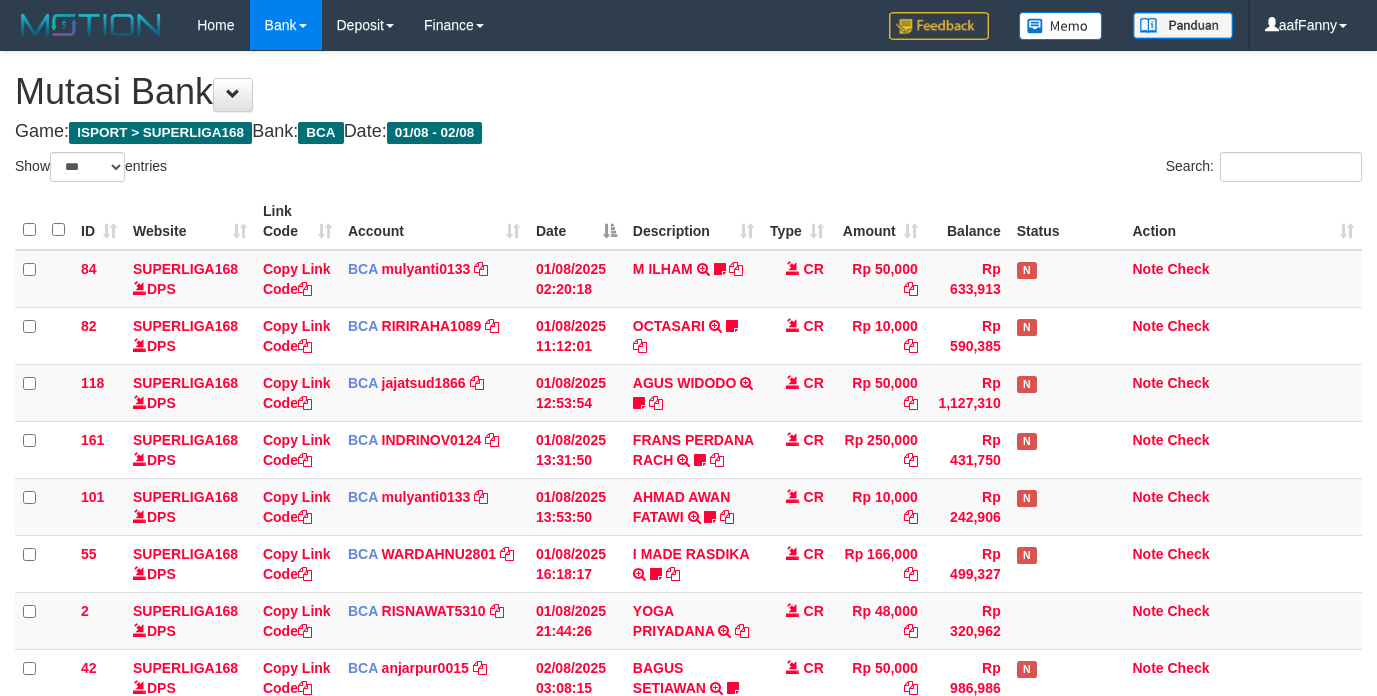 select on "***" 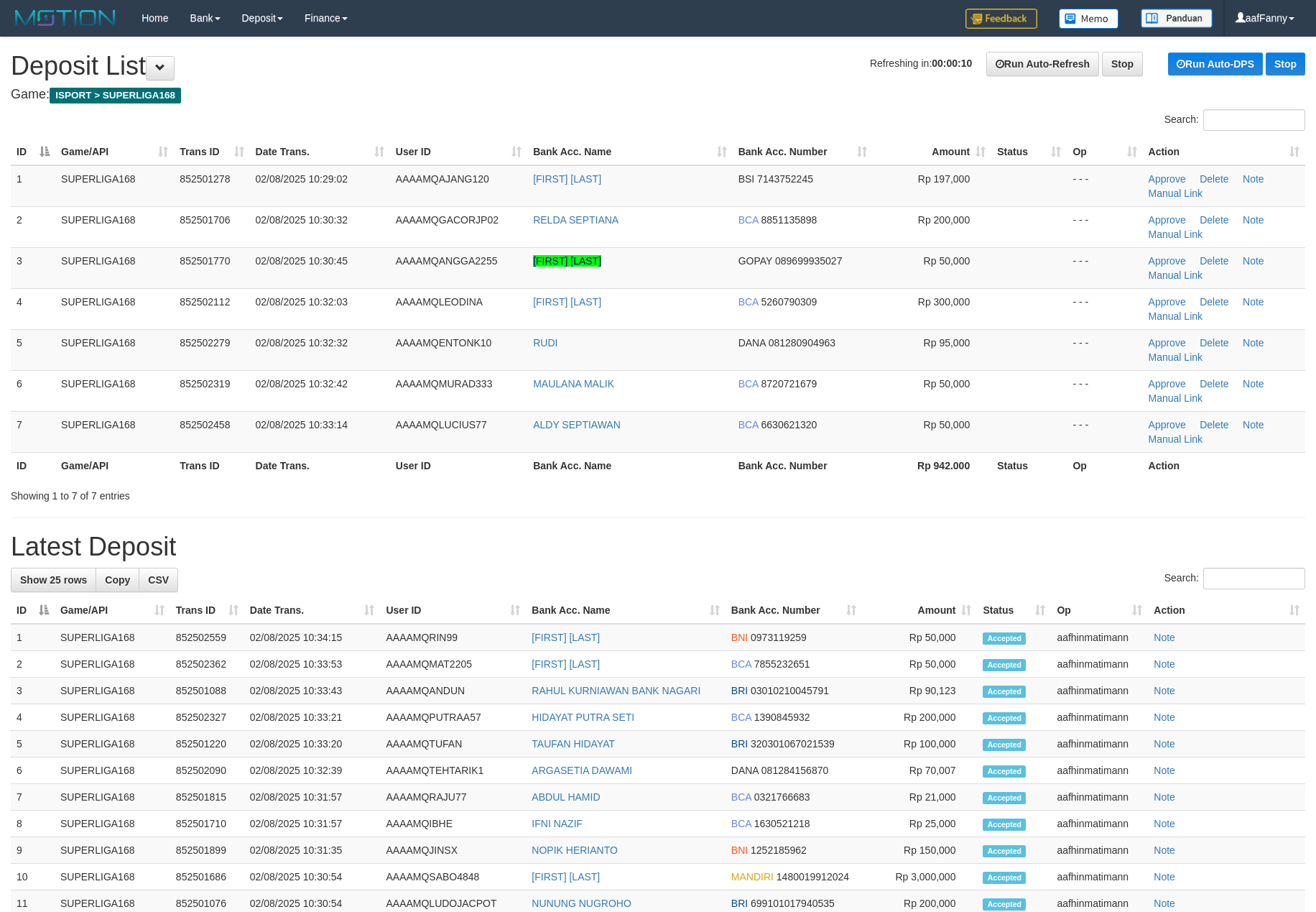 scroll, scrollTop: 0, scrollLeft: 0, axis: both 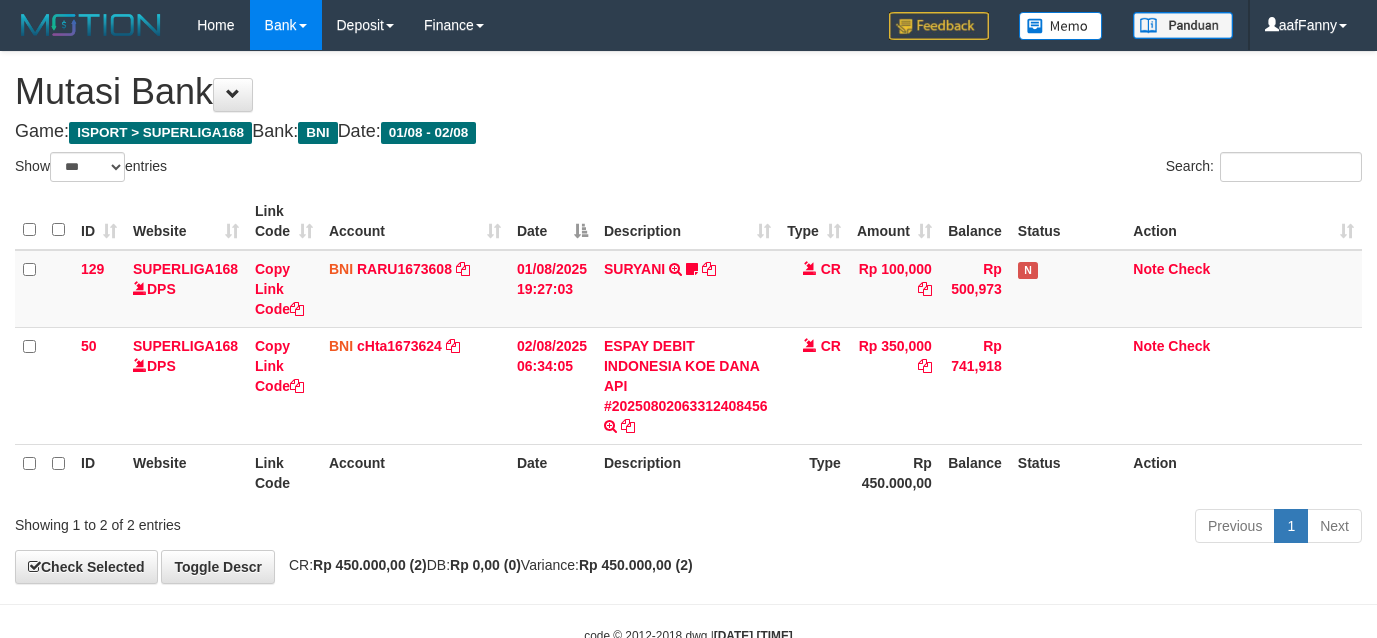 select on "***" 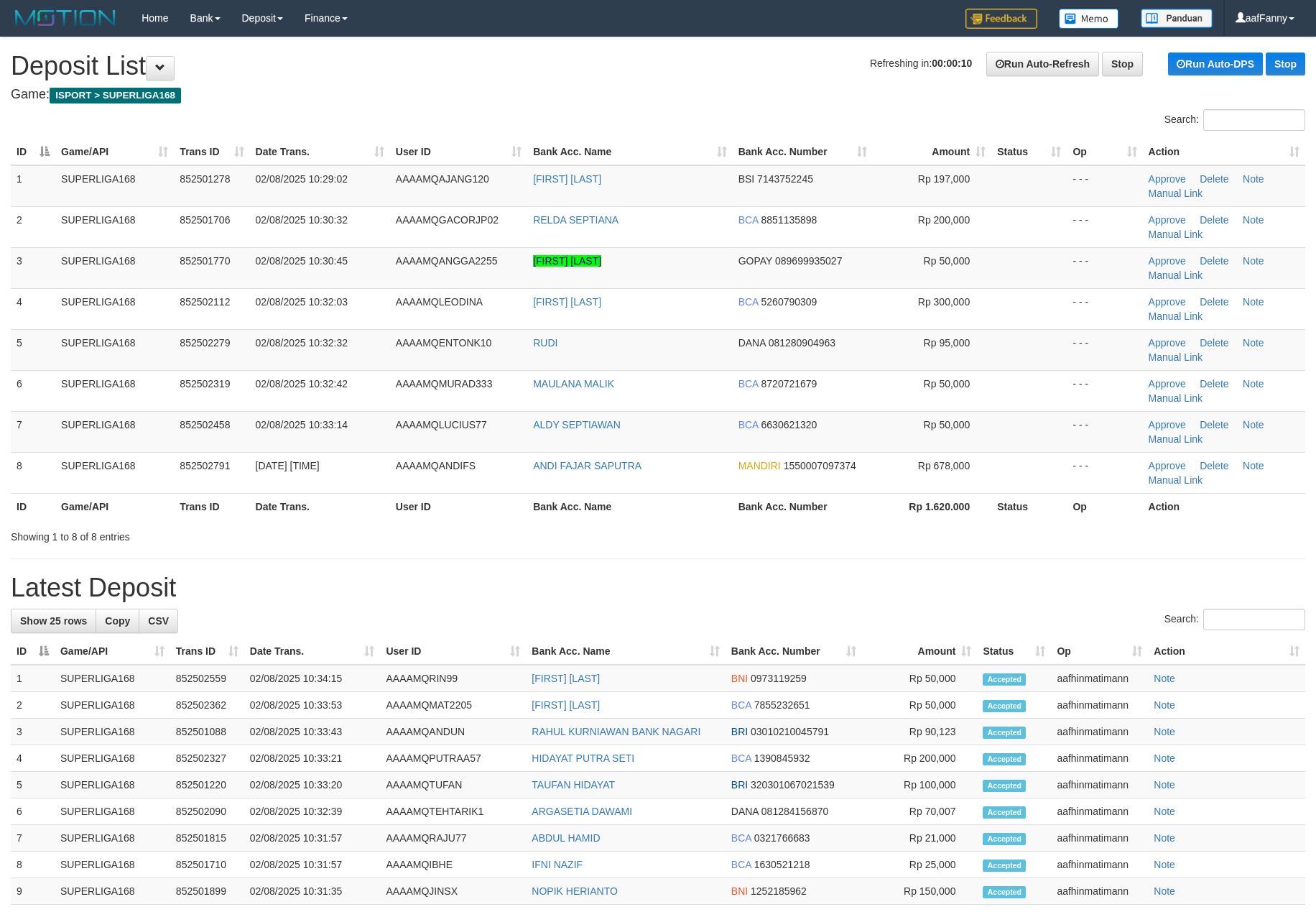 scroll, scrollTop: 0, scrollLeft: 0, axis: both 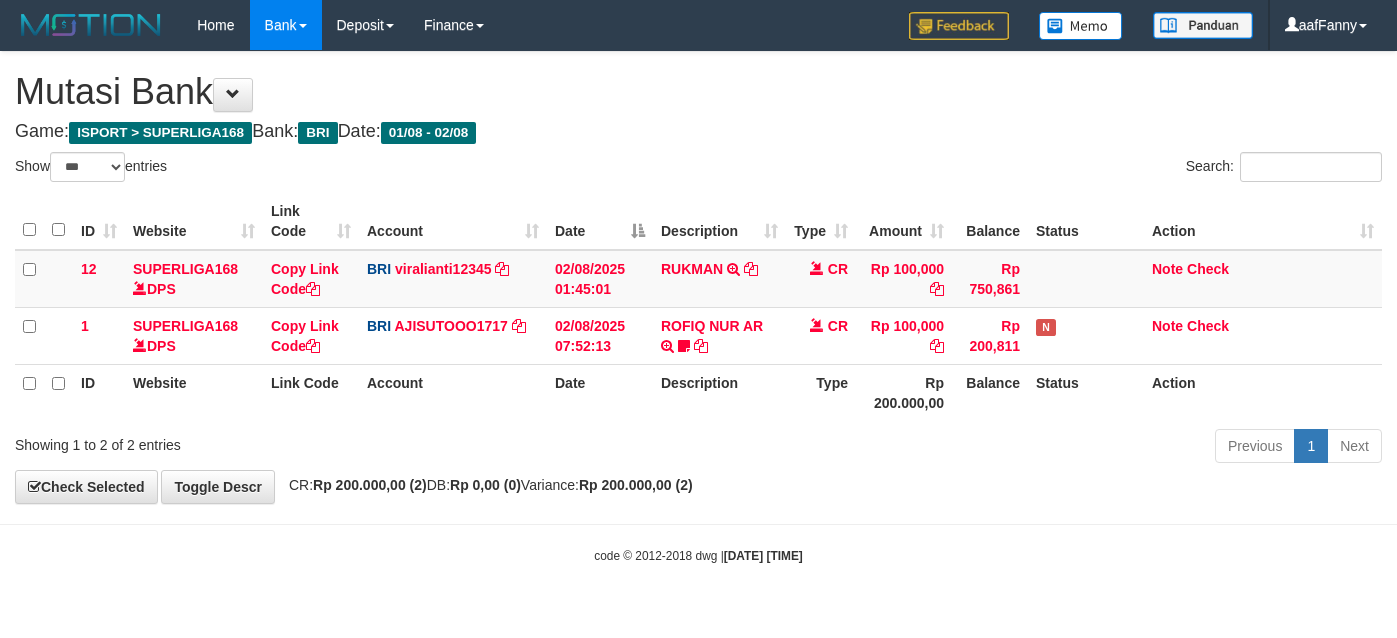 select on "***" 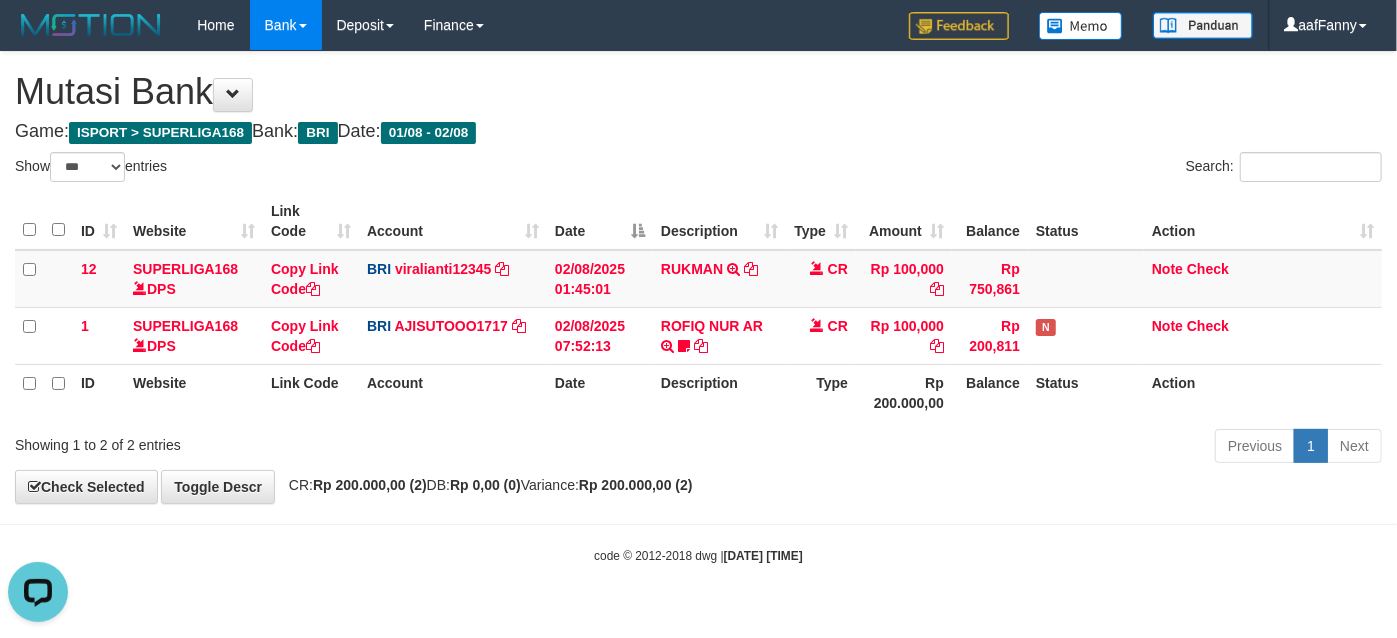scroll, scrollTop: 0, scrollLeft: 0, axis: both 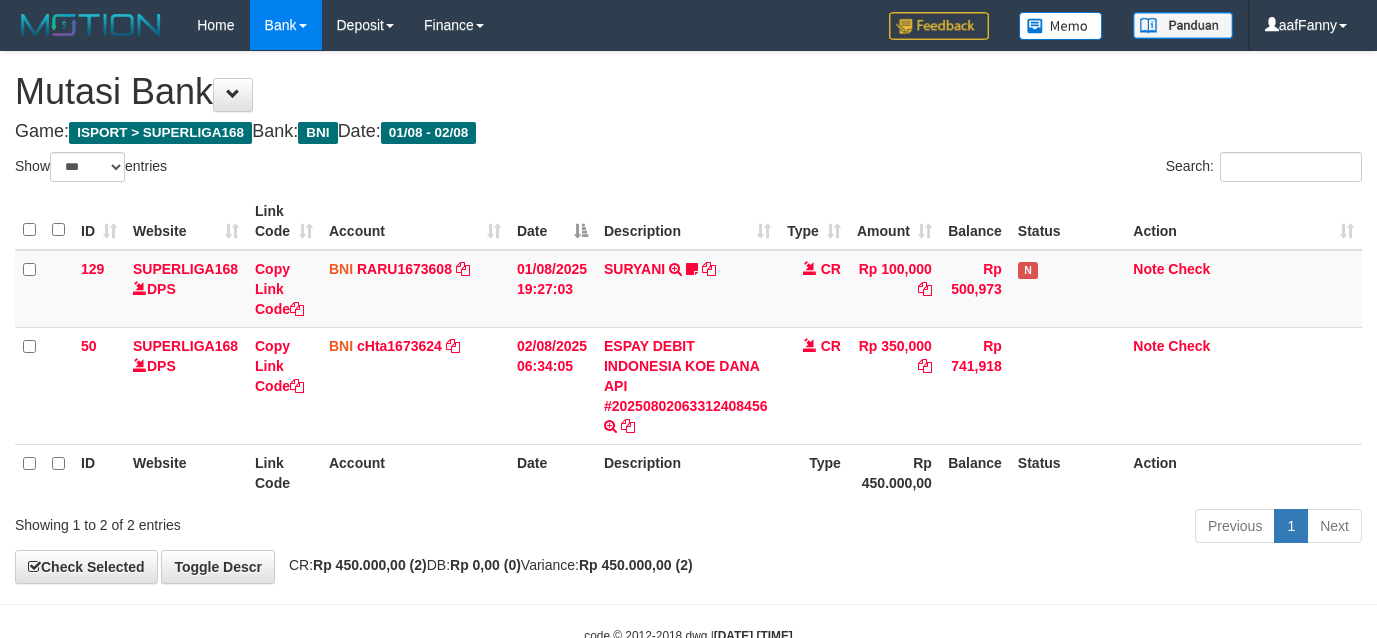 select on "***" 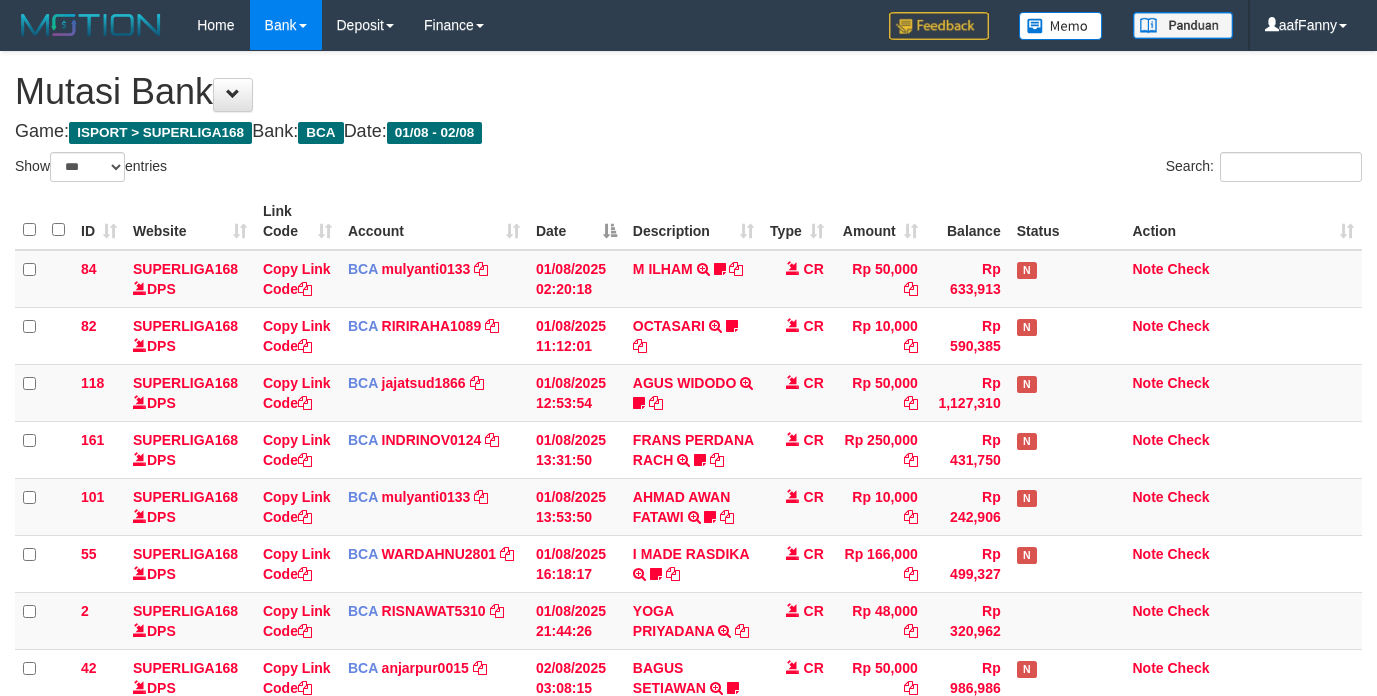 select on "***" 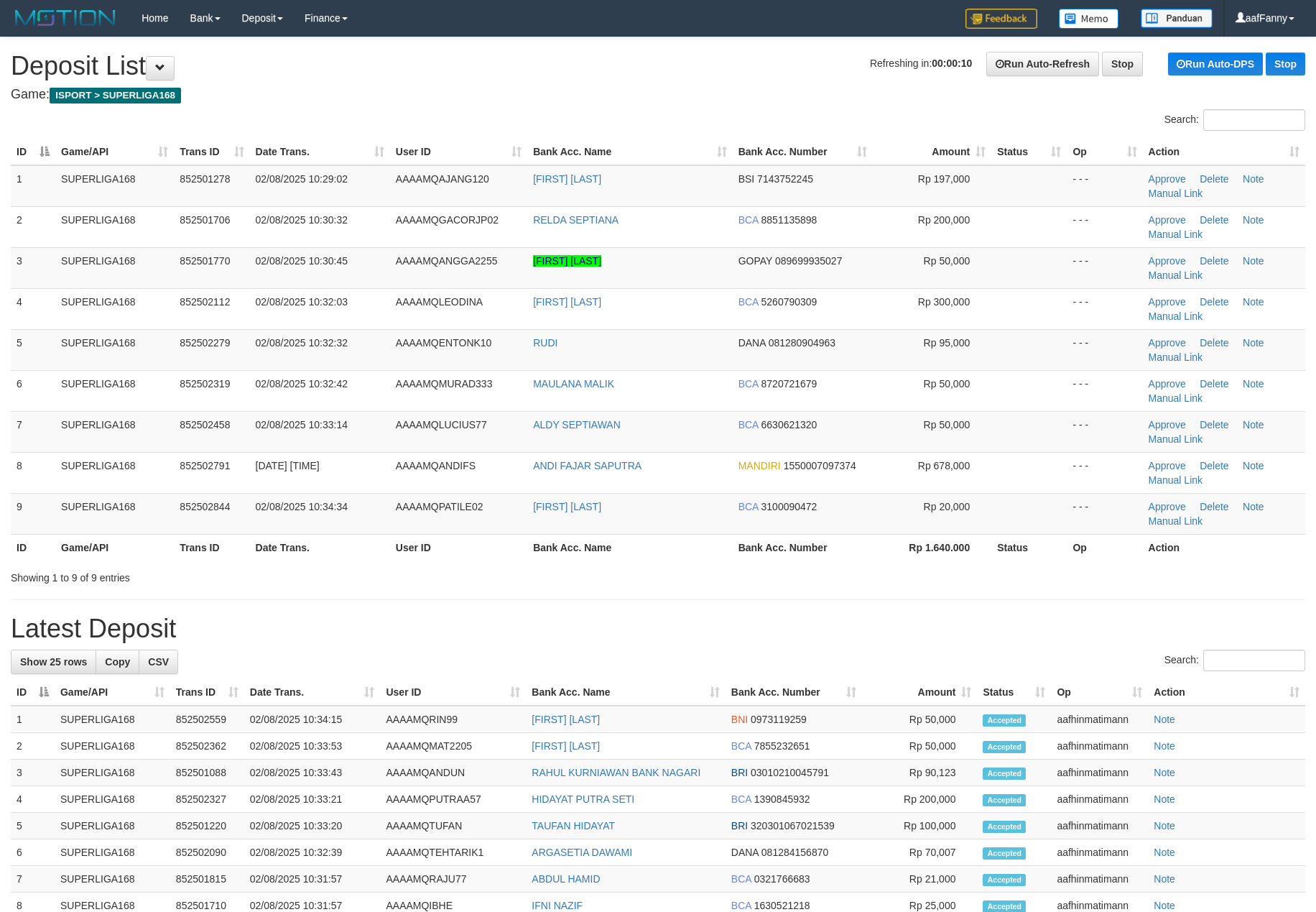 scroll, scrollTop: 0, scrollLeft: 0, axis: both 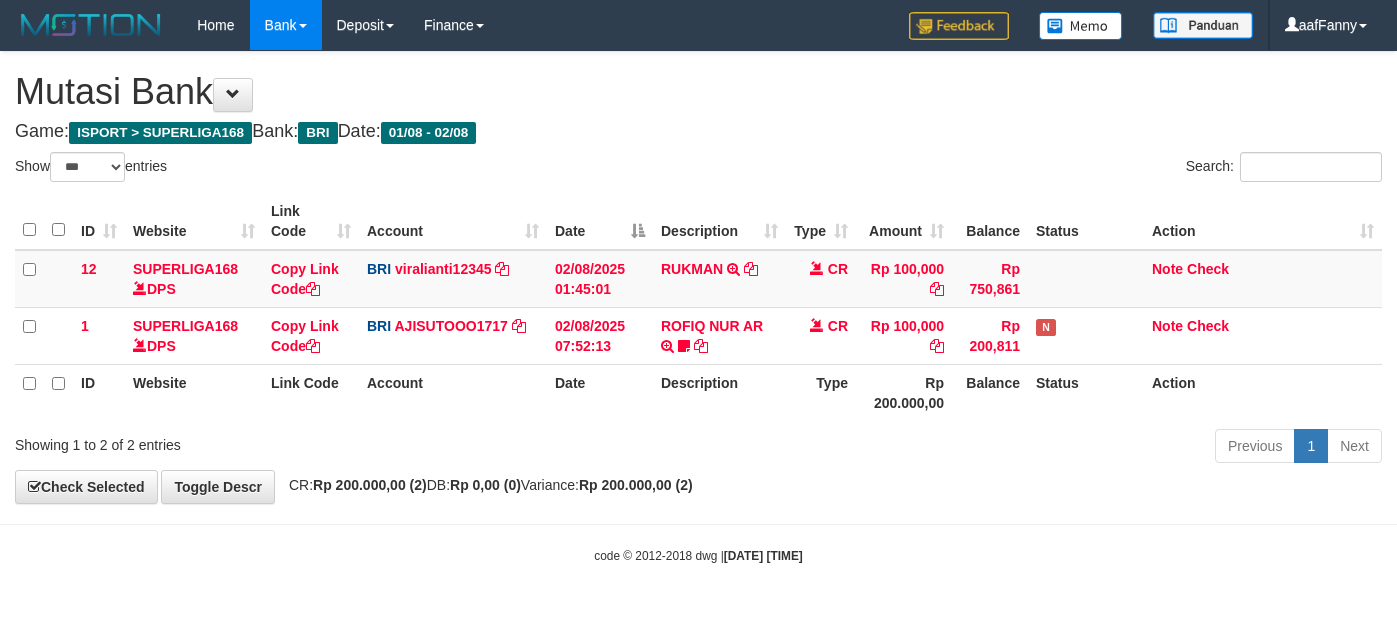 select on "***" 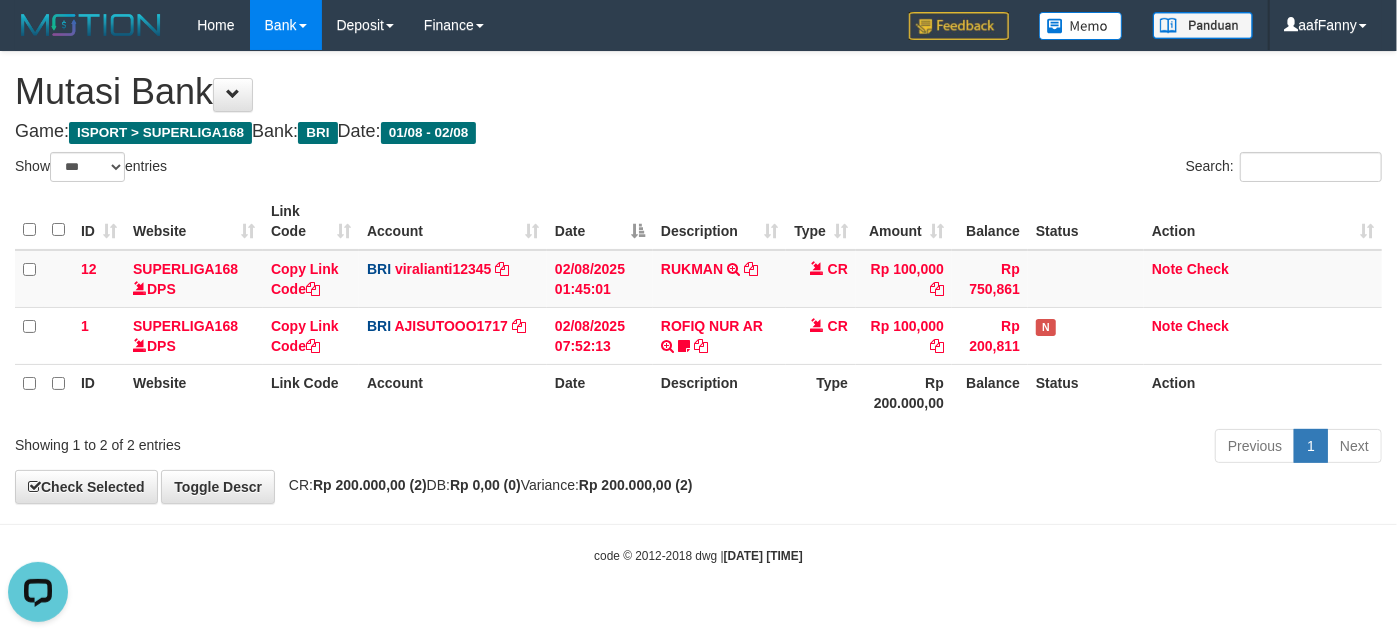 scroll, scrollTop: 0, scrollLeft: 0, axis: both 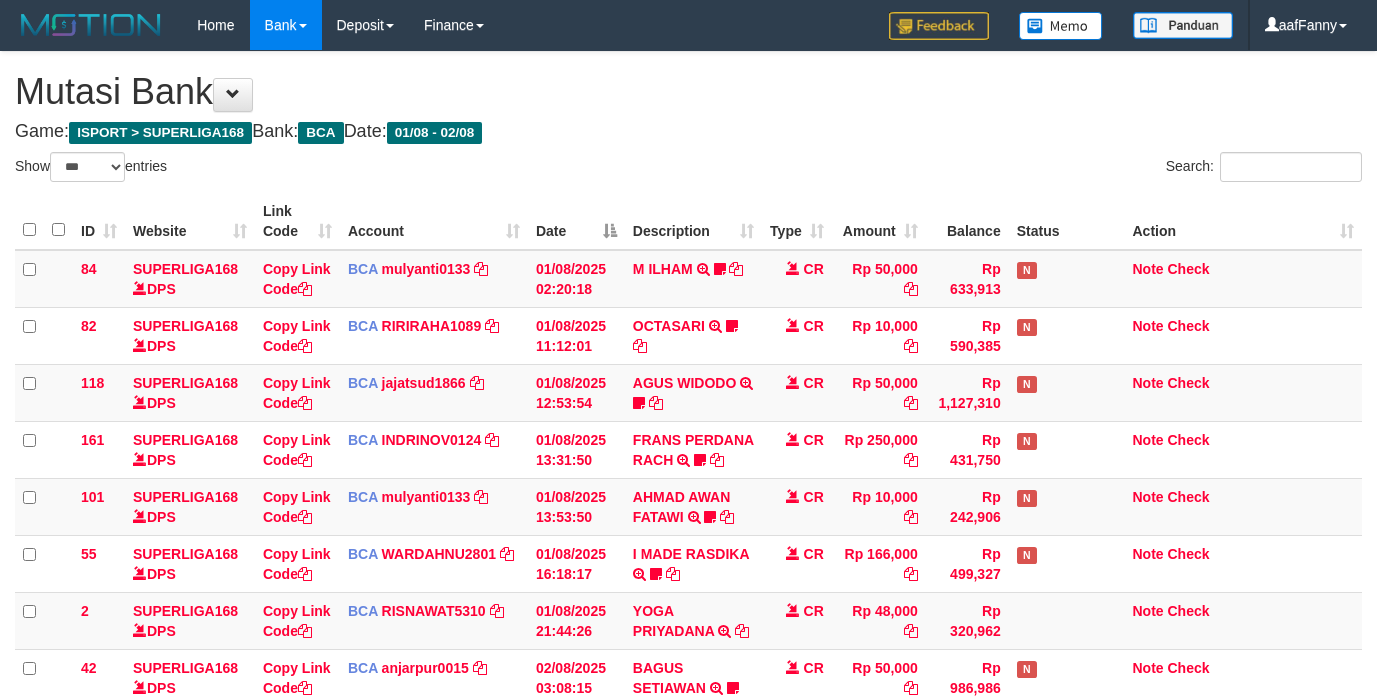 select on "***" 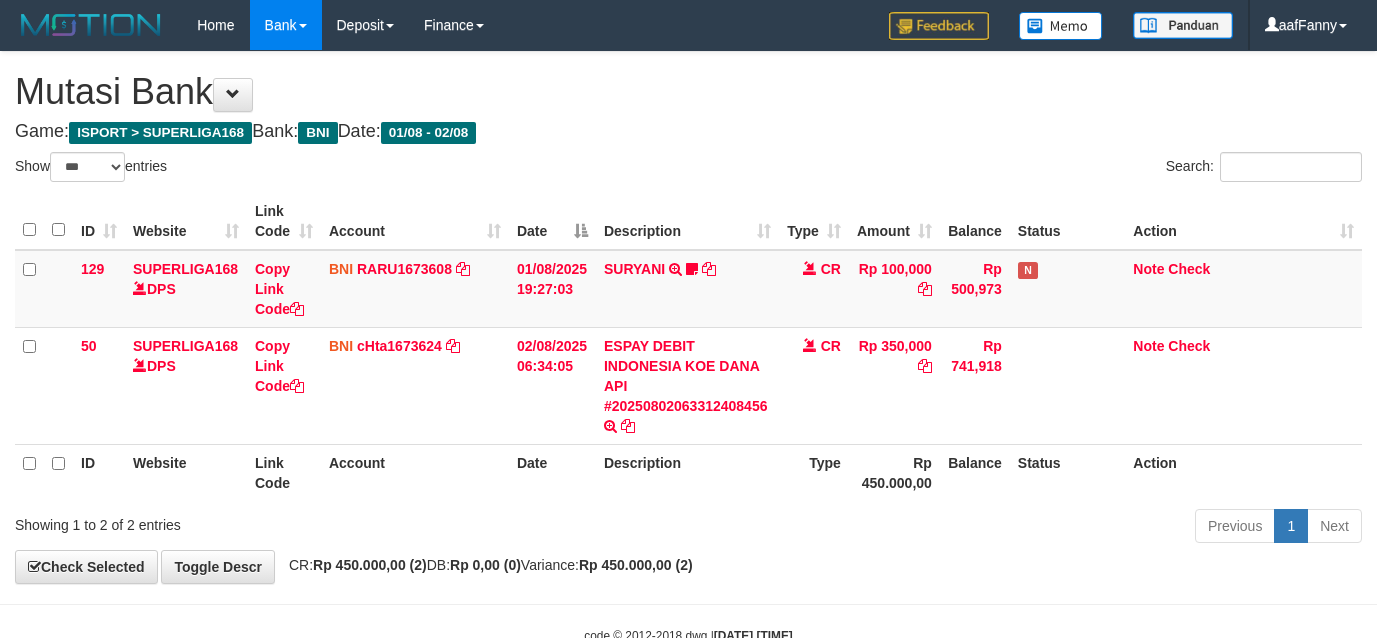 select on "***" 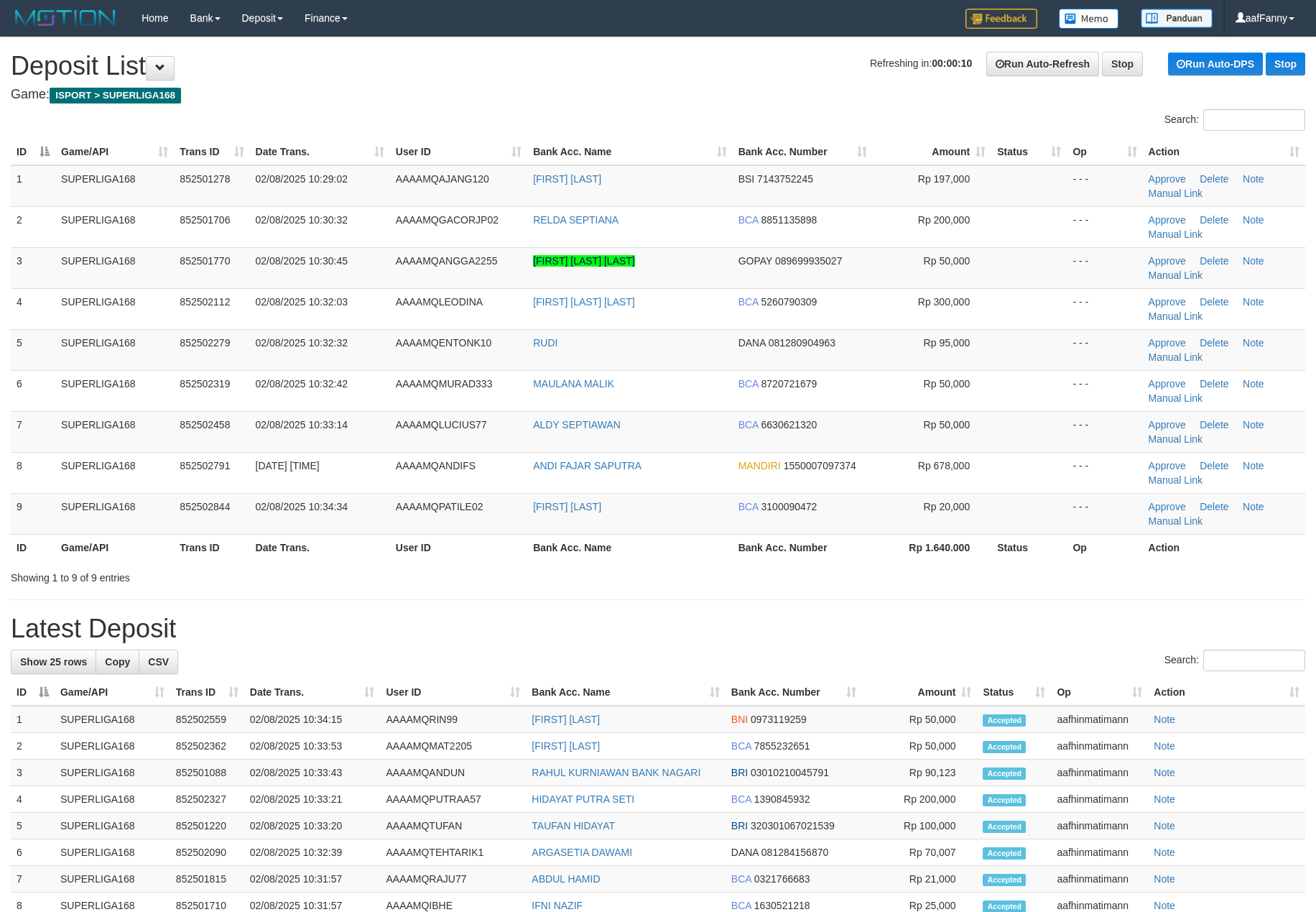 scroll, scrollTop: 0, scrollLeft: 0, axis: both 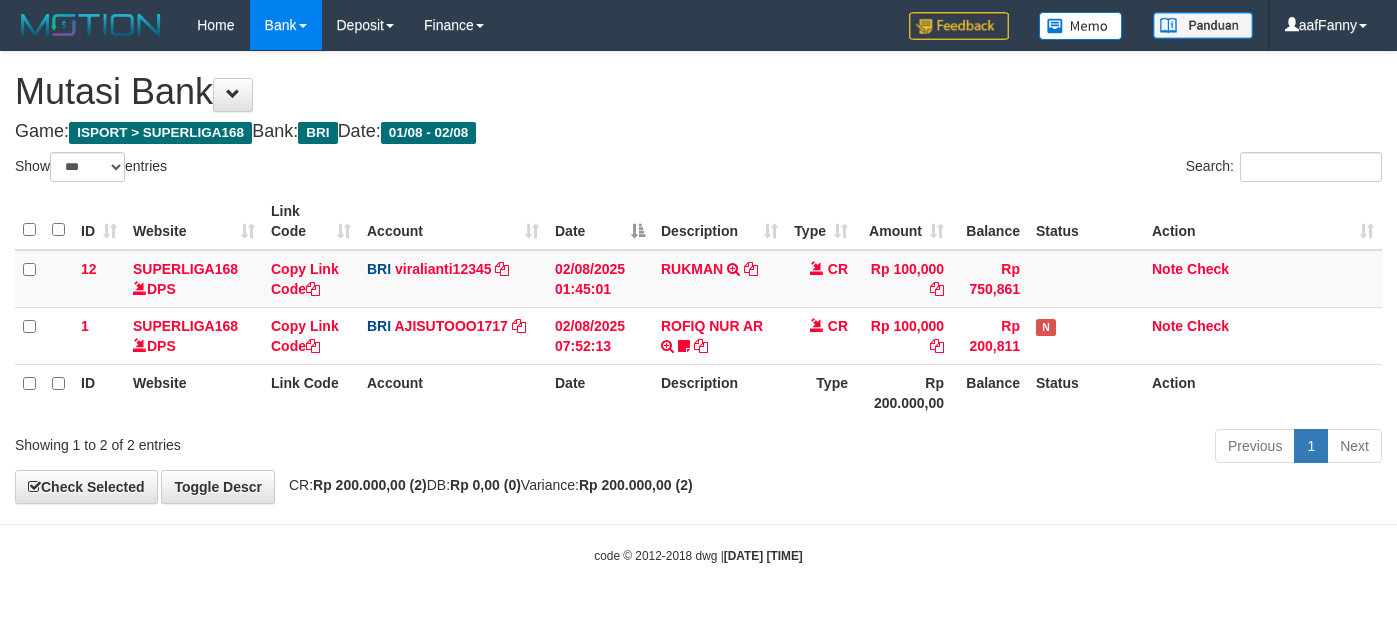 select on "***" 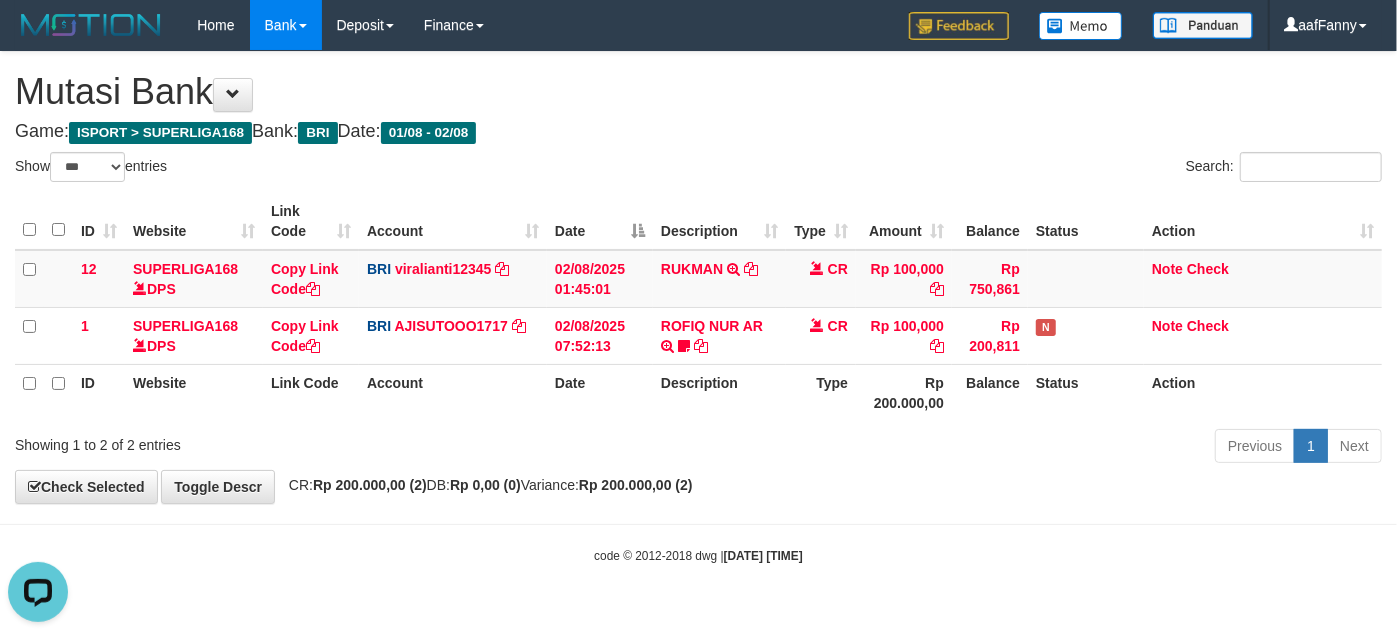scroll, scrollTop: 0, scrollLeft: 0, axis: both 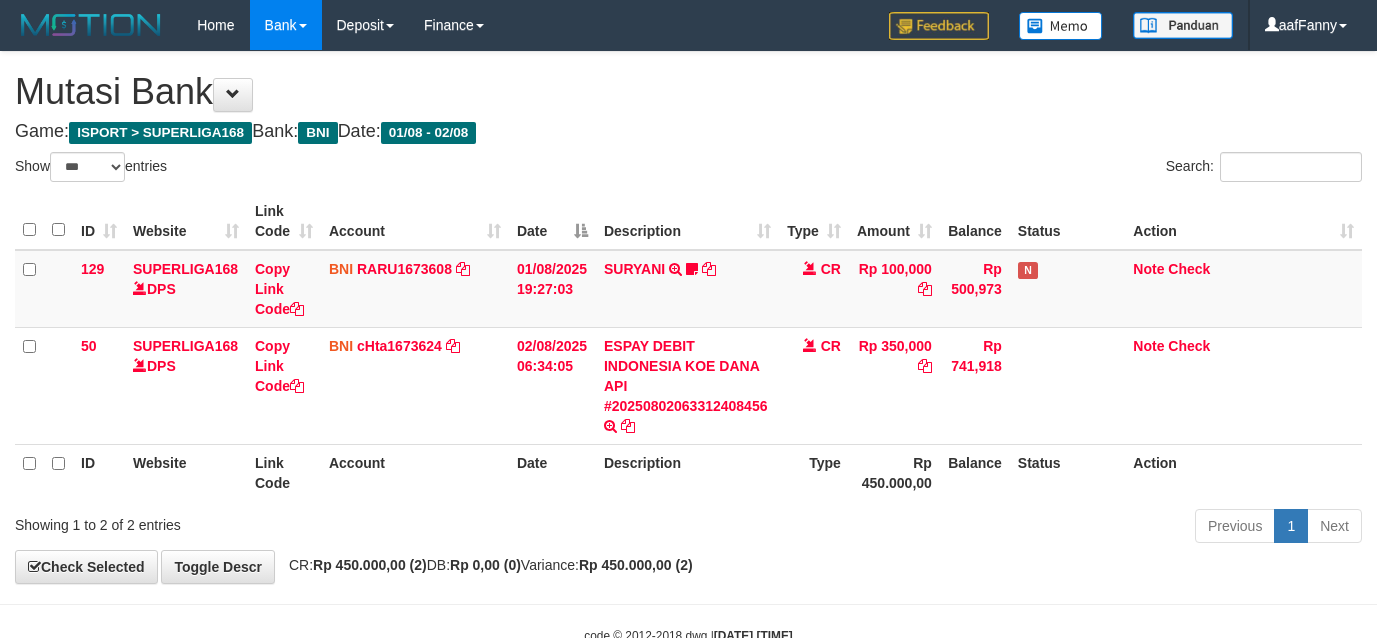 select on "***" 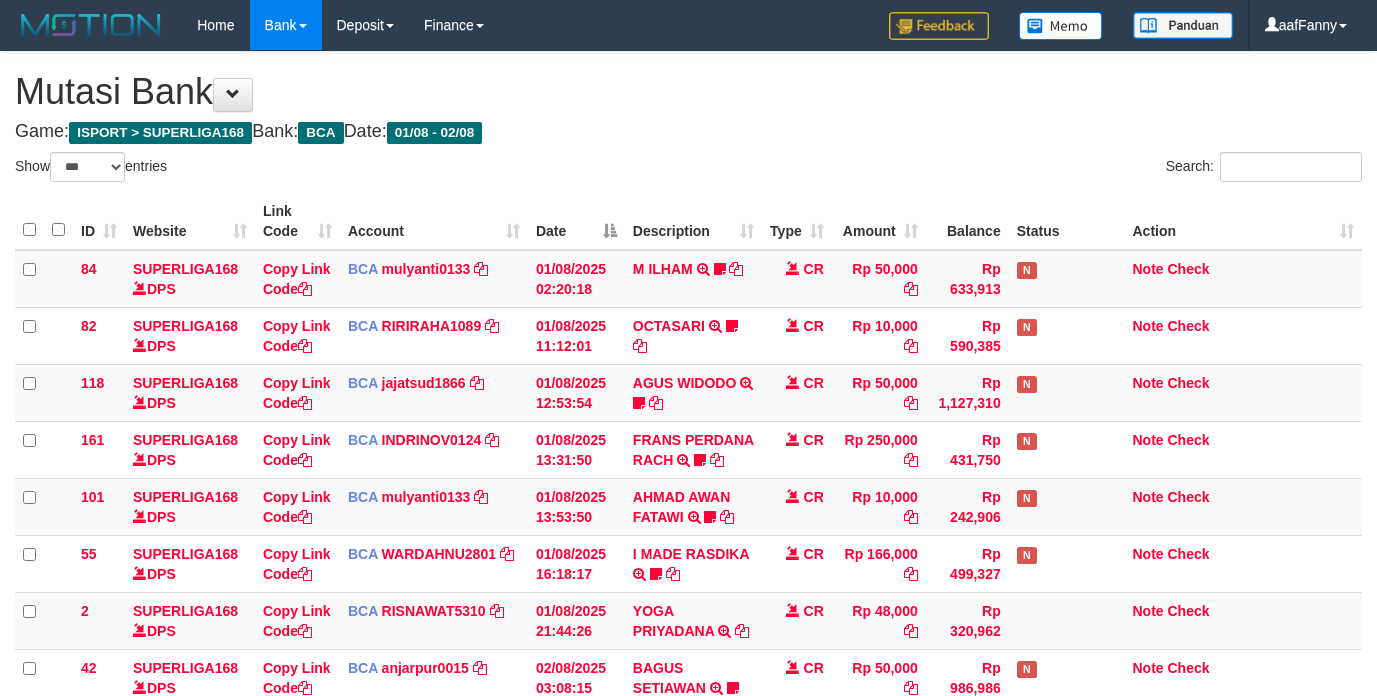 select on "***" 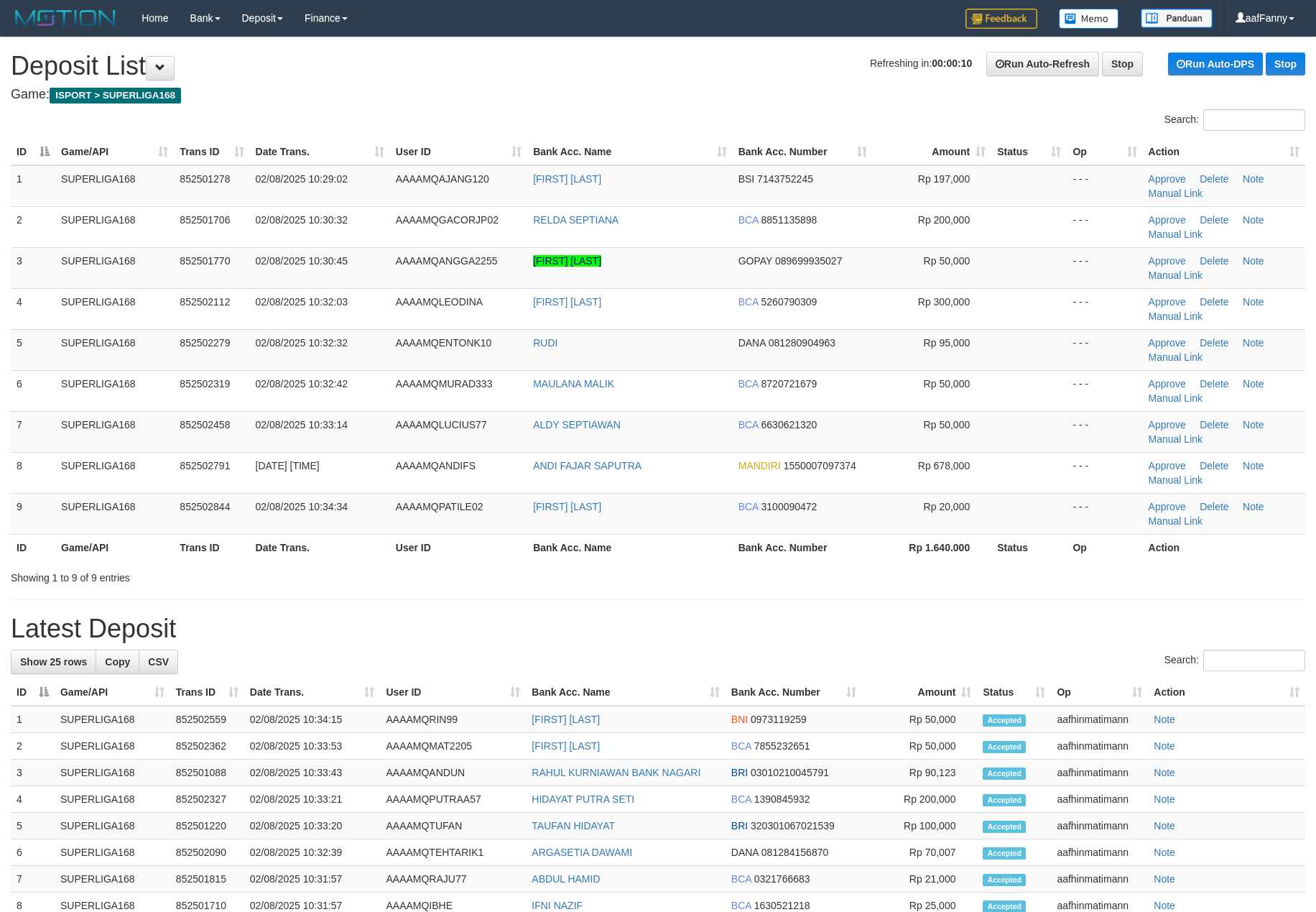 scroll, scrollTop: 0, scrollLeft: 0, axis: both 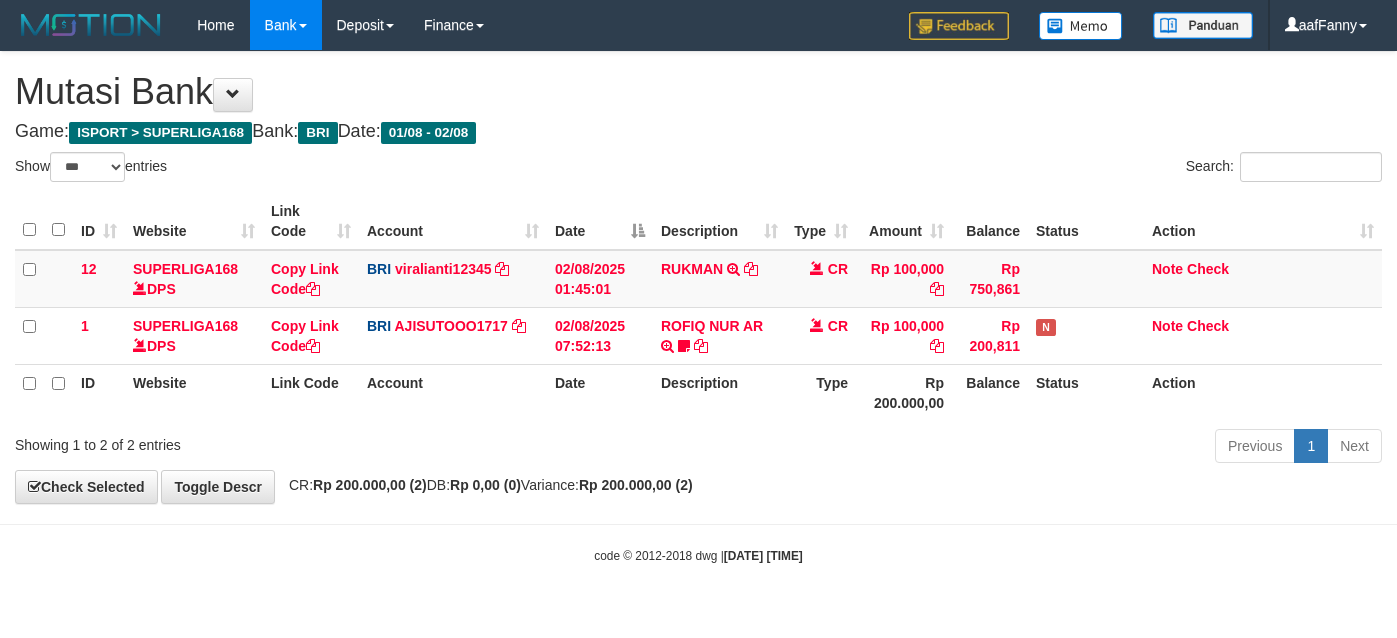select on "***" 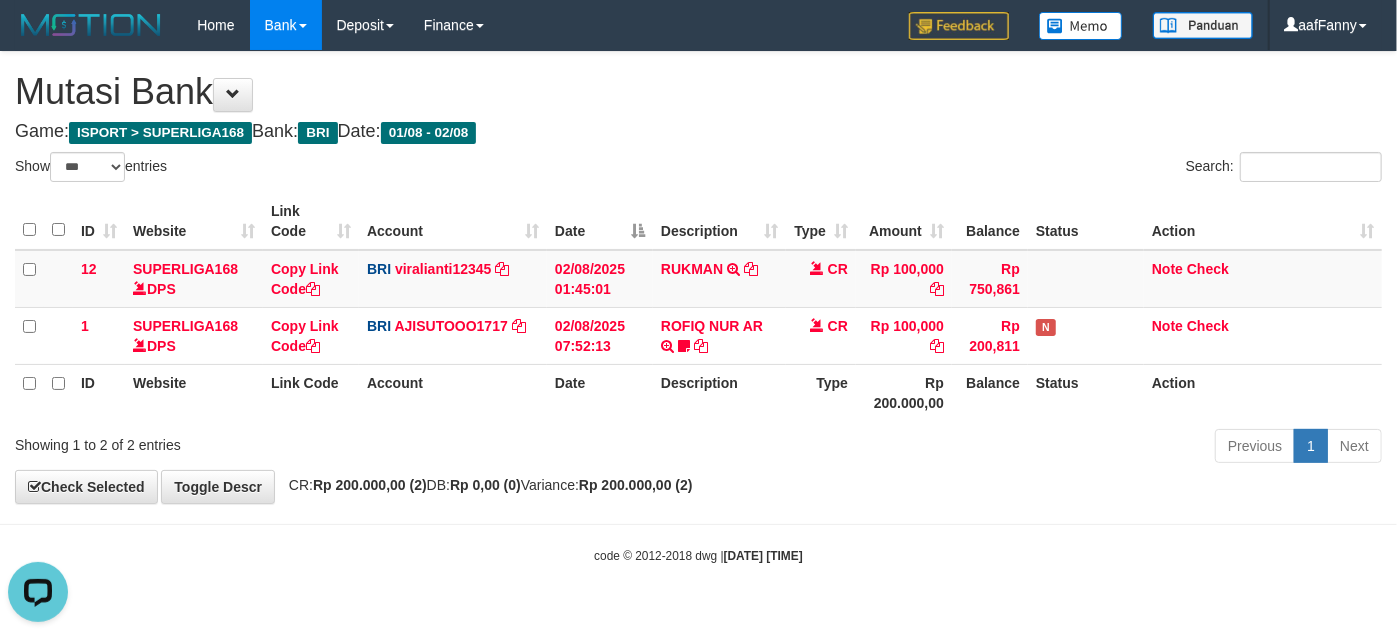scroll, scrollTop: 0, scrollLeft: 0, axis: both 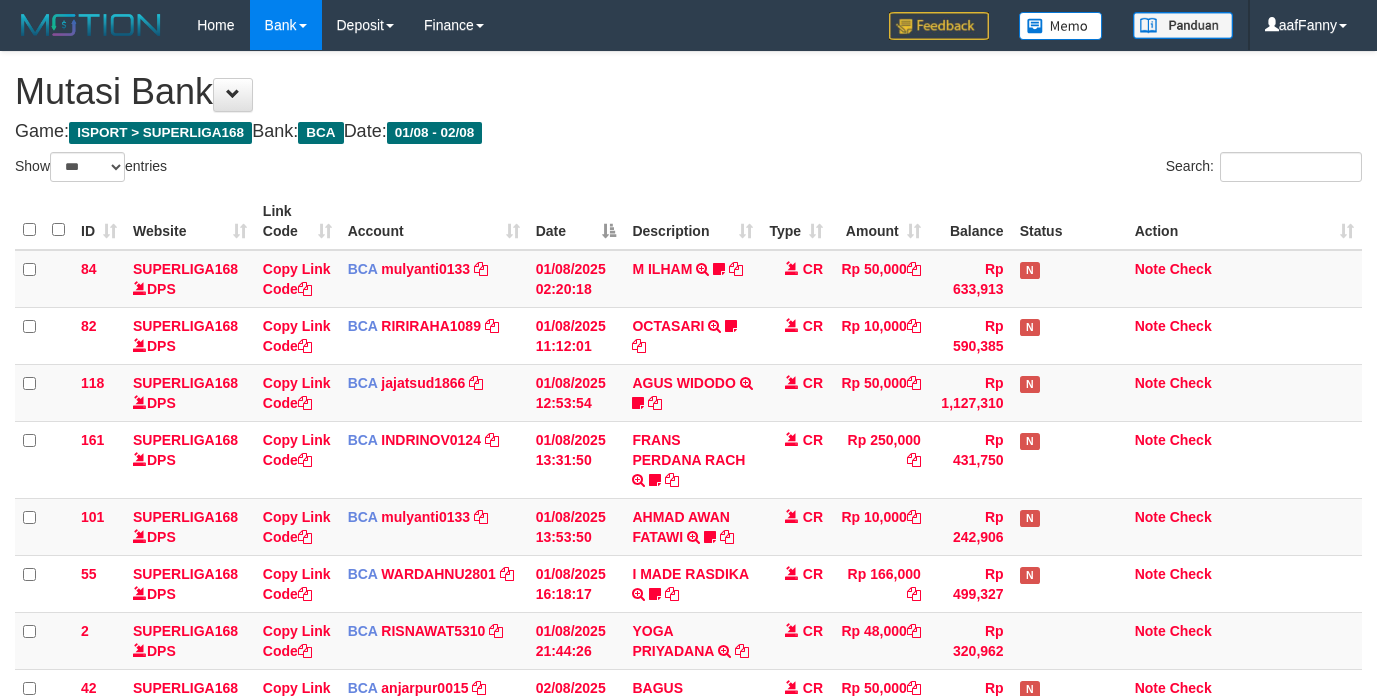 select on "***" 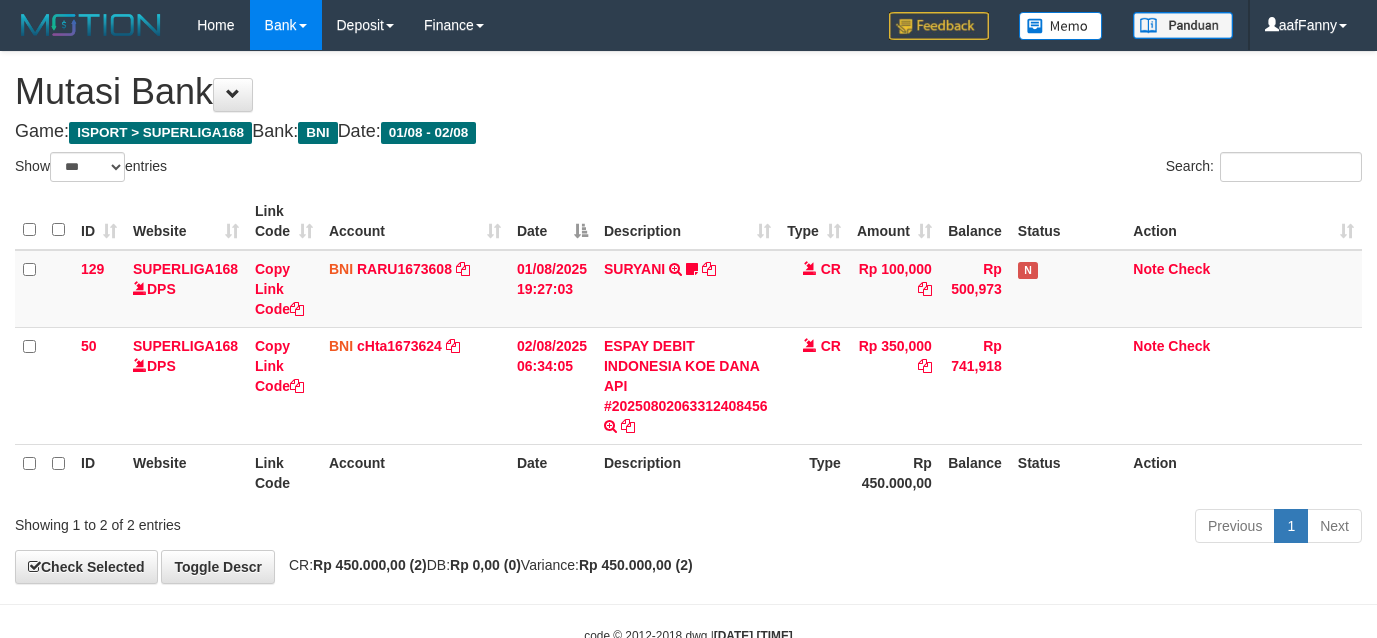 select on "***" 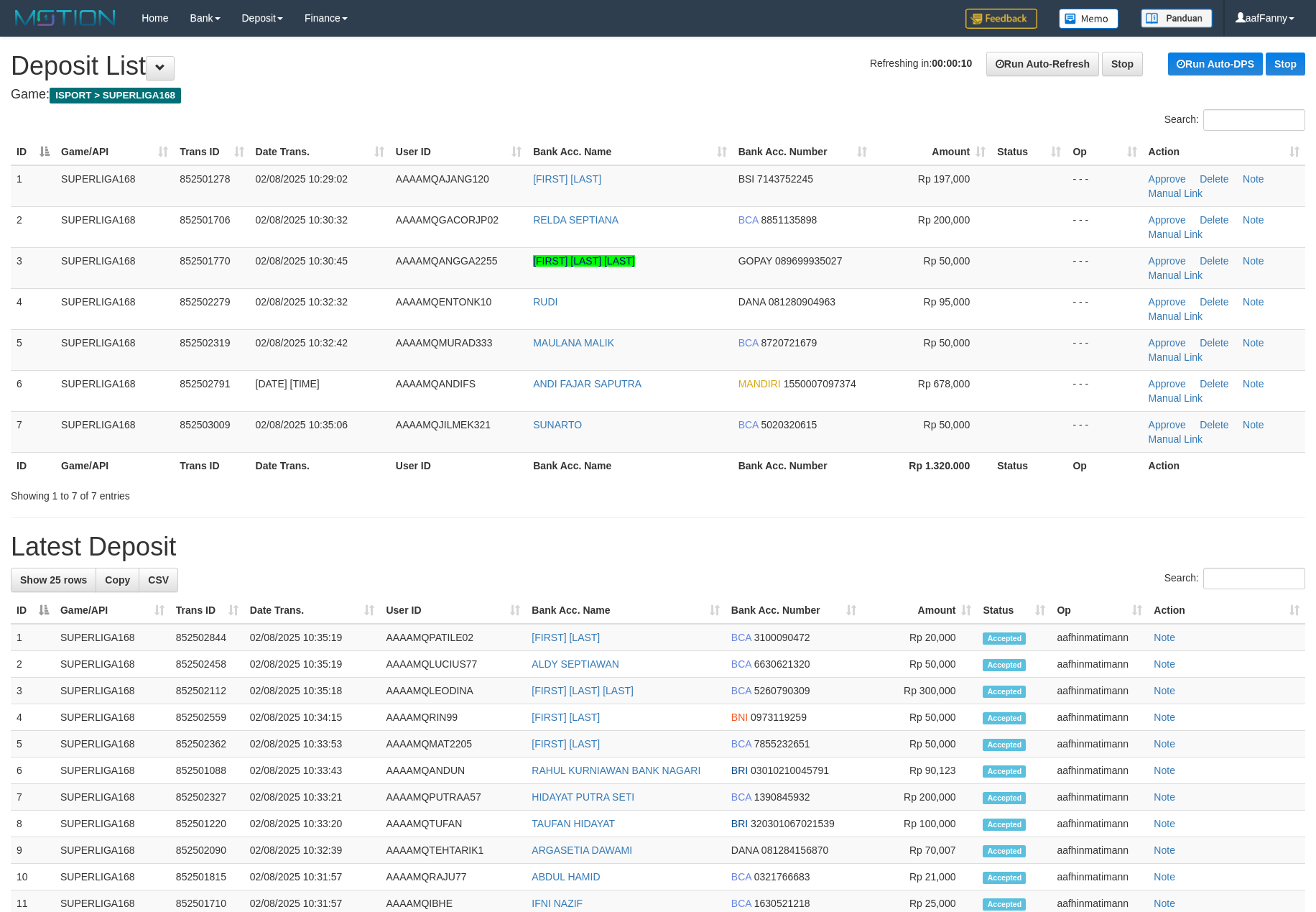 scroll, scrollTop: 0, scrollLeft: 0, axis: both 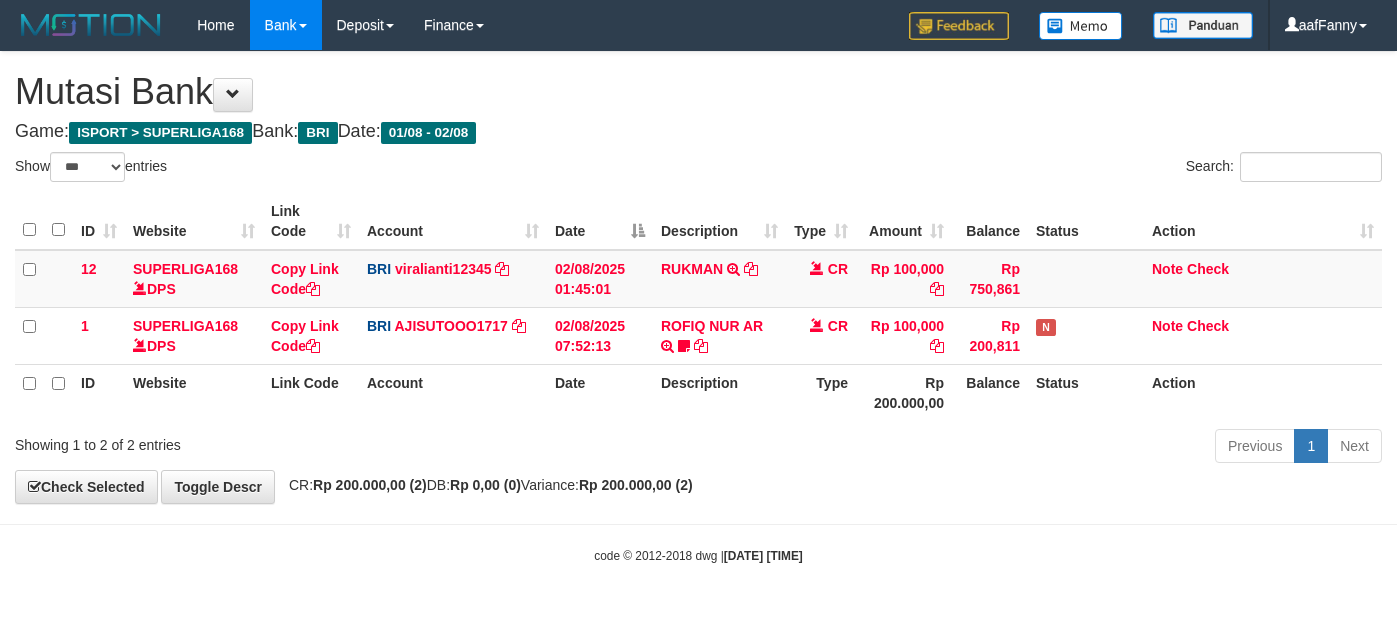 select on "***" 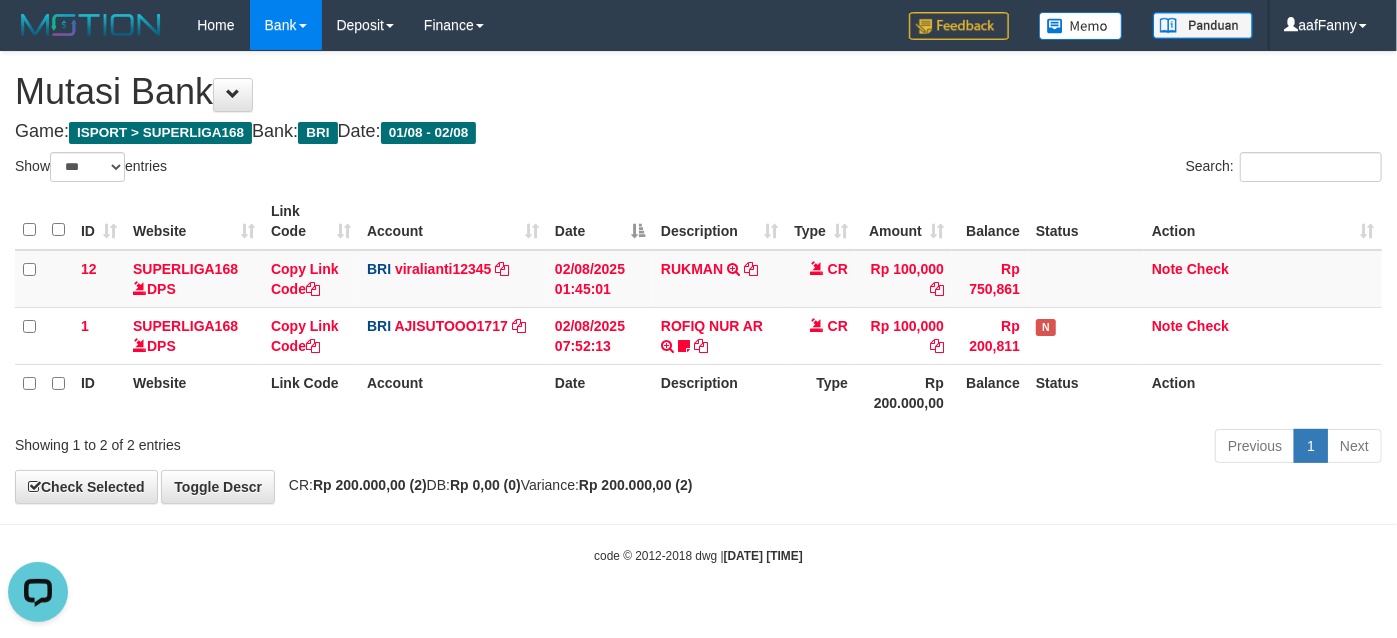 scroll, scrollTop: 0, scrollLeft: 0, axis: both 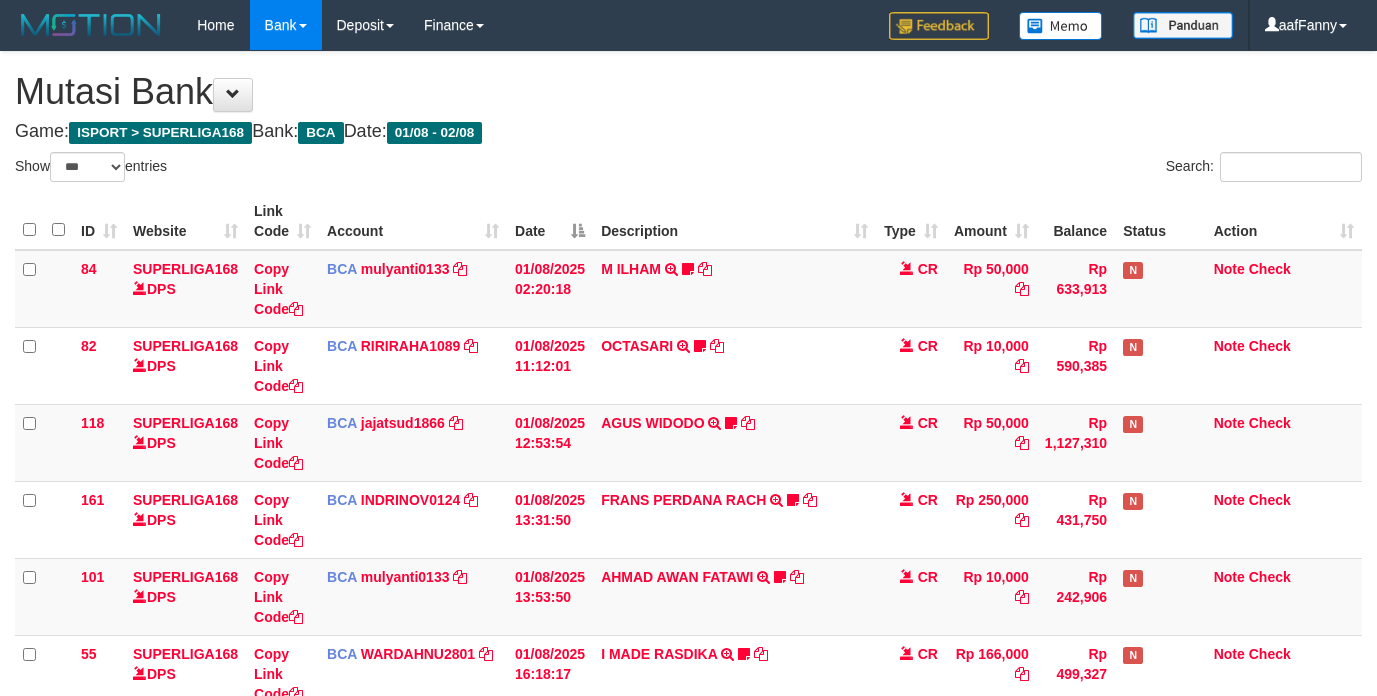 select on "***" 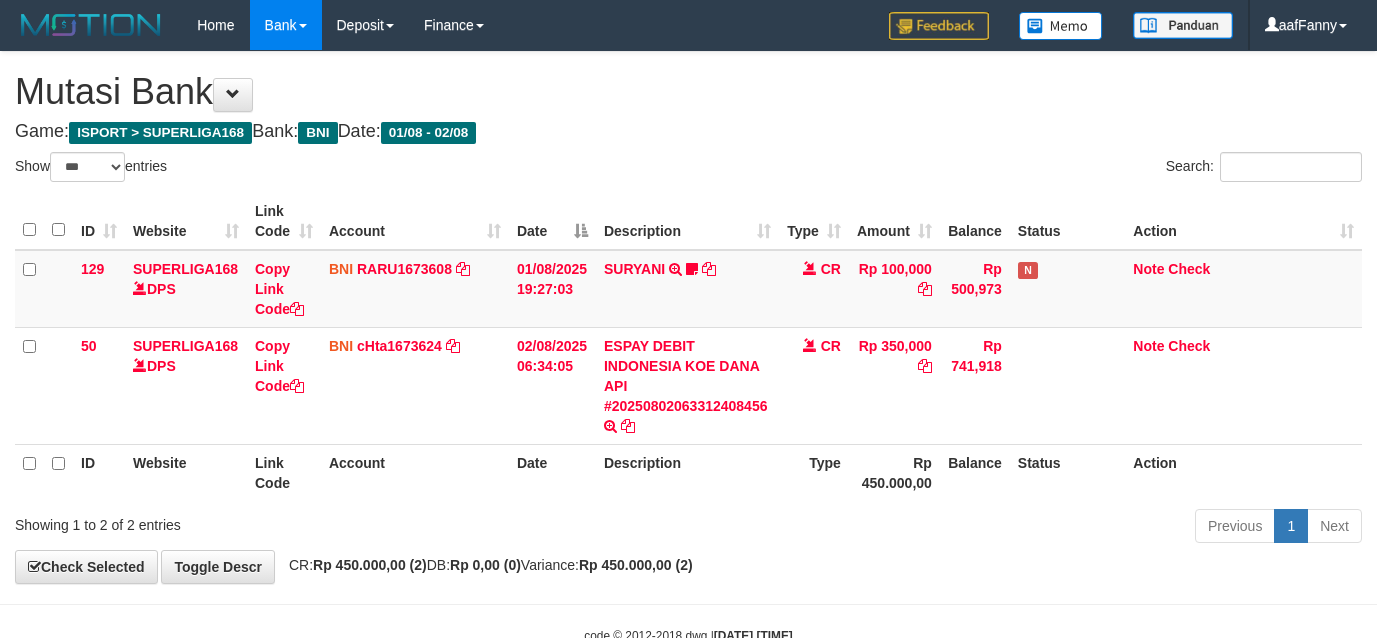 select on "***" 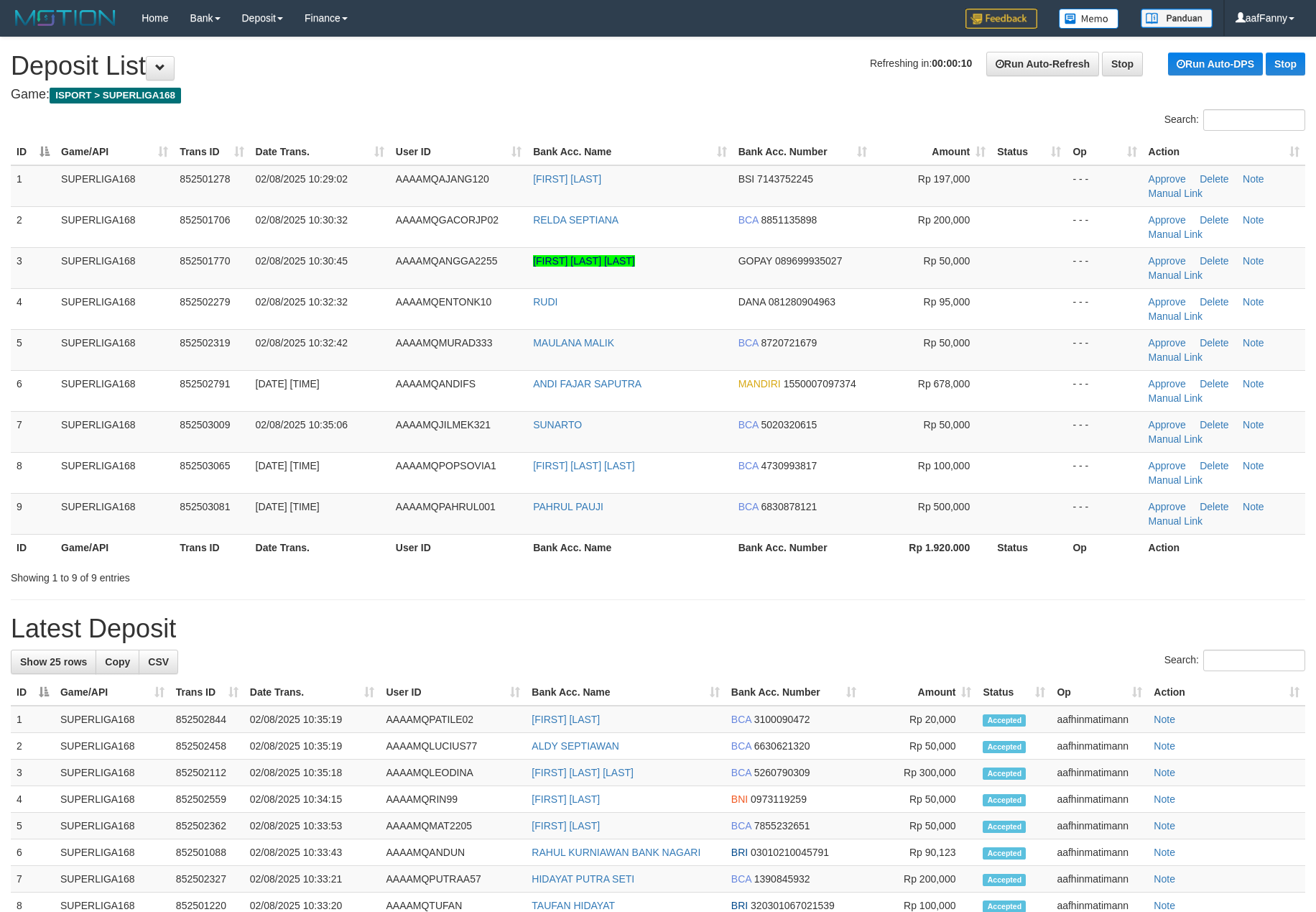 scroll, scrollTop: 0, scrollLeft: 0, axis: both 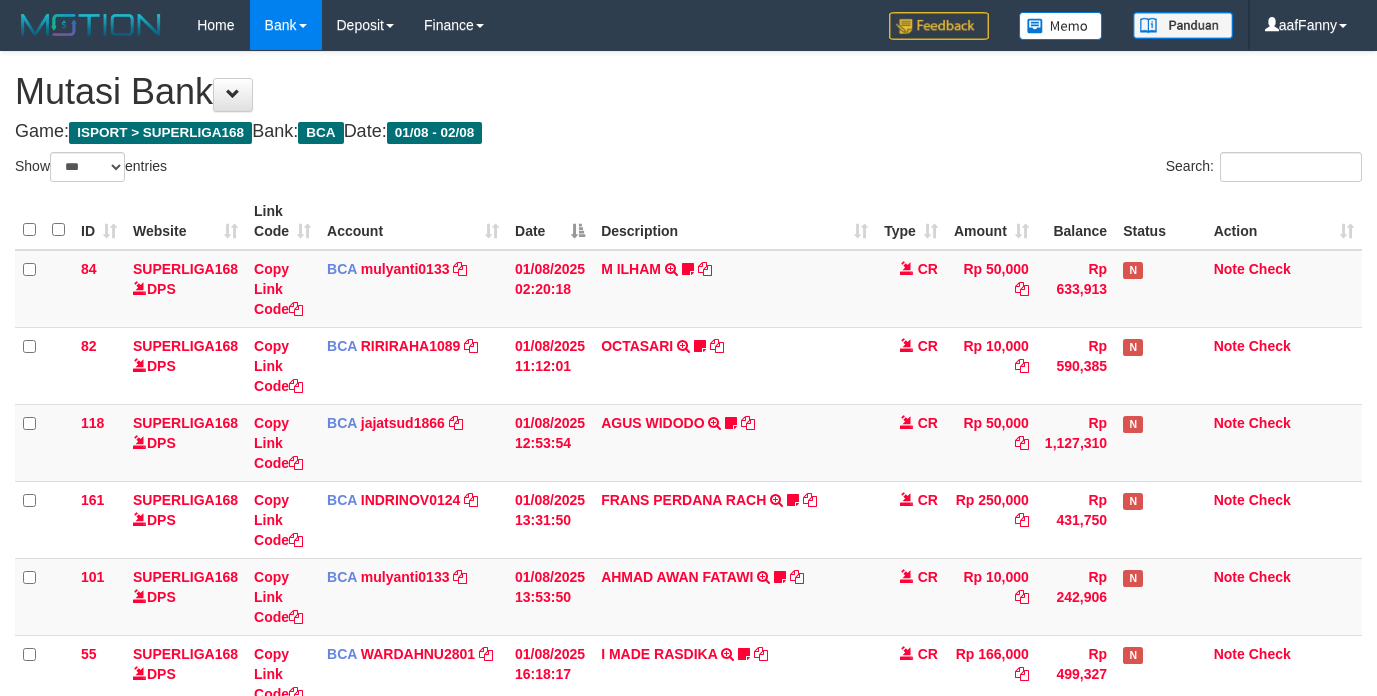 select on "***" 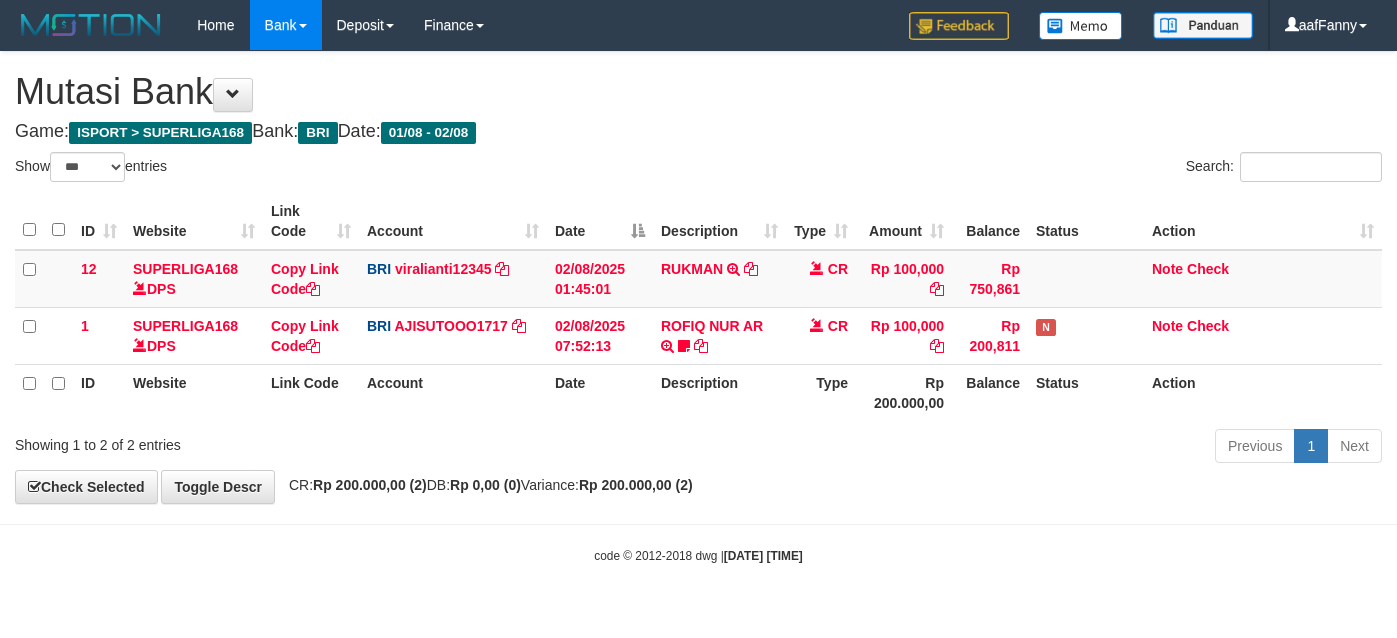 select on "***" 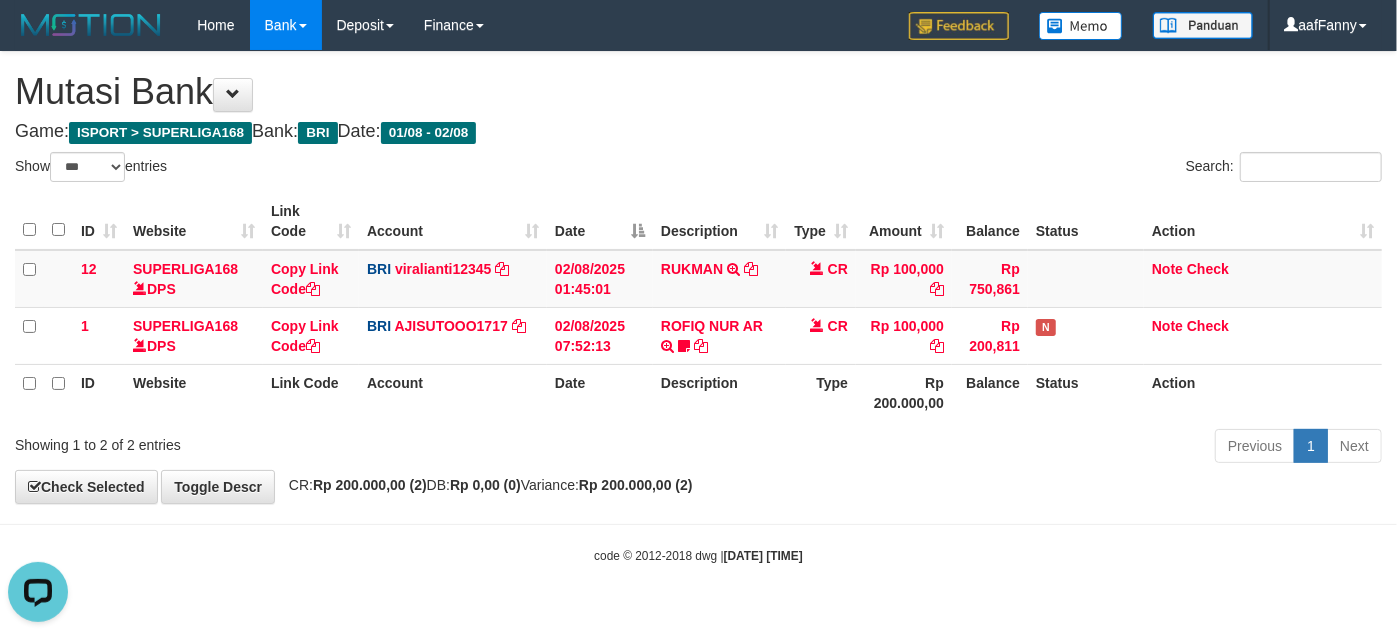 scroll, scrollTop: 0, scrollLeft: 0, axis: both 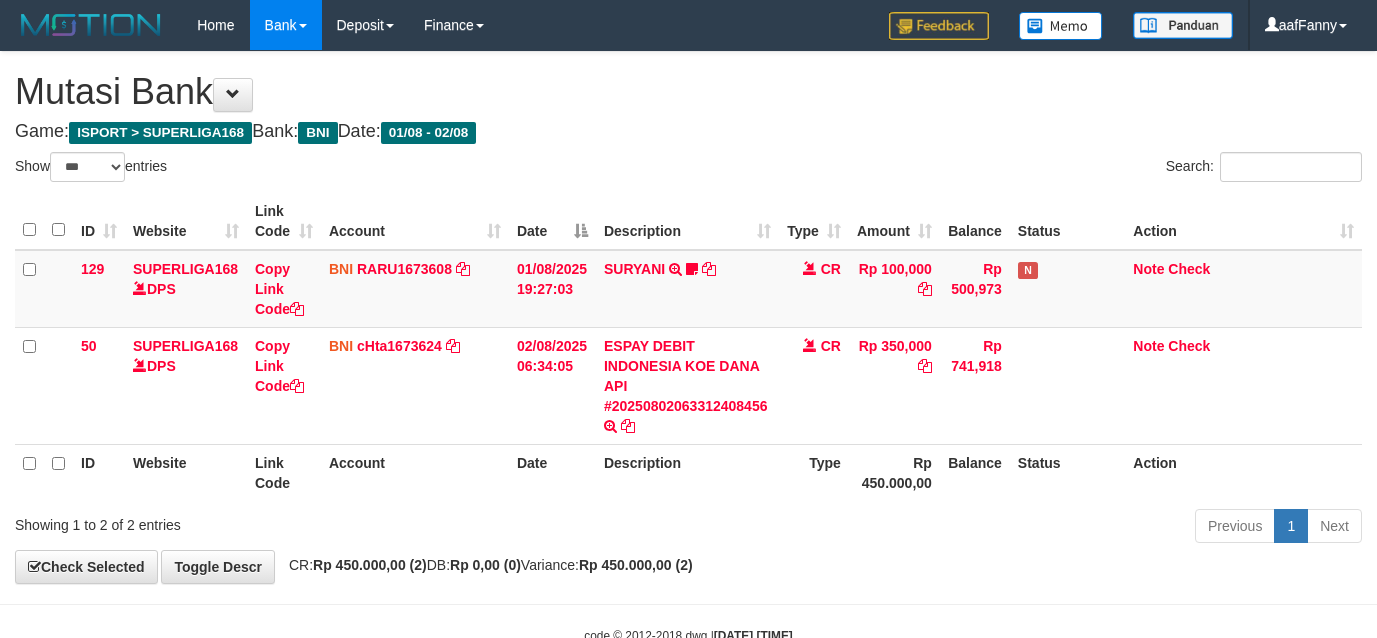 select on "***" 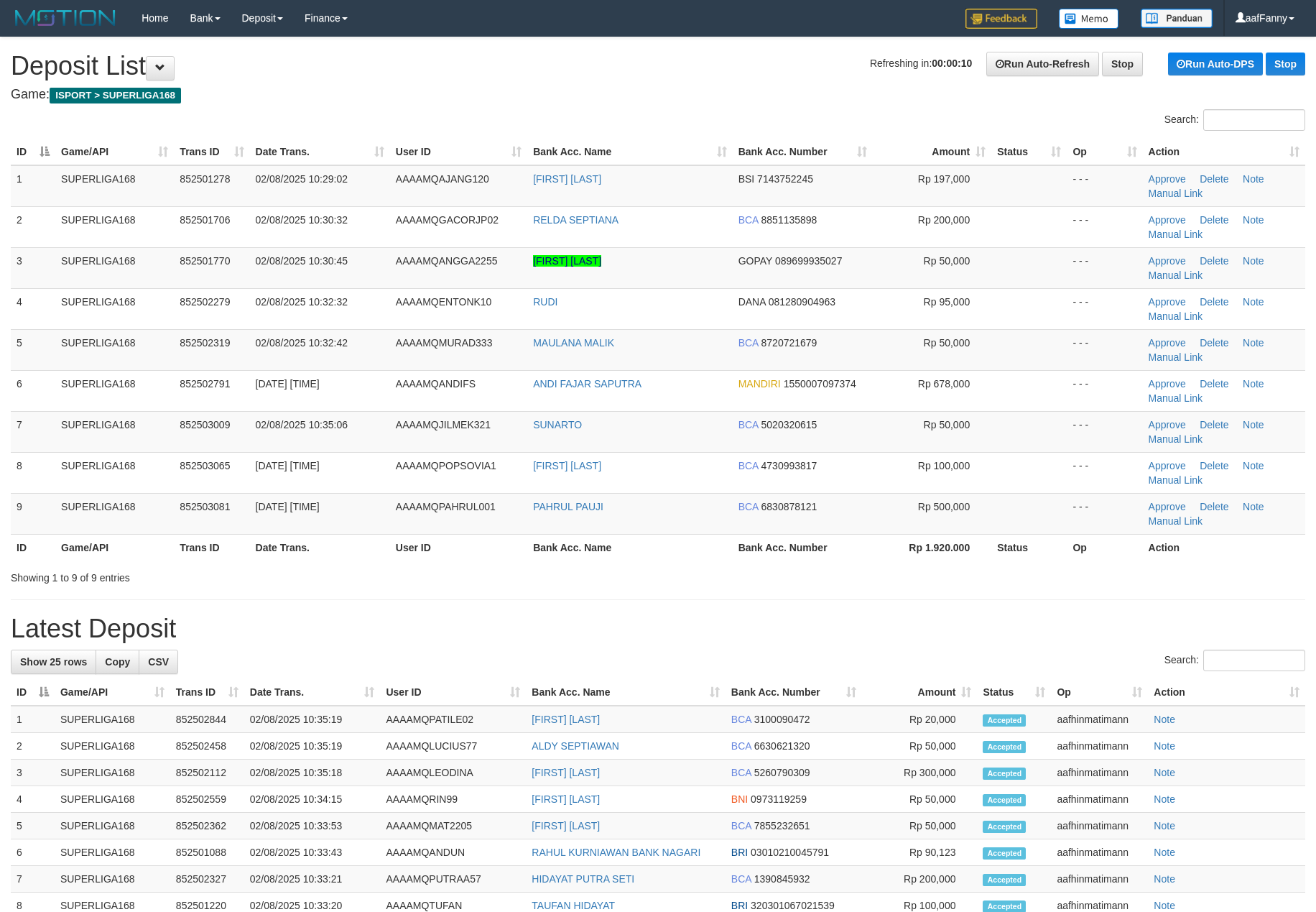 scroll, scrollTop: 0, scrollLeft: 0, axis: both 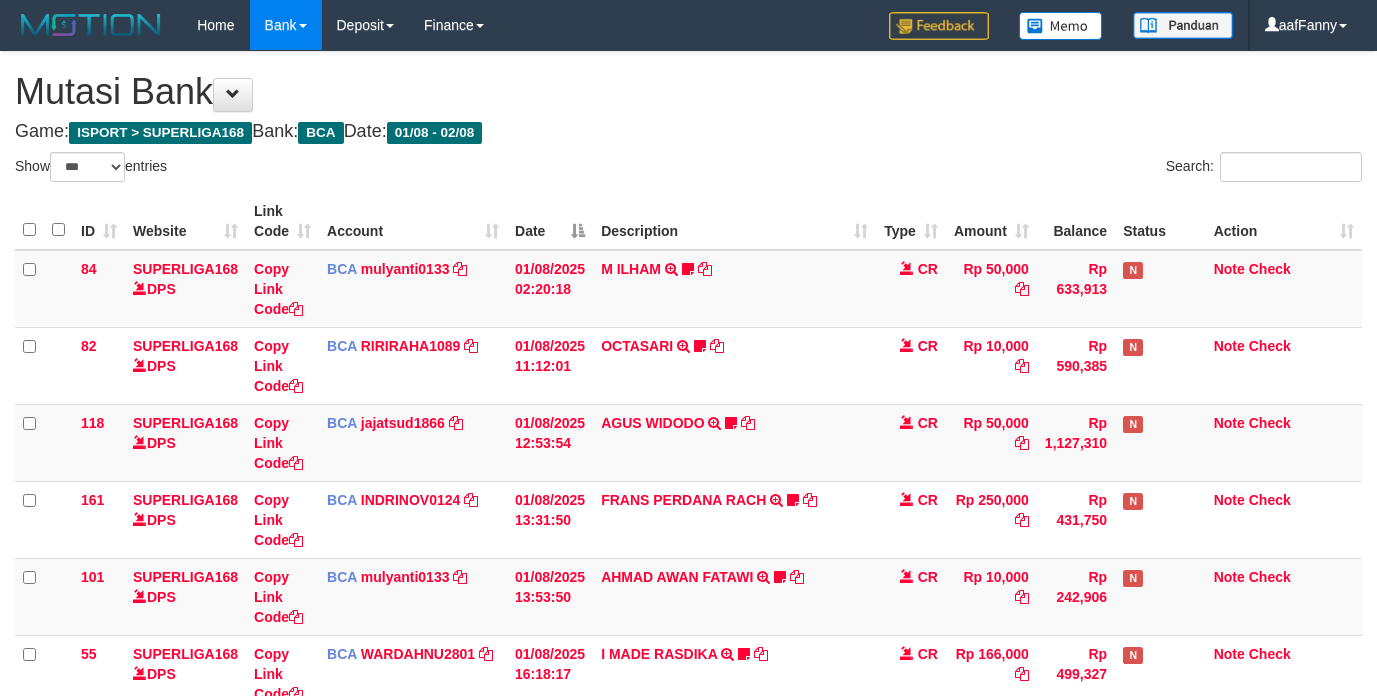select on "***" 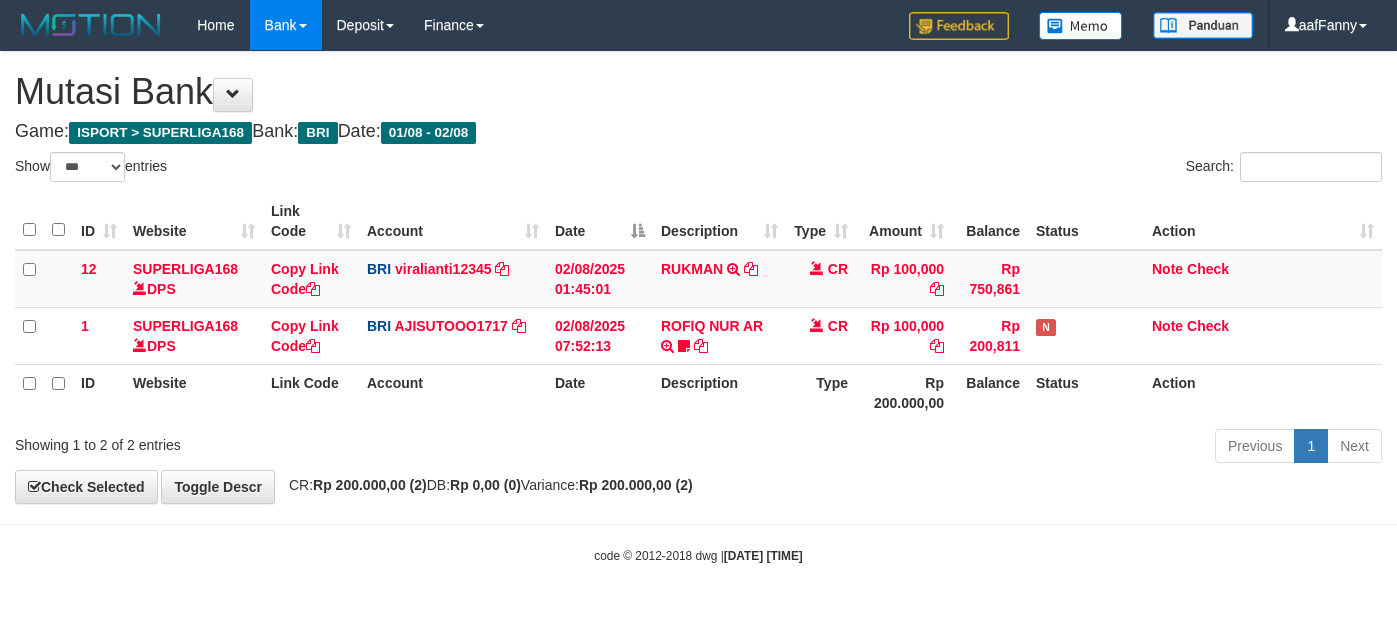 select on "***" 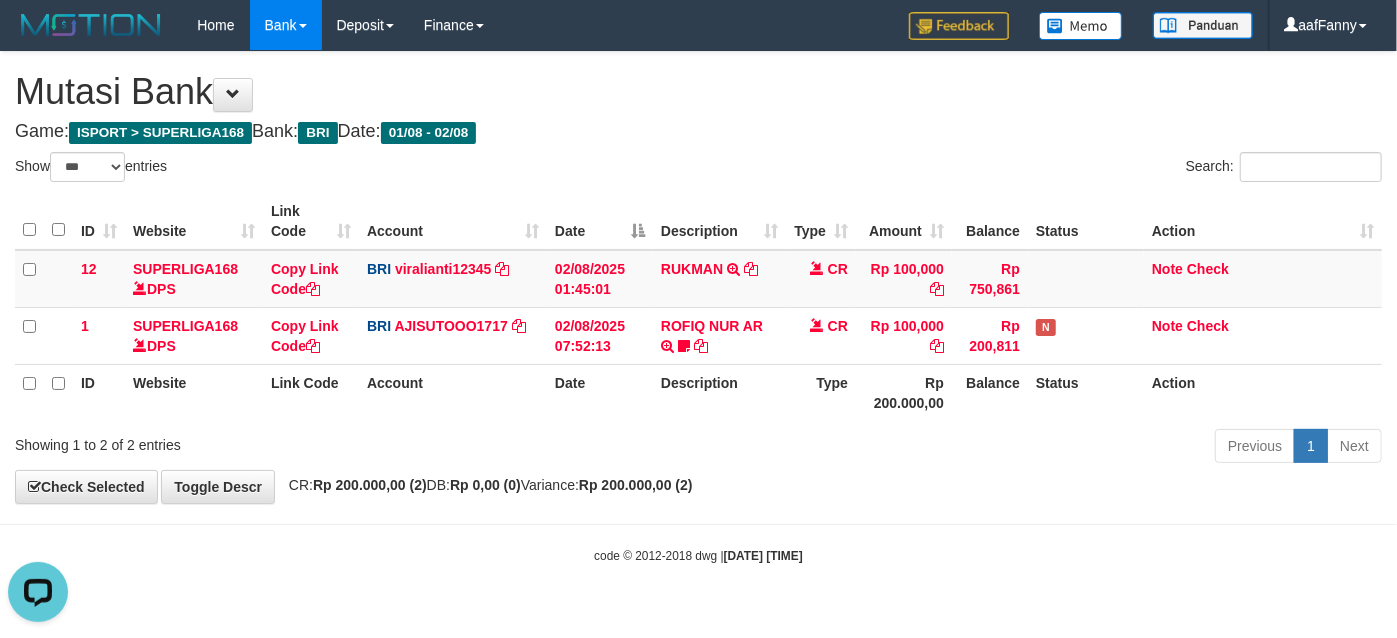 scroll, scrollTop: 0, scrollLeft: 0, axis: both 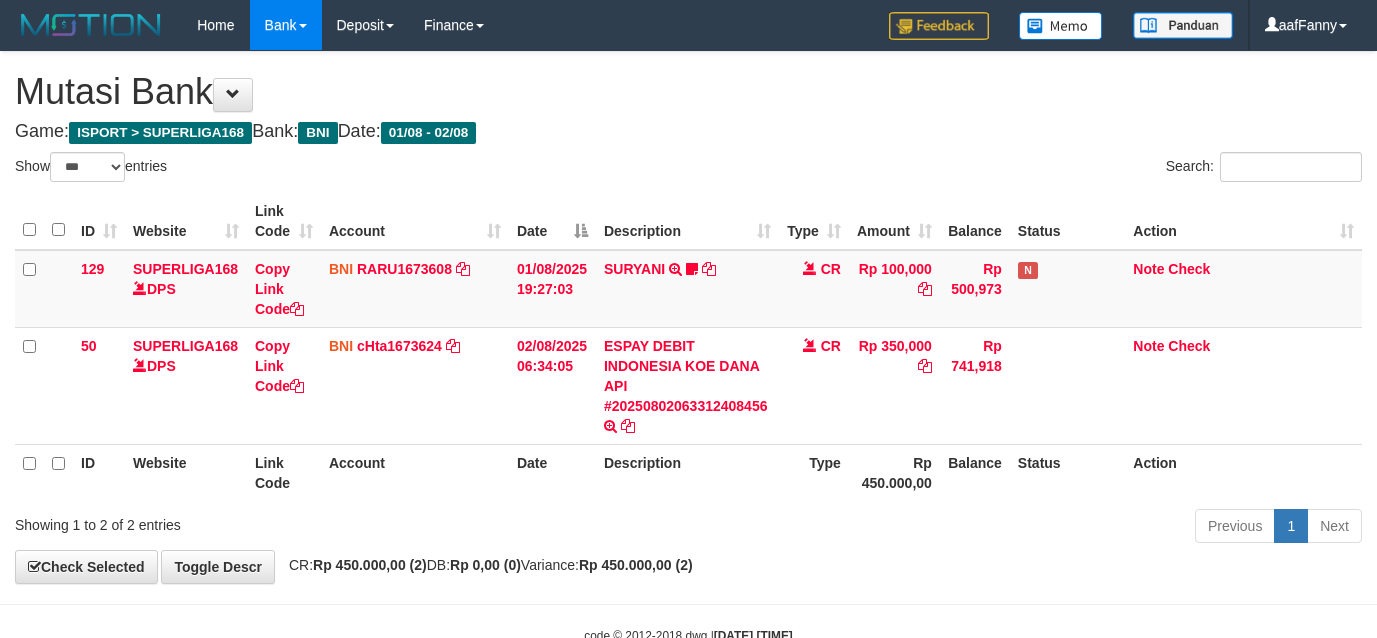 select on "***" 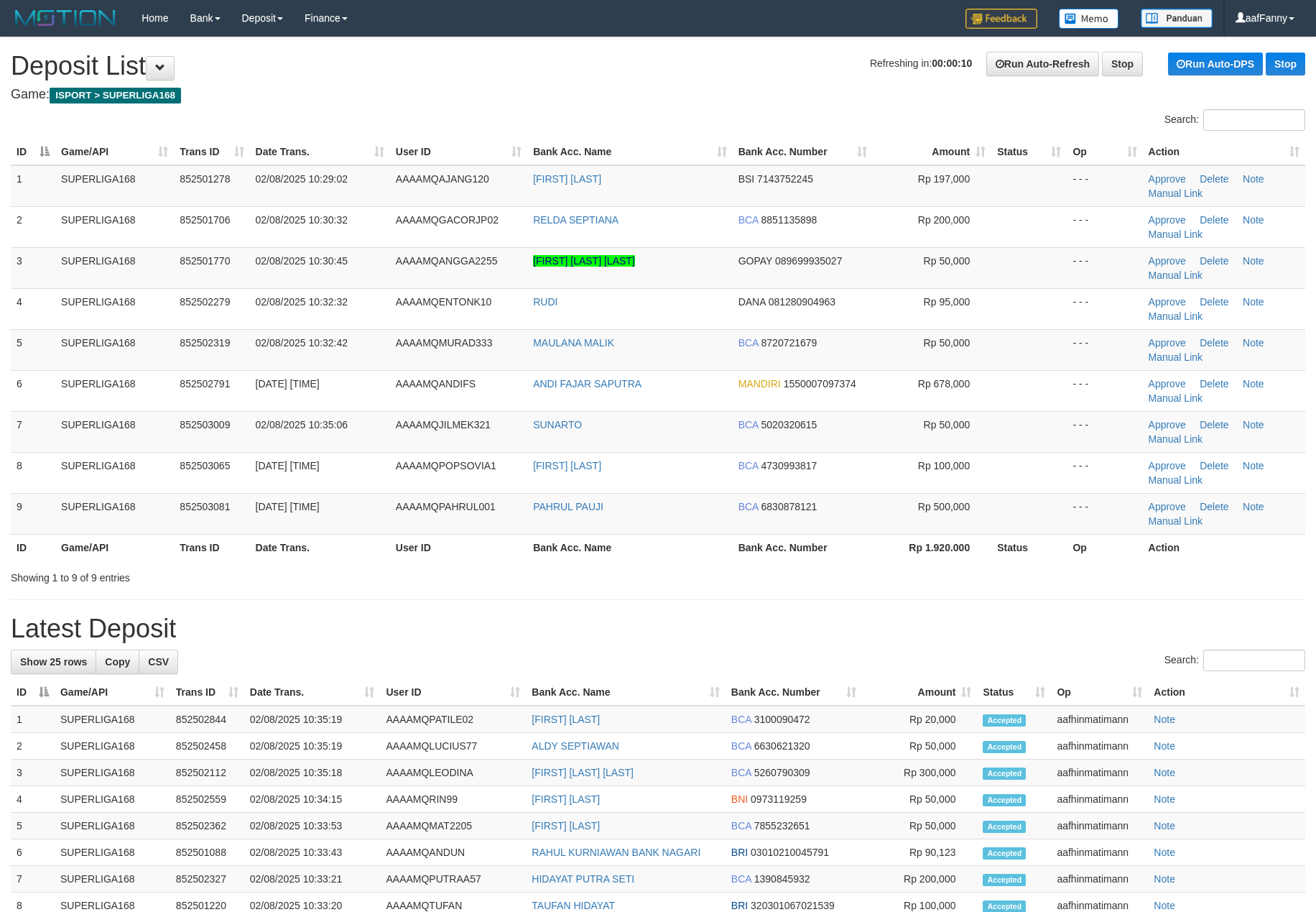 scroll, scrollTop: 0, scrollLeft: 0, axis: both 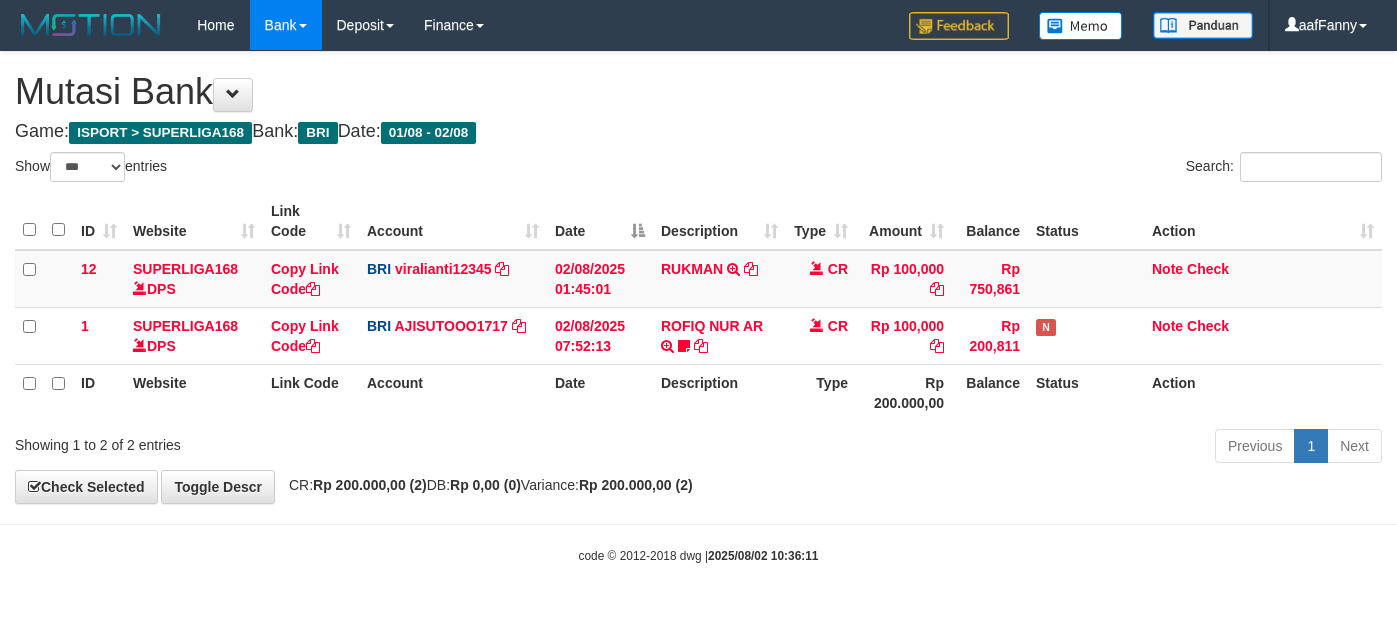 select on "***" 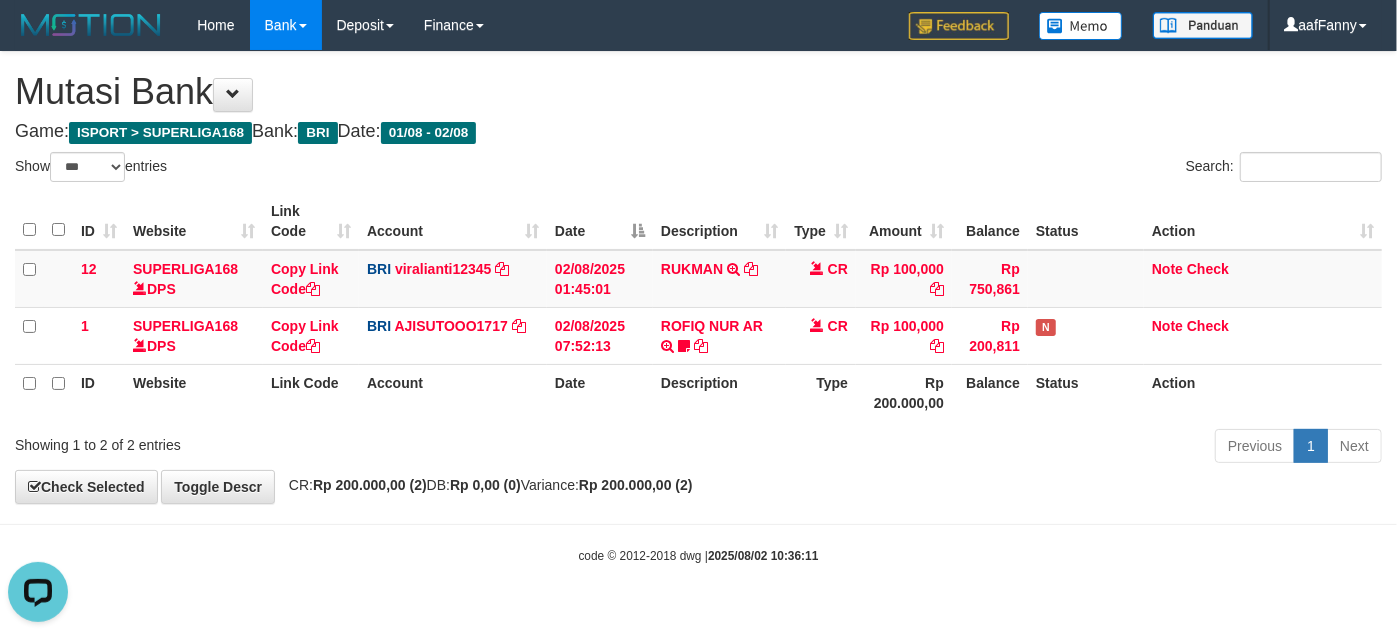 scroll, scrollTop: 0, scrollLeft: 0, axis: both 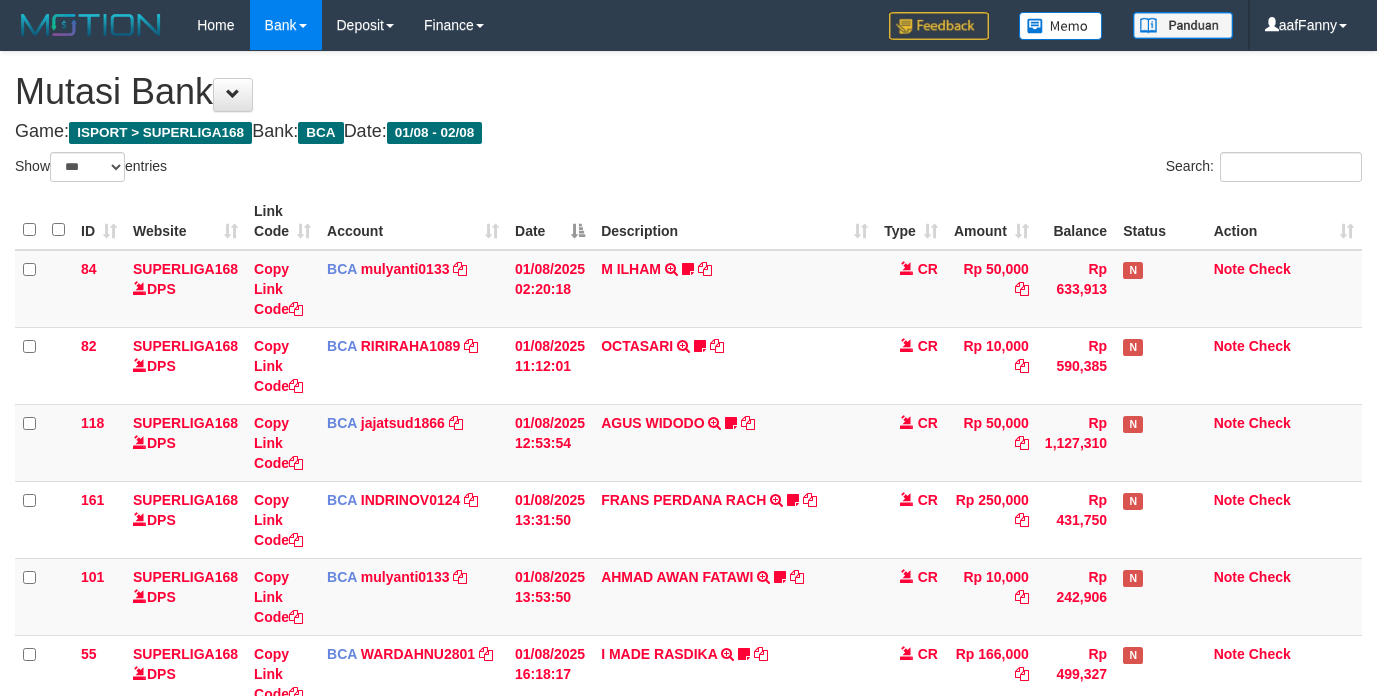 select on "***" 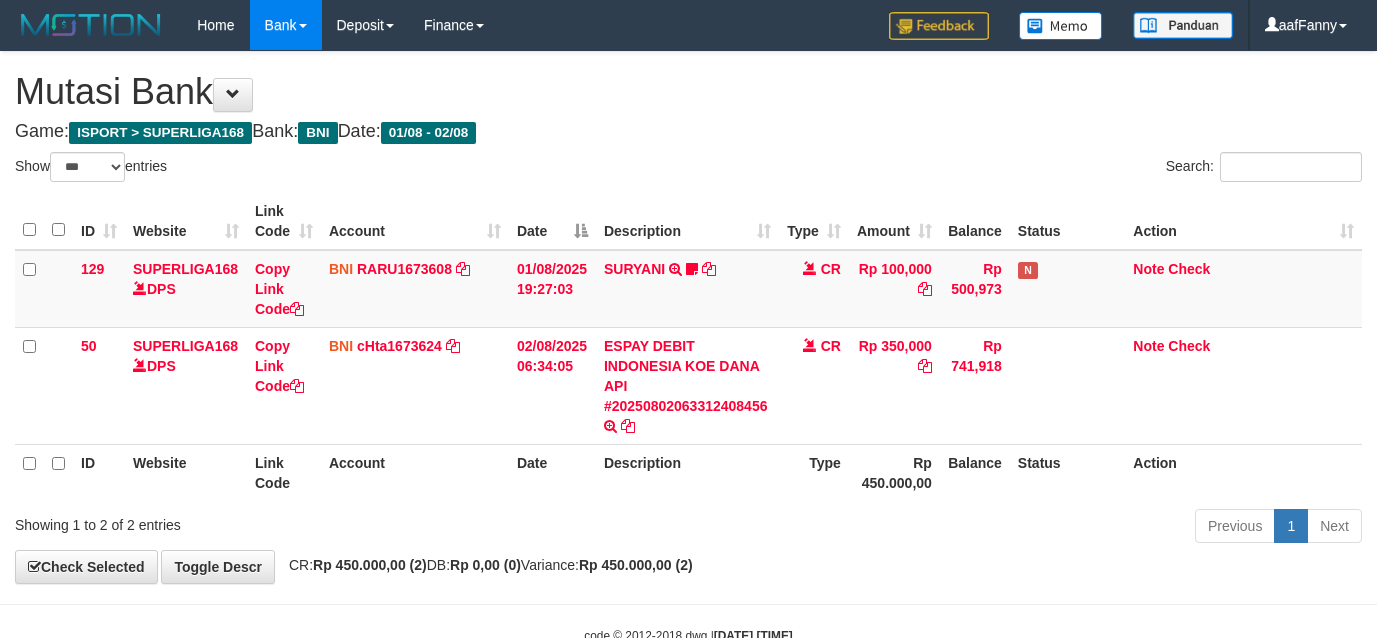 select on "***" 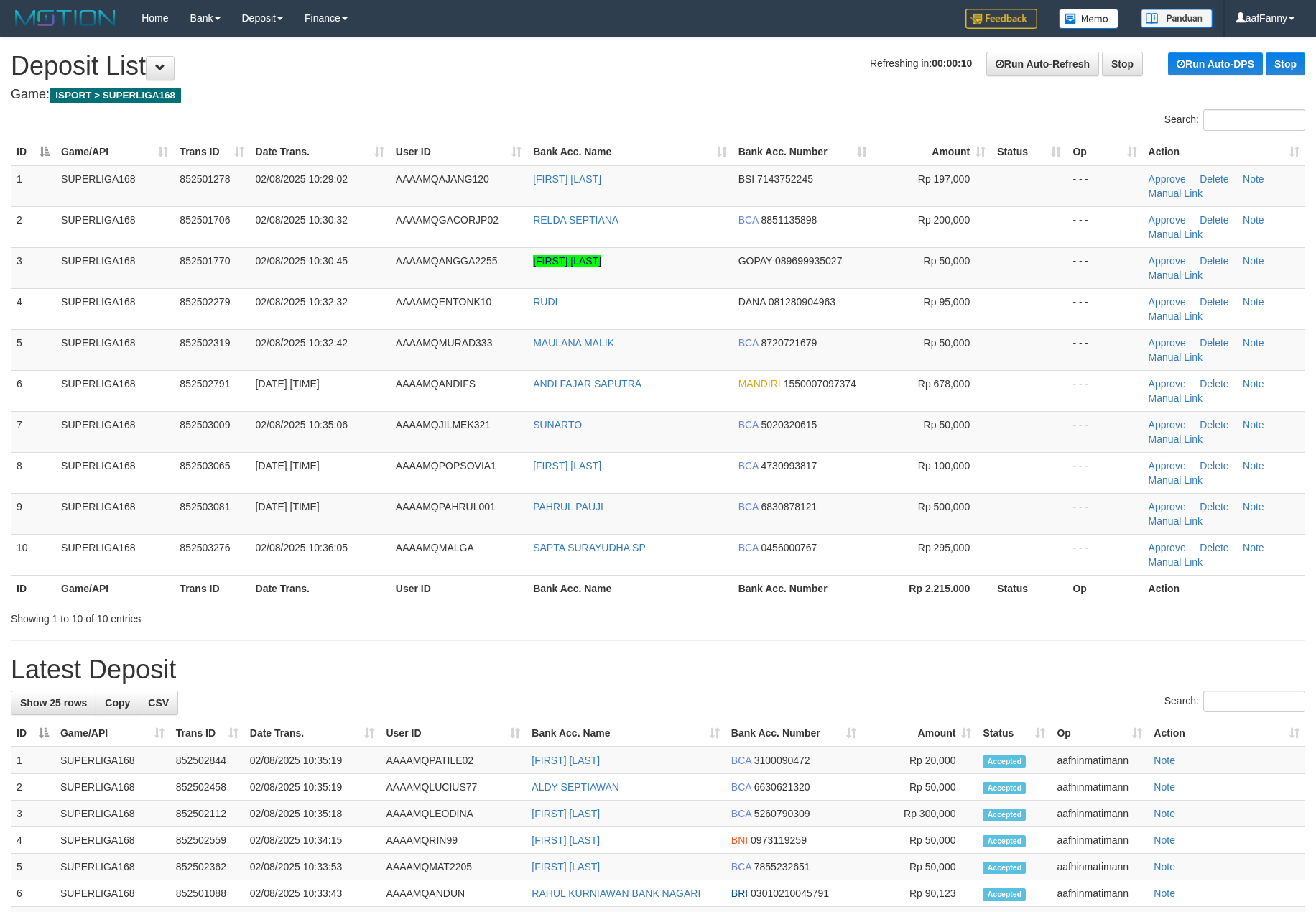 scroll, scrollTop: 0, scrollLeft: 0, axis: both 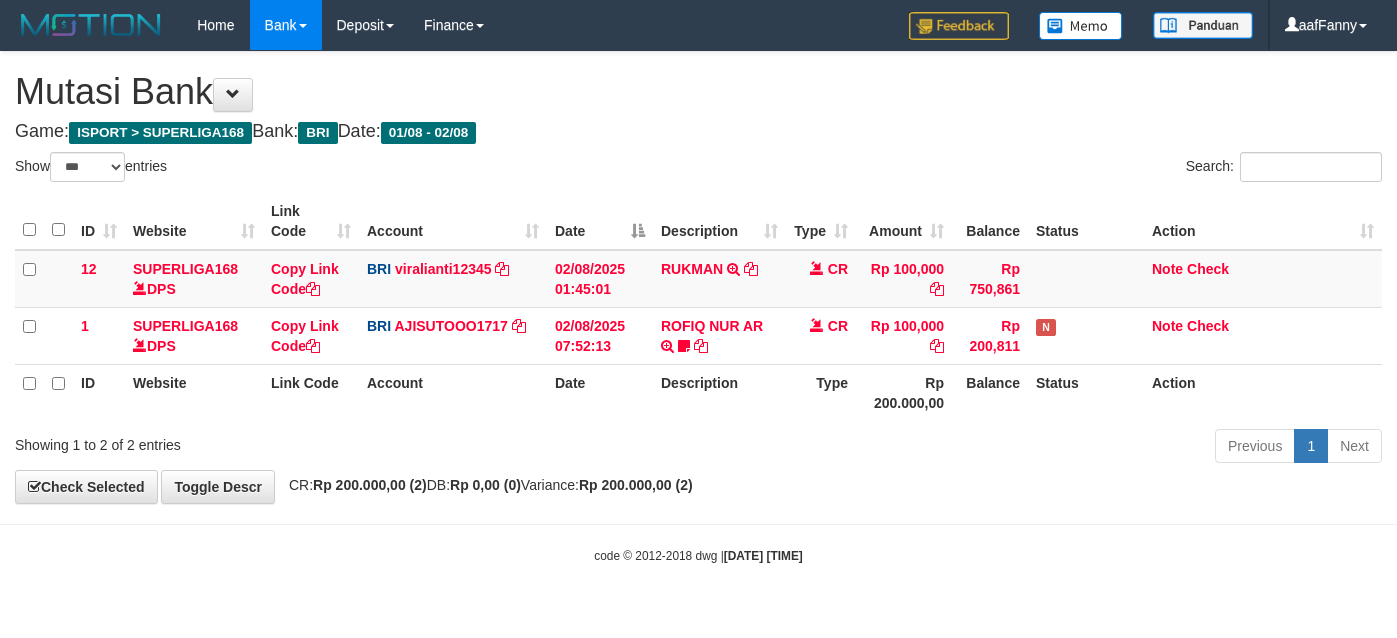 select on "***" 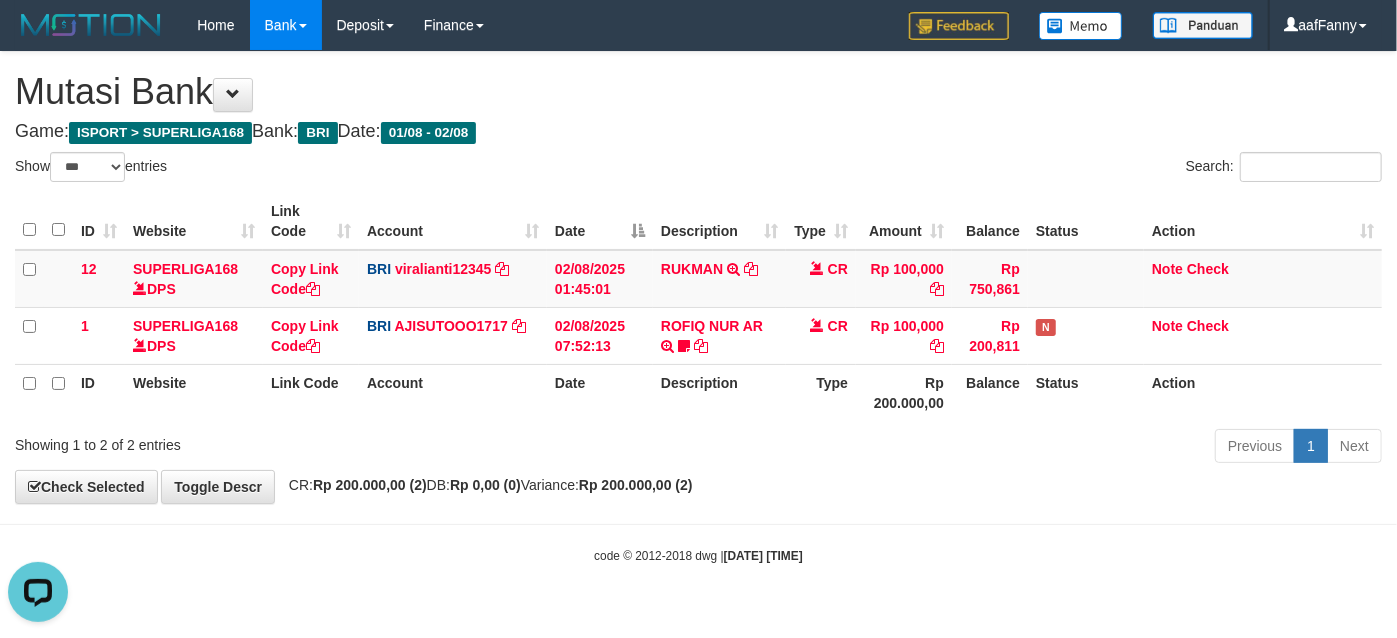 scroll, scrollTop: 0, scrollLeft: 0, axis: both 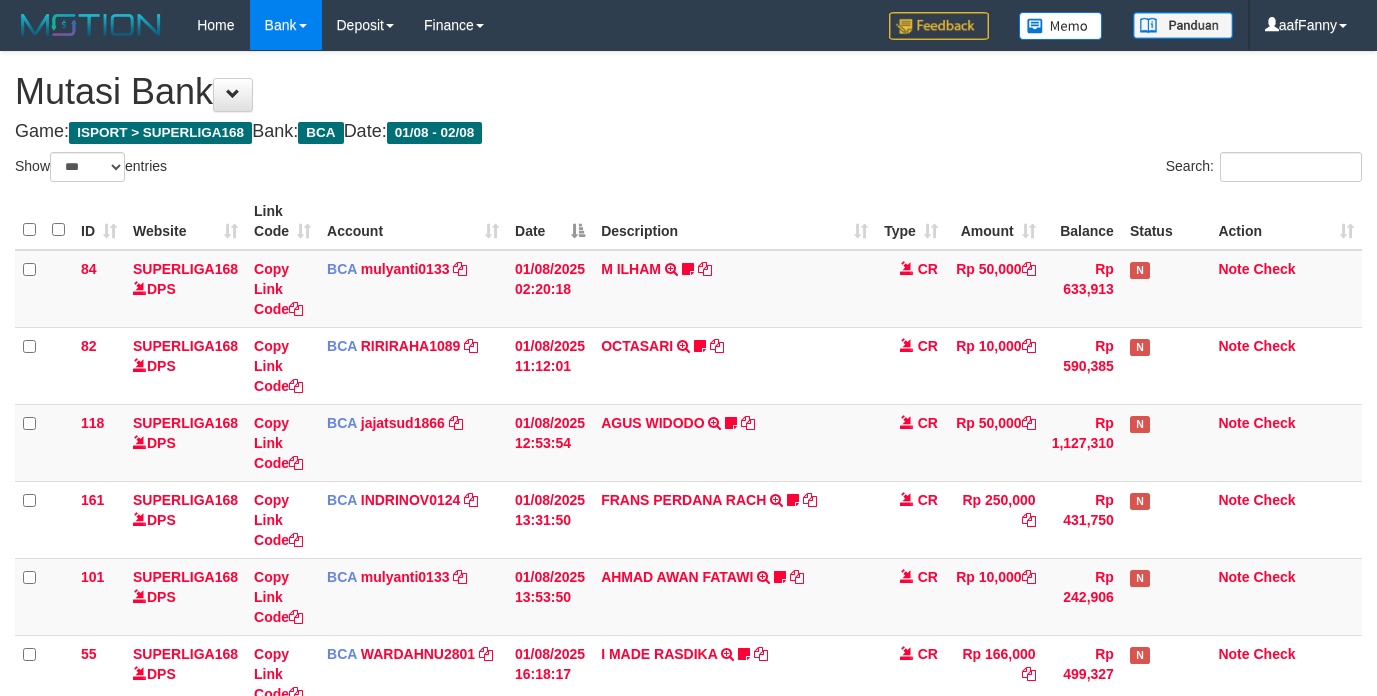select on "***" 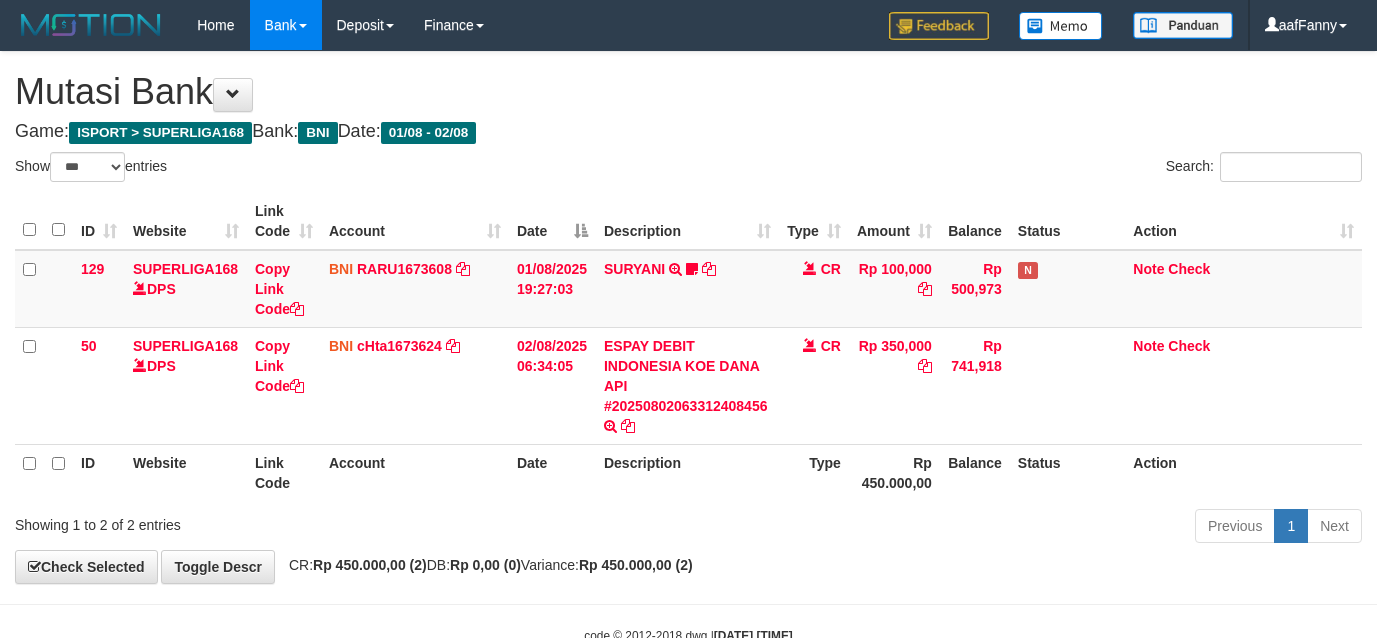 select on "***" 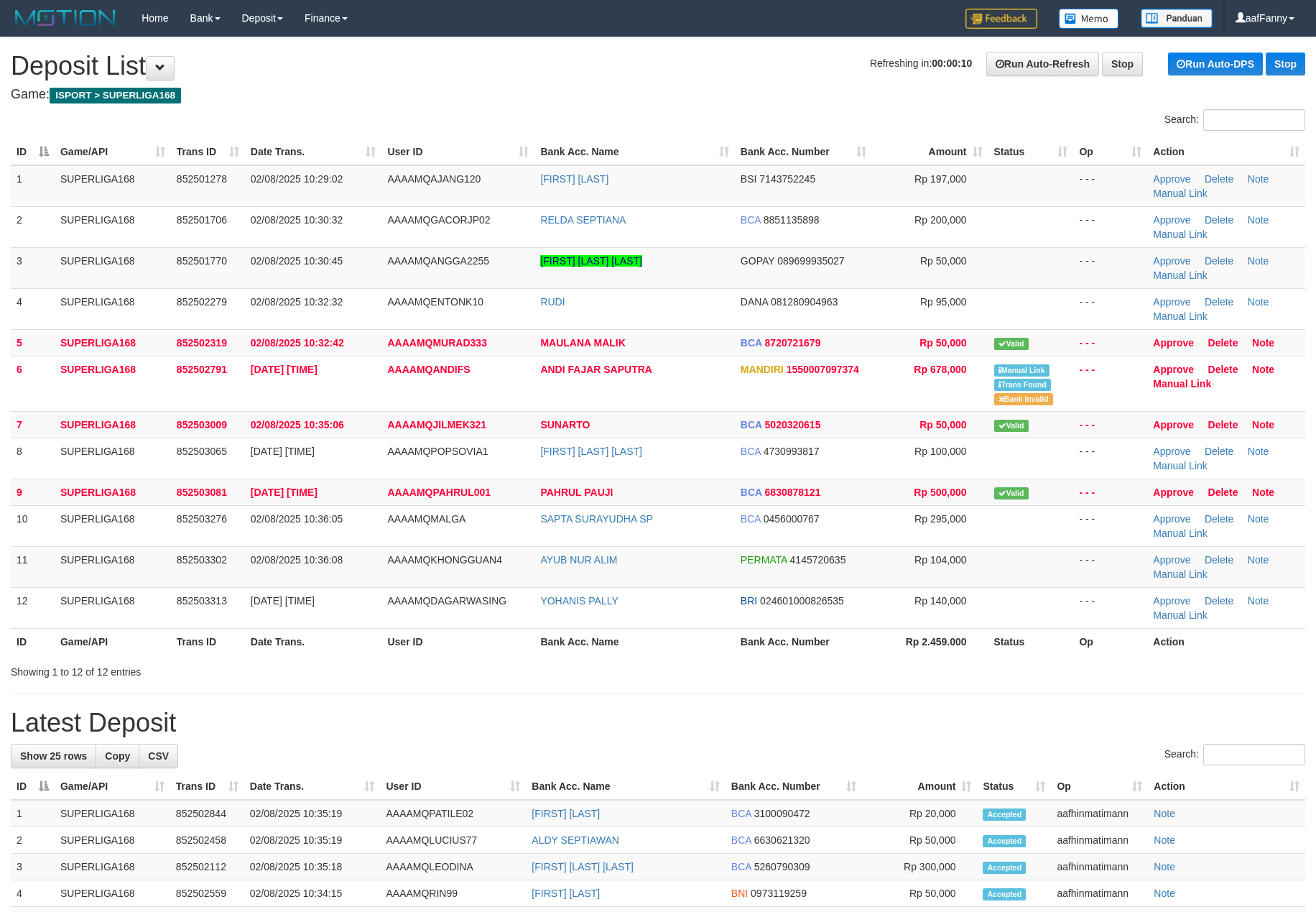 scroll, scrollTop: 0, scrollLeft: 0, axis: both 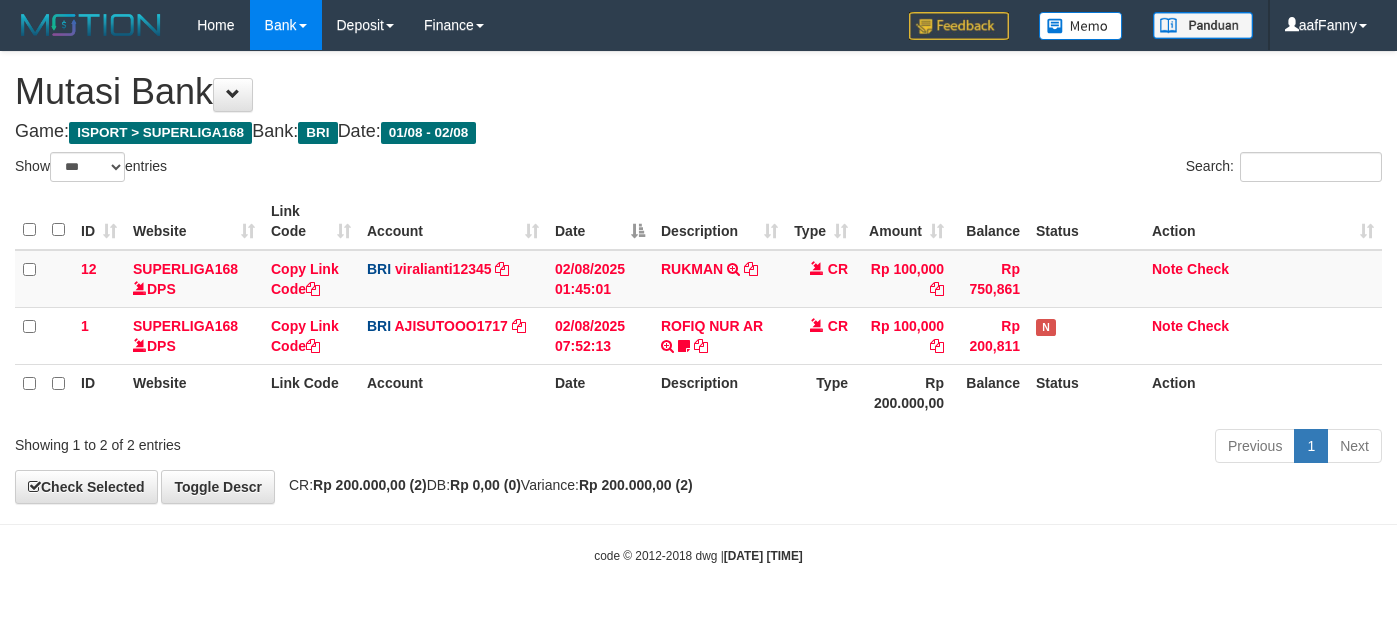 select on "***" 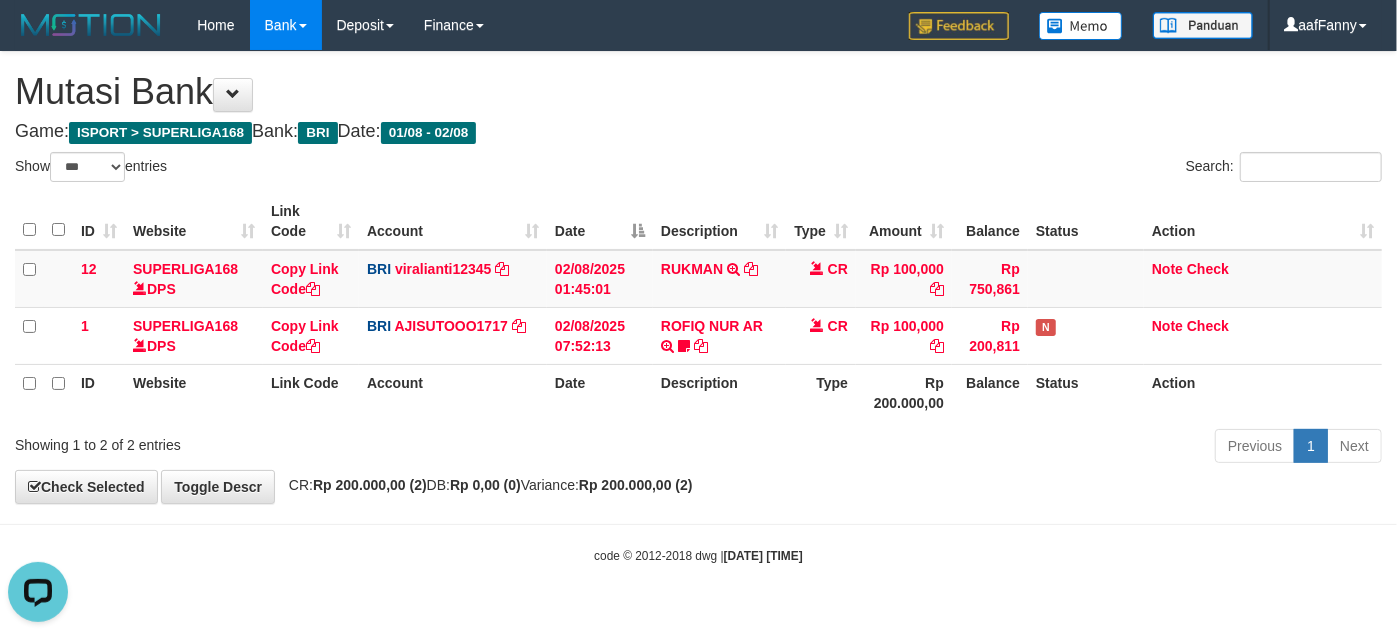 scroll, scrollTop: 0, scrollLeft: 0, axis: both 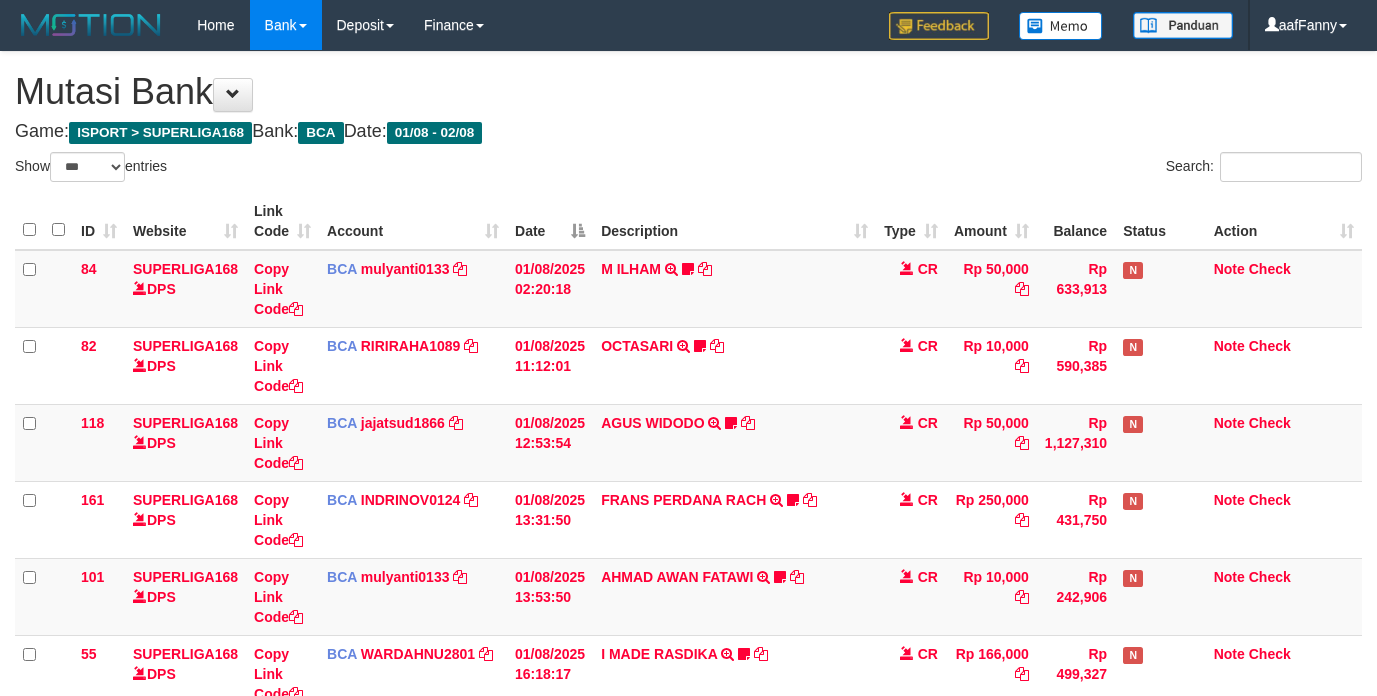 select on "***" 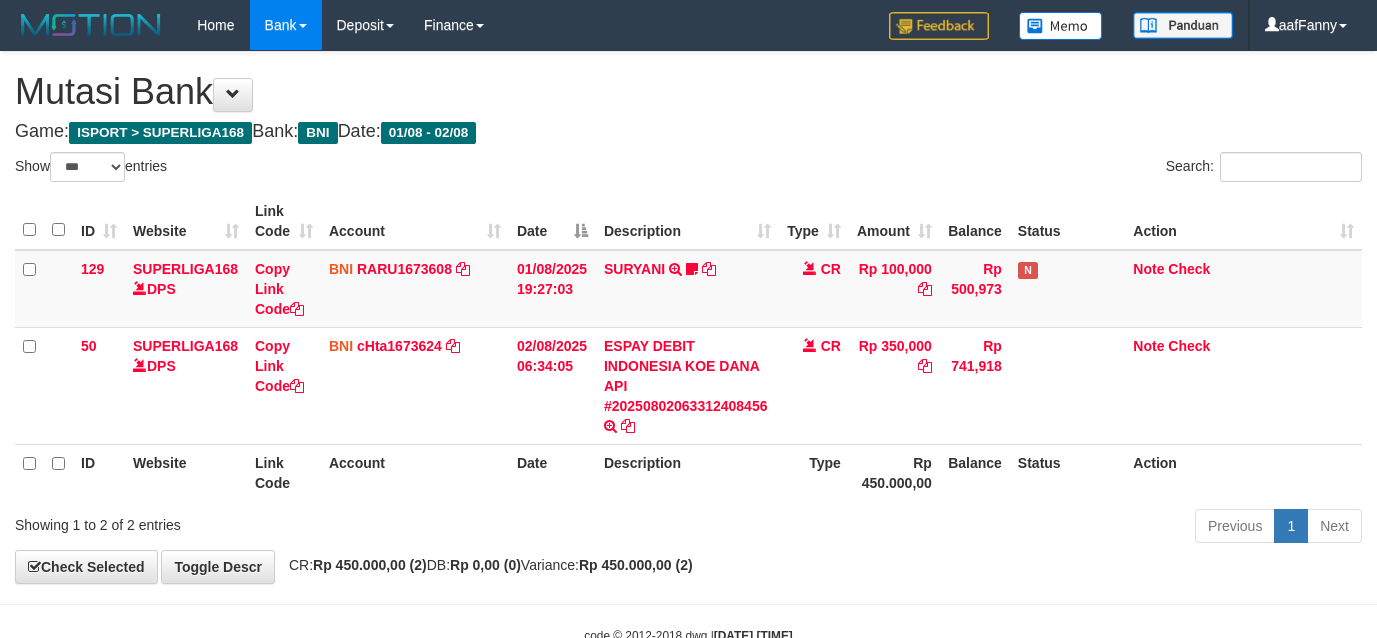 select on "***" 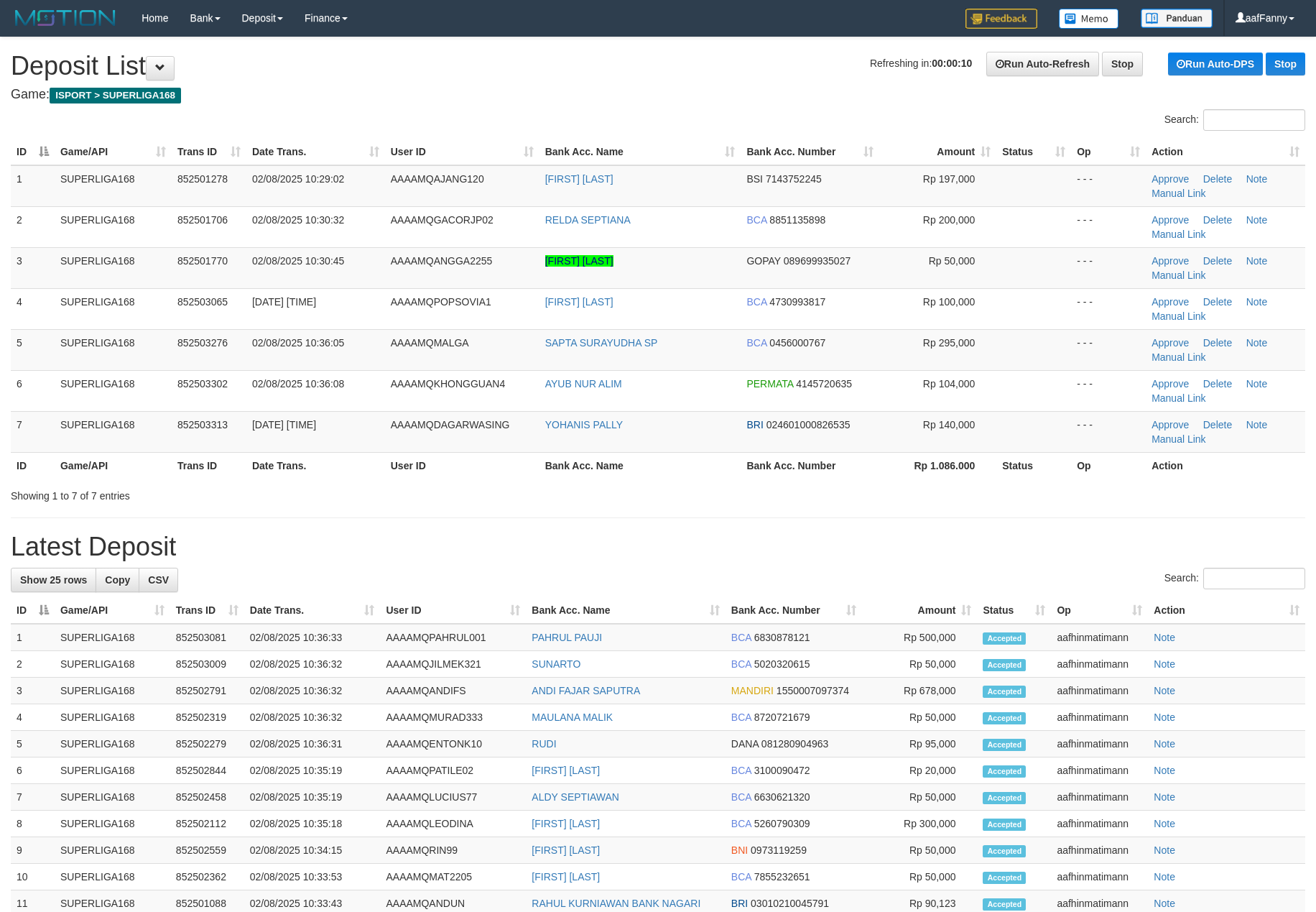 scroll, scrollTop: 0, scrollLeft: 0, axis: both 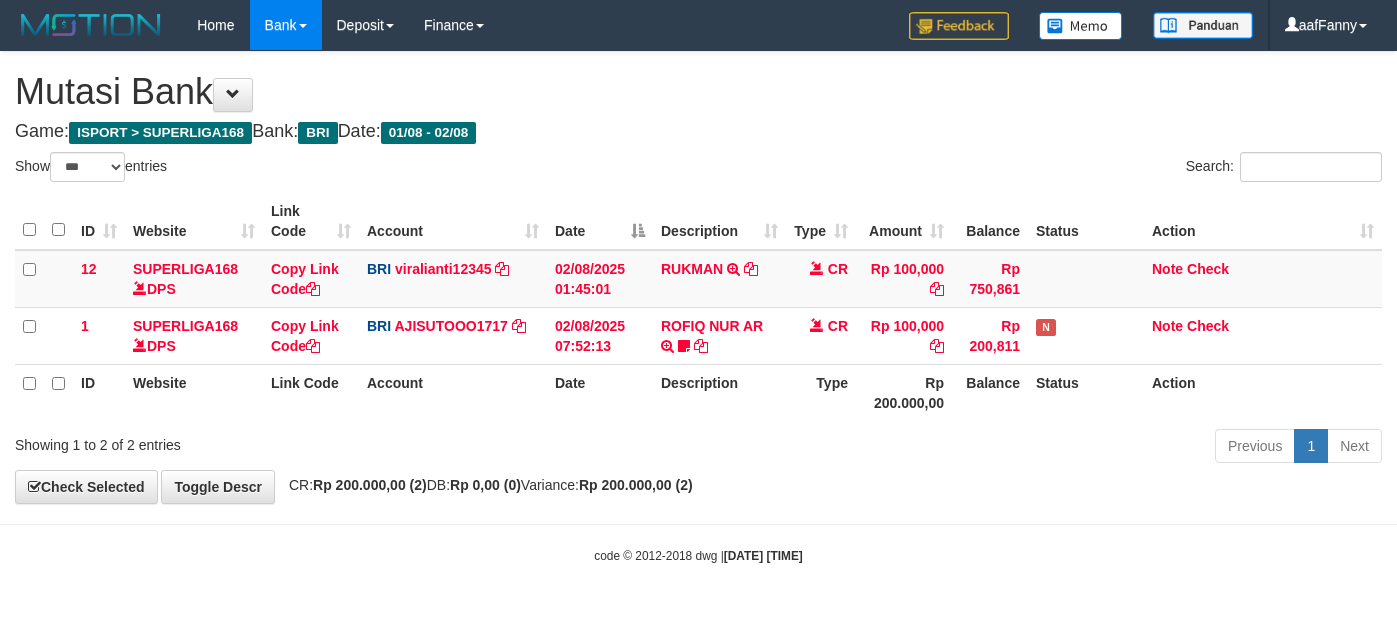 select on "***" 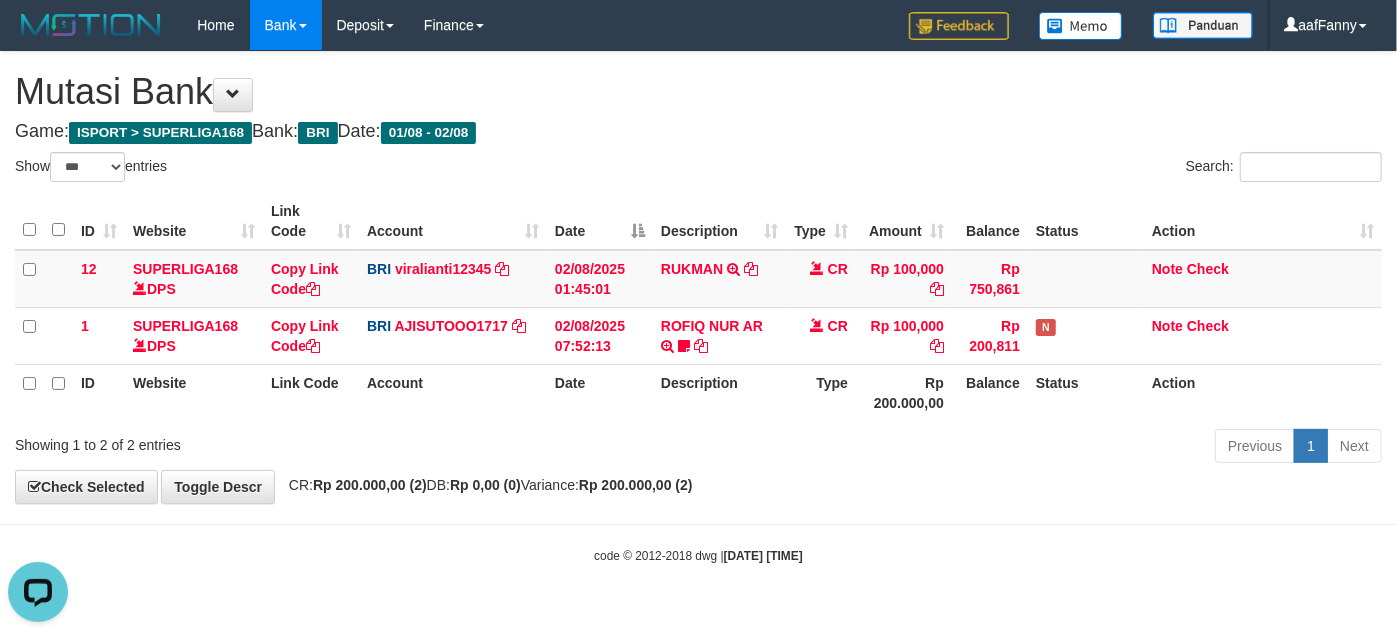 scroll, scrollTop: 0, scrollLeft: 0, axis: both 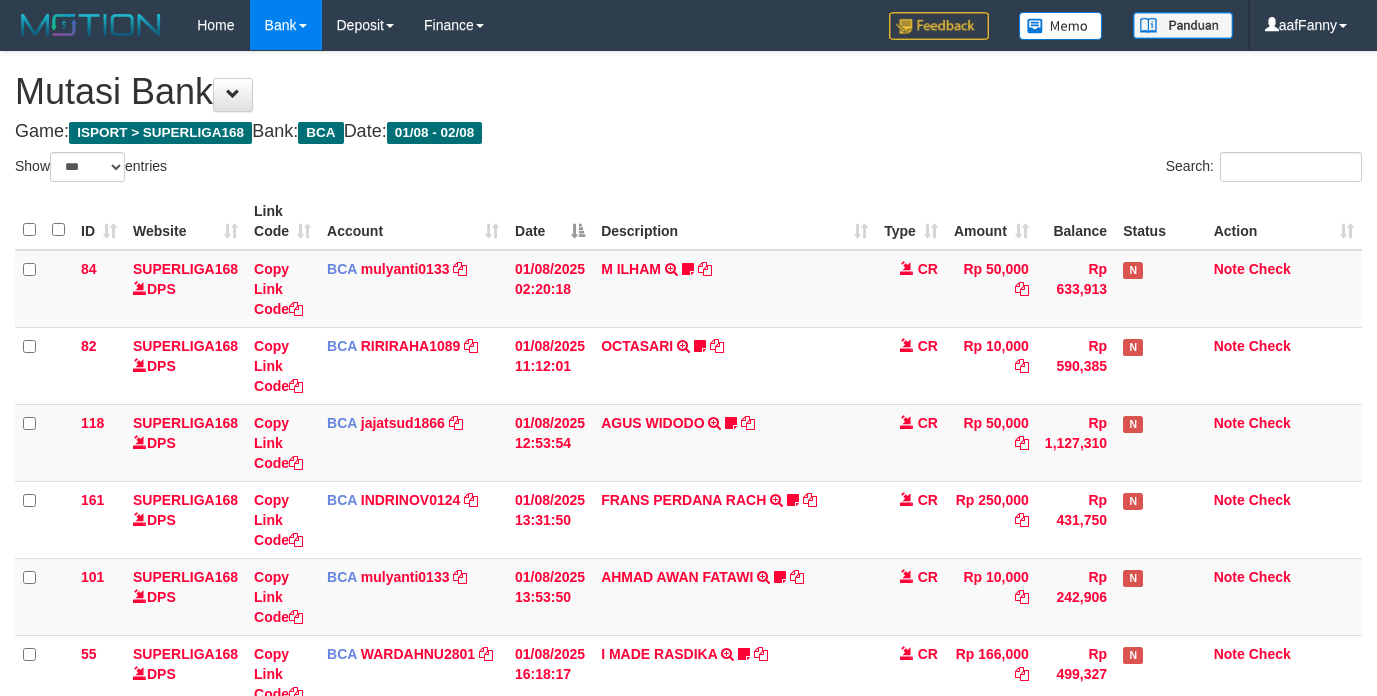 select on "***" 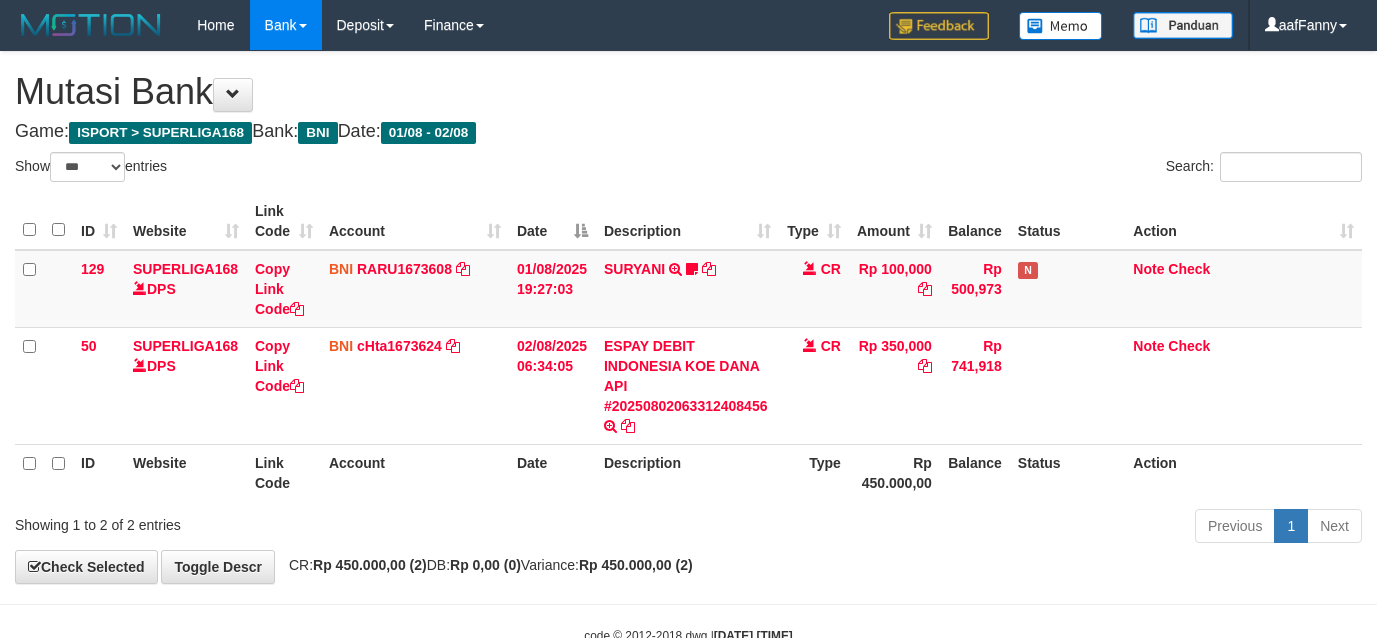 select on "***" 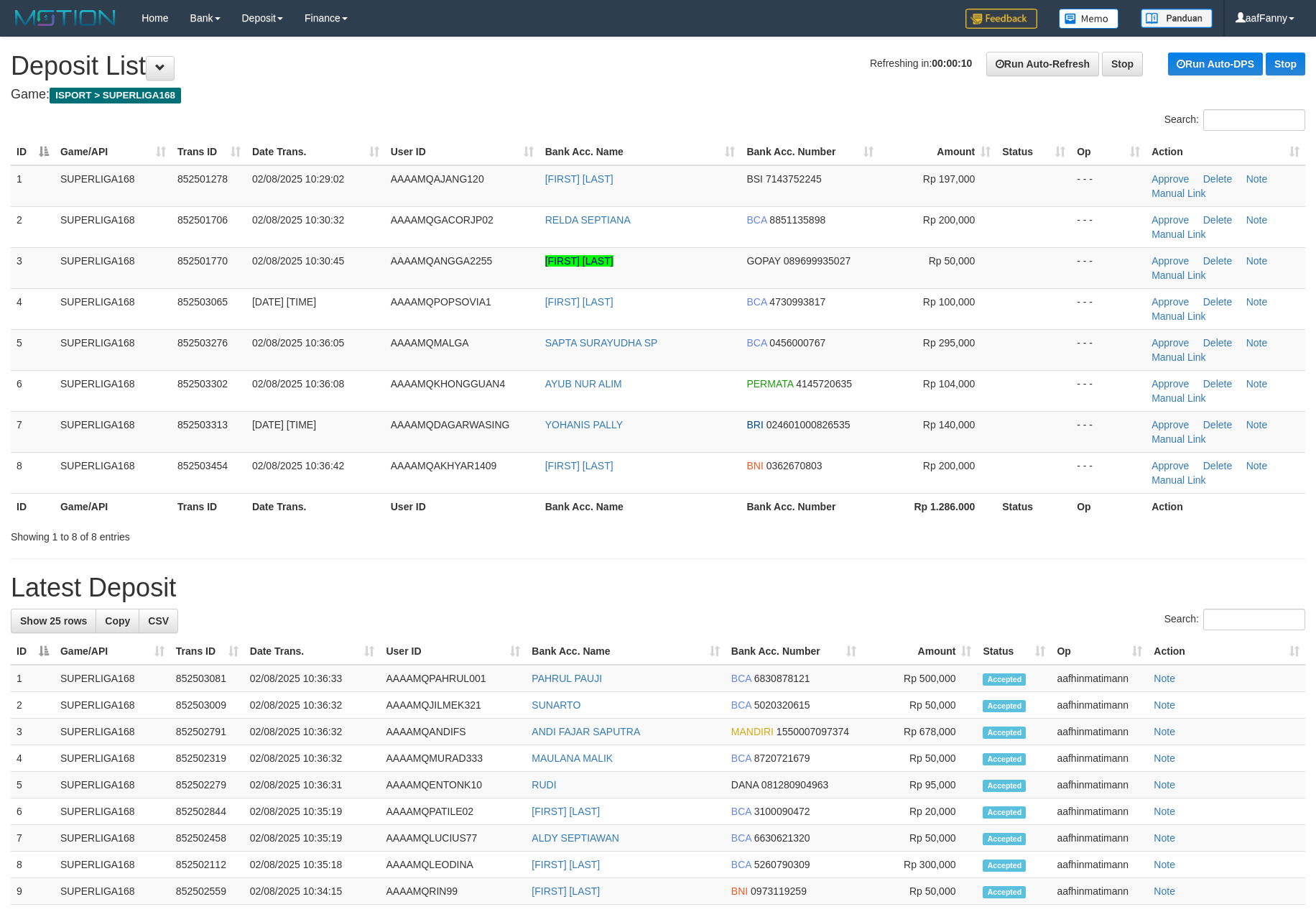 scroll, scrollTop: 0, scrollLeft: 0, axis: both 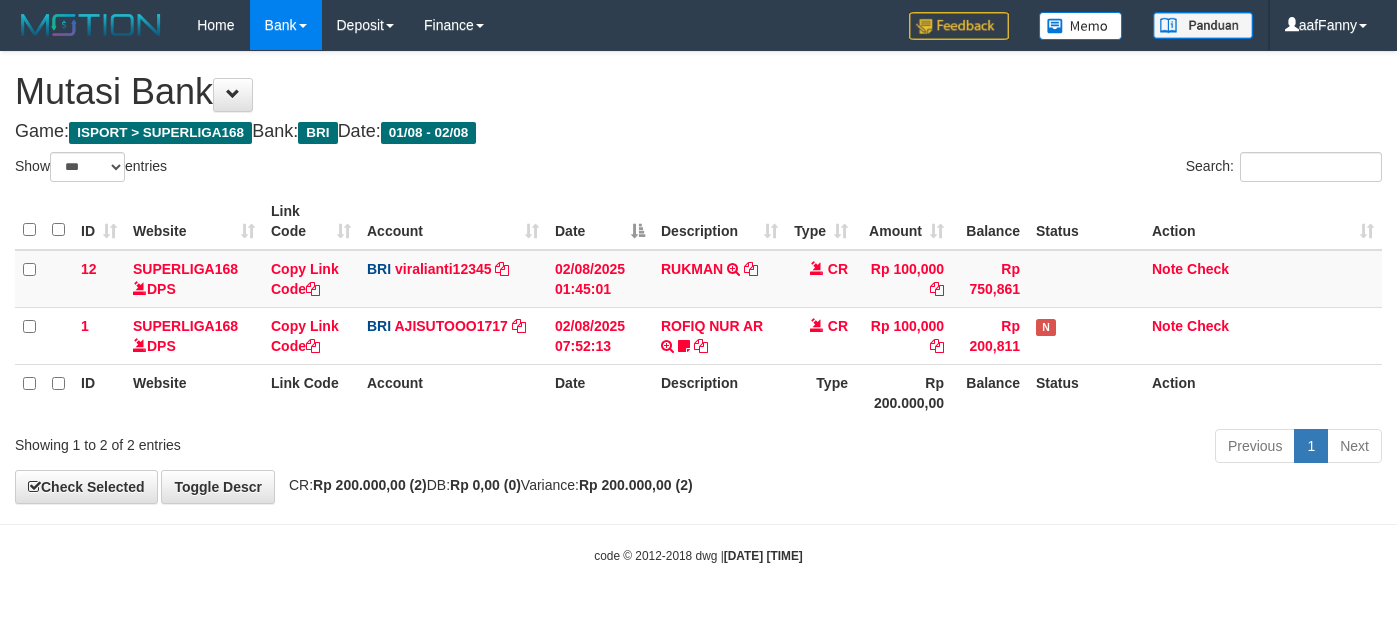 select on "***" 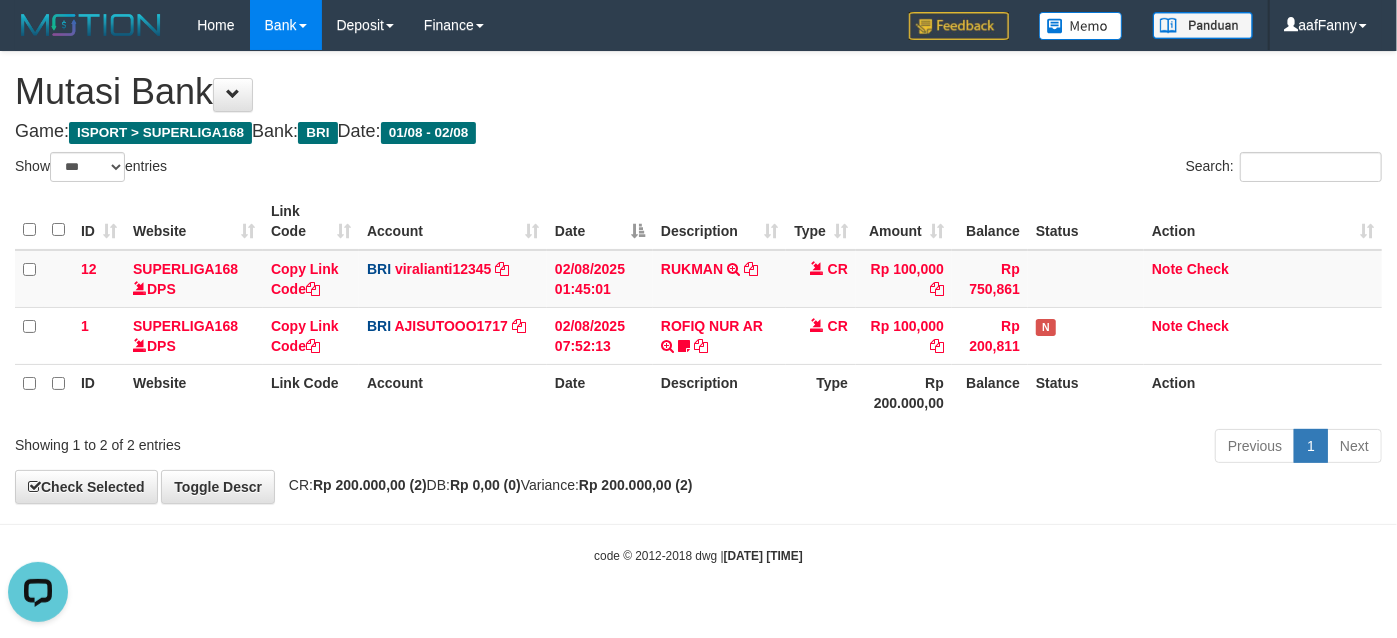 scroll, scrollTop: 0, scrollLeft: 0, axis: both 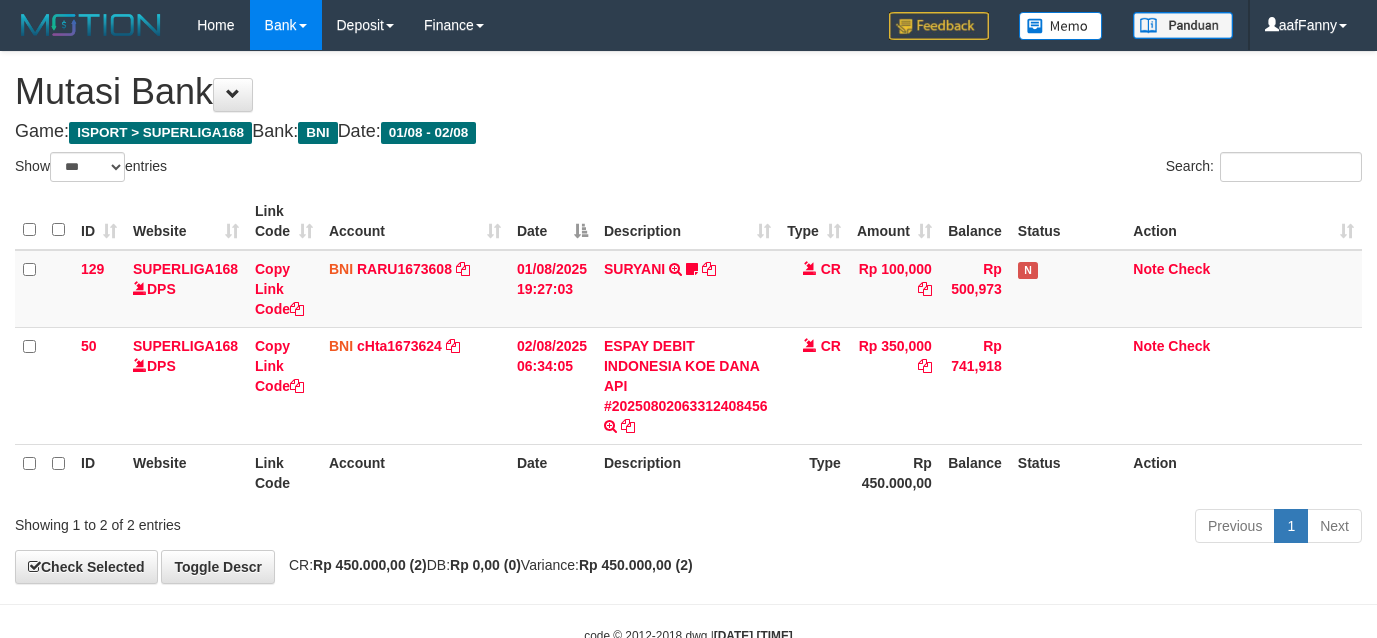 select on "***" 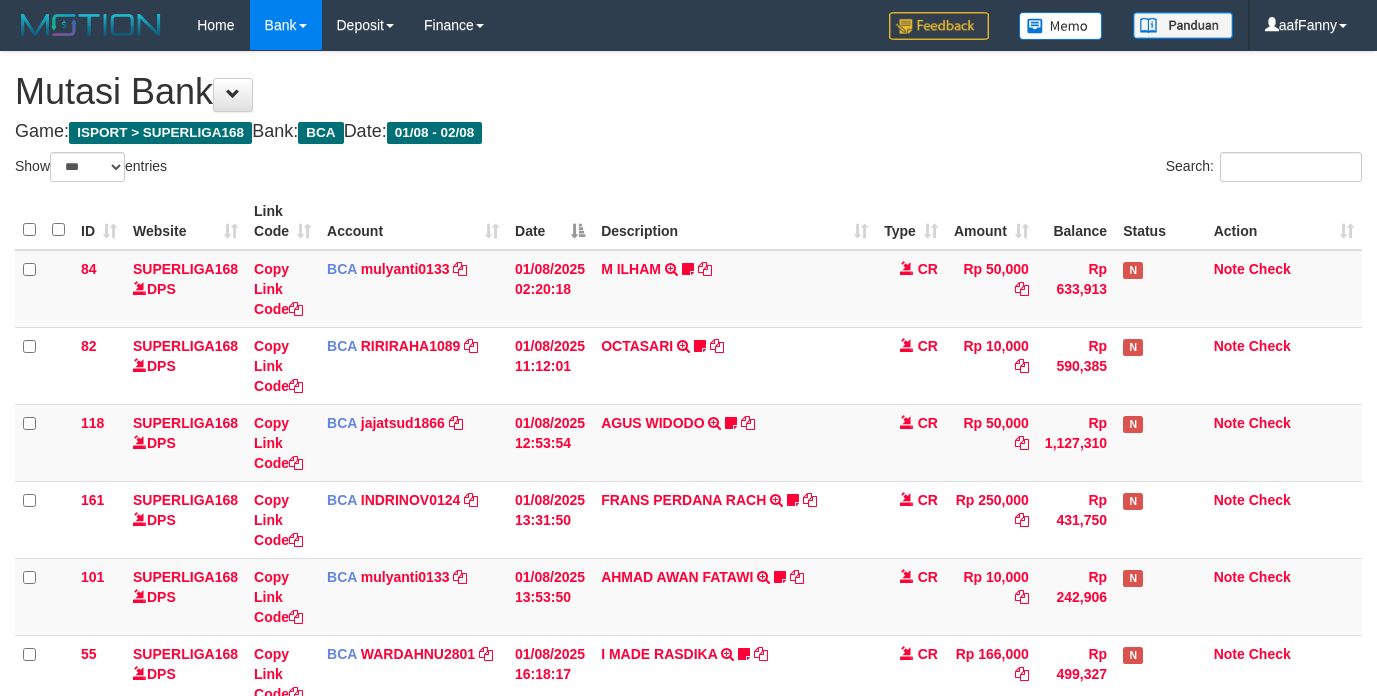 select on "***" 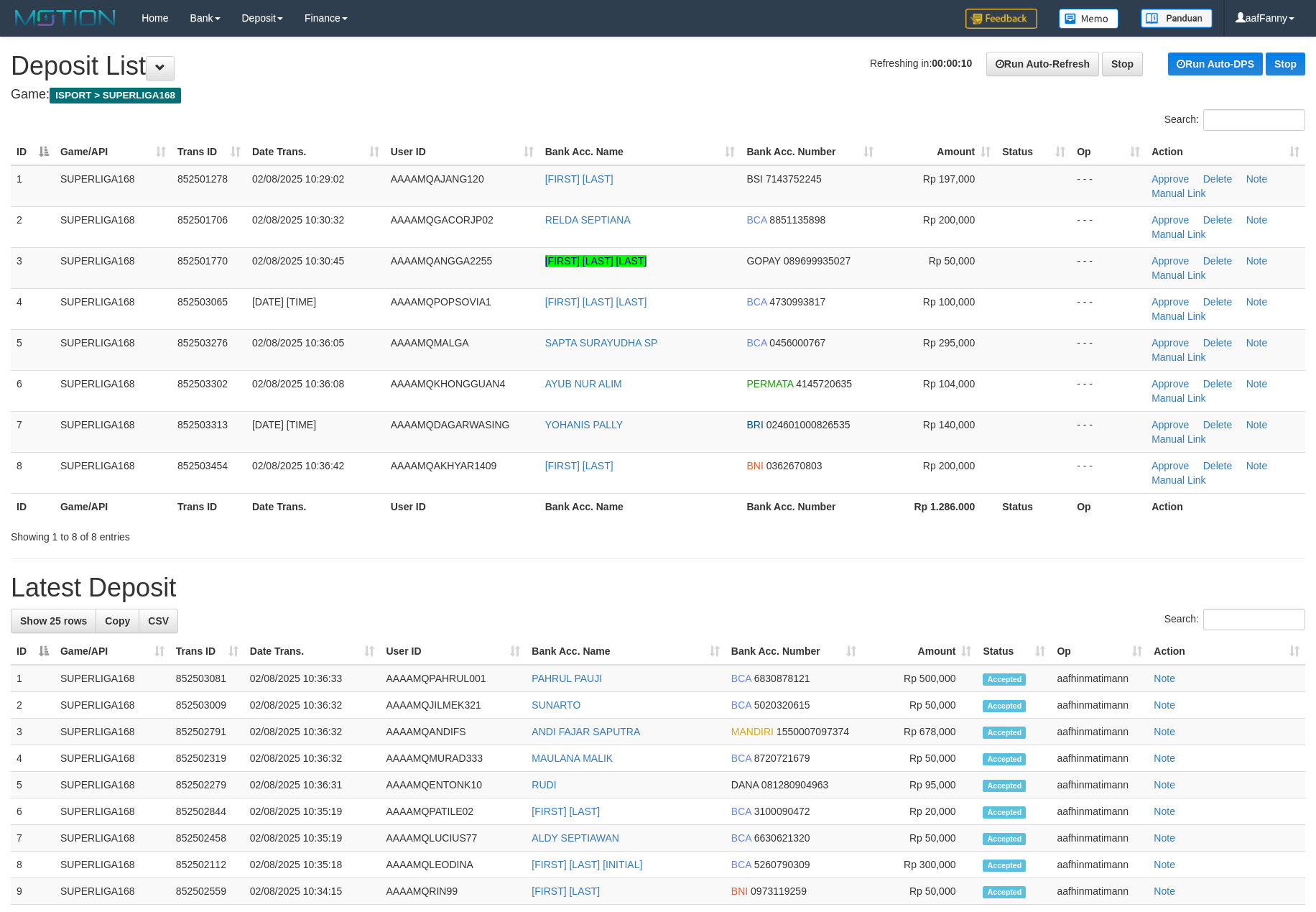 scroll, scrollTop: 0, scrollLeft: 0, axis: both 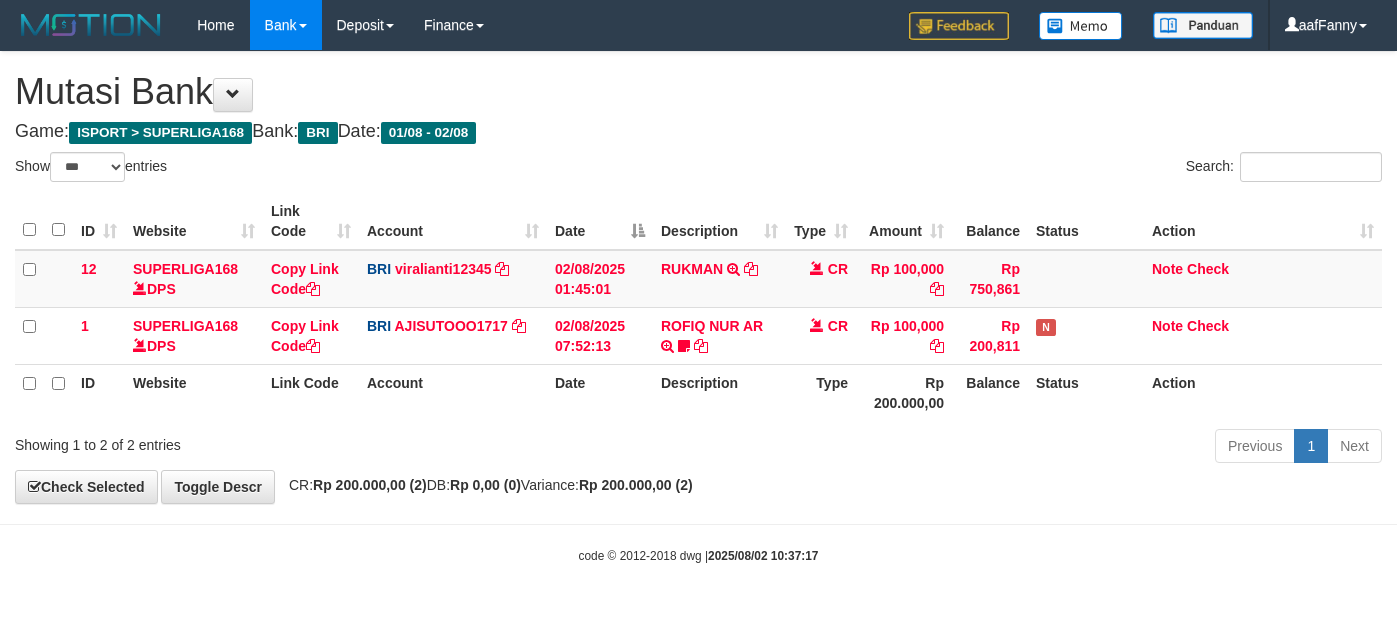 select on "***" 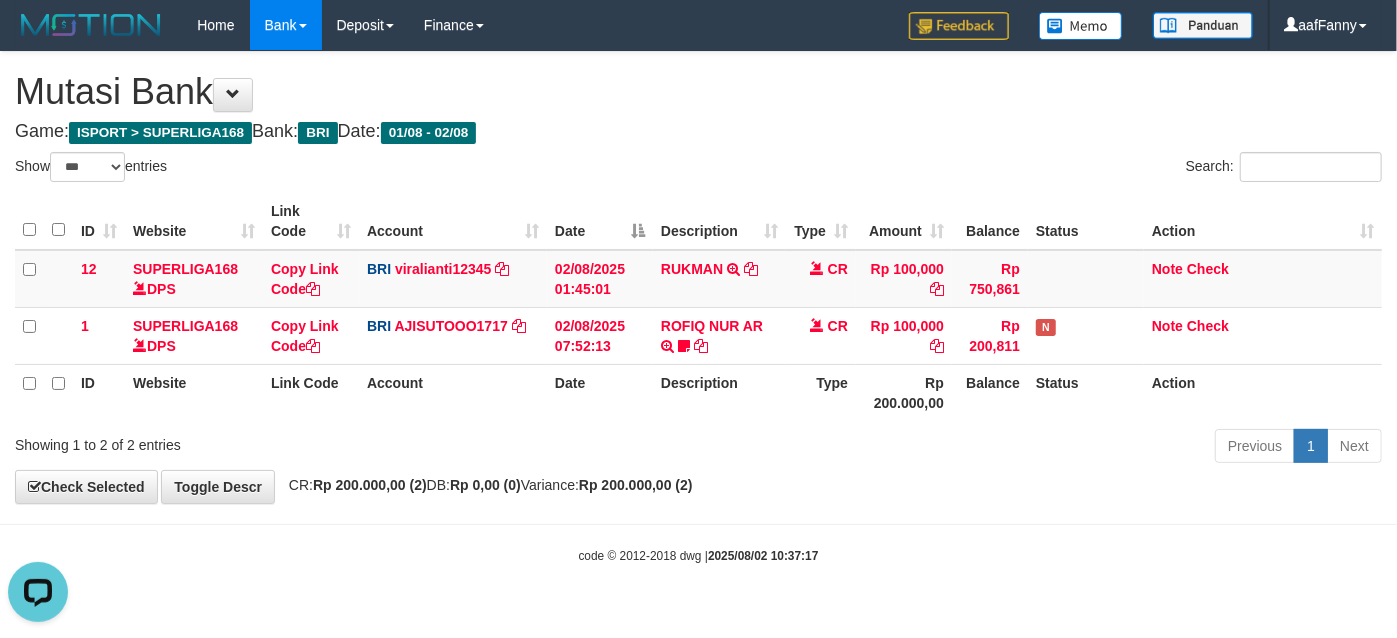 scroll, scrollTop: 0, scrollLeft: 0, axis: both 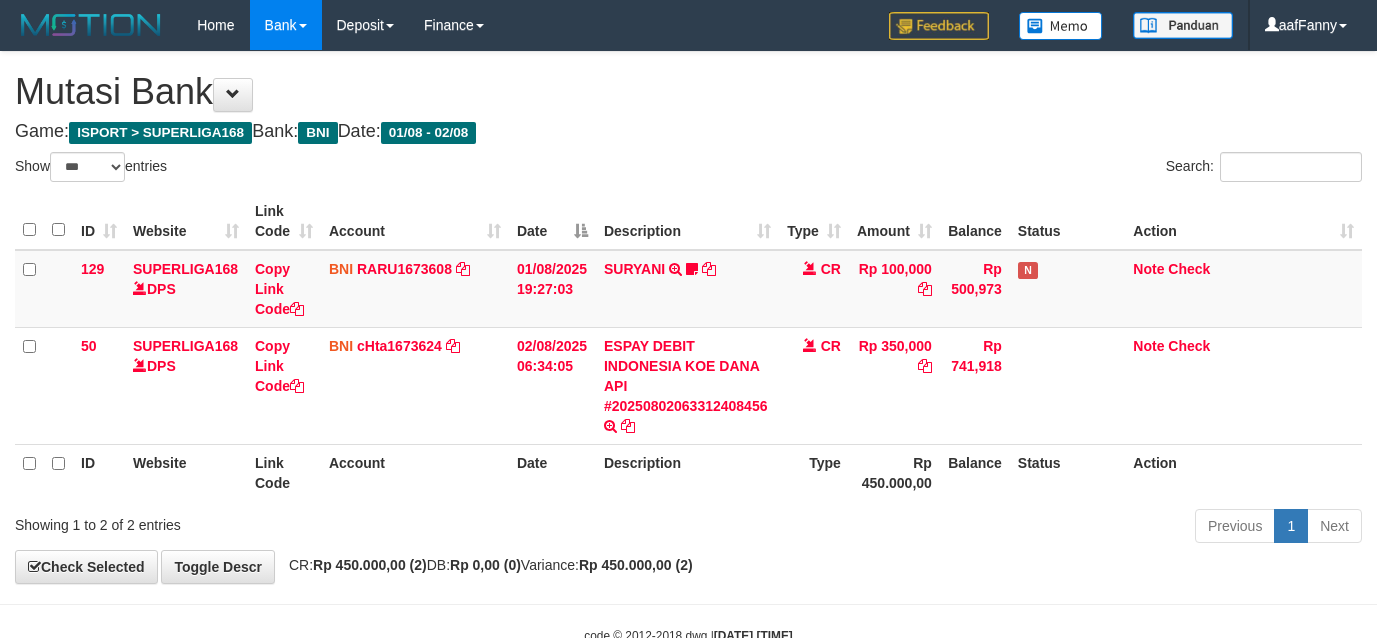 select on "***" 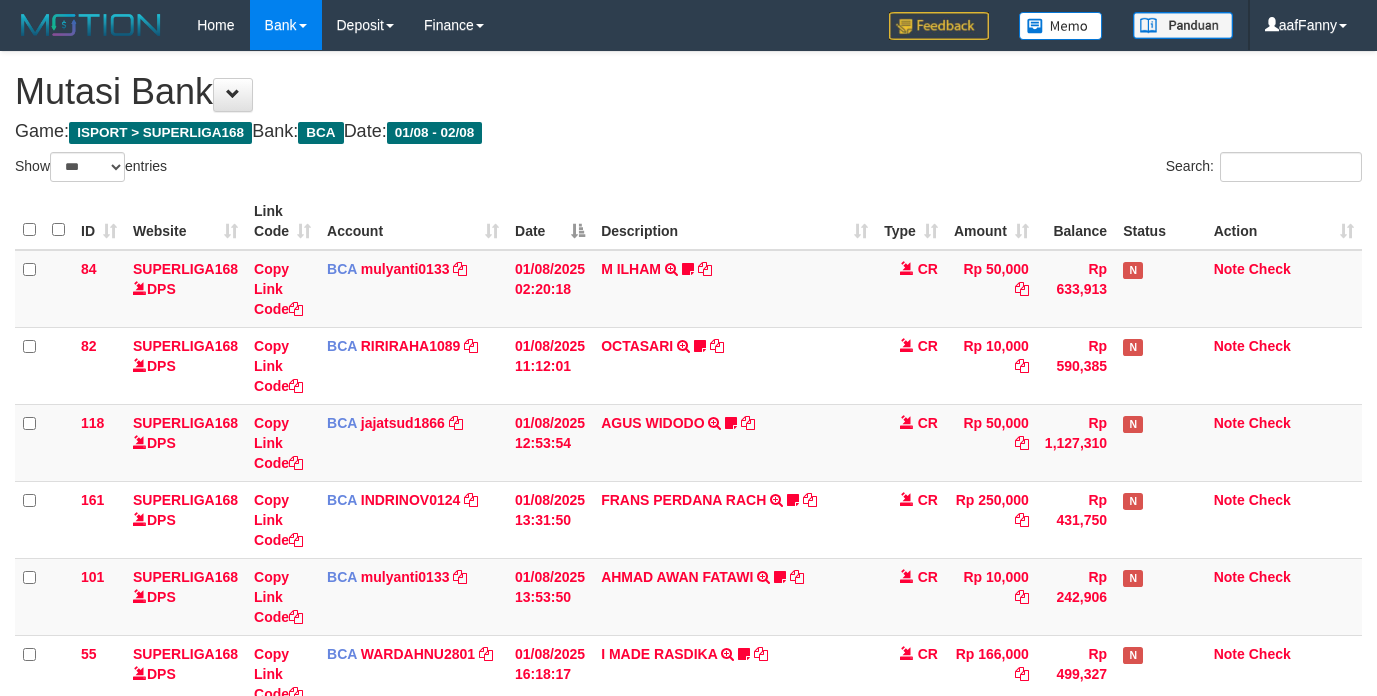 select on "***" 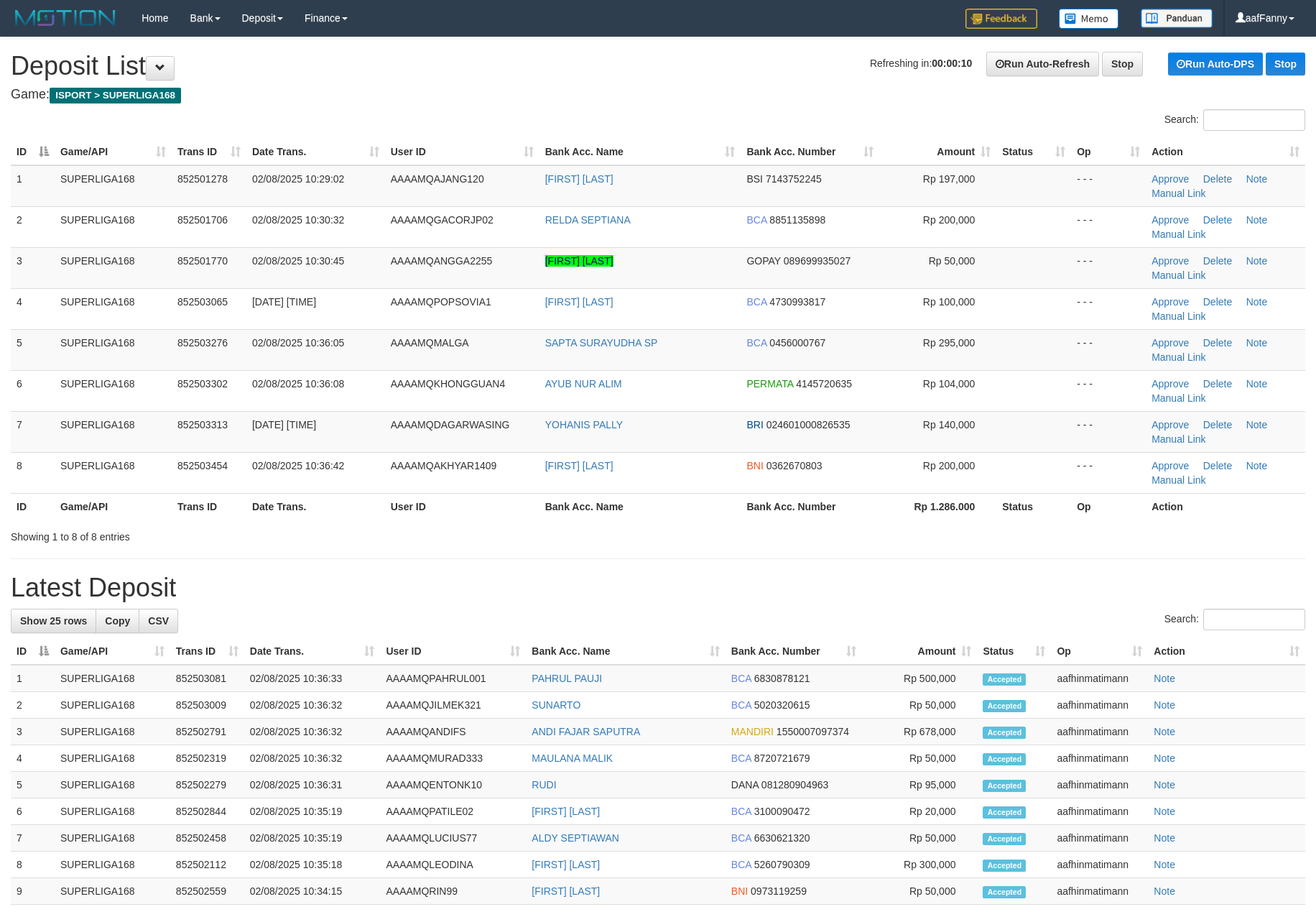 scroll, scrollTop: 0, scrollLeft: 0, axis: both 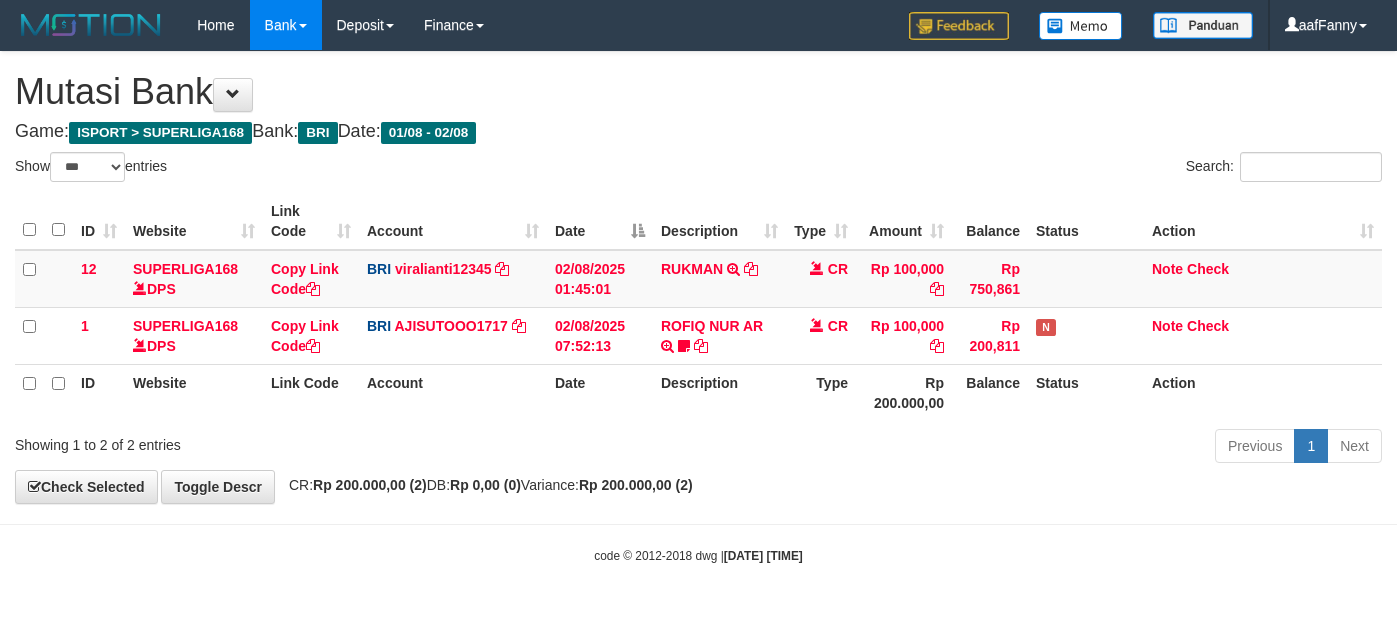 select on "***" 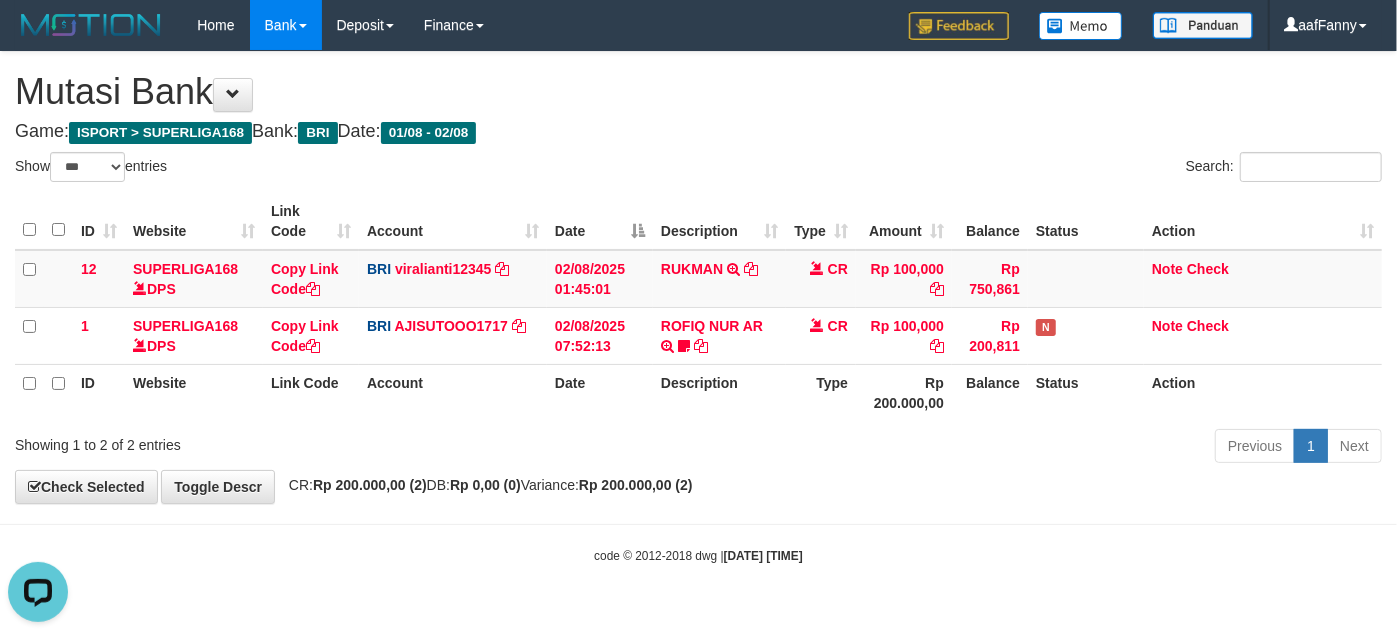 scroll, scrollTop: 0, scrollLeft: 0, axis: both 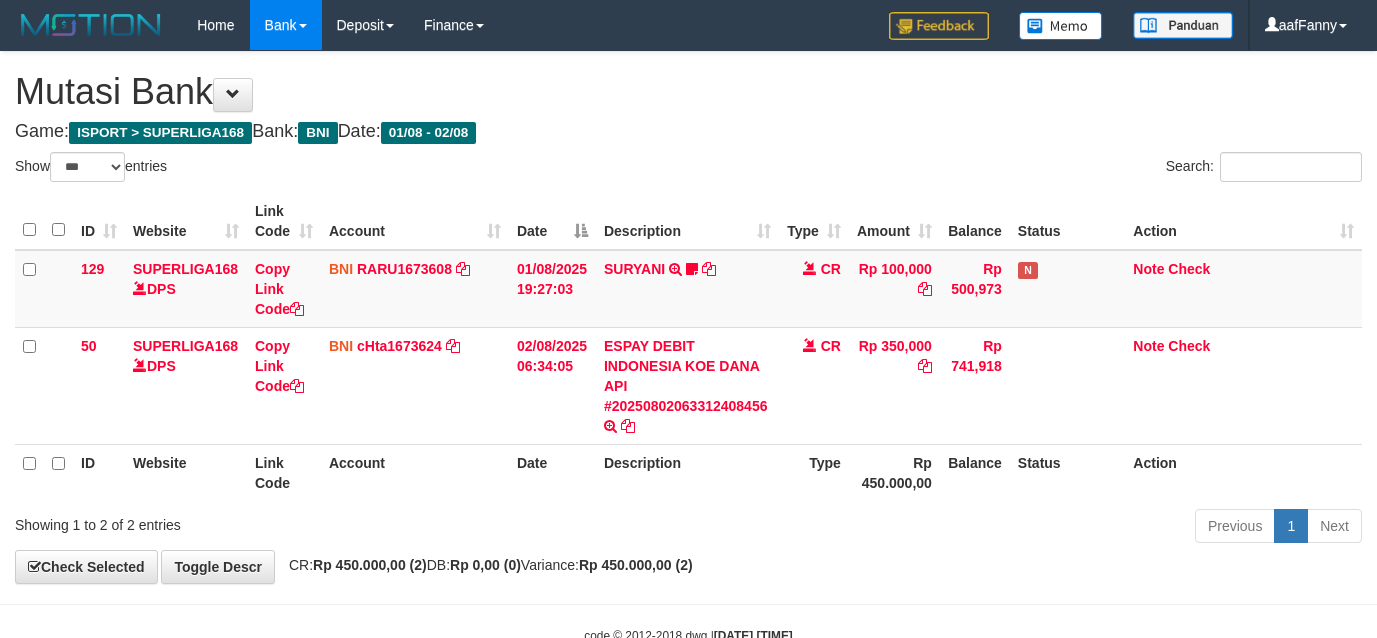 select on "***" 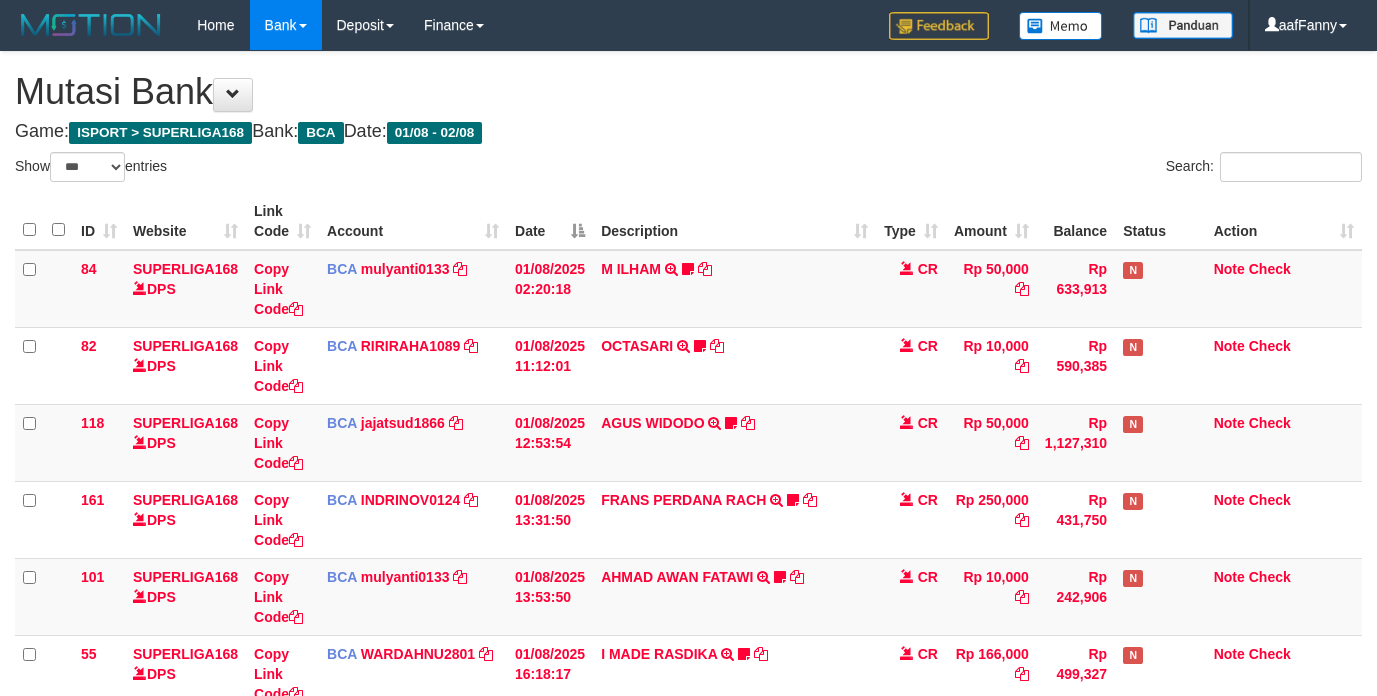 select on "***" 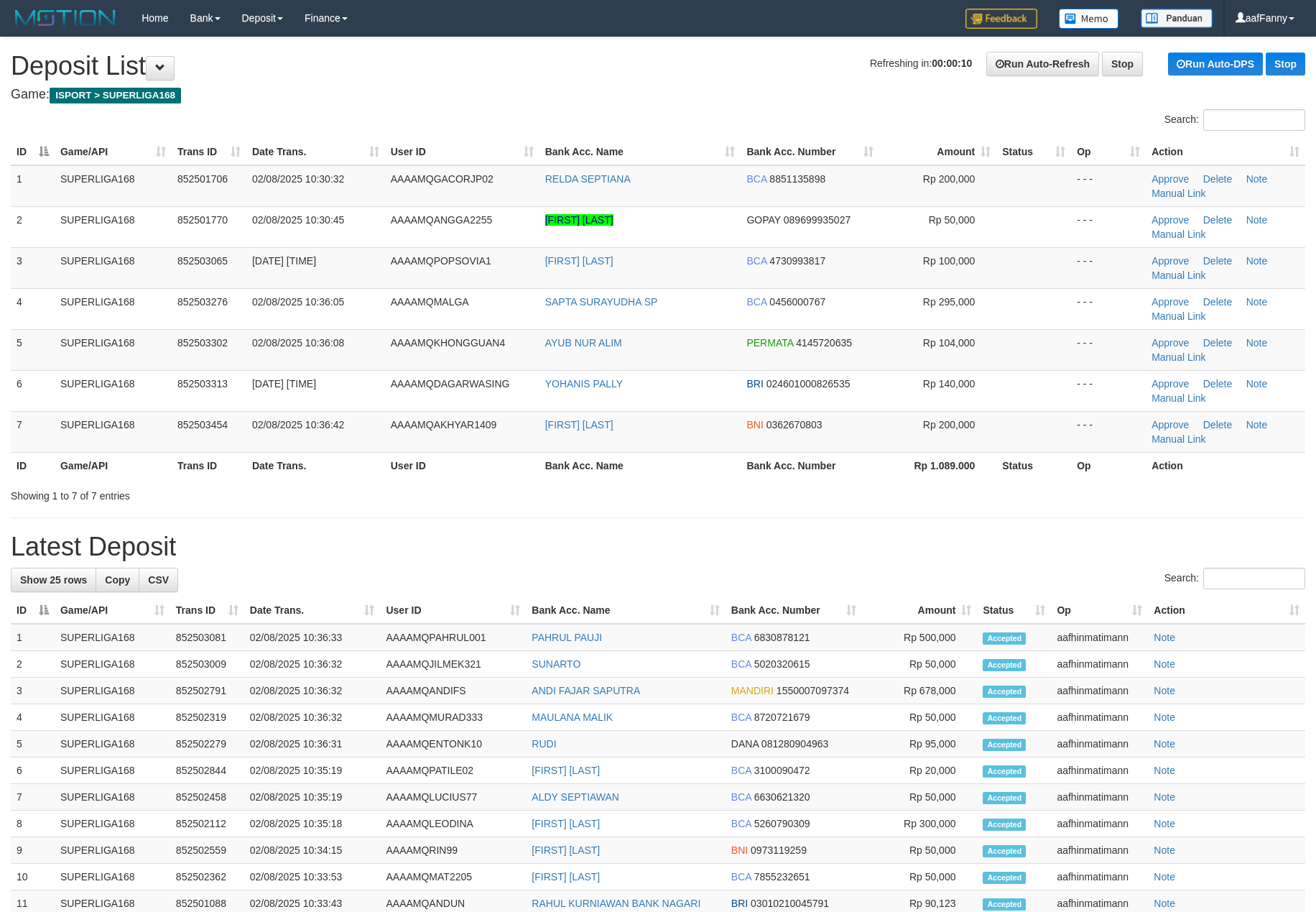 scroll, scrollTop: 0, scrollLeft: 0, axis: both 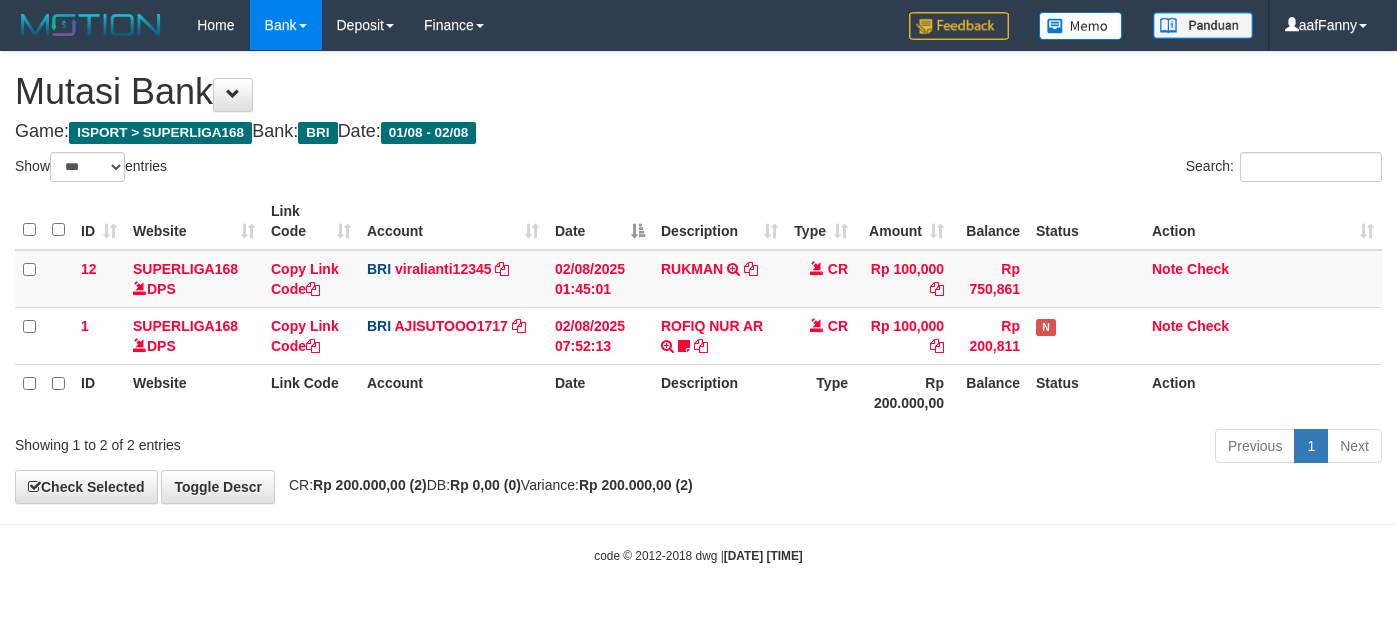 select on "***" 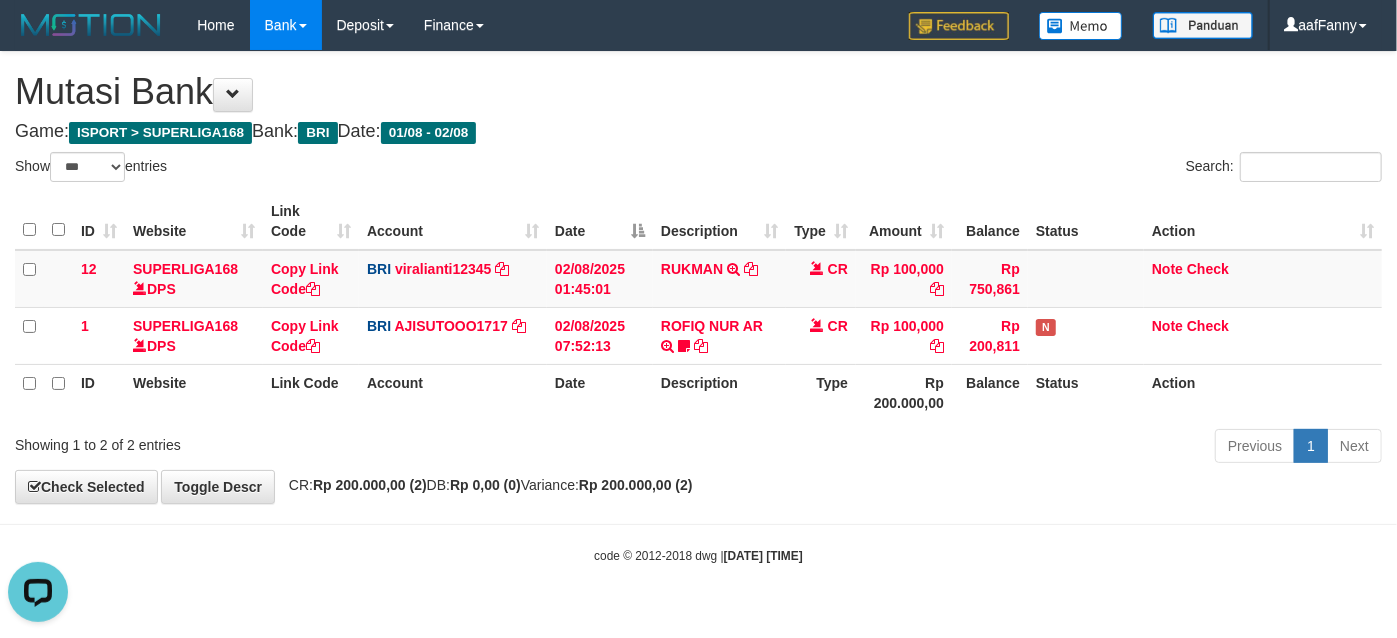 scroll, scrollTop: 0, scrollLeft: 0, axis: both 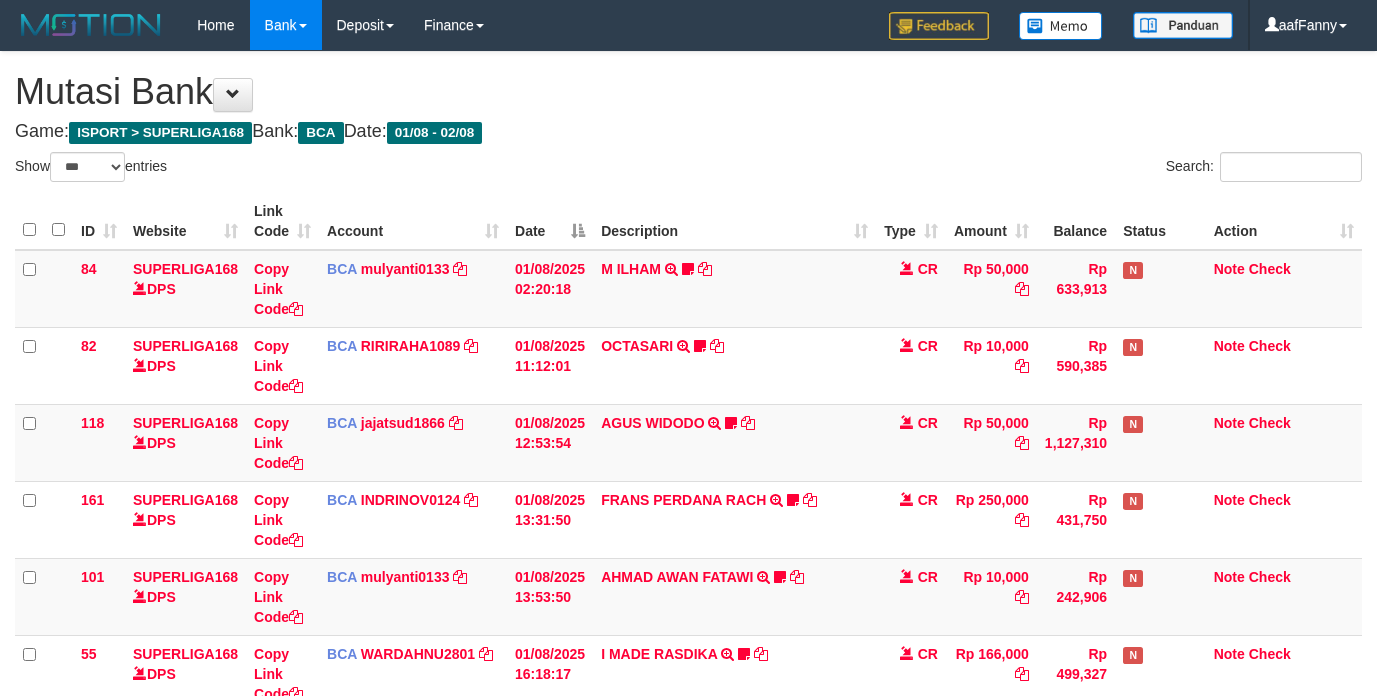 select on "***" 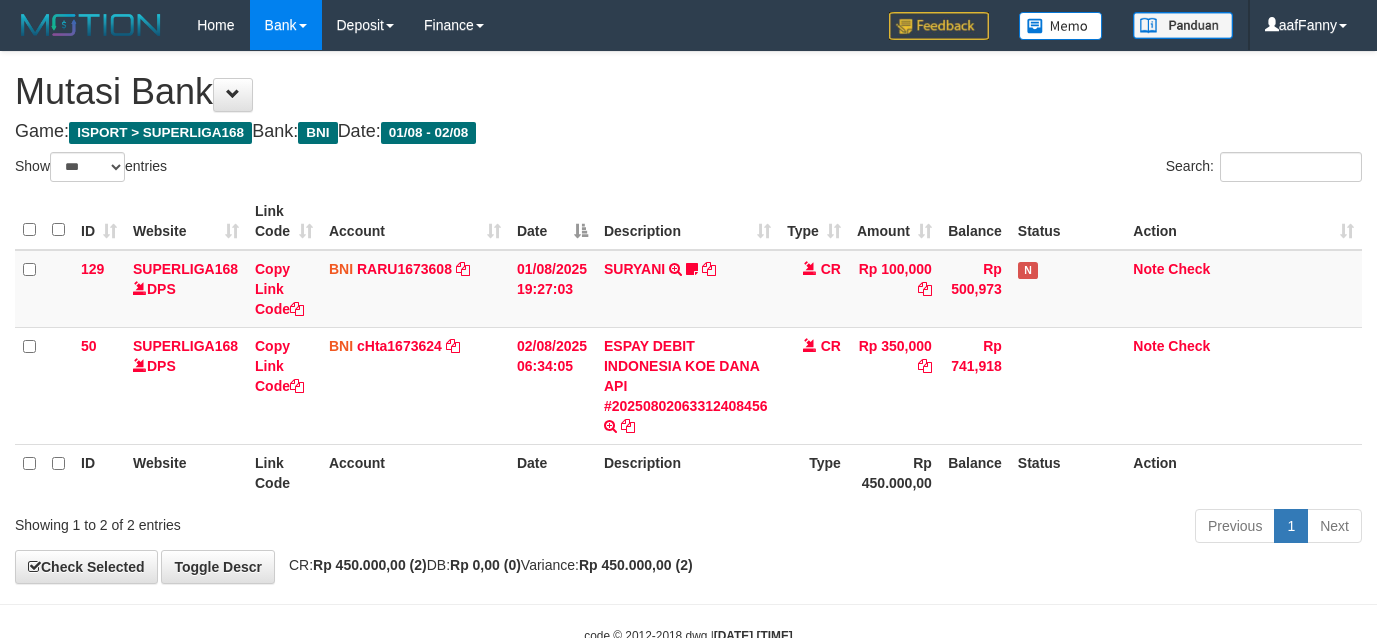 select on "***" 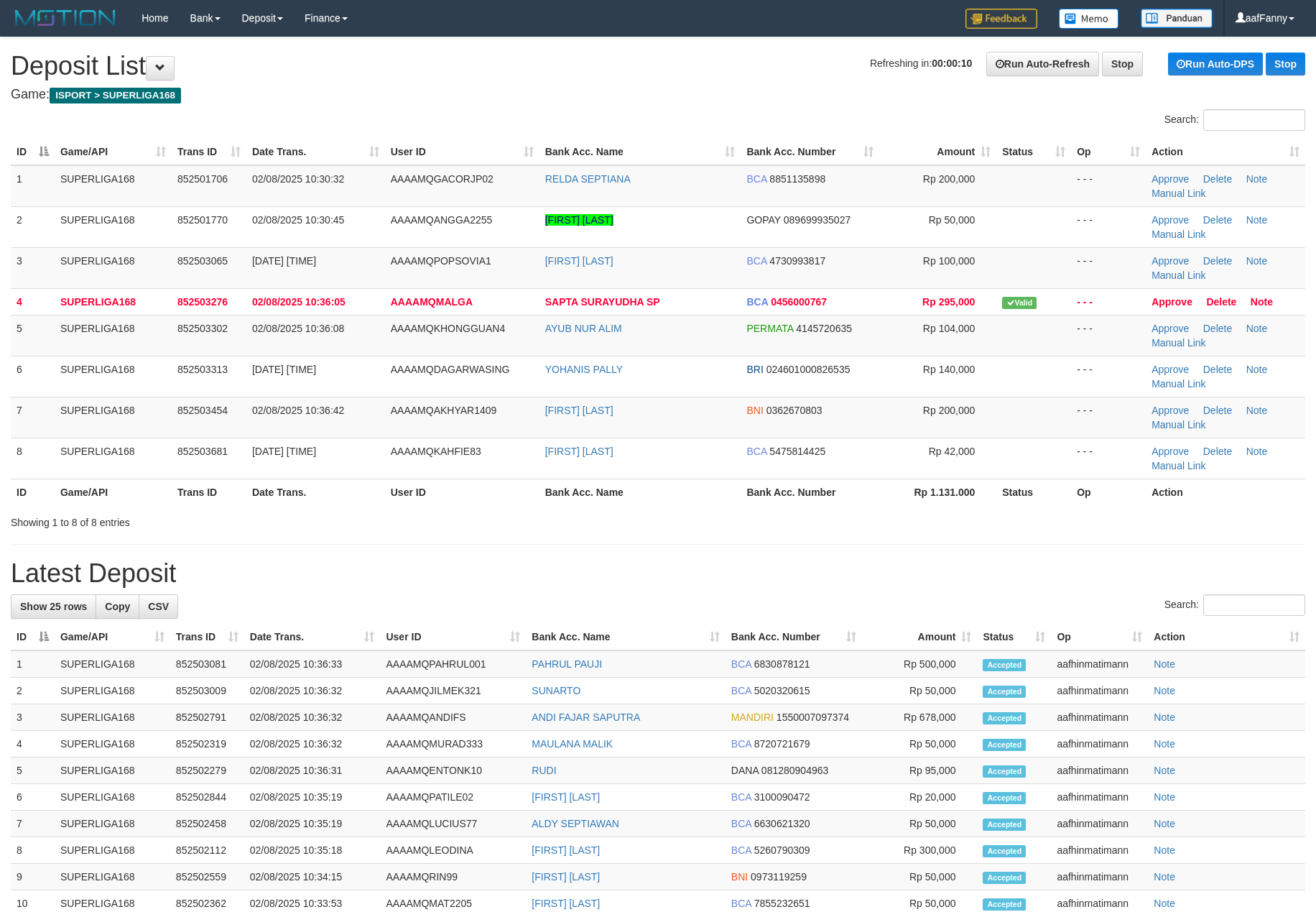scroll, scrollTop: 0, scrollLeft: 0, axis: both 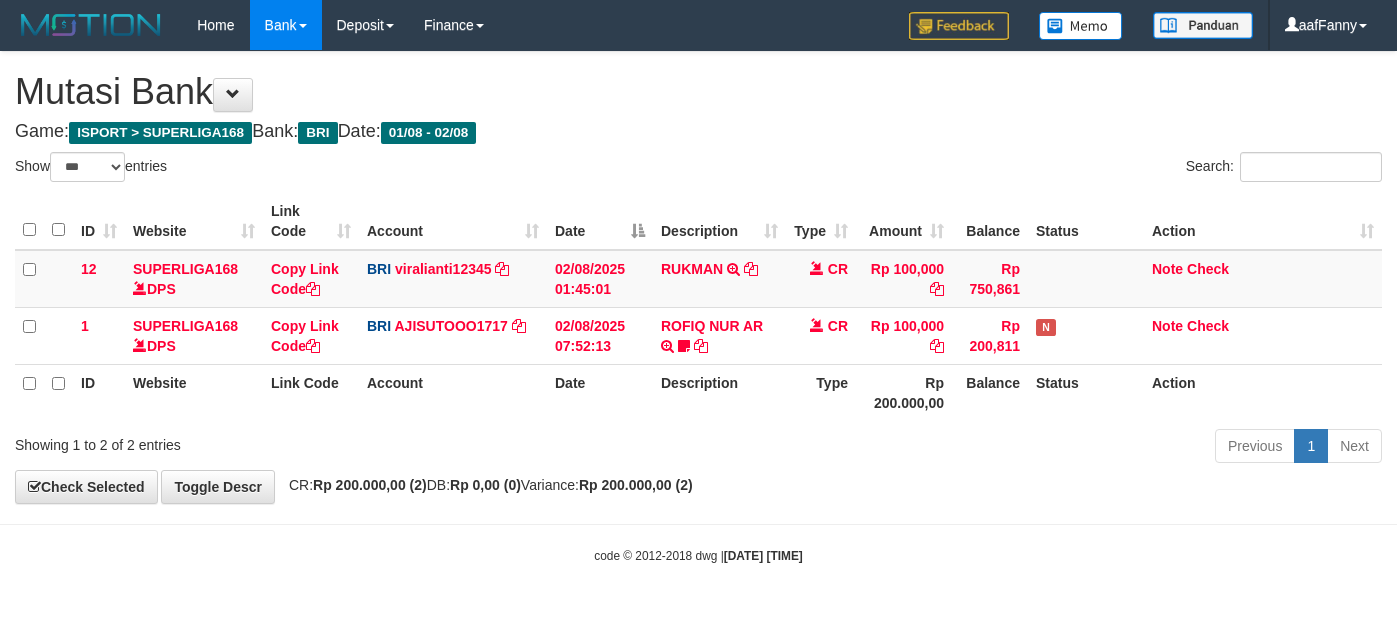 select on "***" 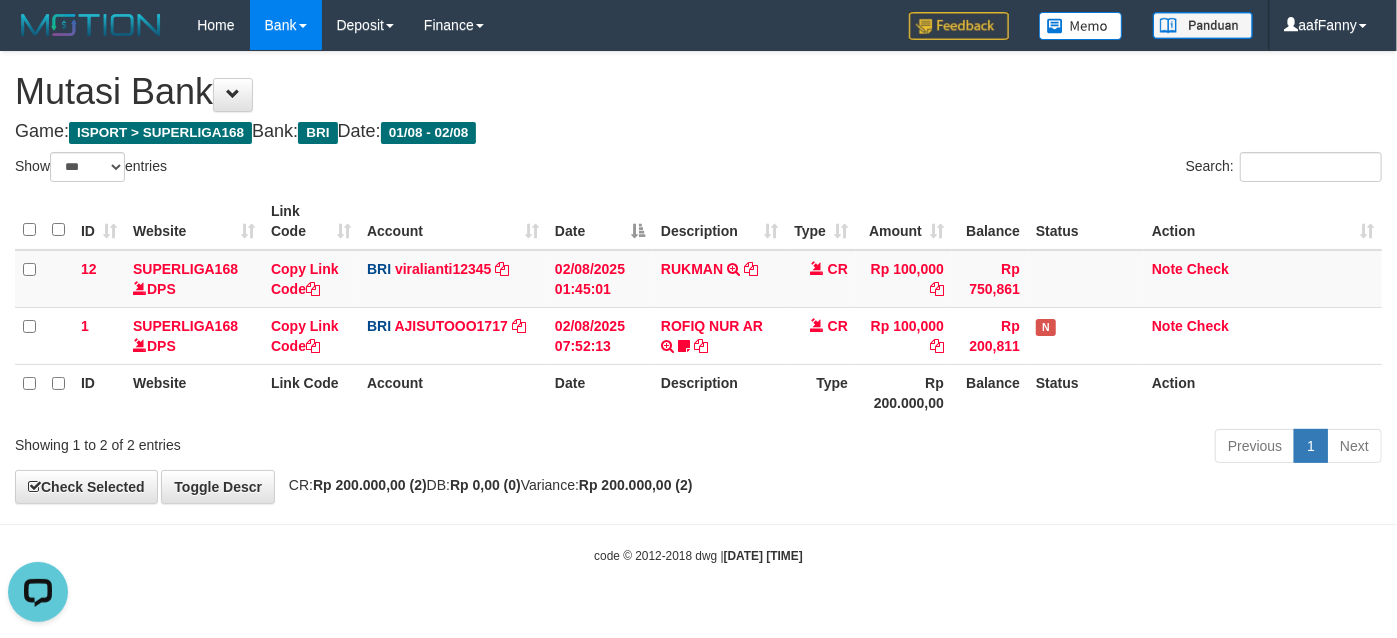 scroll, scrollTop: 0, scrollLeft: 0, axis: both 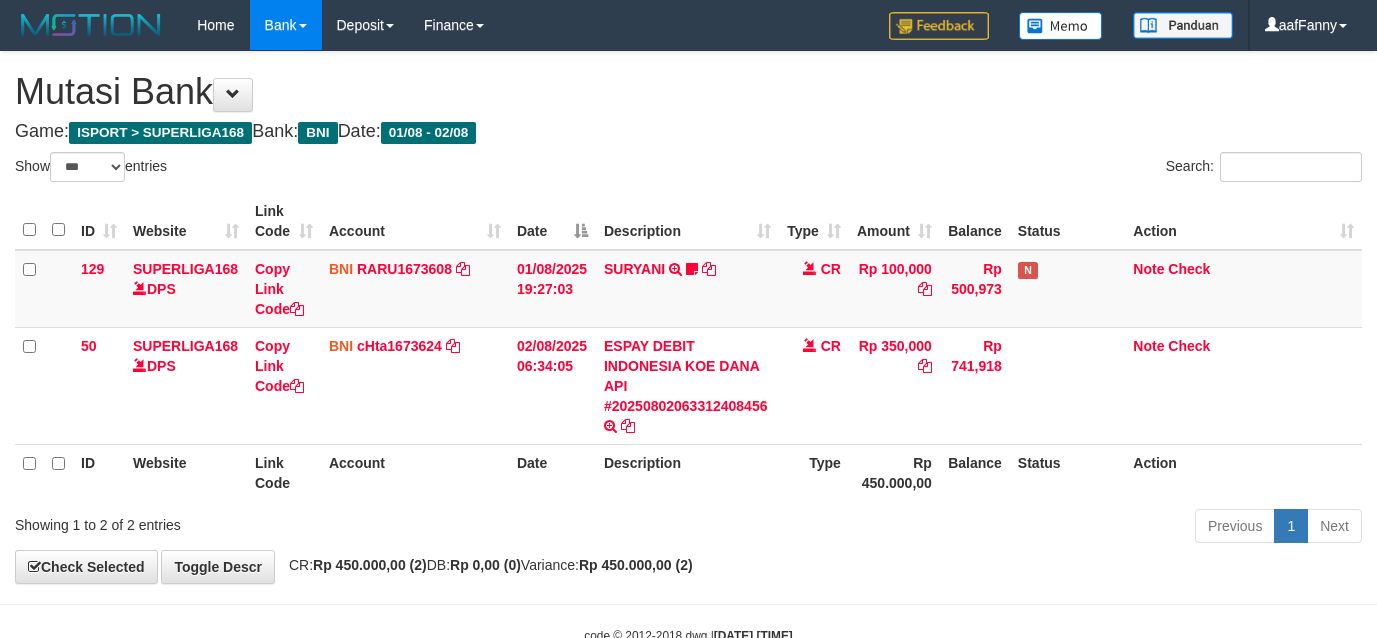 select on "***" 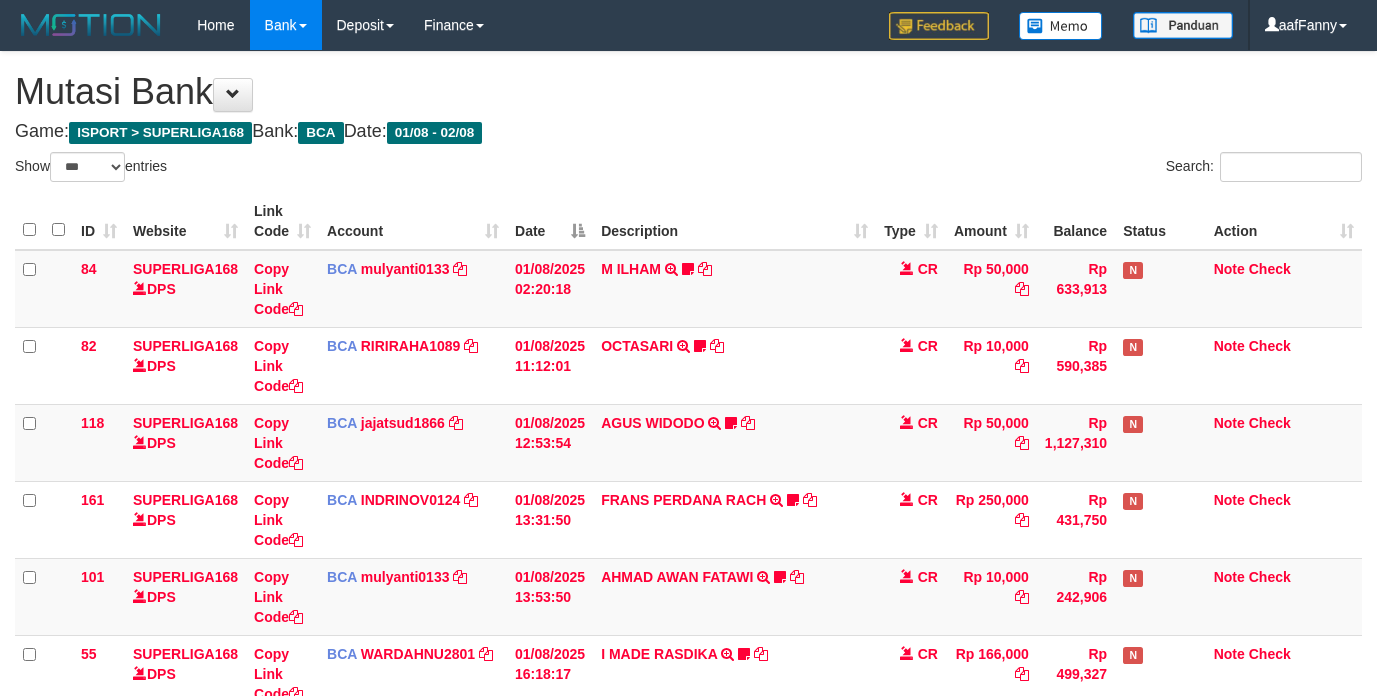 select on "***" 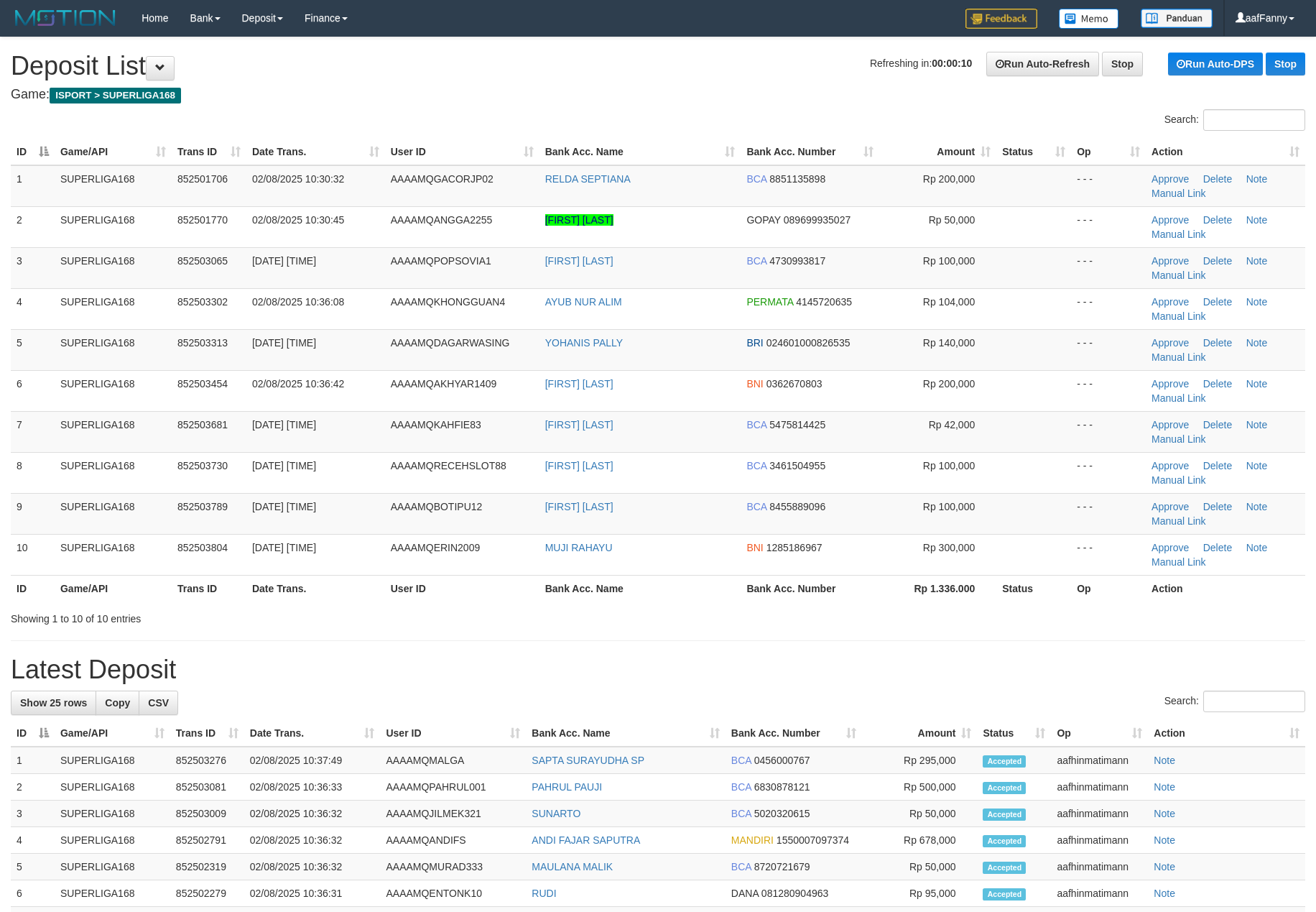 scroll, scrollTop: 0, scrollLeft: 0, axis: both 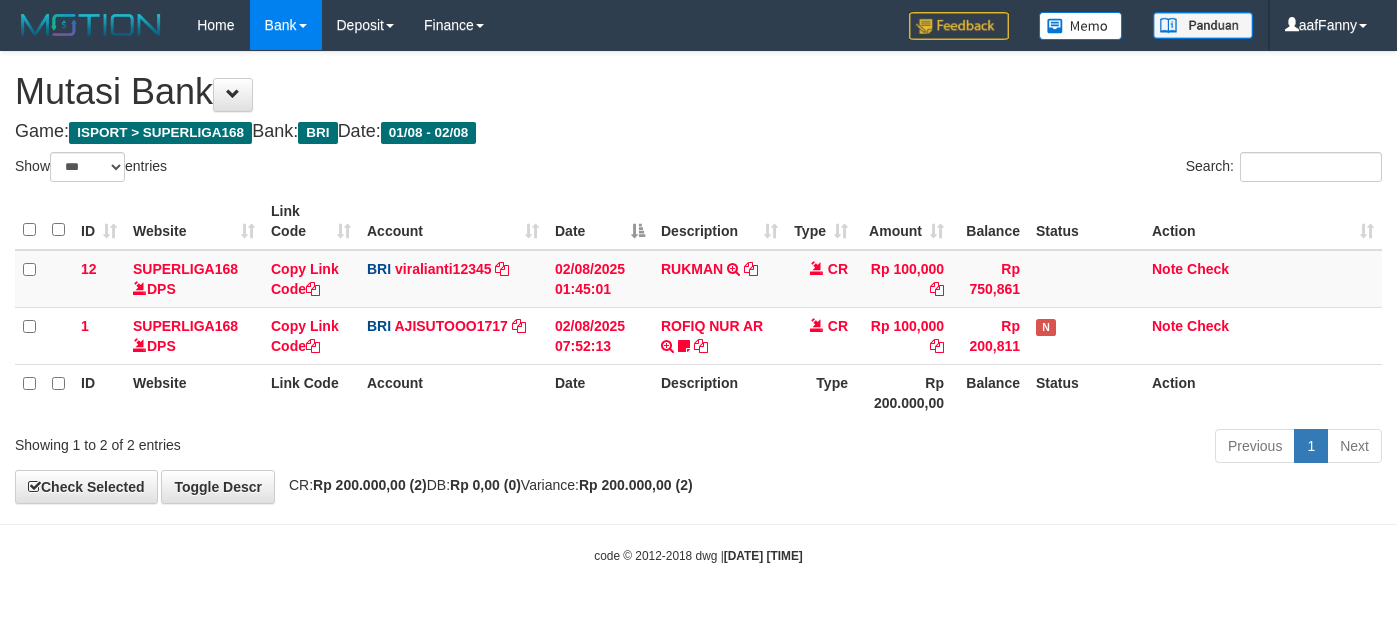select on "***" 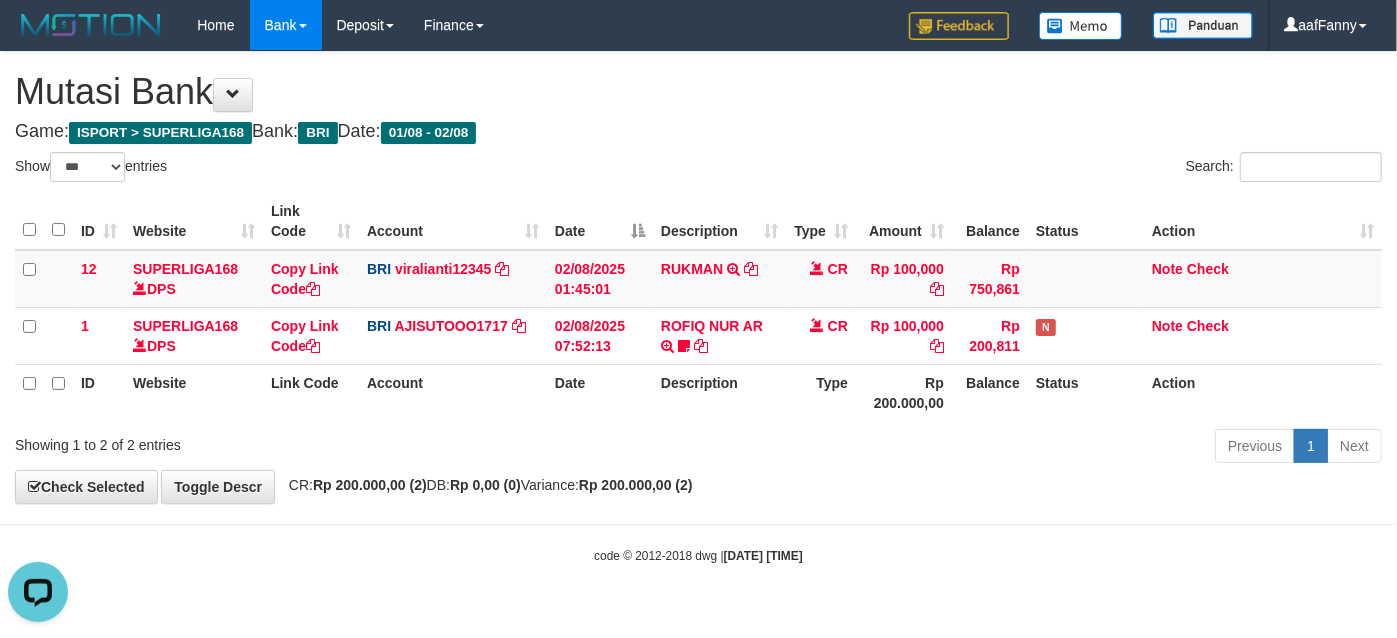 scroll, scrollTop: 0, scrollLeft: 0, axis: both 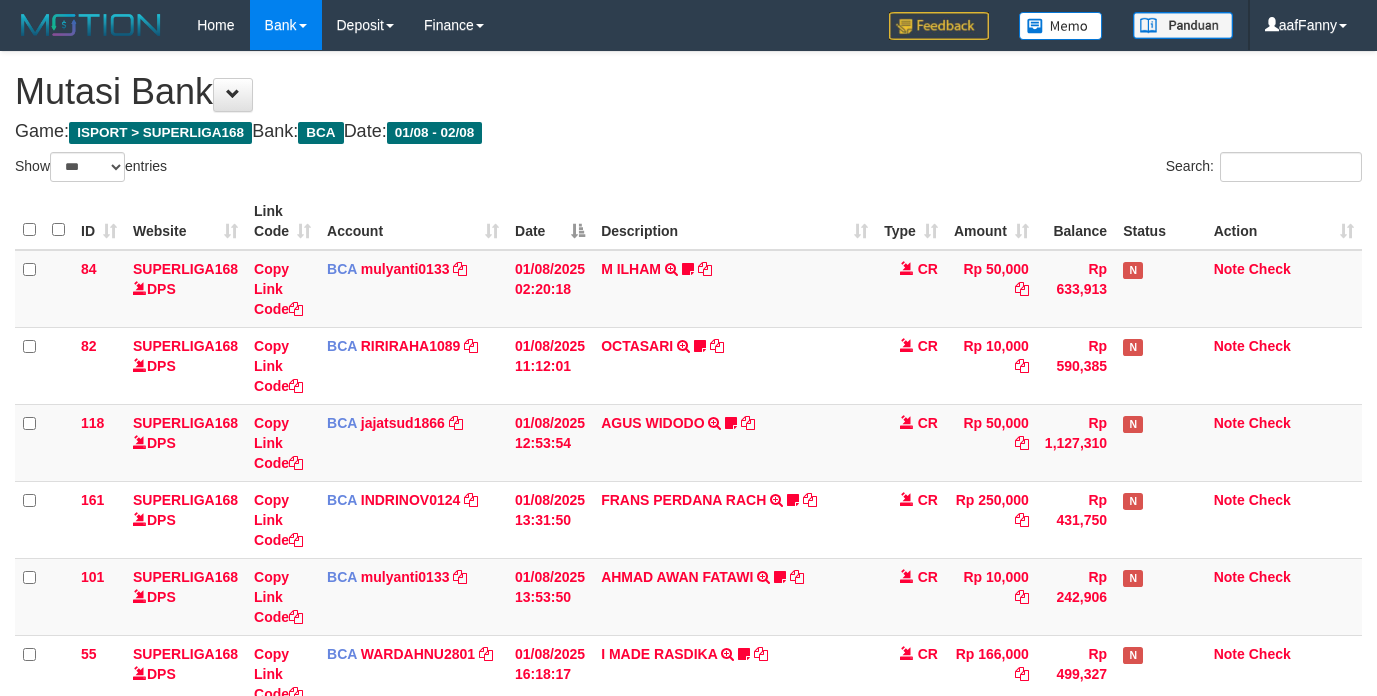 select on "***" 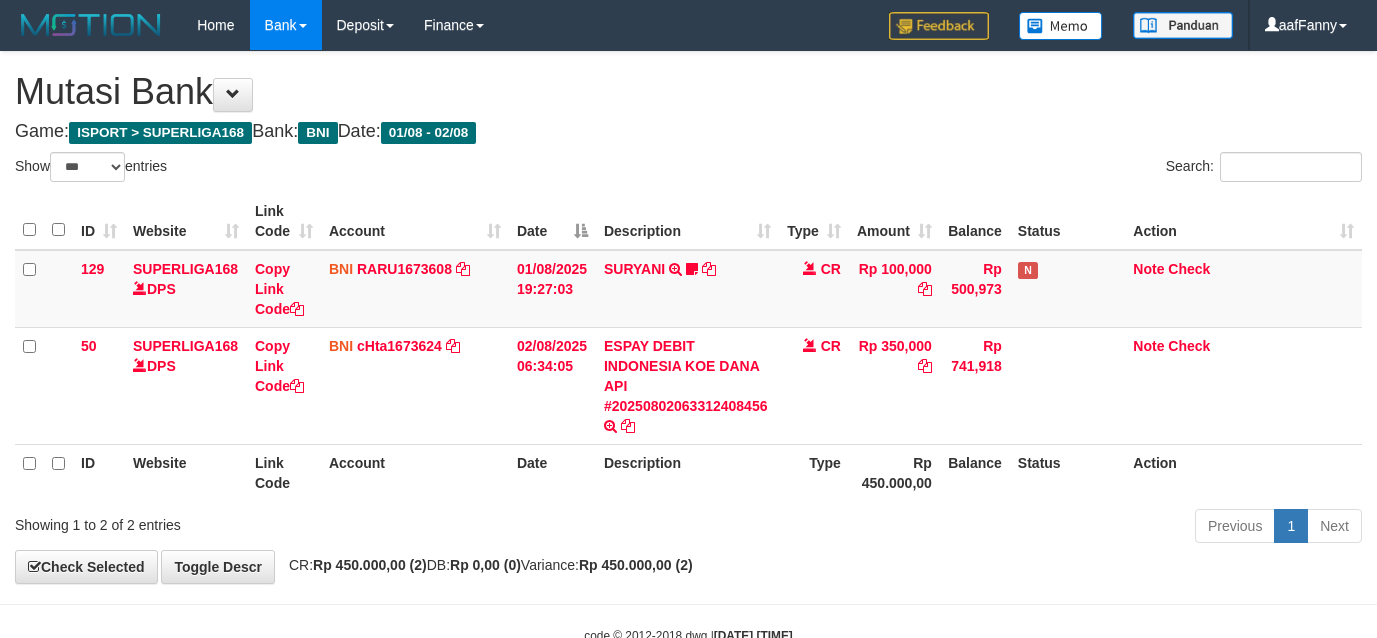 select on "***" 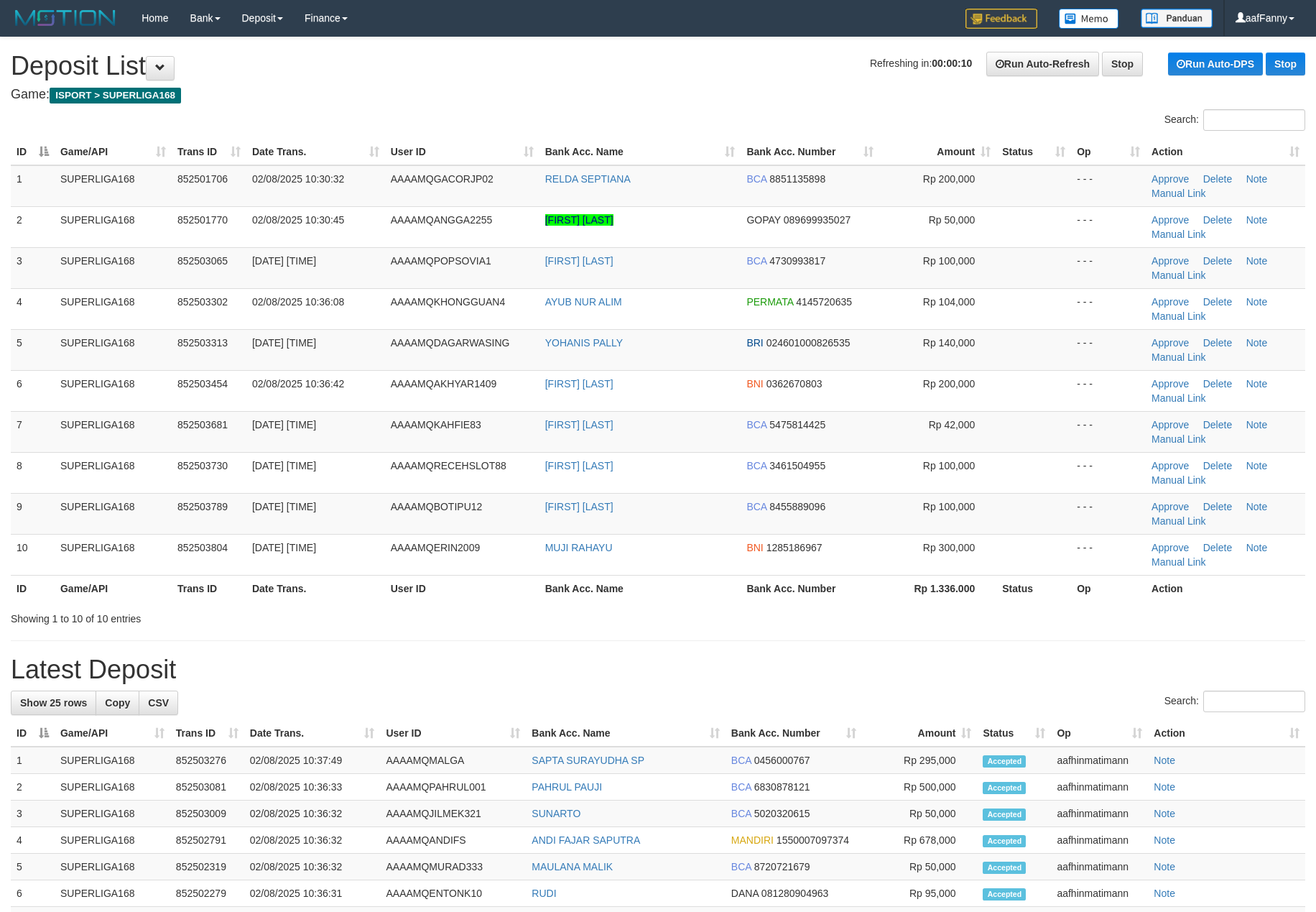 scroll, scrollTop: 0, scrollLeft: 0, axis: both 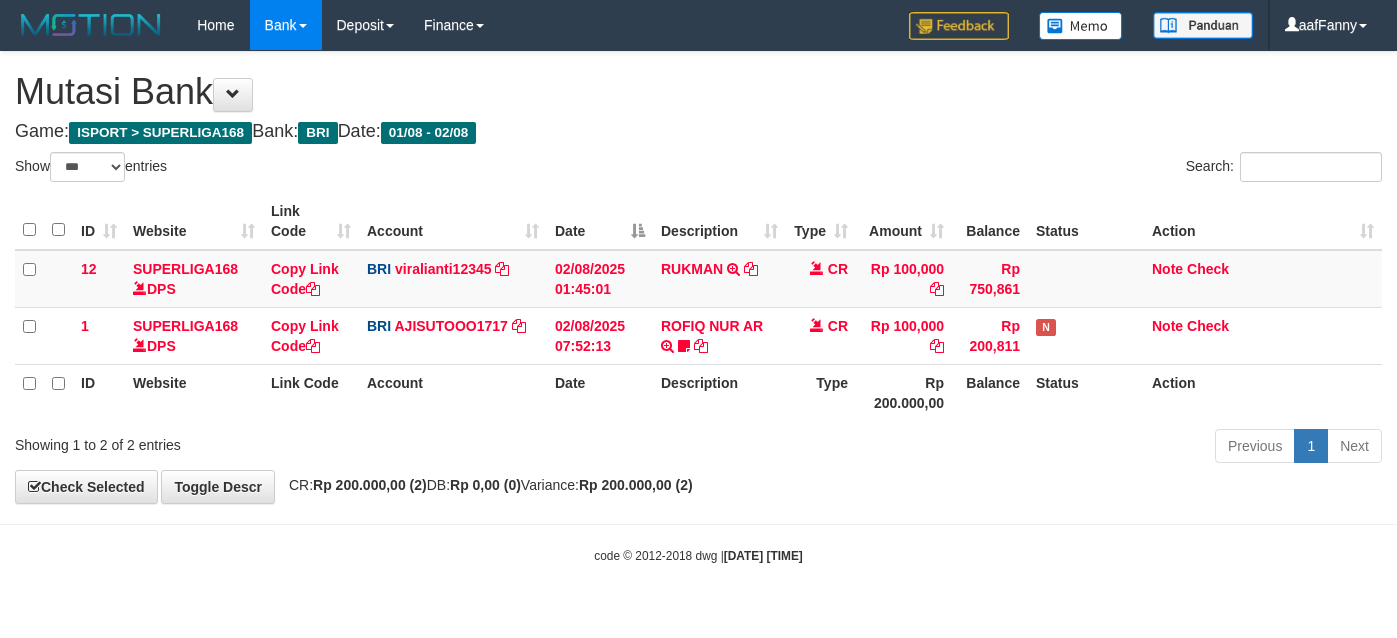 select on "***" 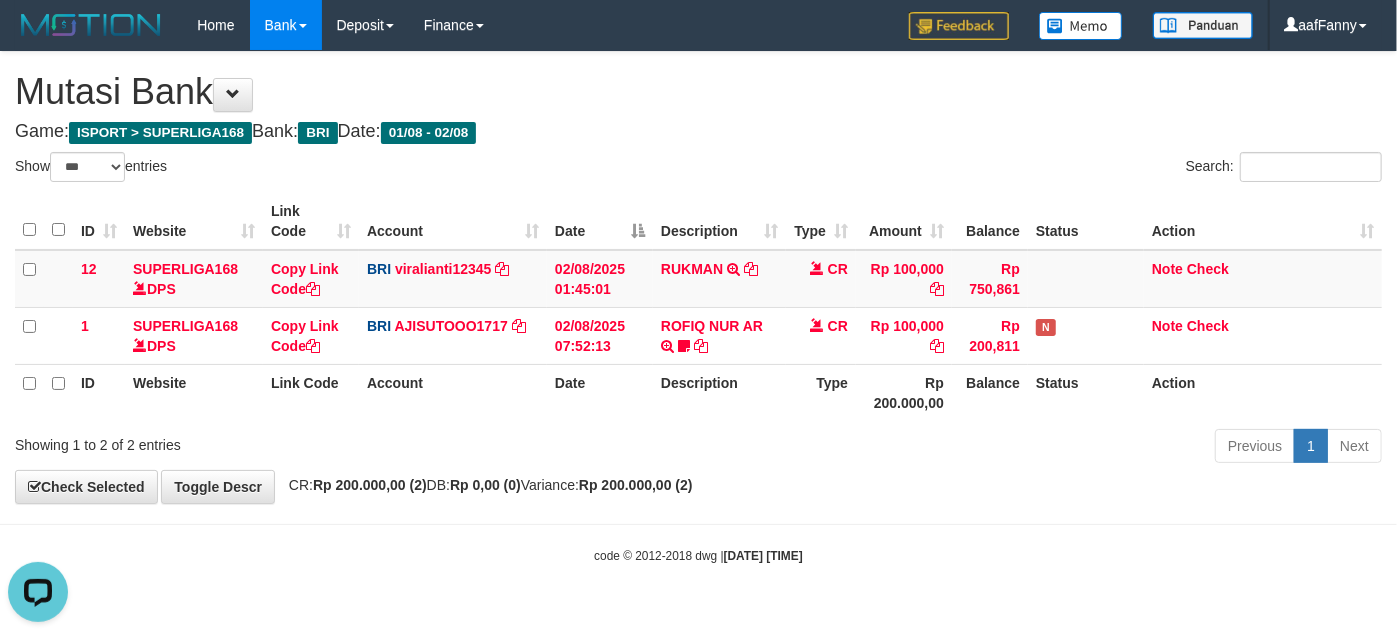 scroll, scrollTop: 0, scrollLeft: 0, axis: both 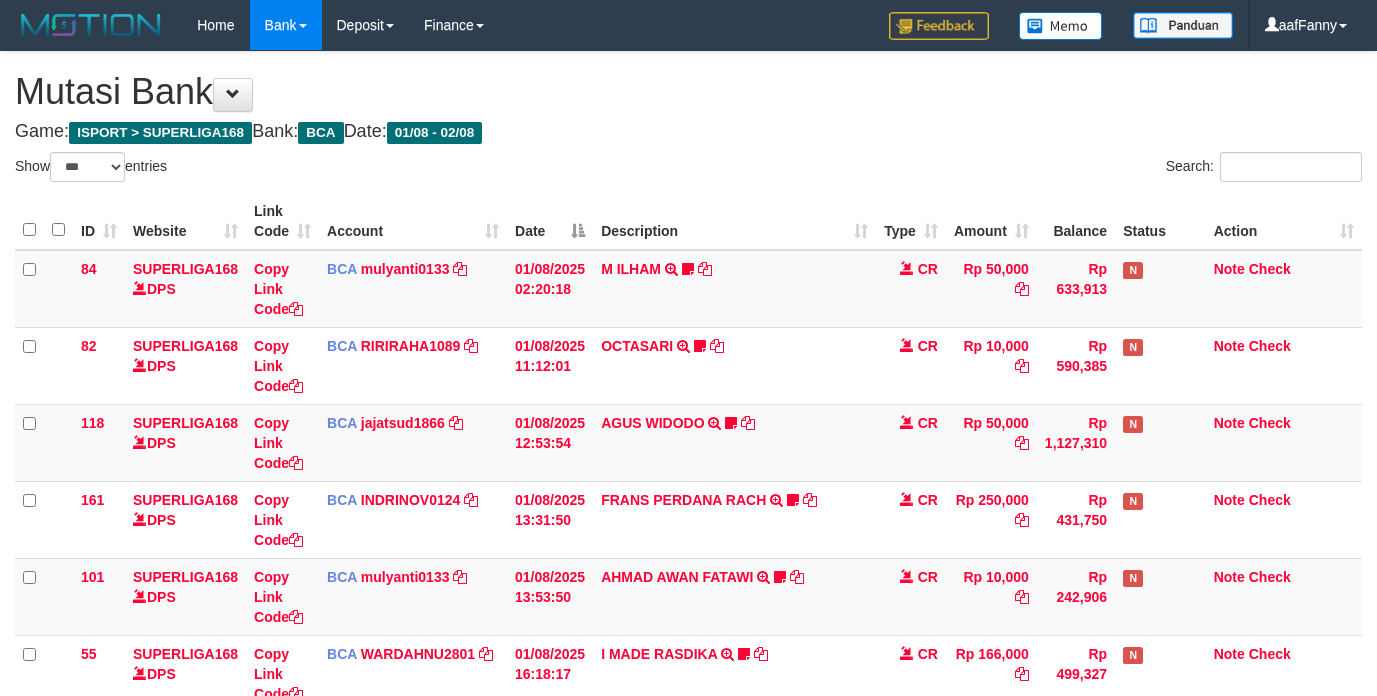 select on "***" 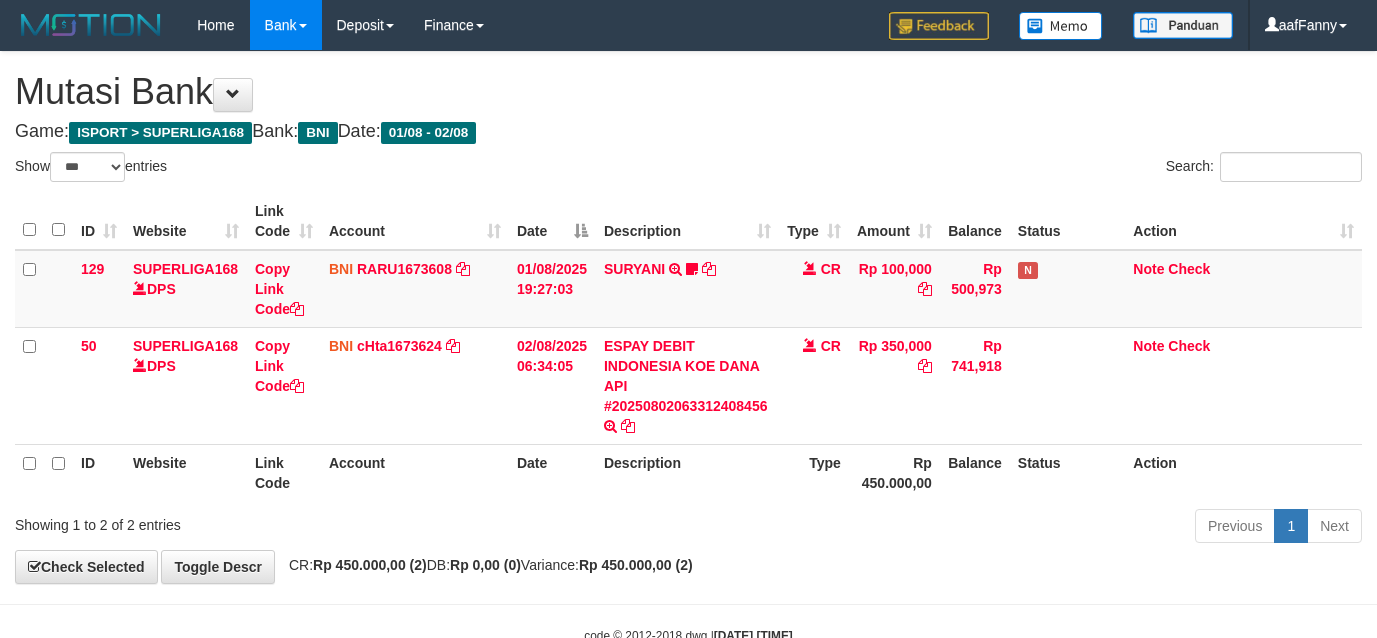 select on "***" 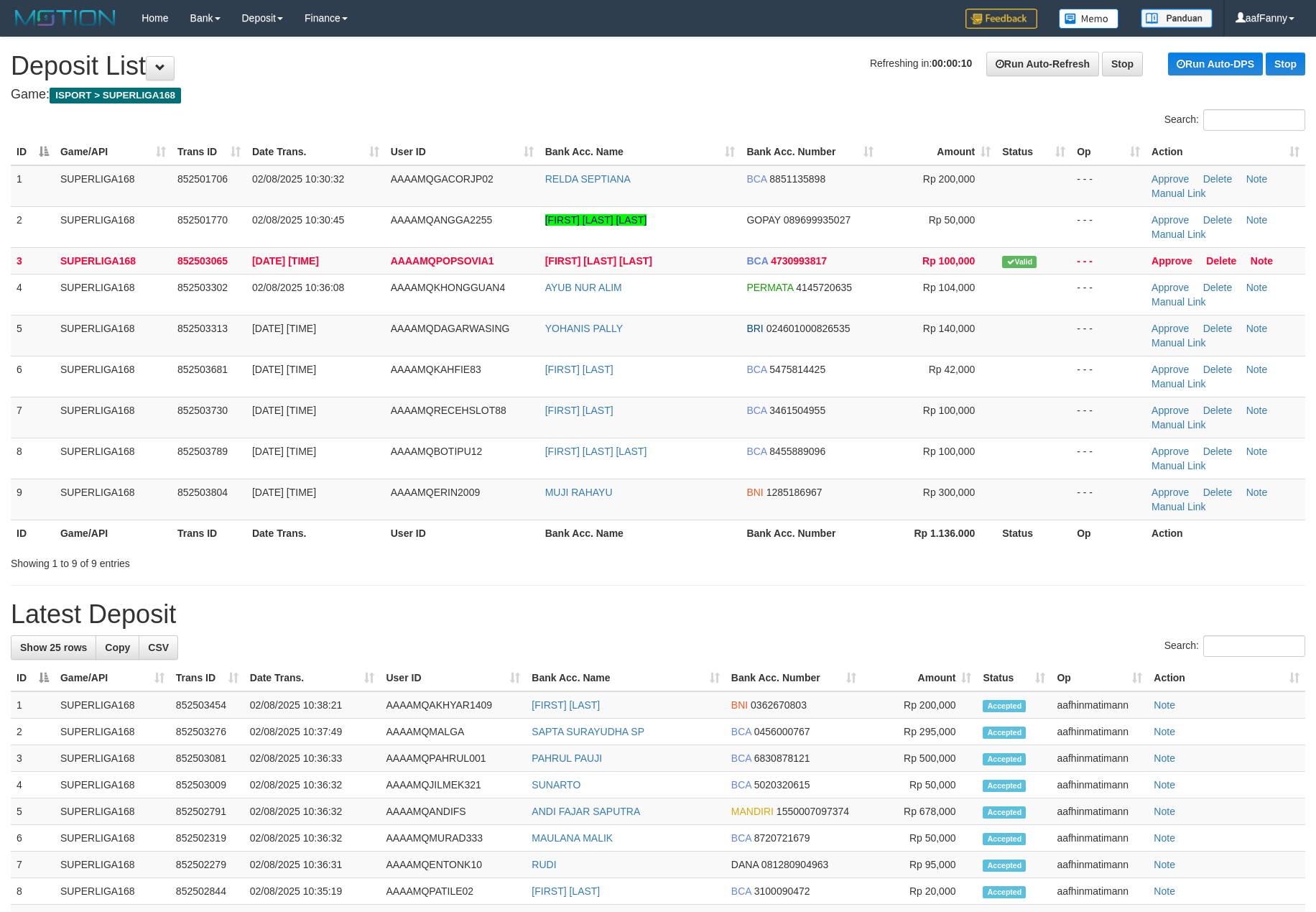 scroll, scrollTop: 0, scrollLeft: 0, axis: both 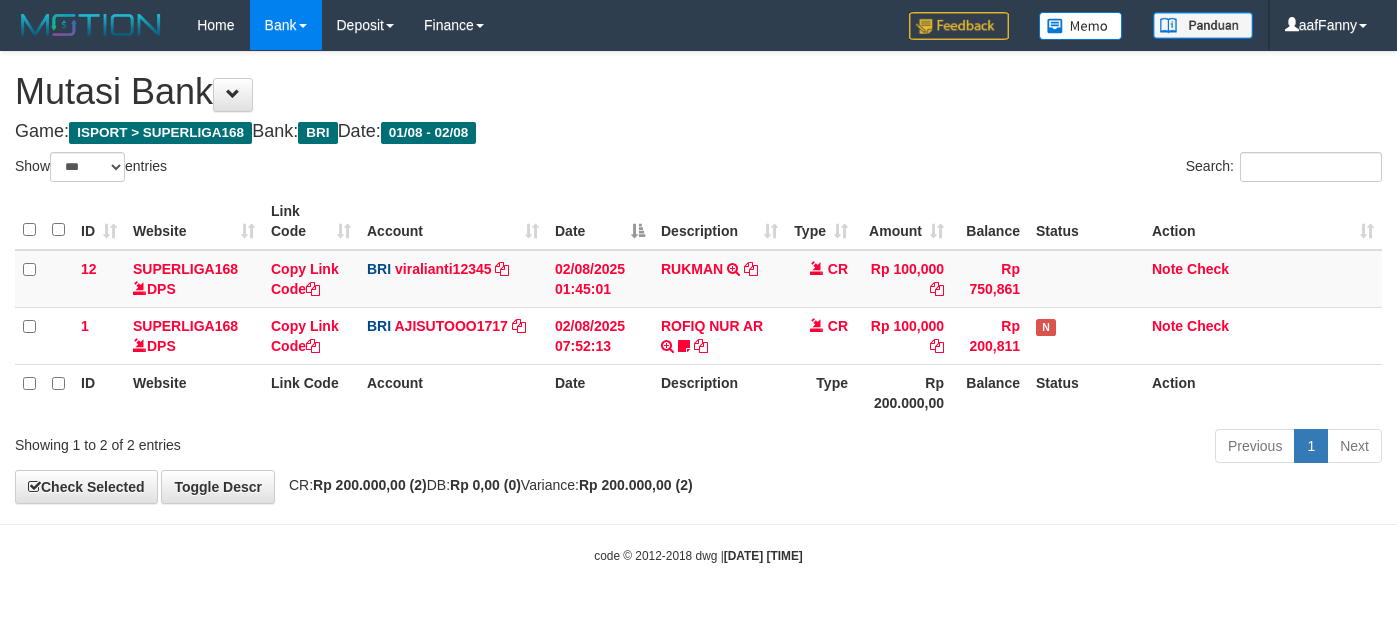 select on "***" 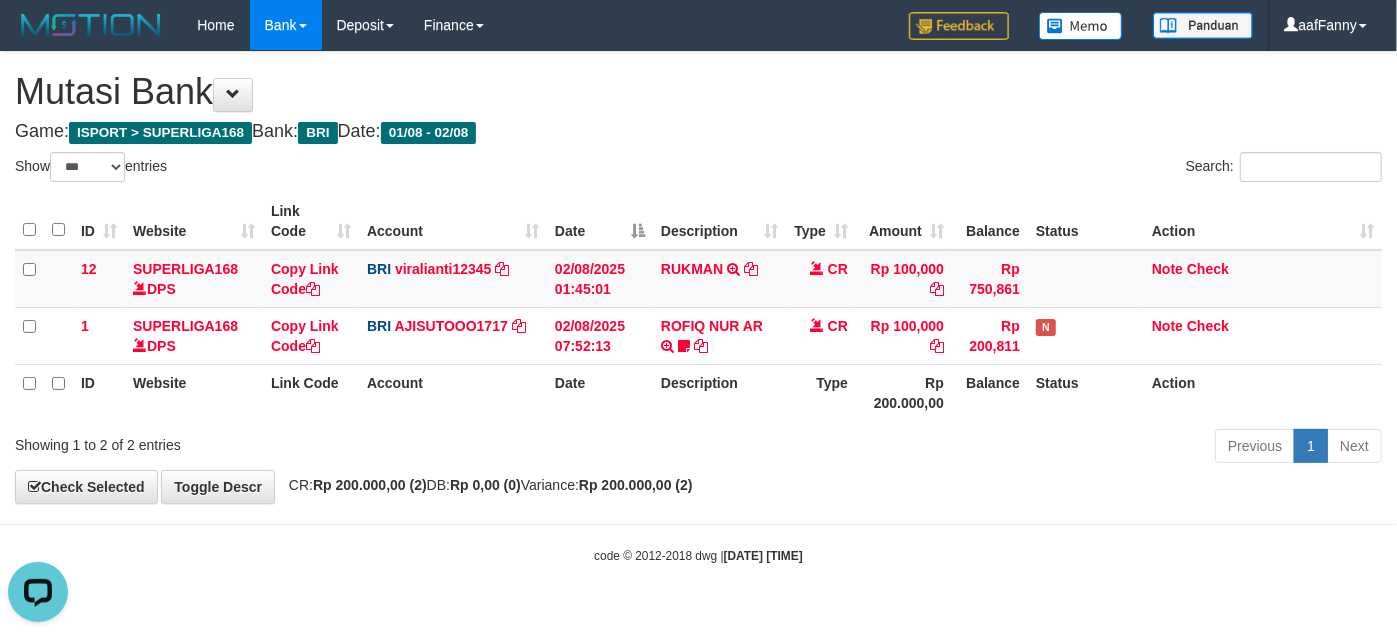 scroll, scrollTop: 0, scrollLeft: 0, axis: both 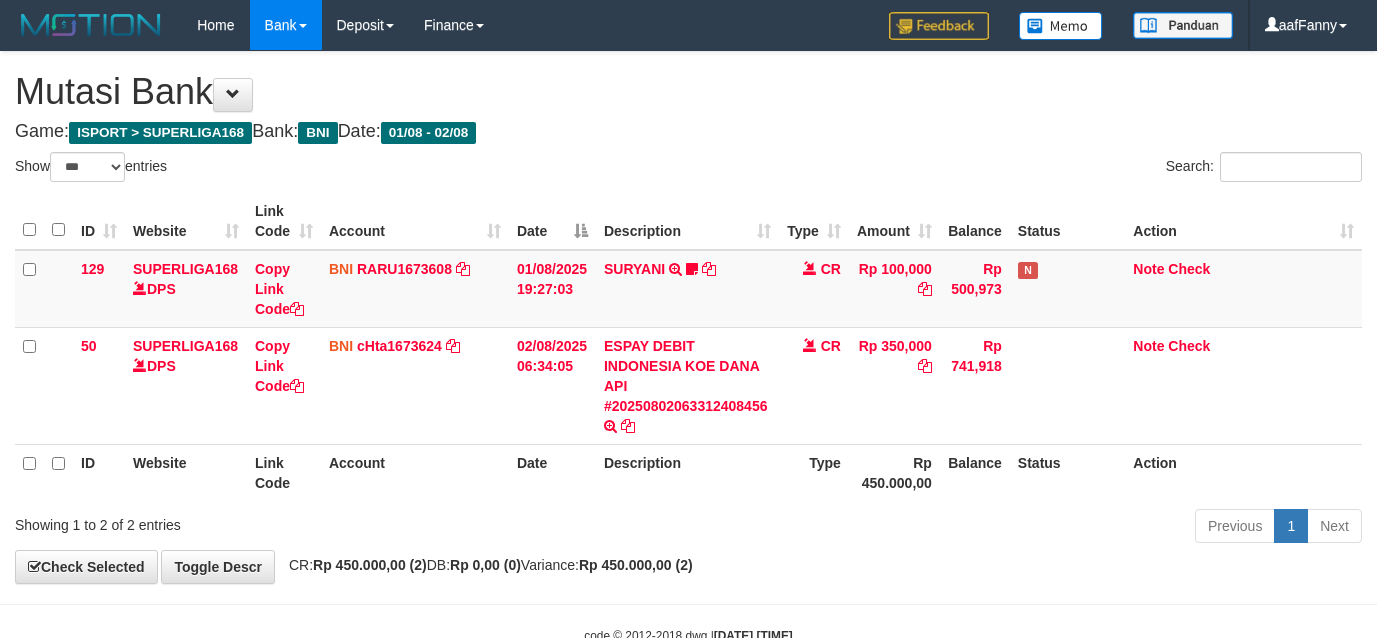 select on "***" 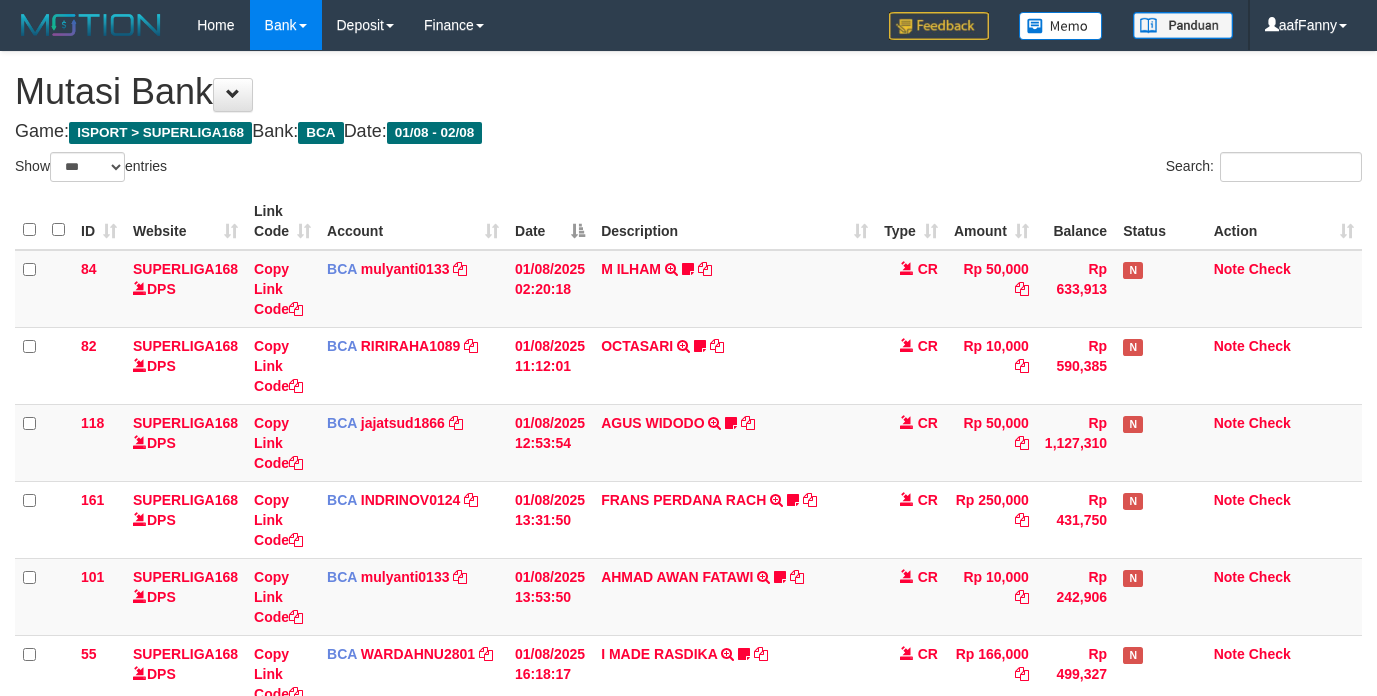 select on "***" 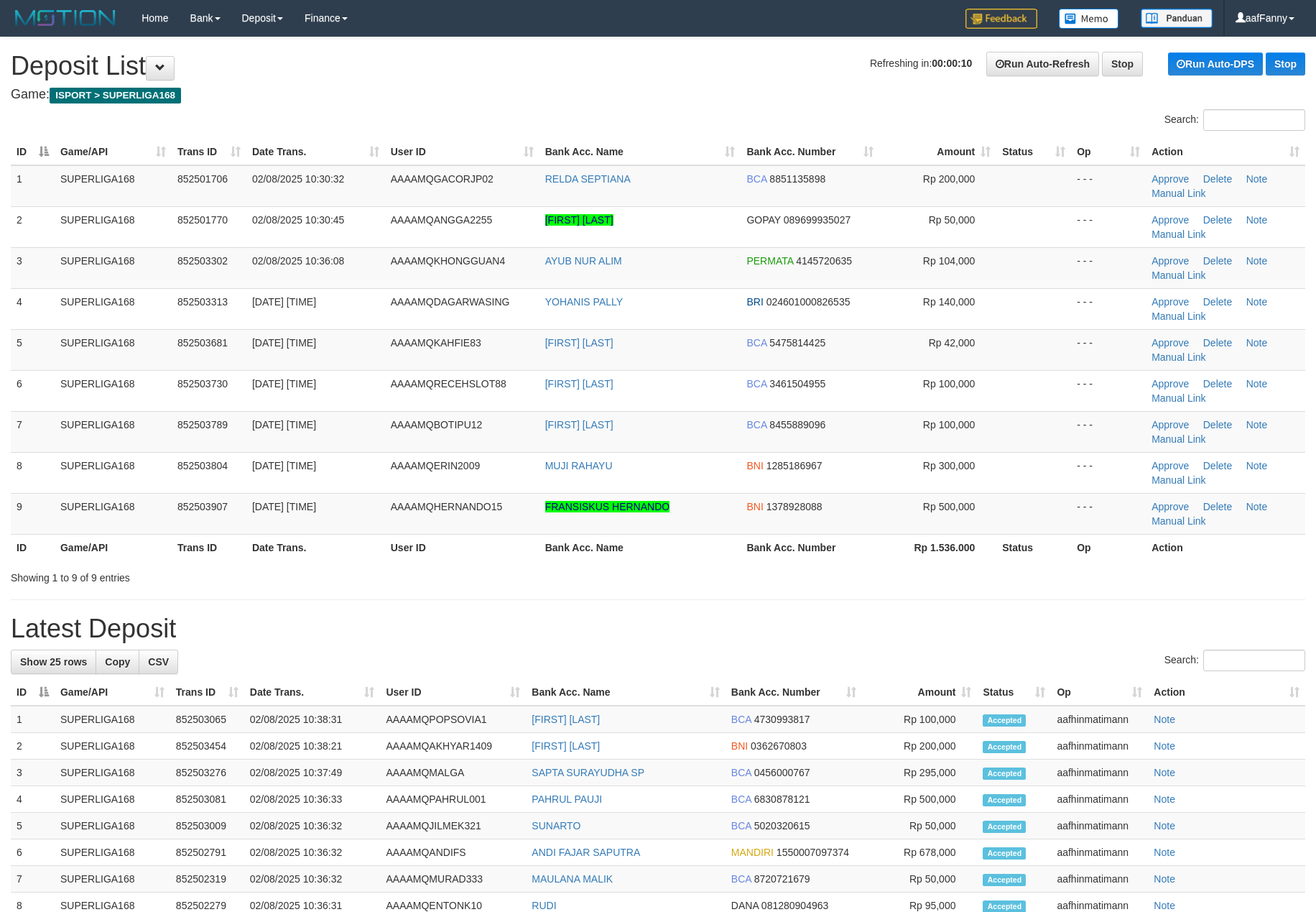 scroll, scrollTop: 0, scrollLeft: 0, axis: both 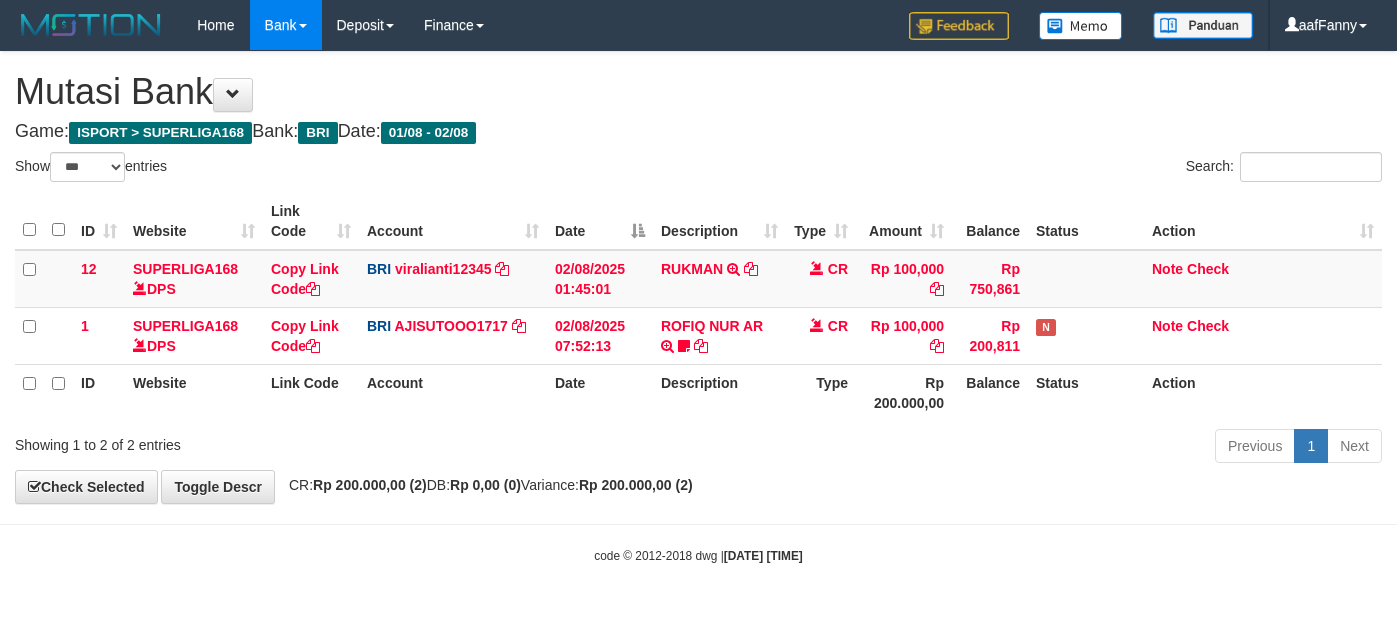 select on "***" 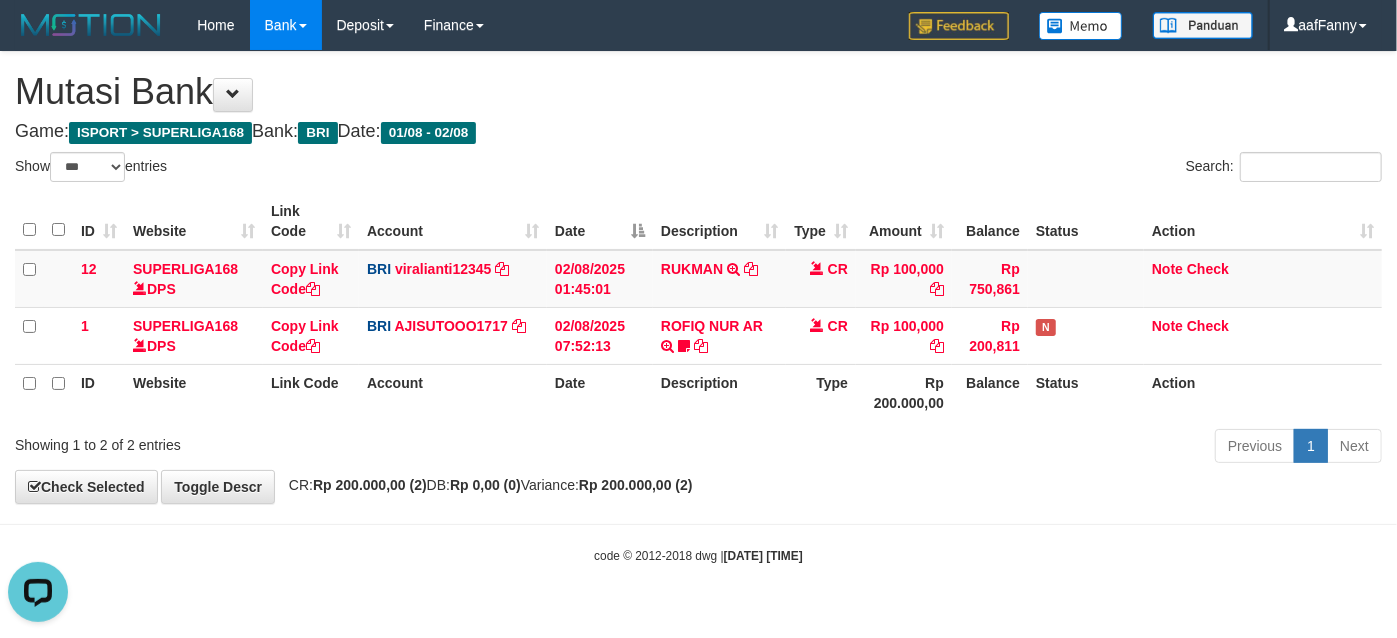 scroll, scrollTop: 0, scrollLeft: 0, axis: both 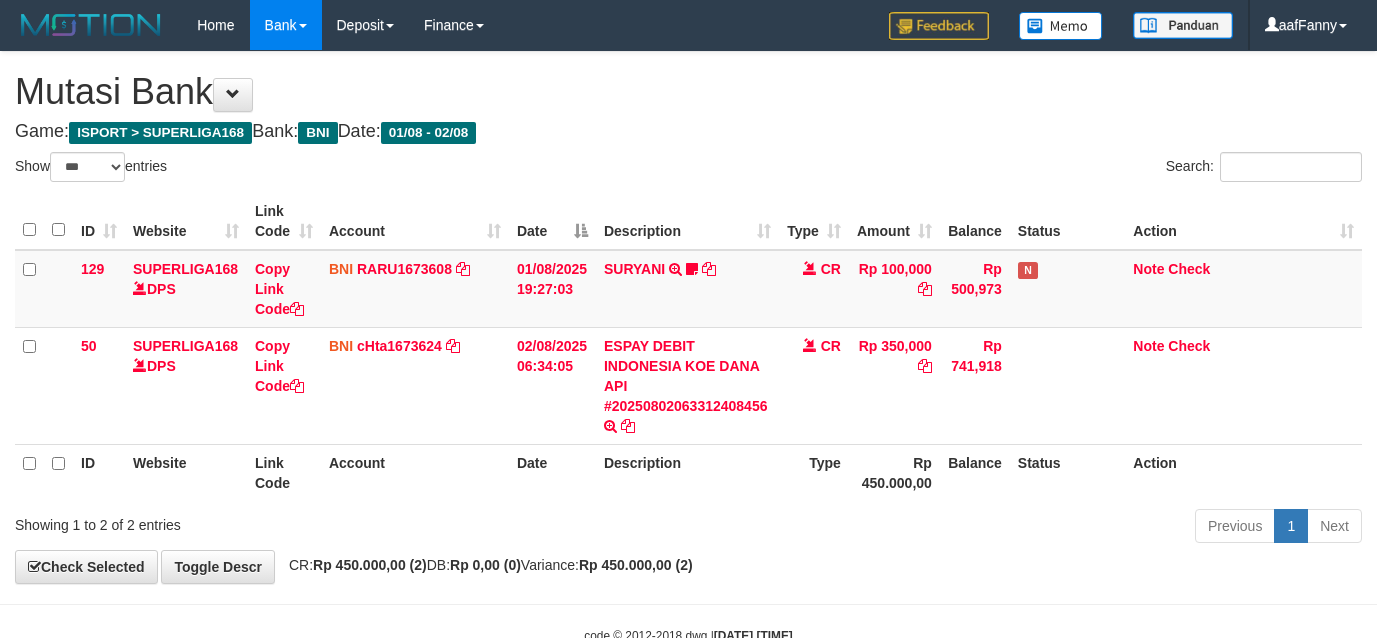 select on "***" 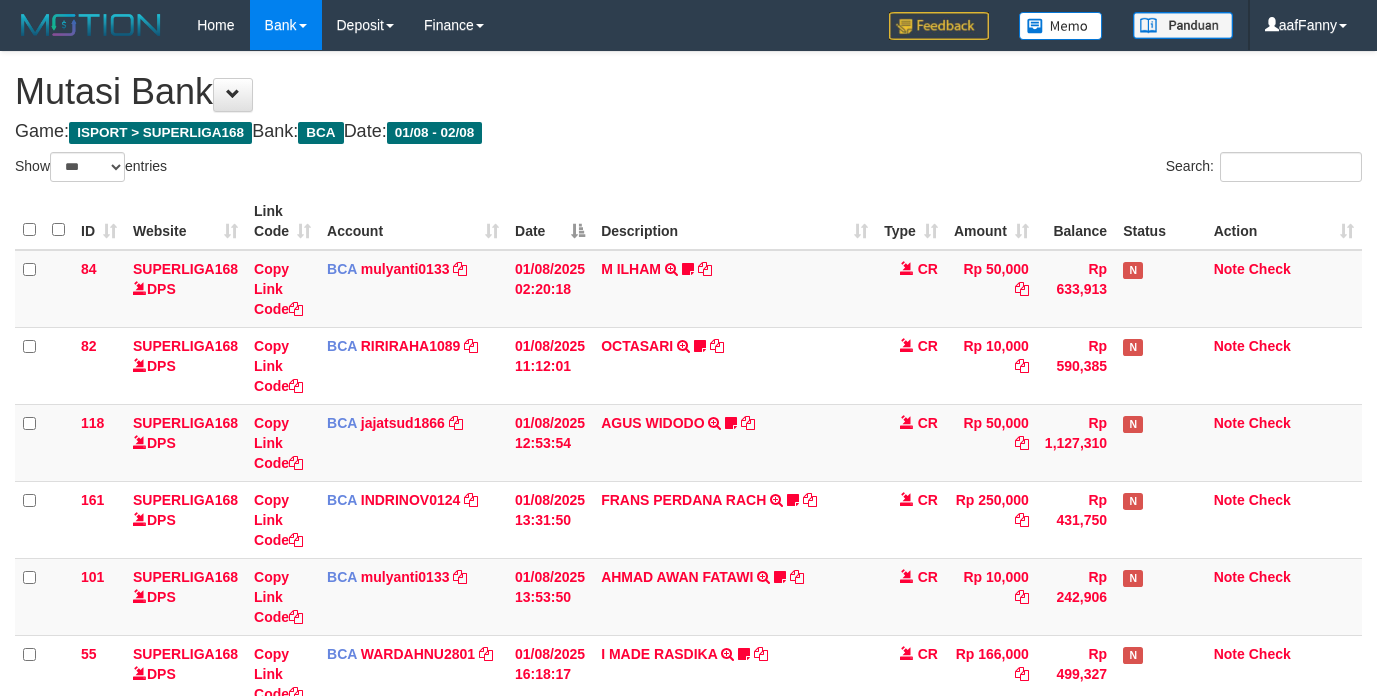 select on "***" 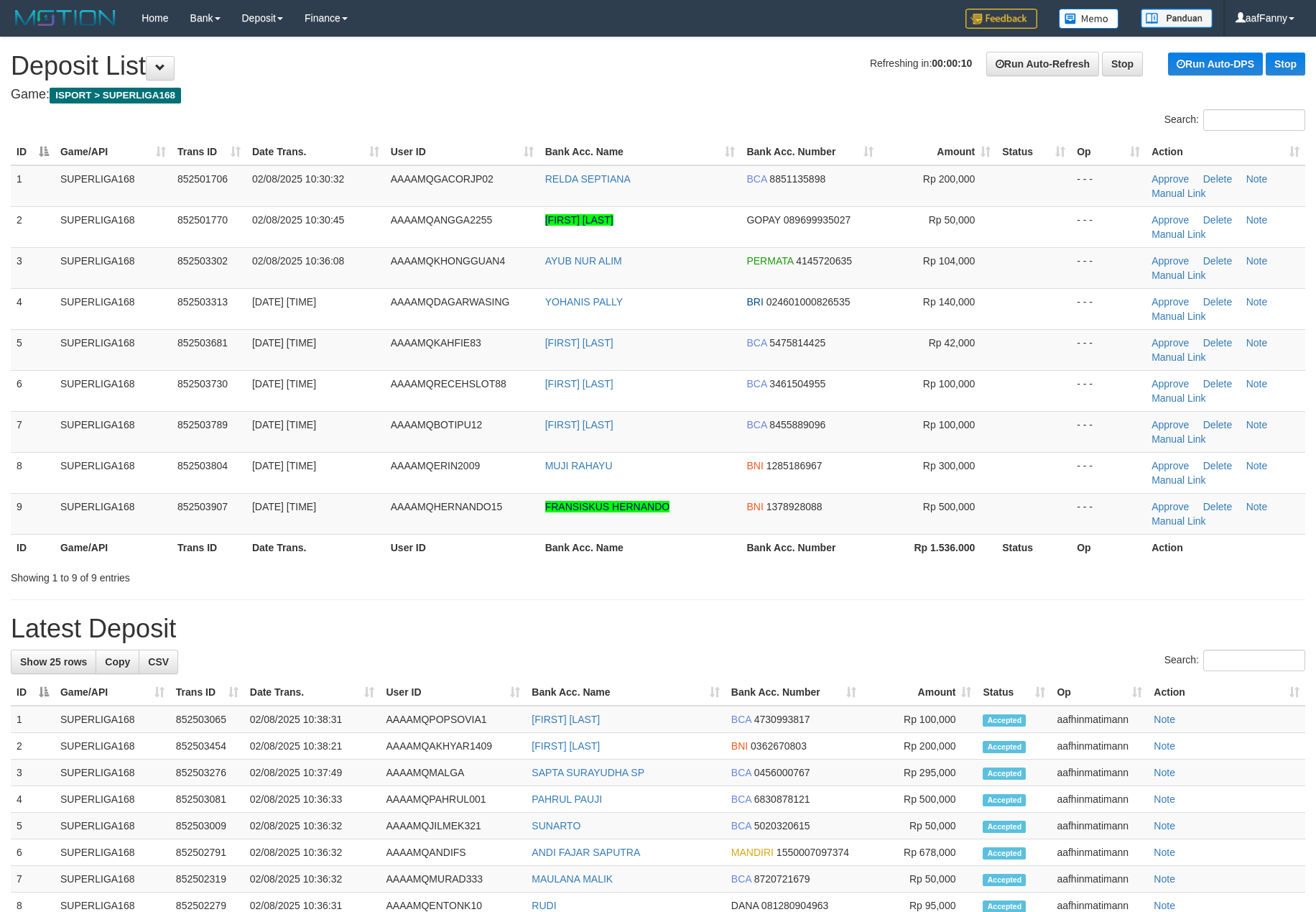 scroll, scrollTop: 0, scrollLeft: 0, axis: both 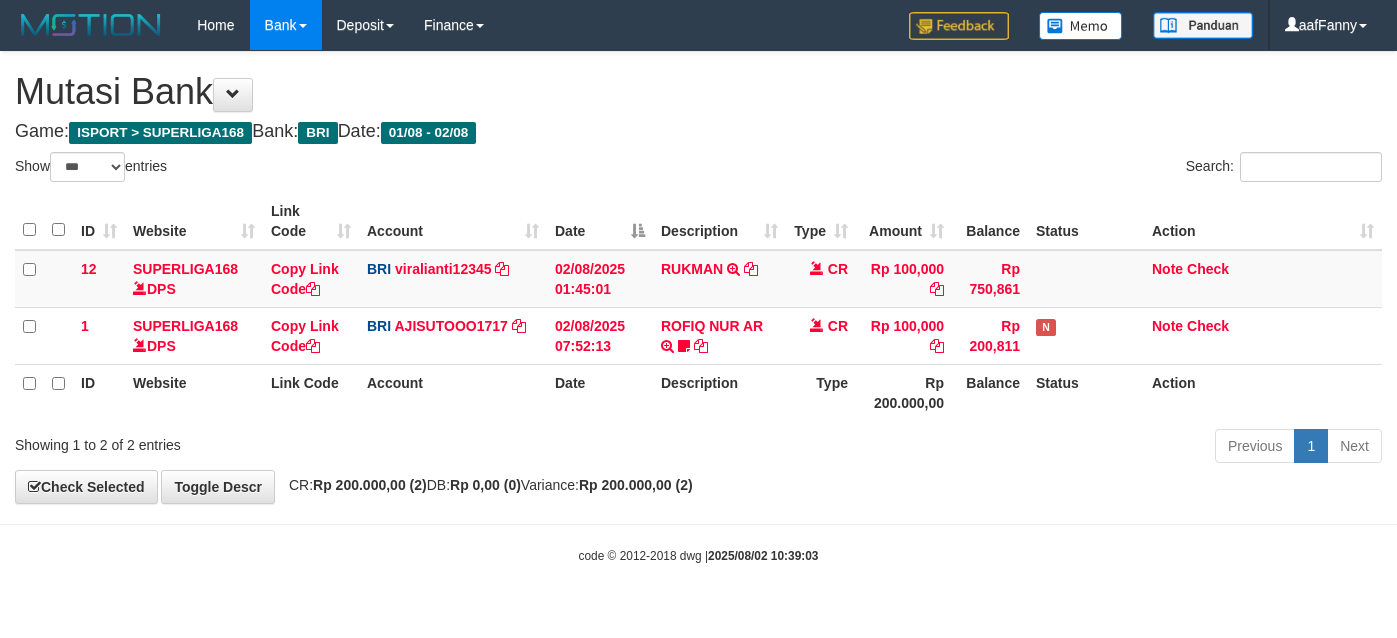 select on "***" 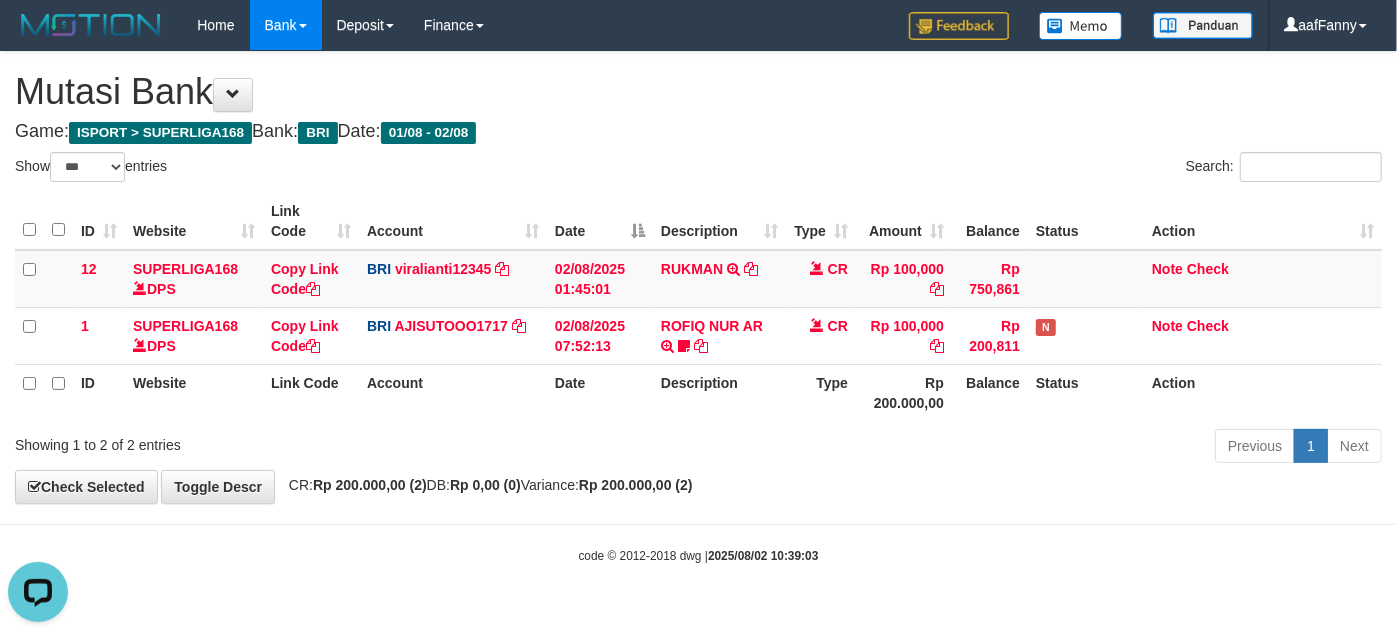 scroll, scrollTop: 0, scrollLeft: 0, axis: both 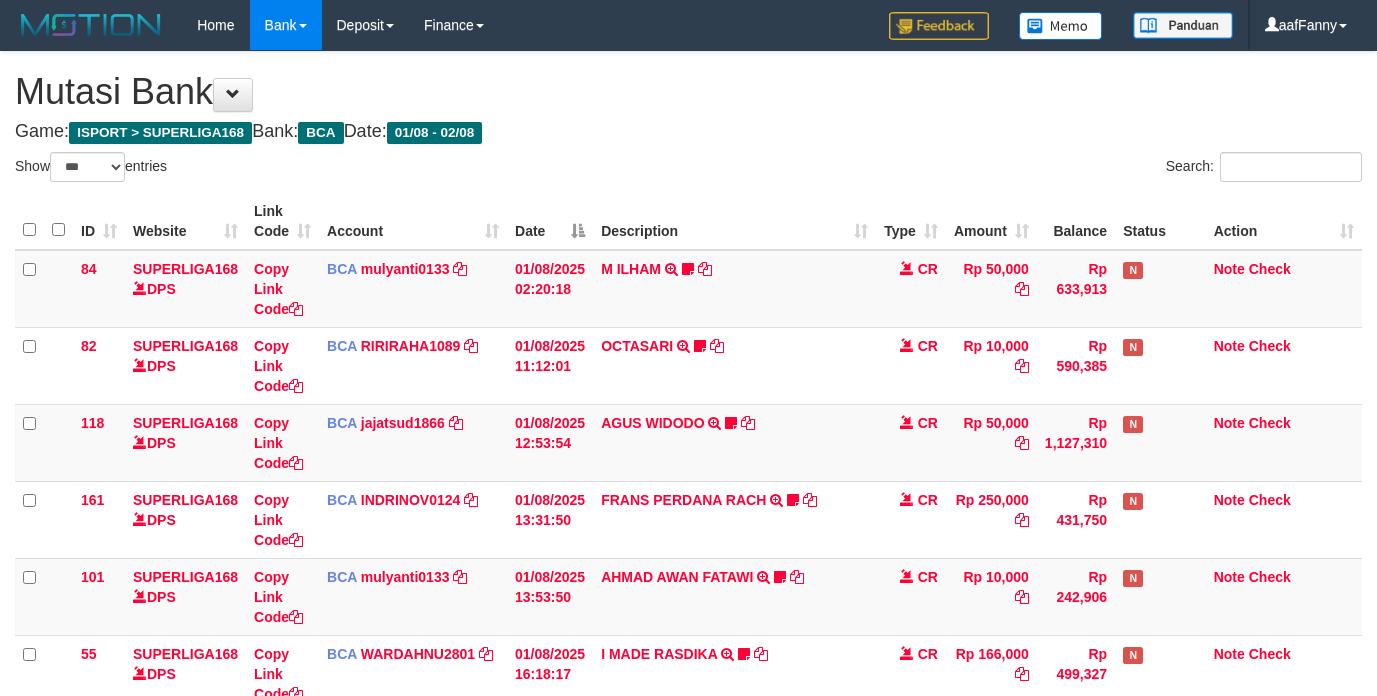 select on "***" 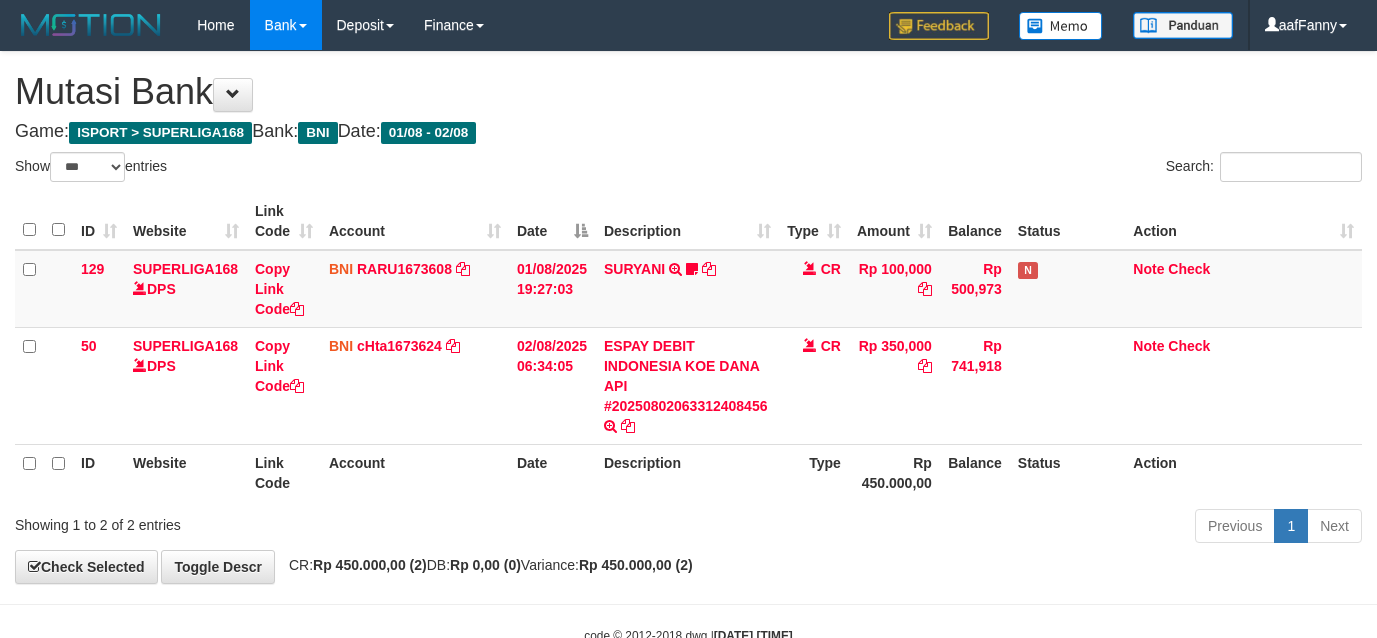 select on "***" 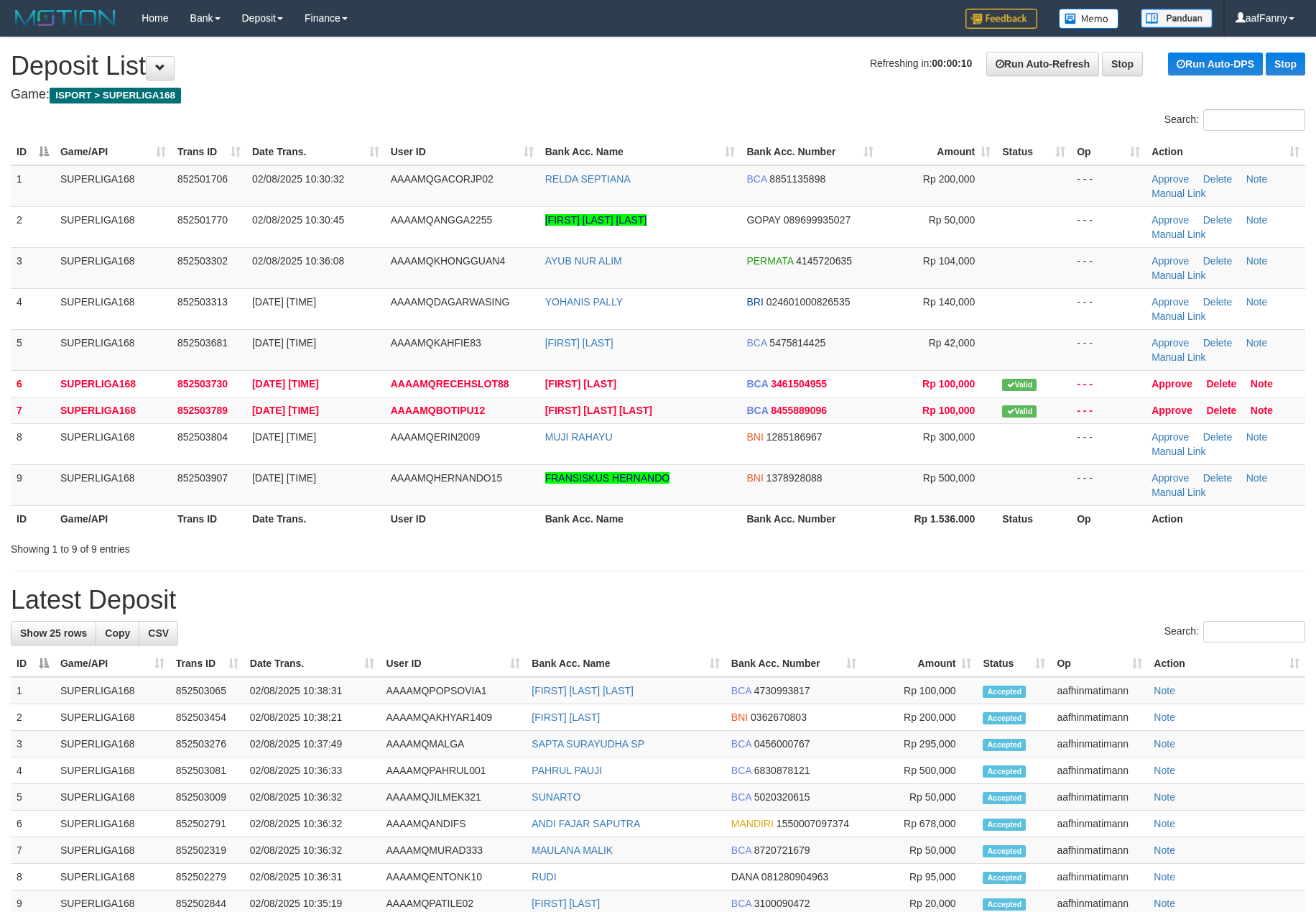 scroll, scrollTop: 0, scrollLeft: 0, axis: both 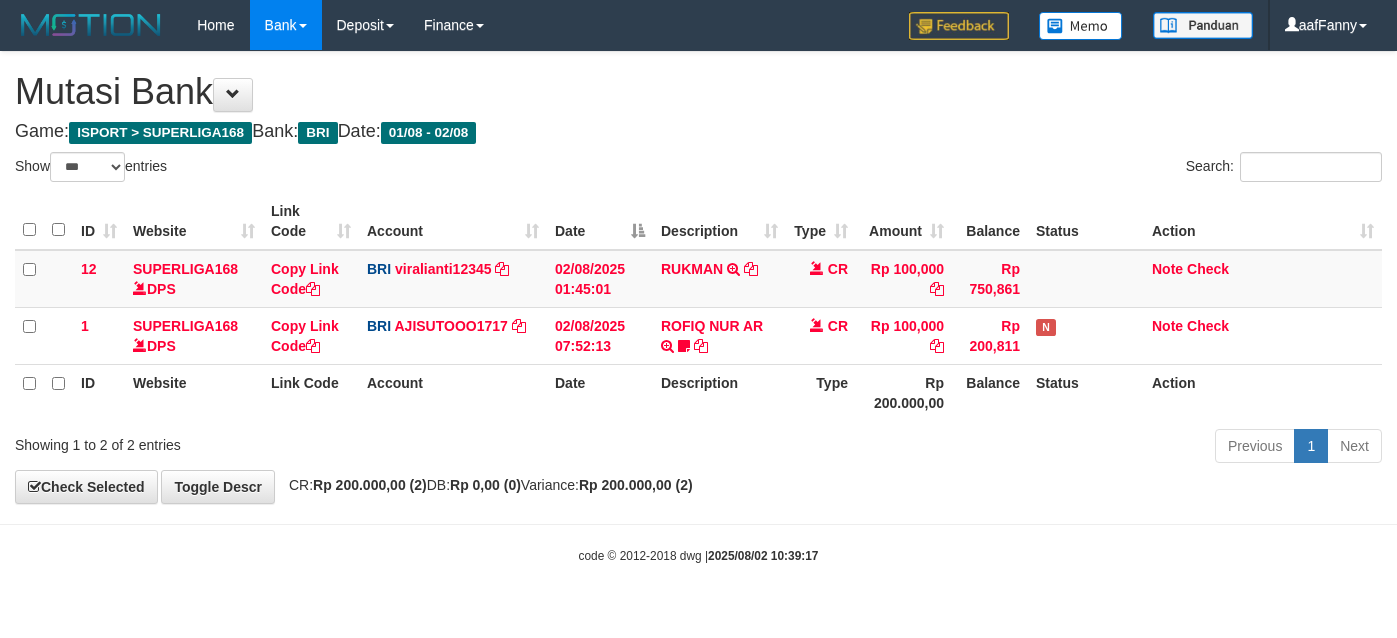 select on "***" 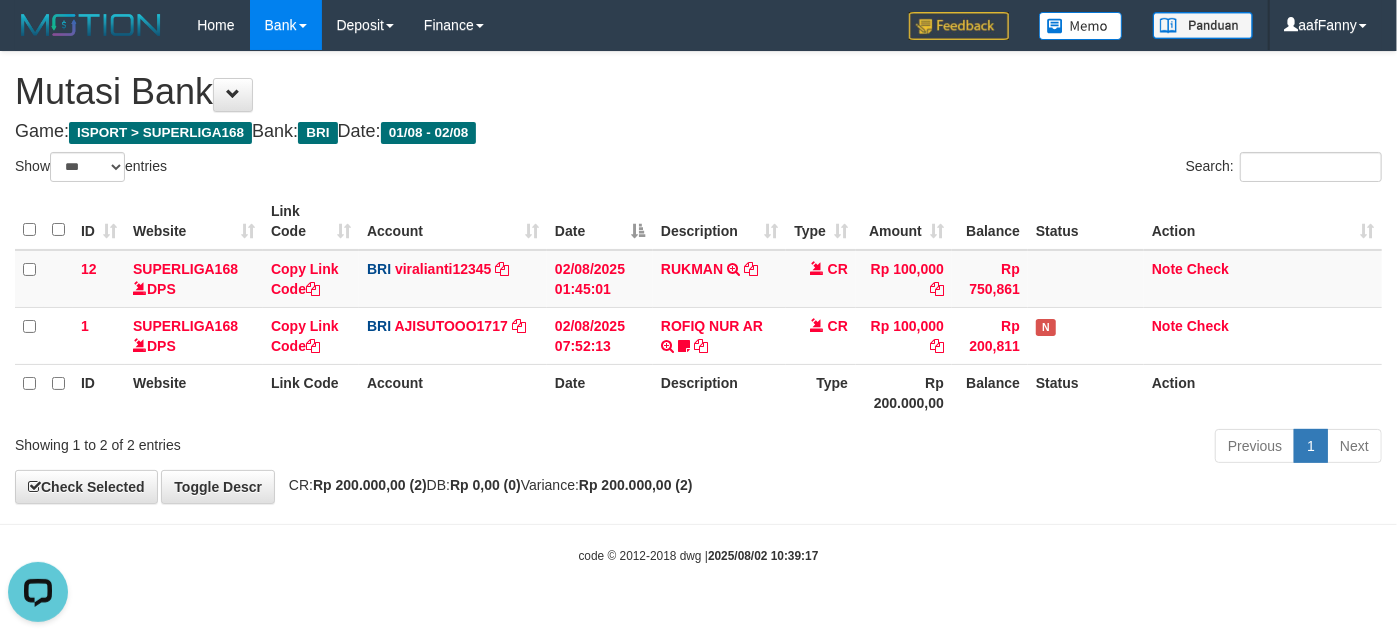 scroll, scrollTop: 0, scrollLeft: 0, axis: both 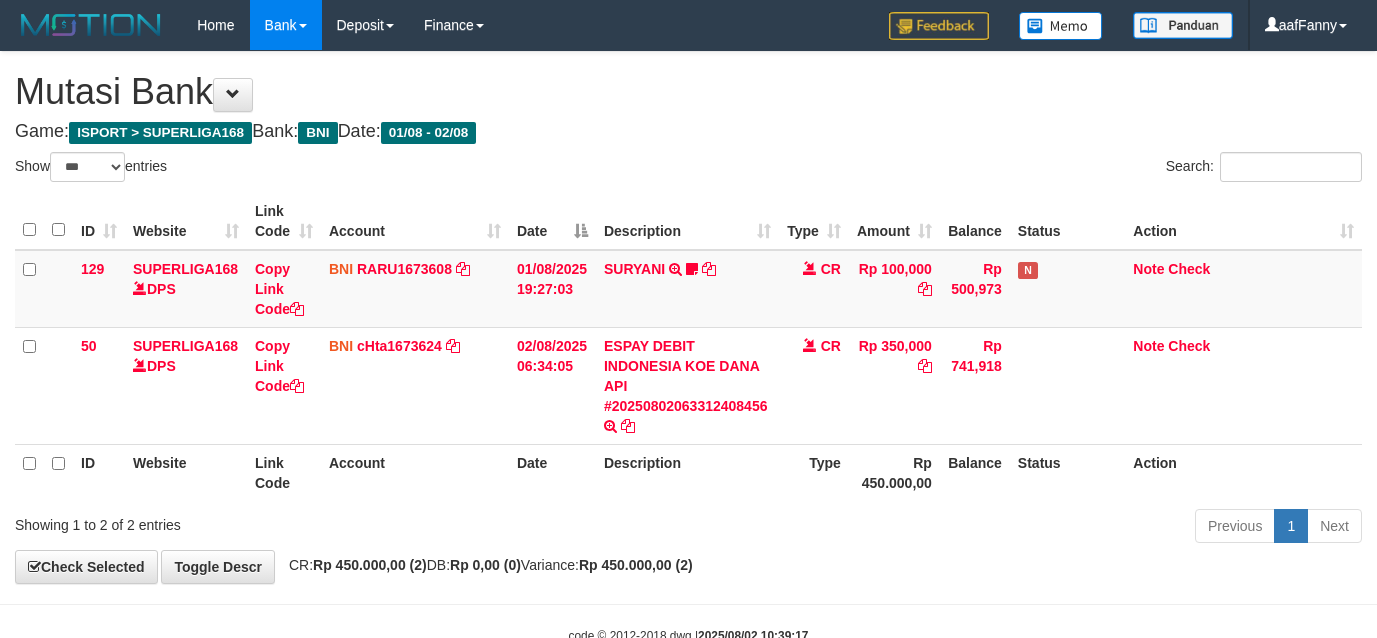 select on "***" 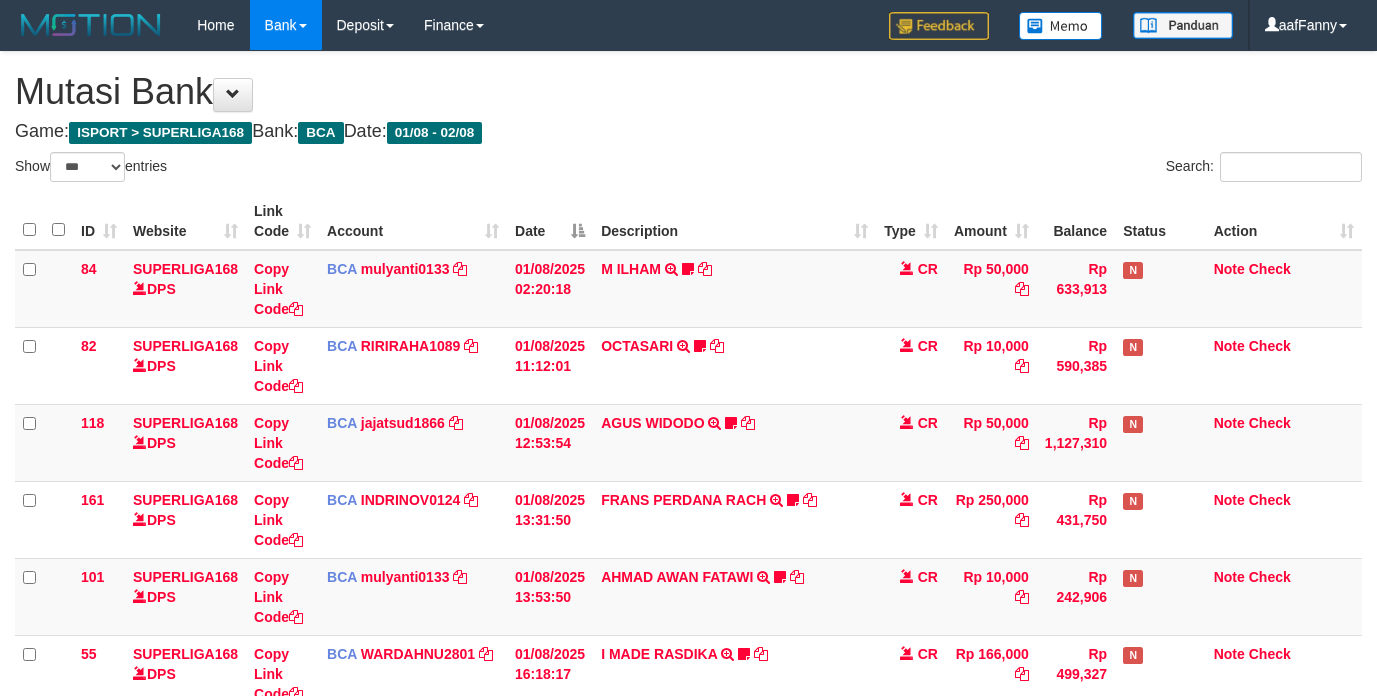 select on "***" 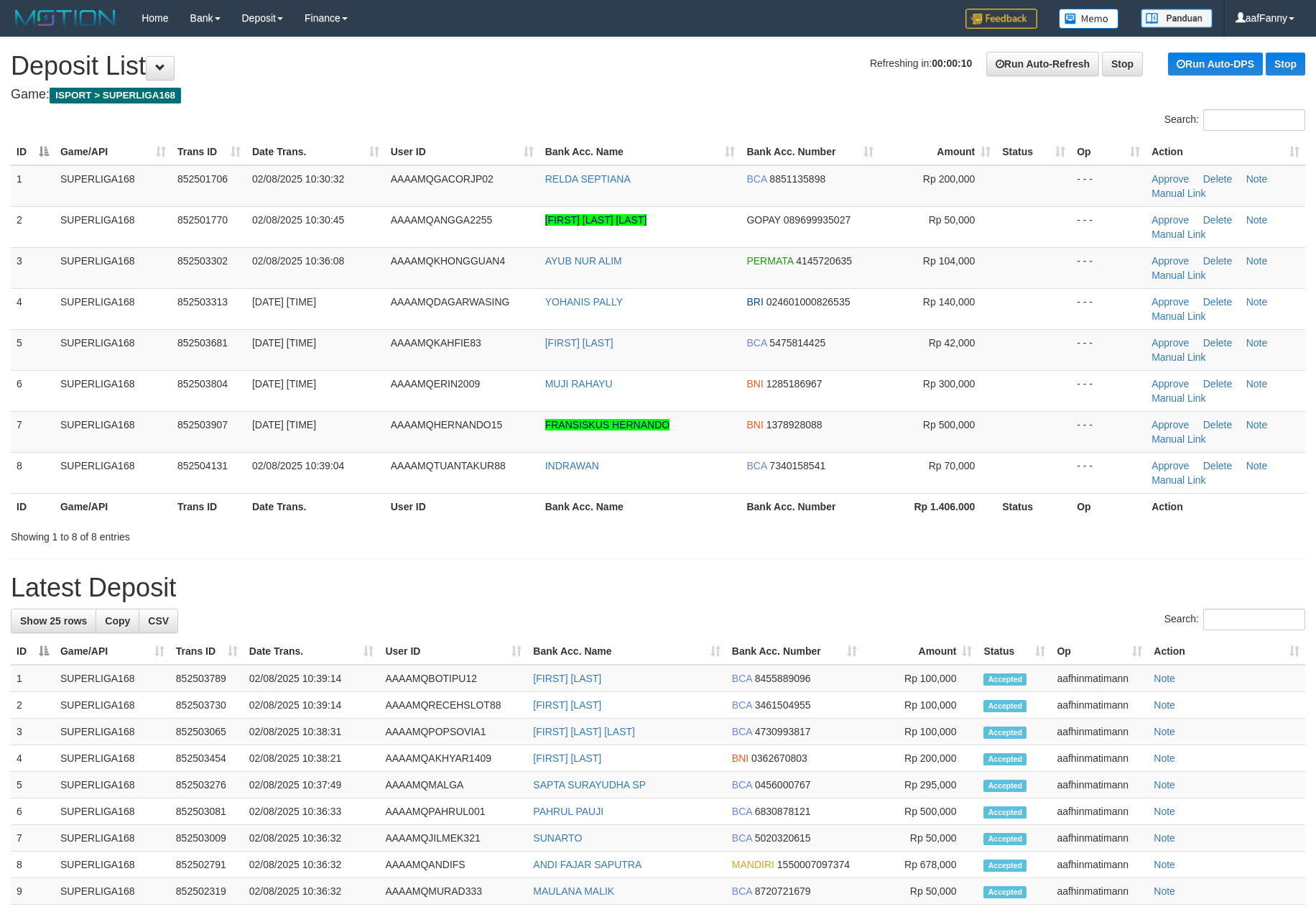 scroll, scrollTop: 0, scrollLeft: 0, axis: both 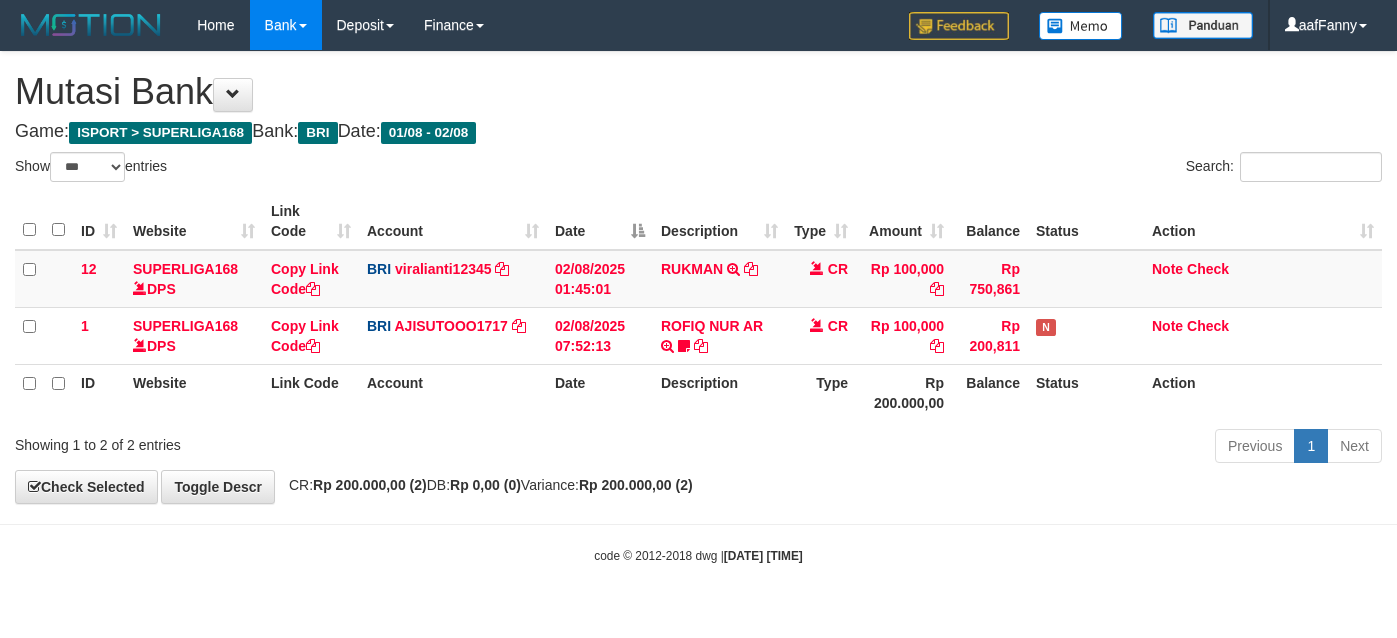 select on "***" 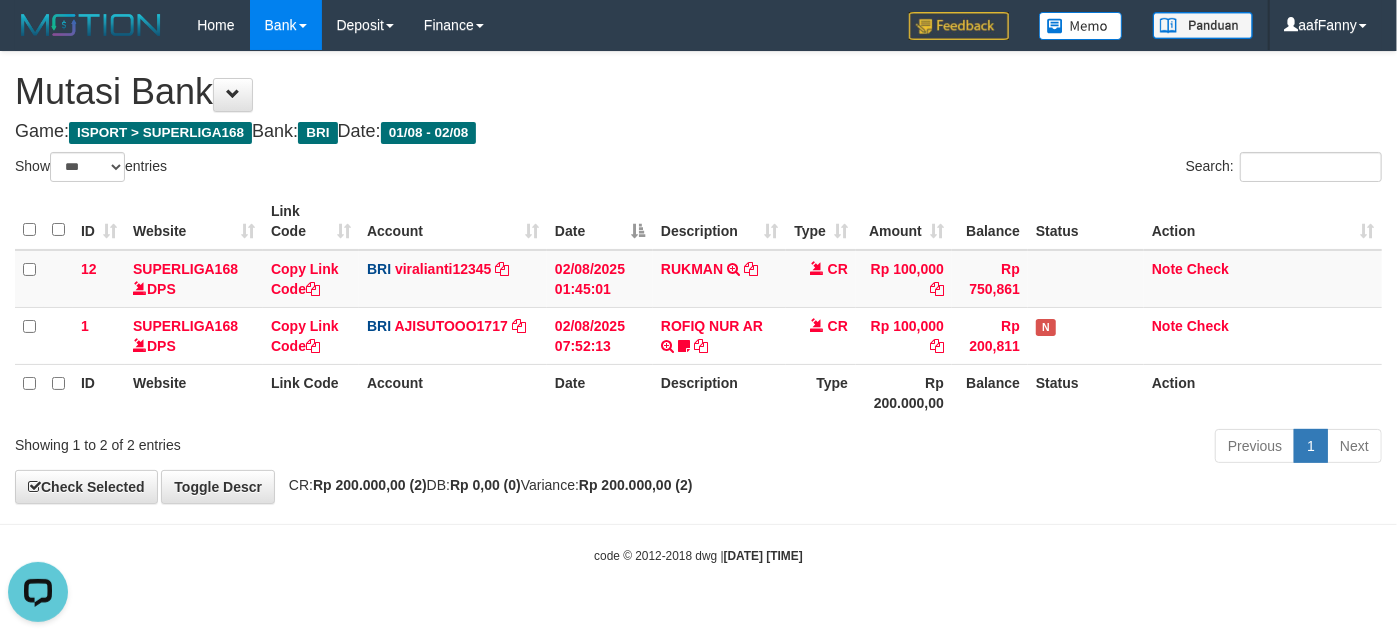 scroll, scrollTop: 0, scrollLeft: 0, axis: both 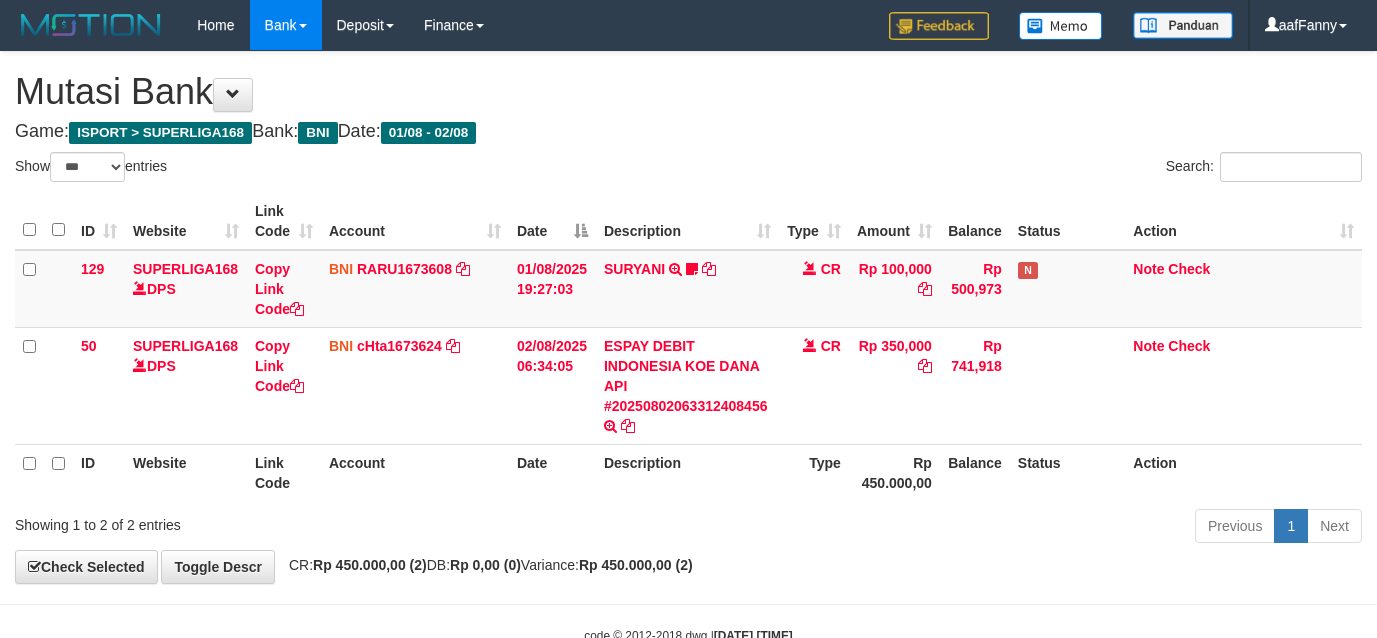 select on "***" 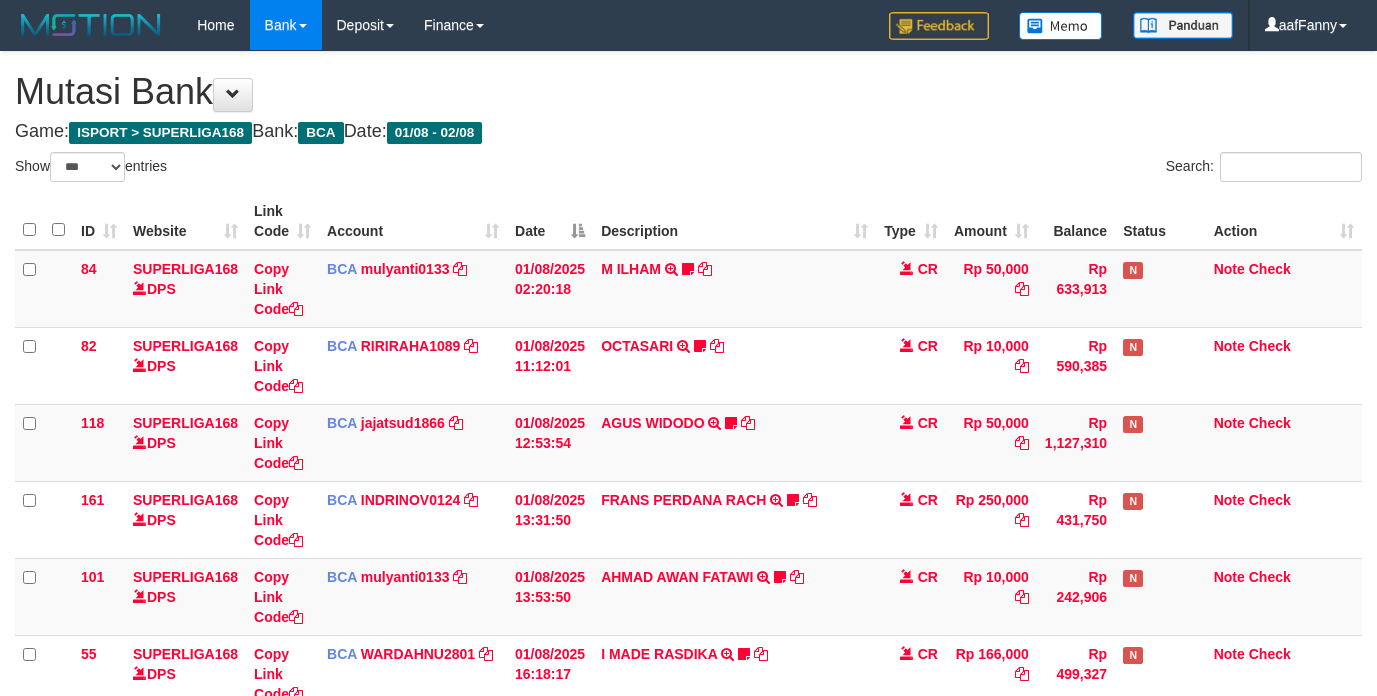 select on "***" 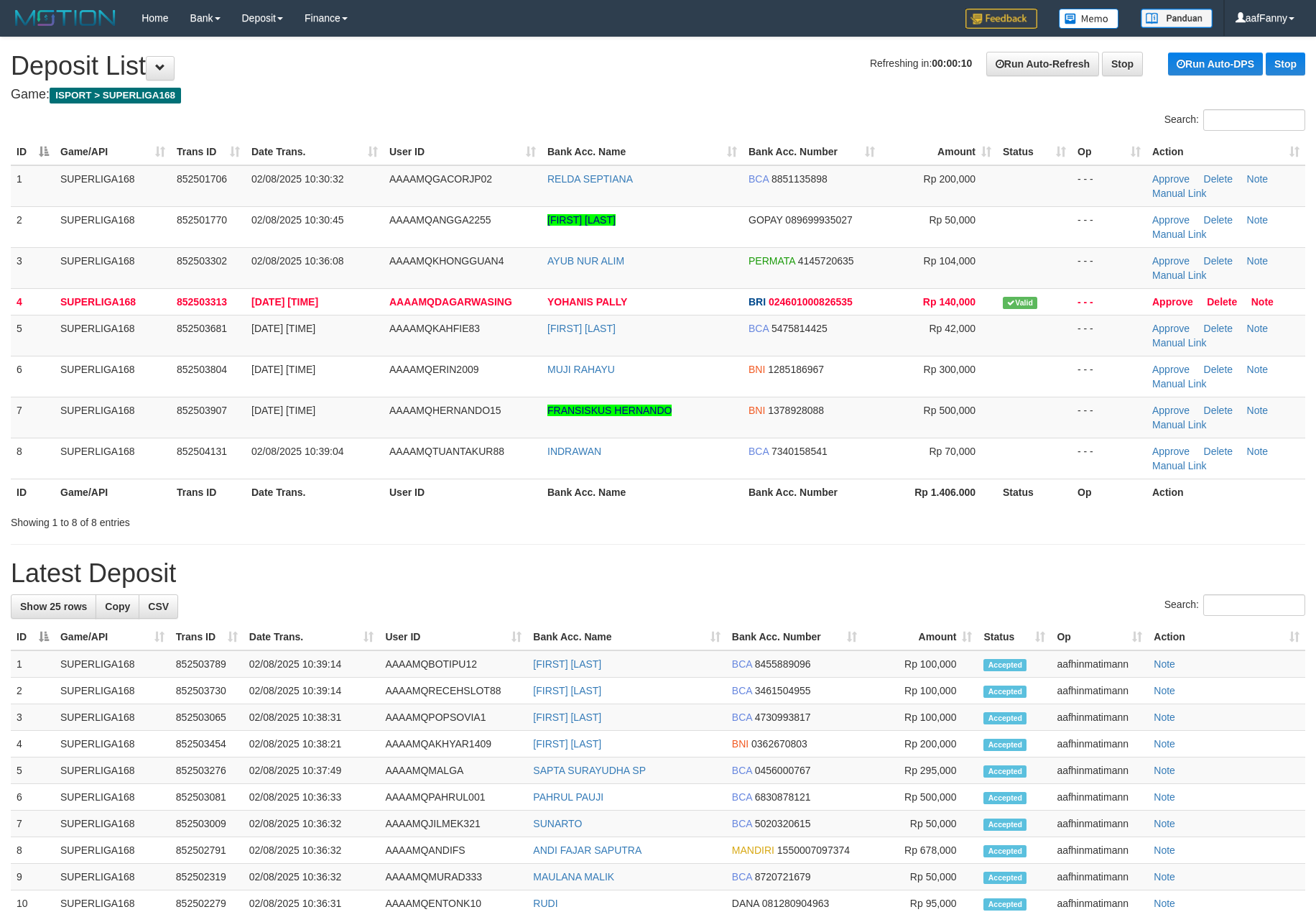 scroll, scrollTop: 0, scrollLeft: 0, axis: both 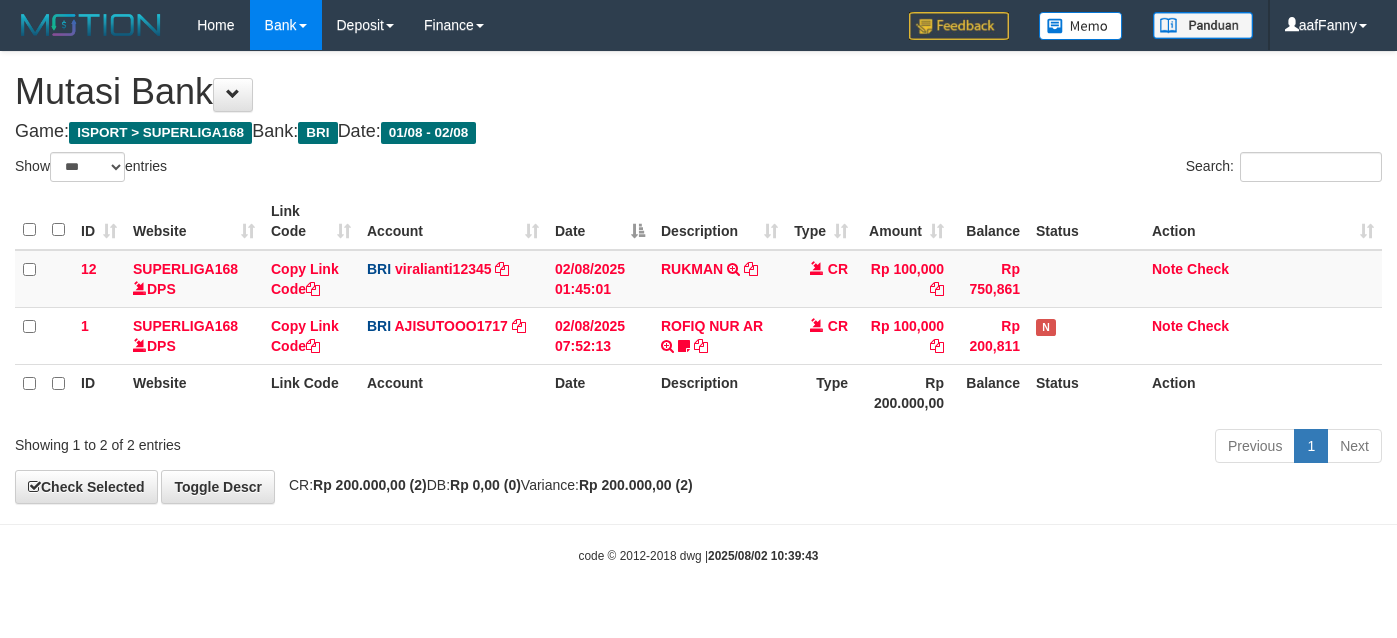 select on "***" 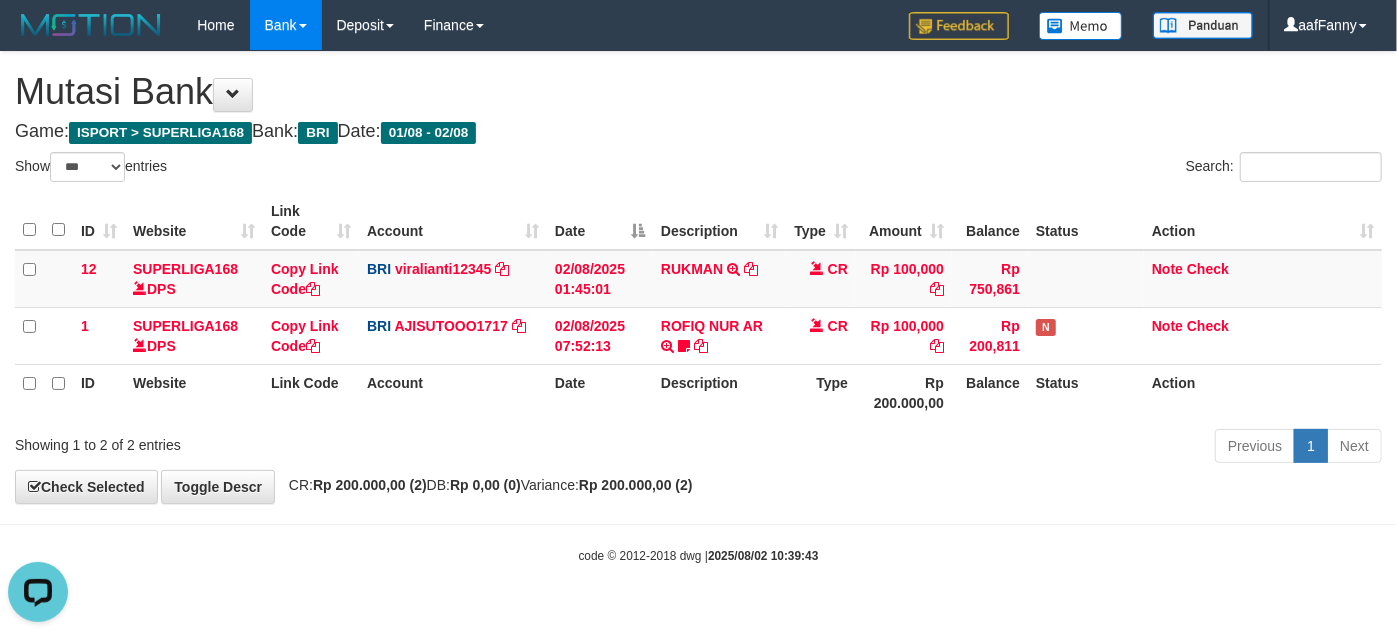 scroll, scrollTop: 0, scrollLeft: 0, axis: both 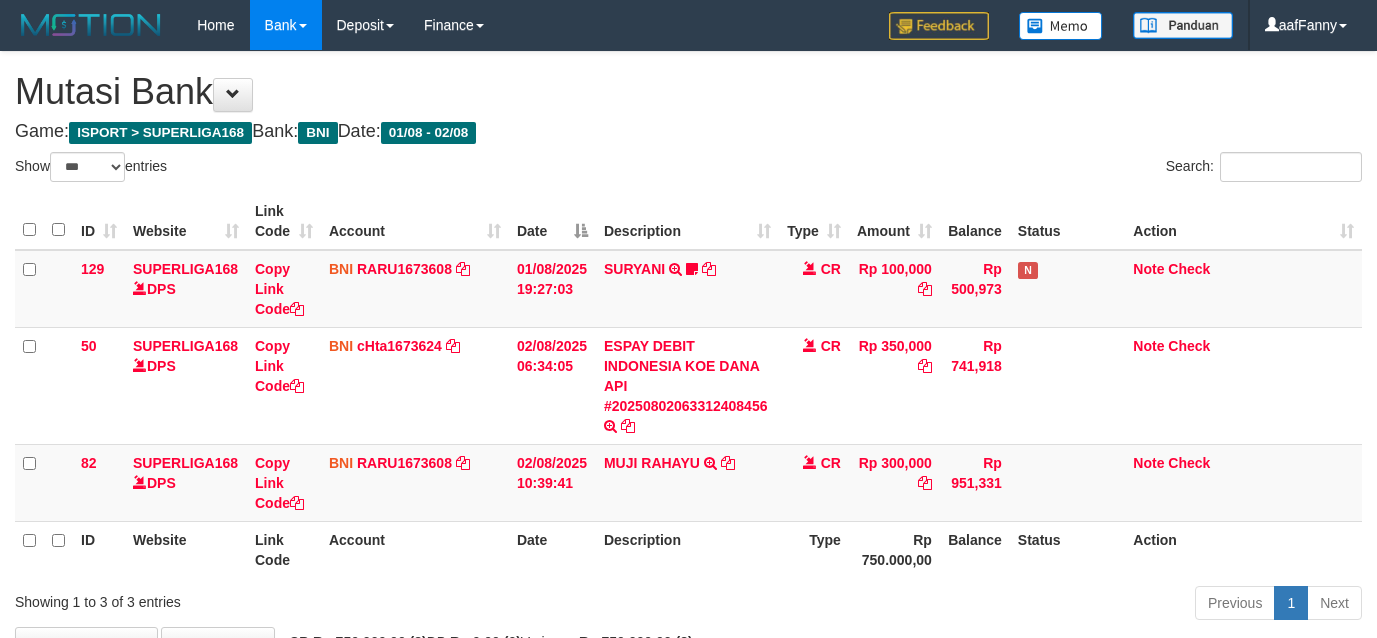 select on "***" 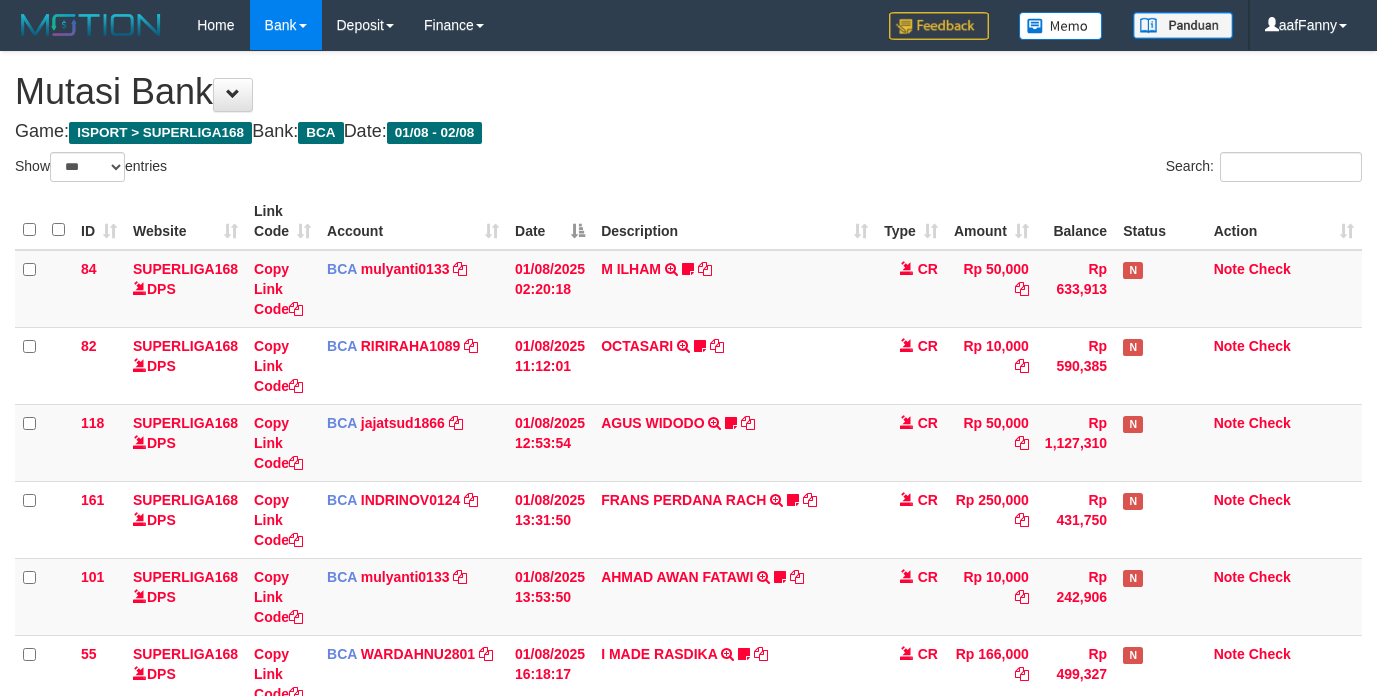 select on "***" 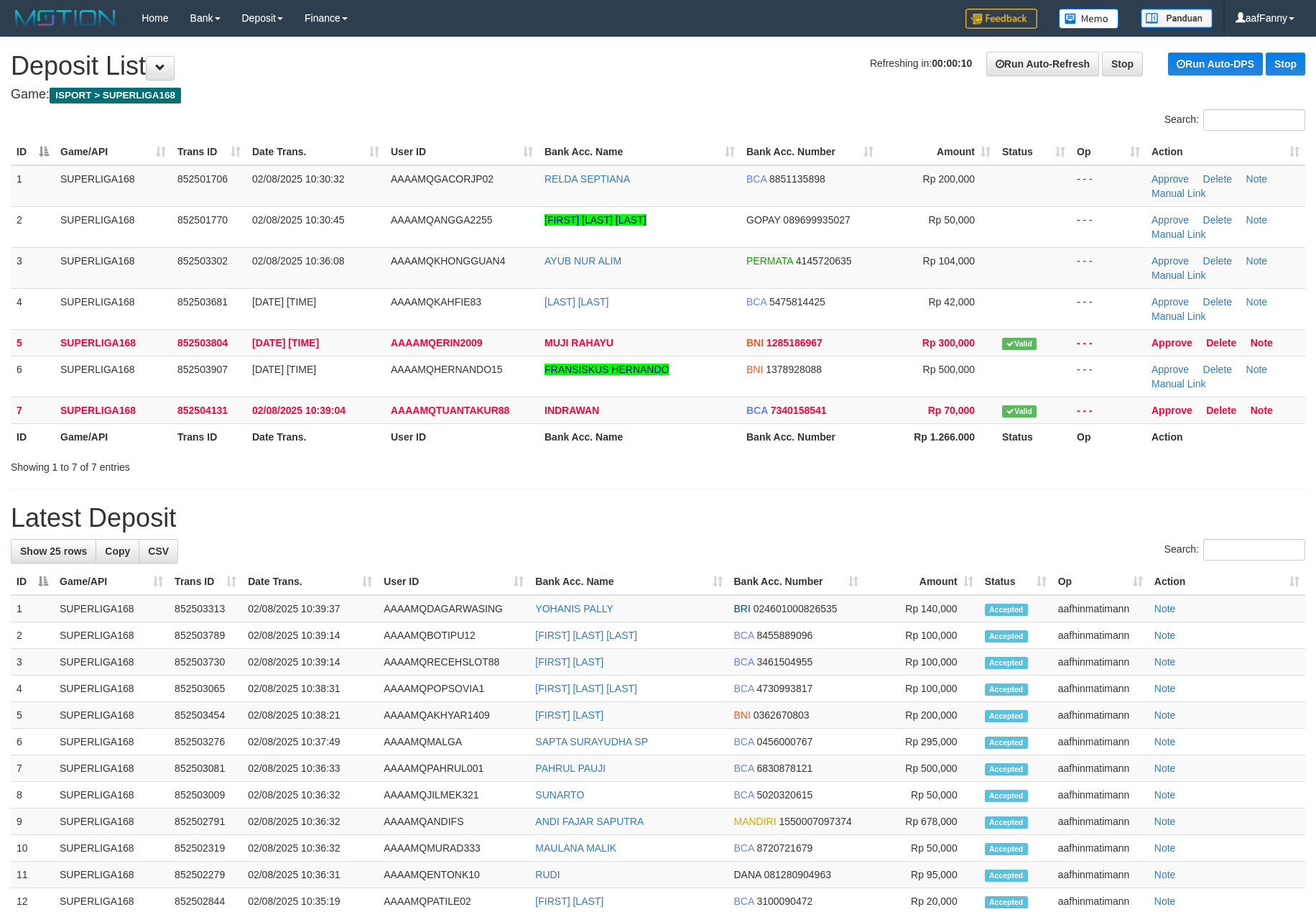 scroll, scrollTop: 0, scrollLeft: 0, axis: both 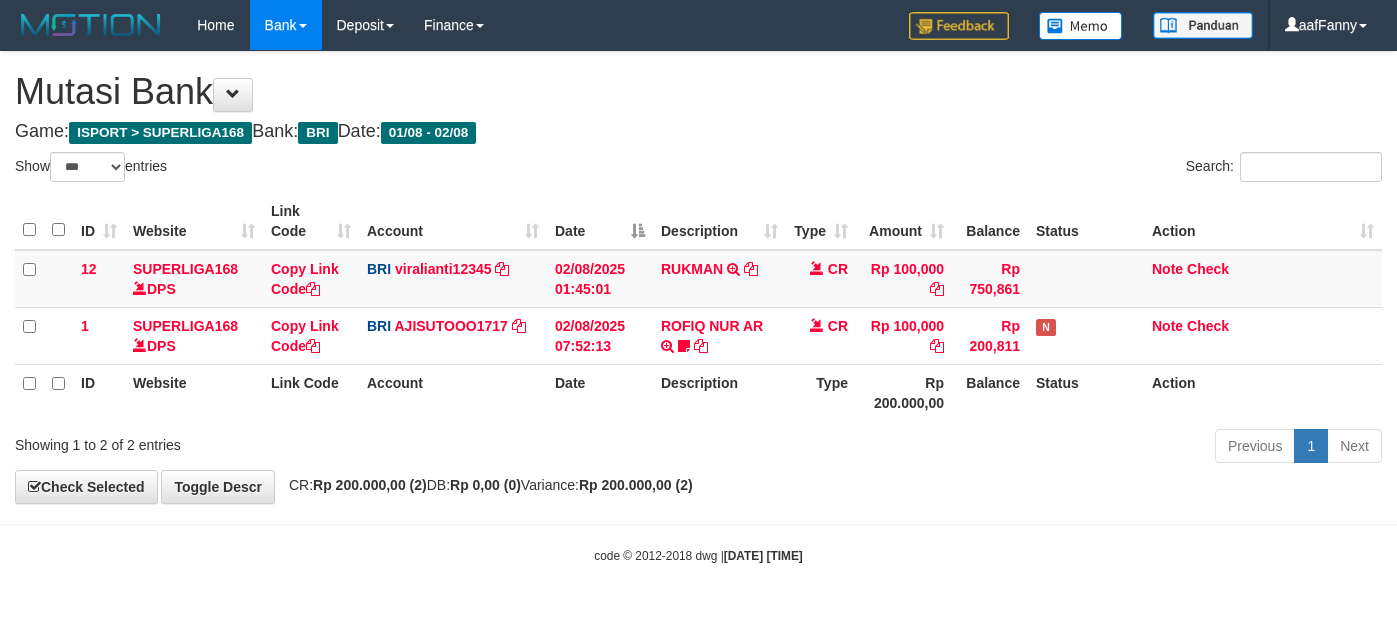 select on "***" 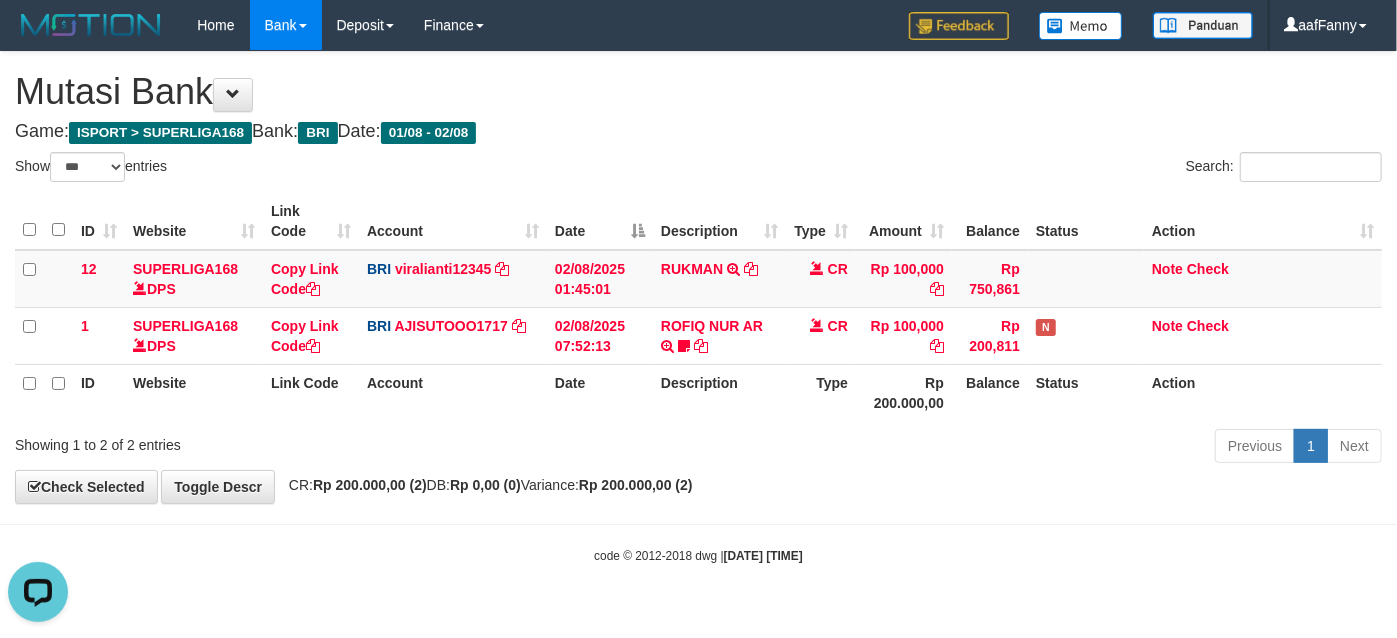 scroll, scrollTop: 0, scrollLeft: 0, axis: both 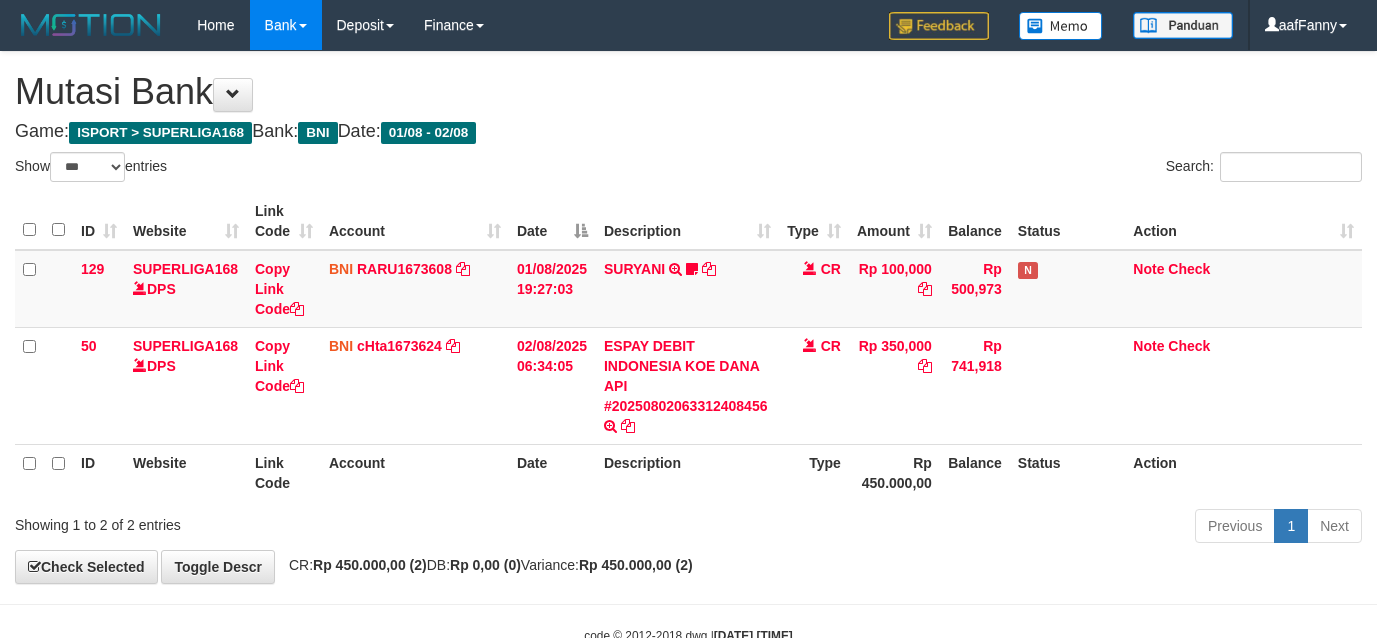 select on "***" 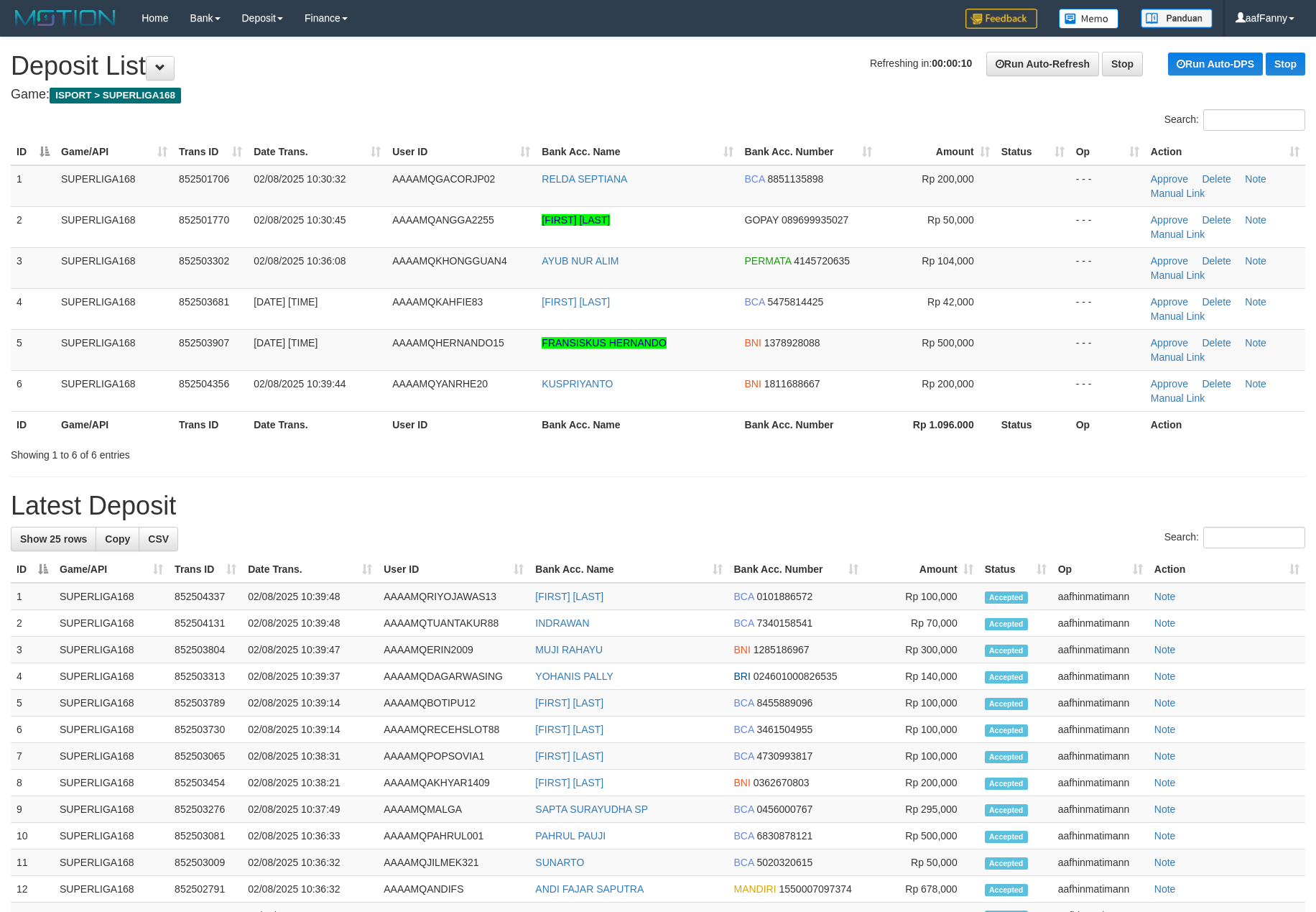 scroll, scrollTop: 0, scrollLeft: 0, axis: both 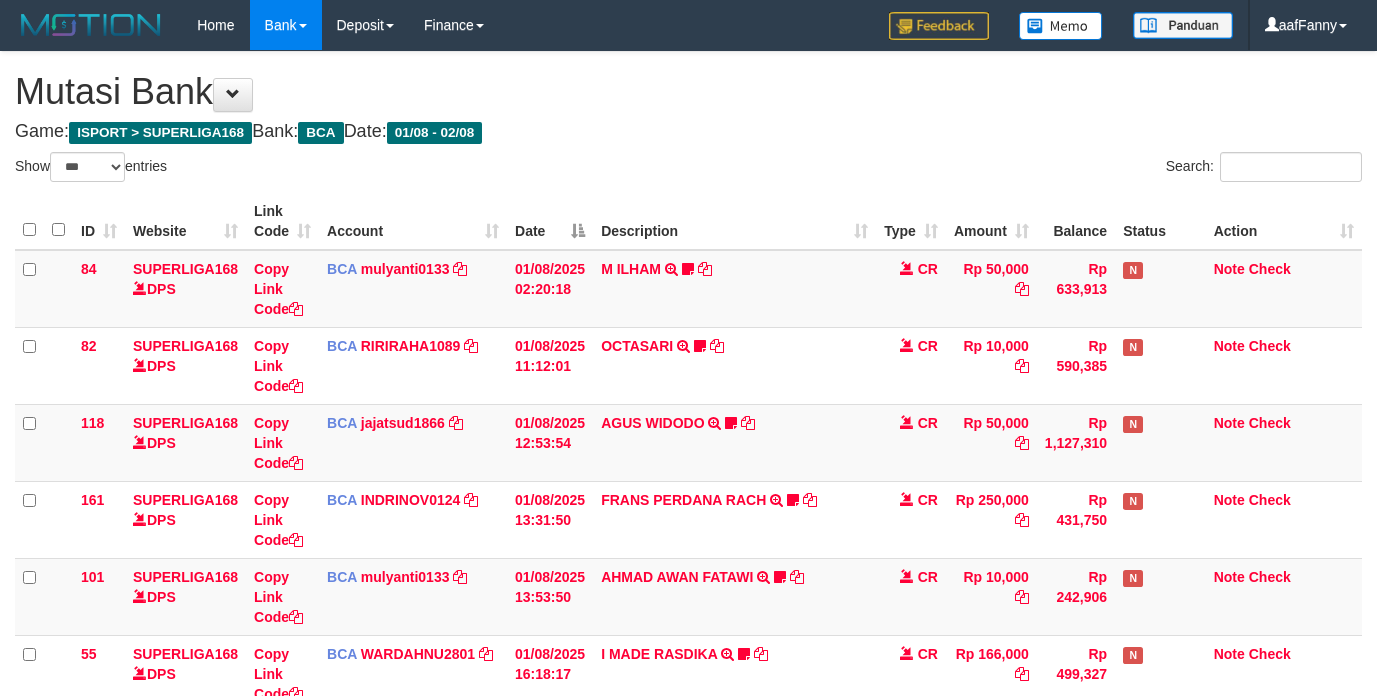 select on "***" 